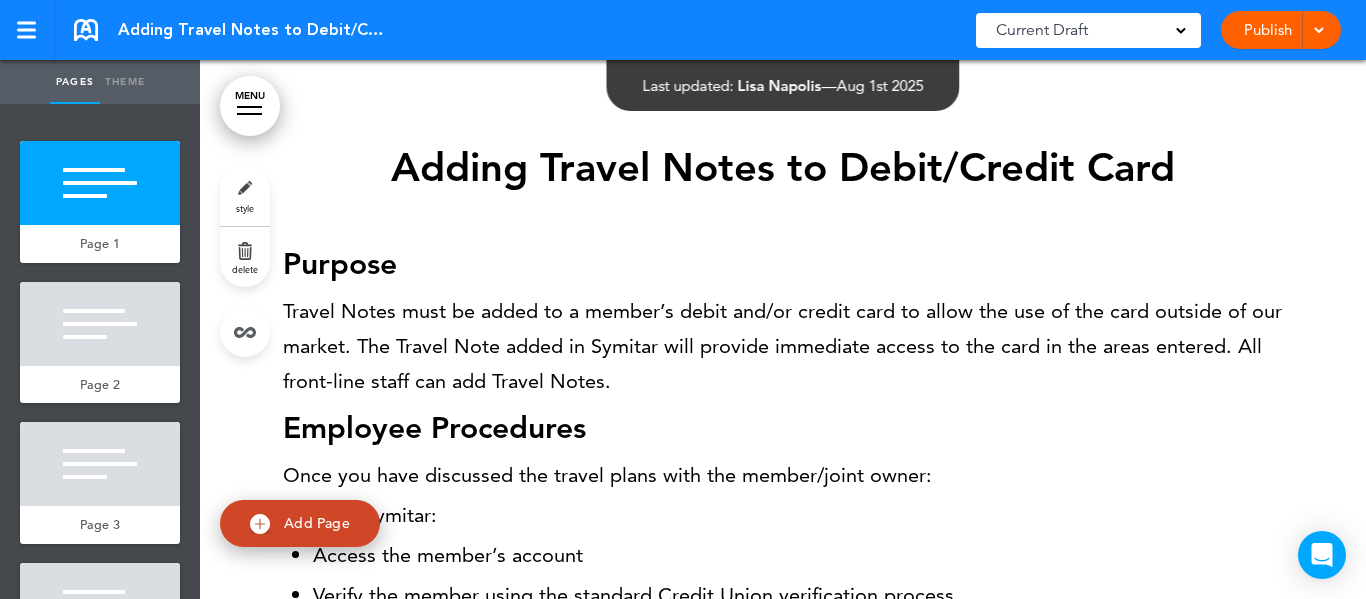 scroll, scrollTop: 0, scrollLeft: 0, axis: both 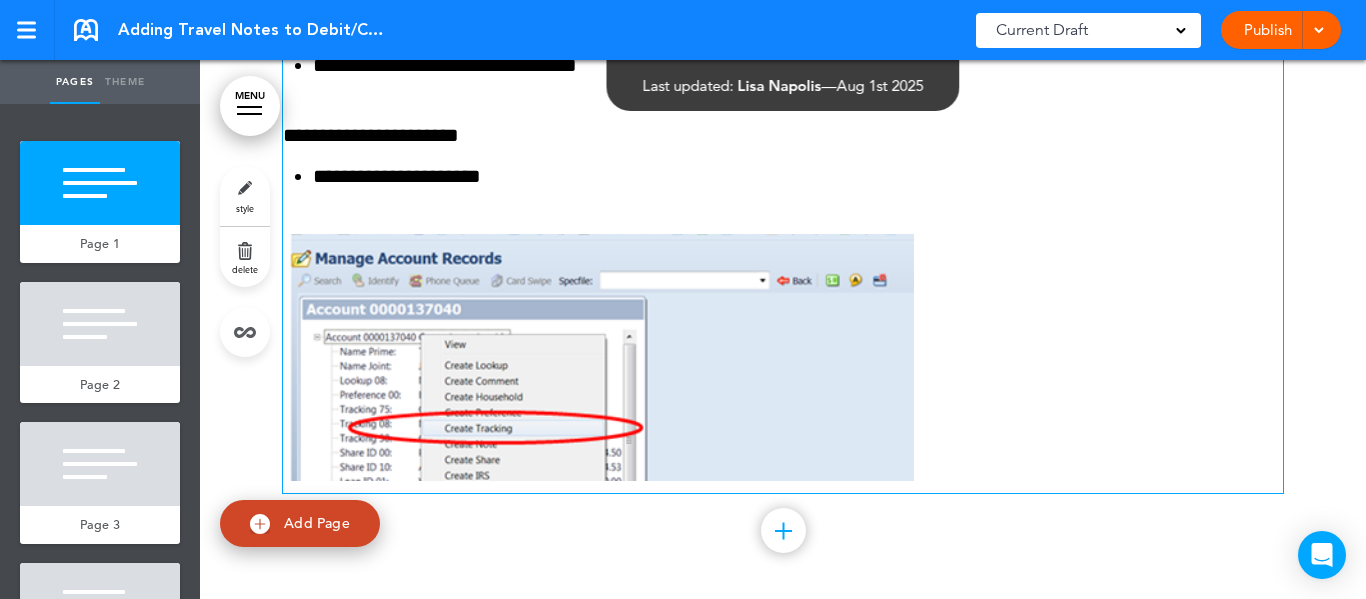 click at bounding box center (598, 357) 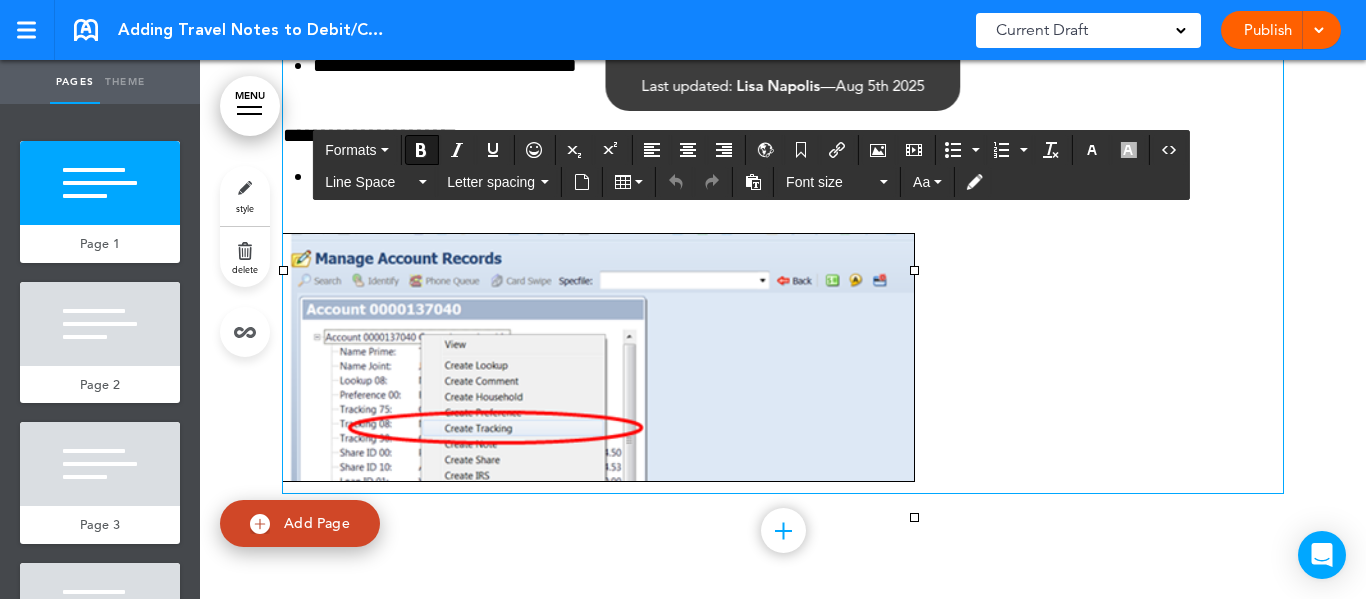 click at bounding box center (598, 357) 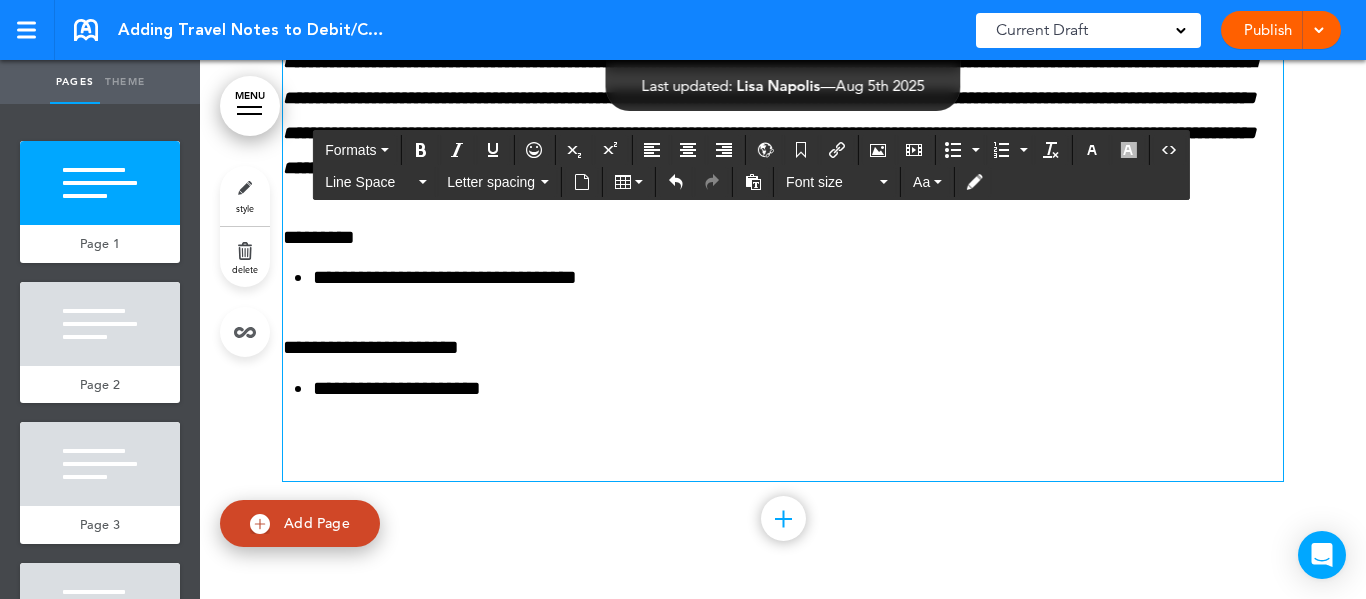 scroll, scrollTop: 600, scrollLeft: 0, axis: vertical 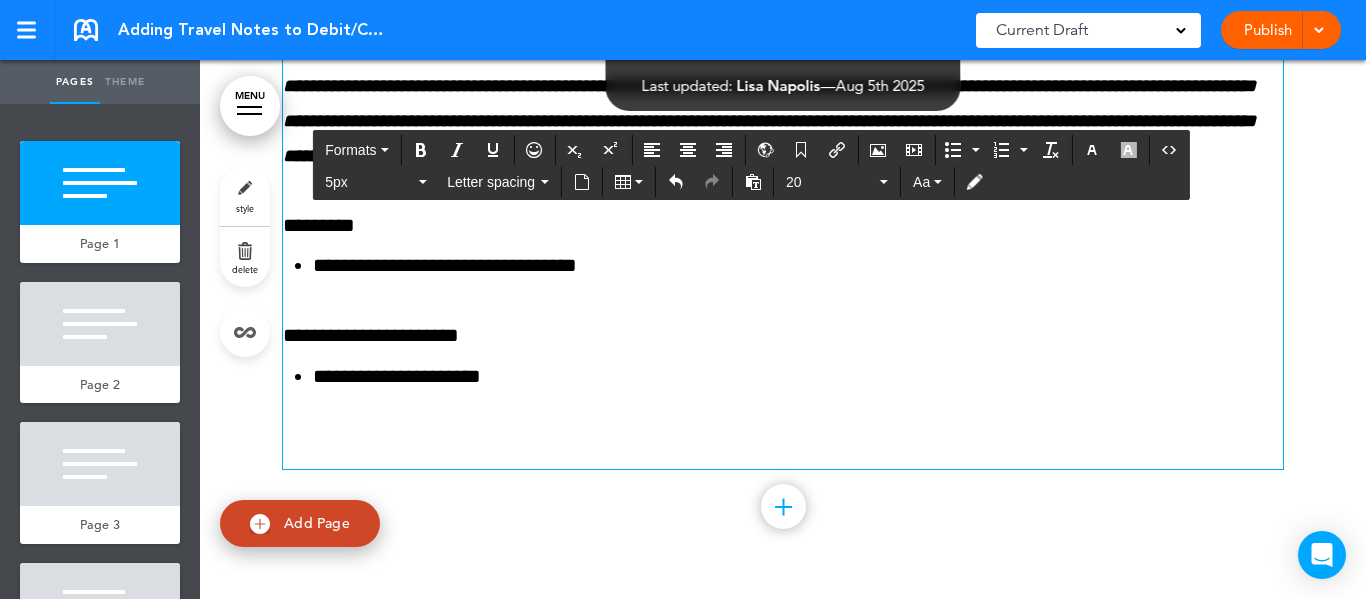 click on "**********" at bounding box center (783, 2) 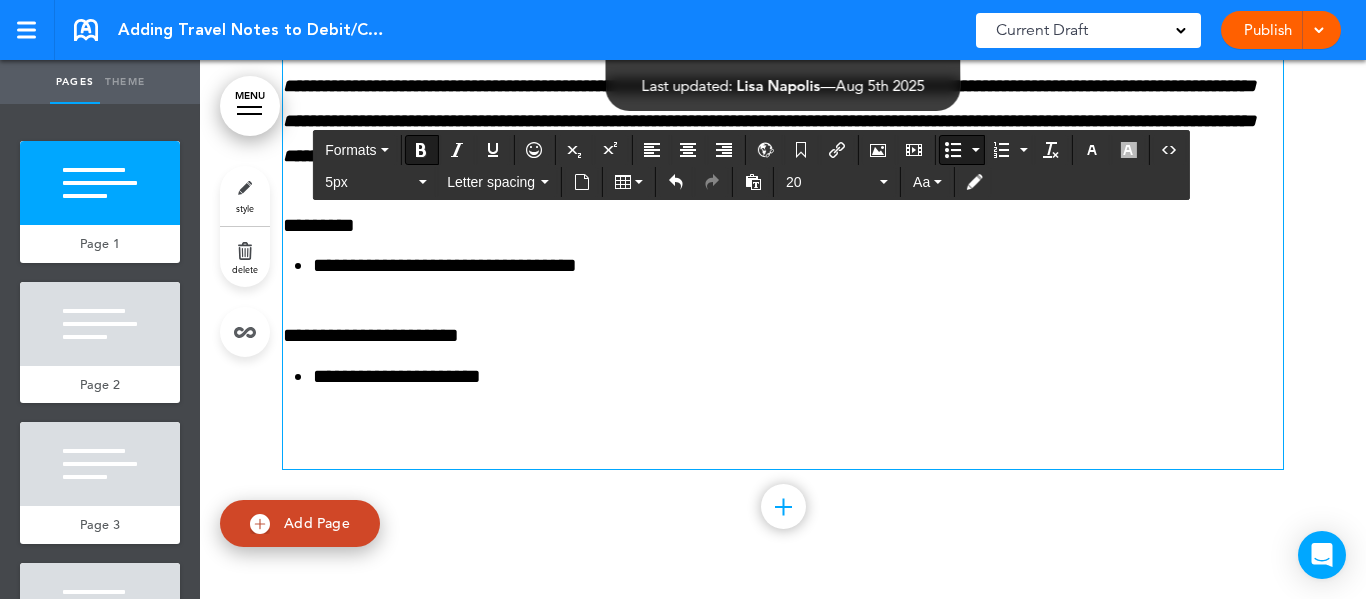 click on "**********" at bounding box center (521, 265) 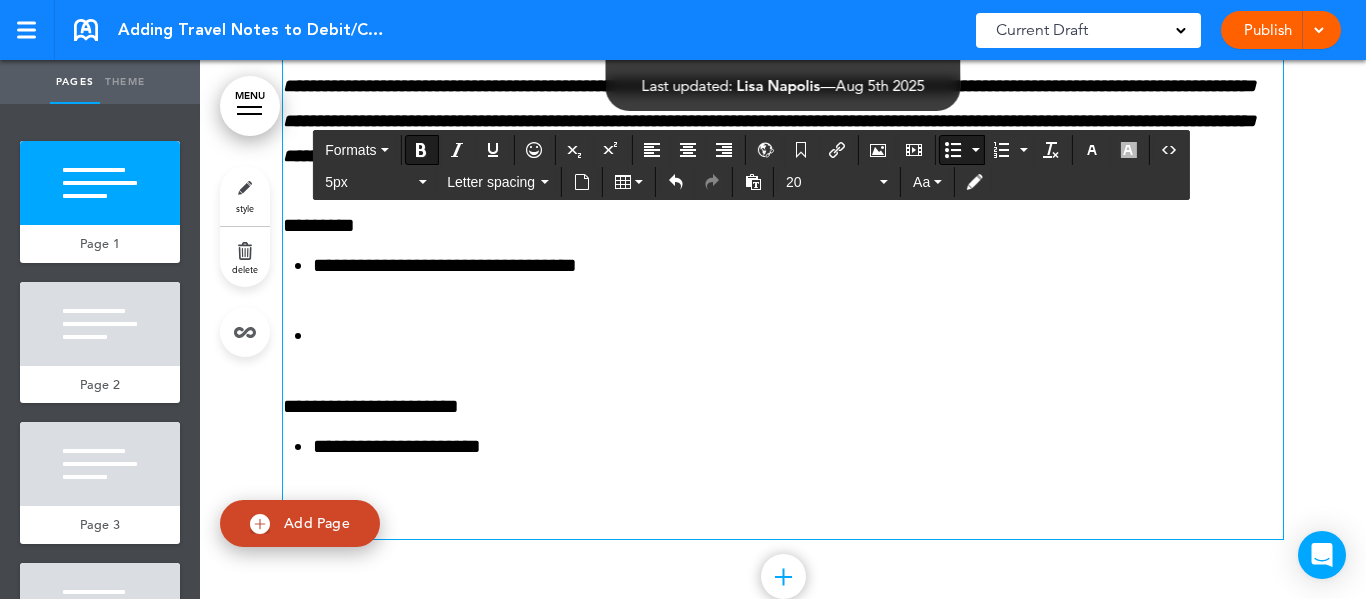 click at bounding box center (953, 150) 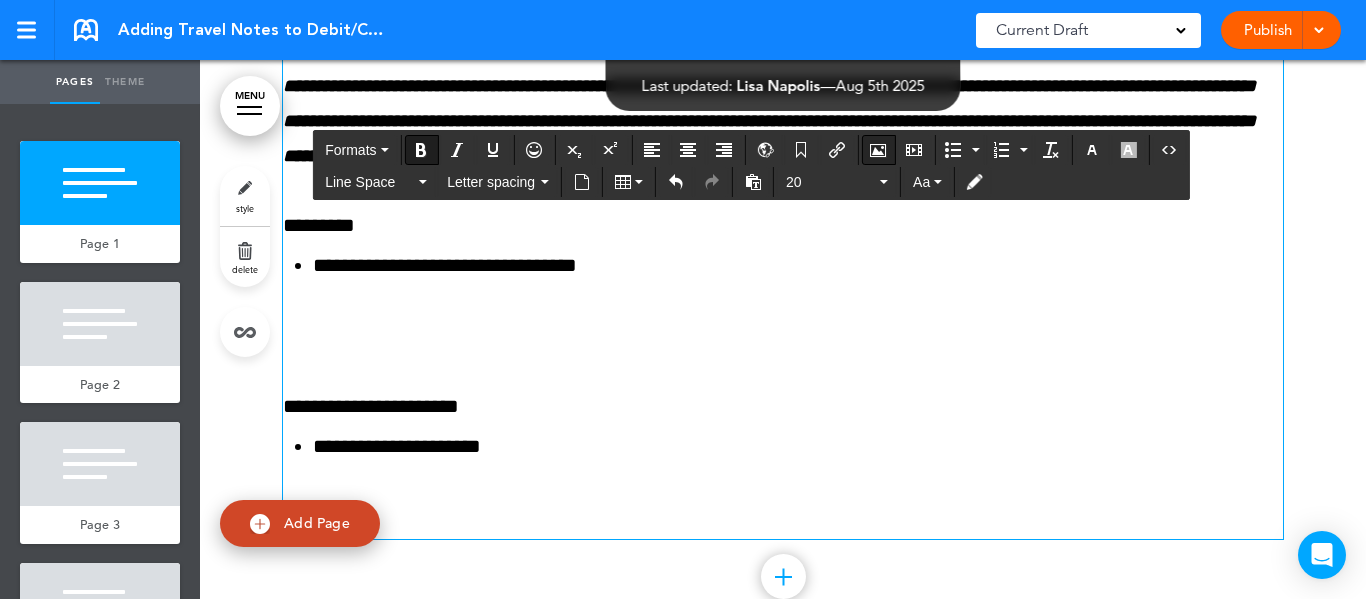 click at bounding box center (878, 150) 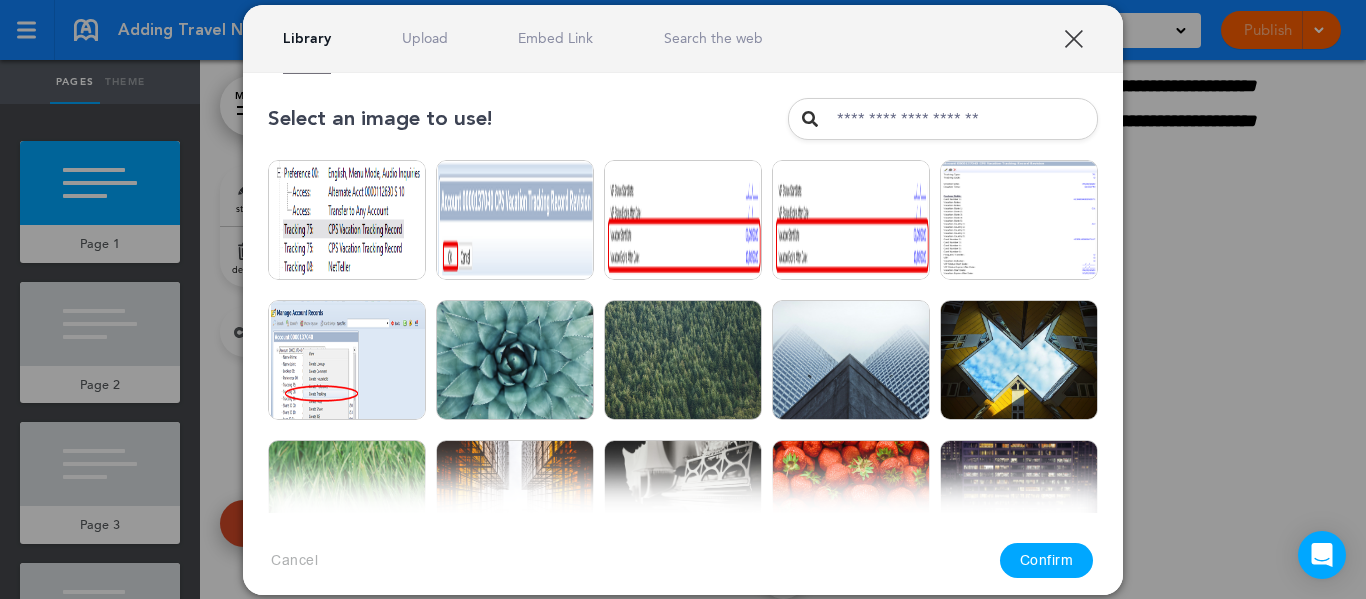 click at bounding box center (943, 119) 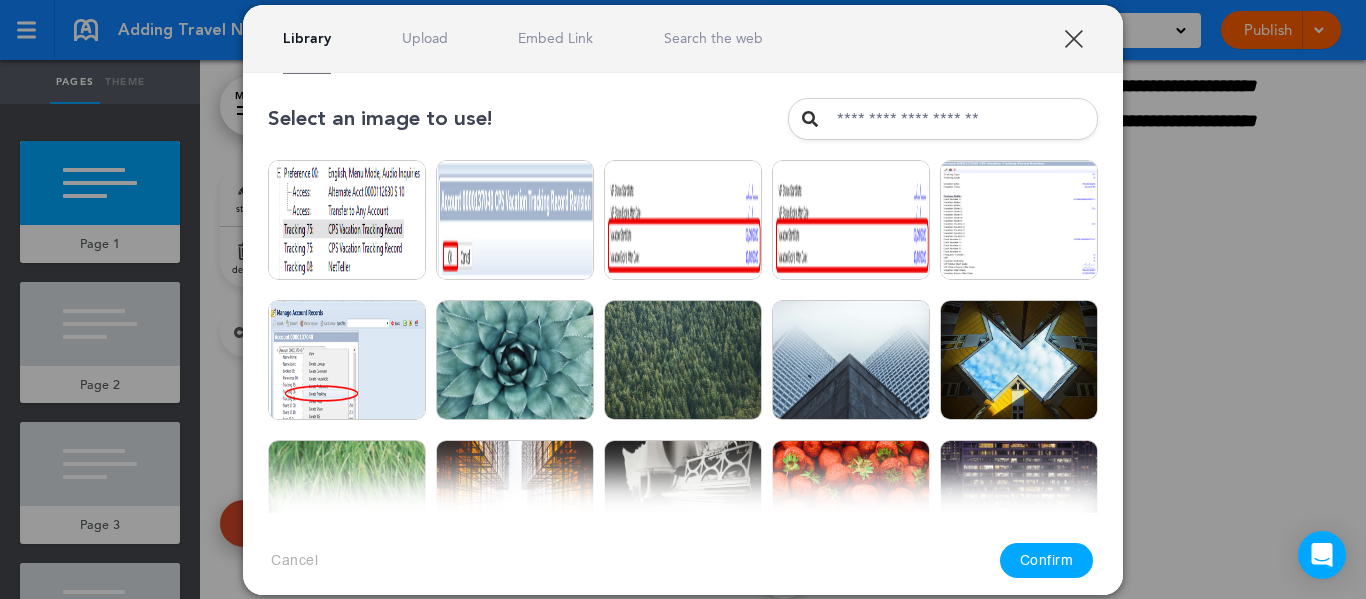 click on "Upload" at bounding box center [425, 38] 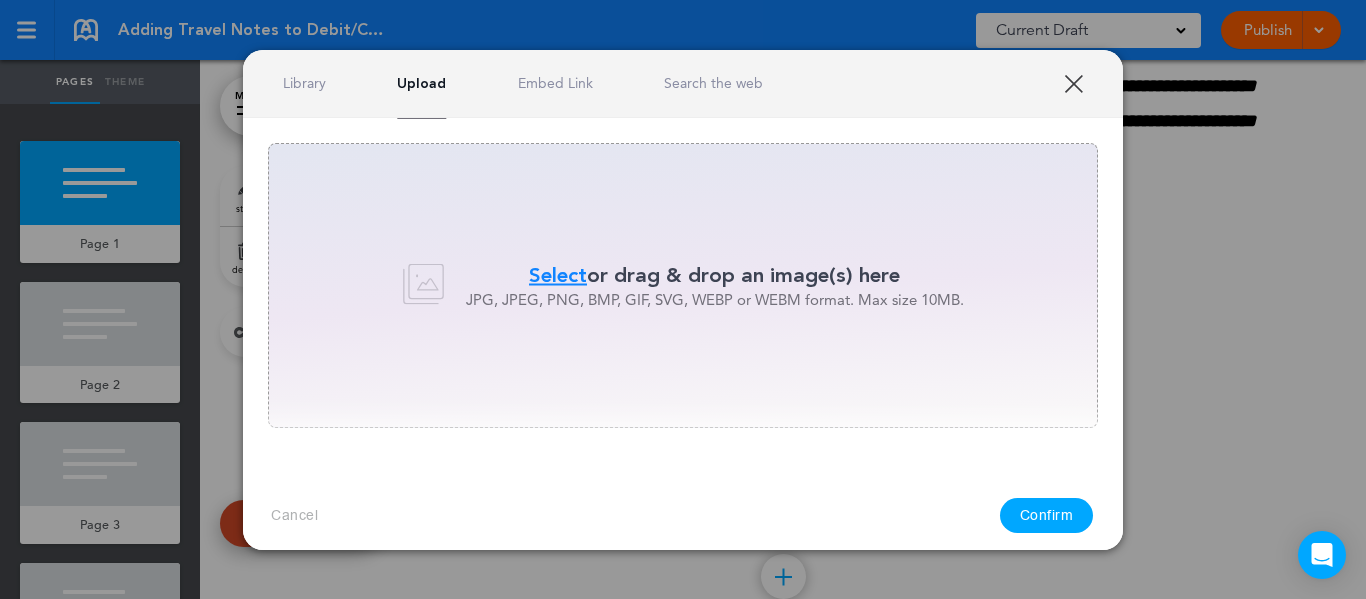 click on "Select" at bounding box center (558, 275) 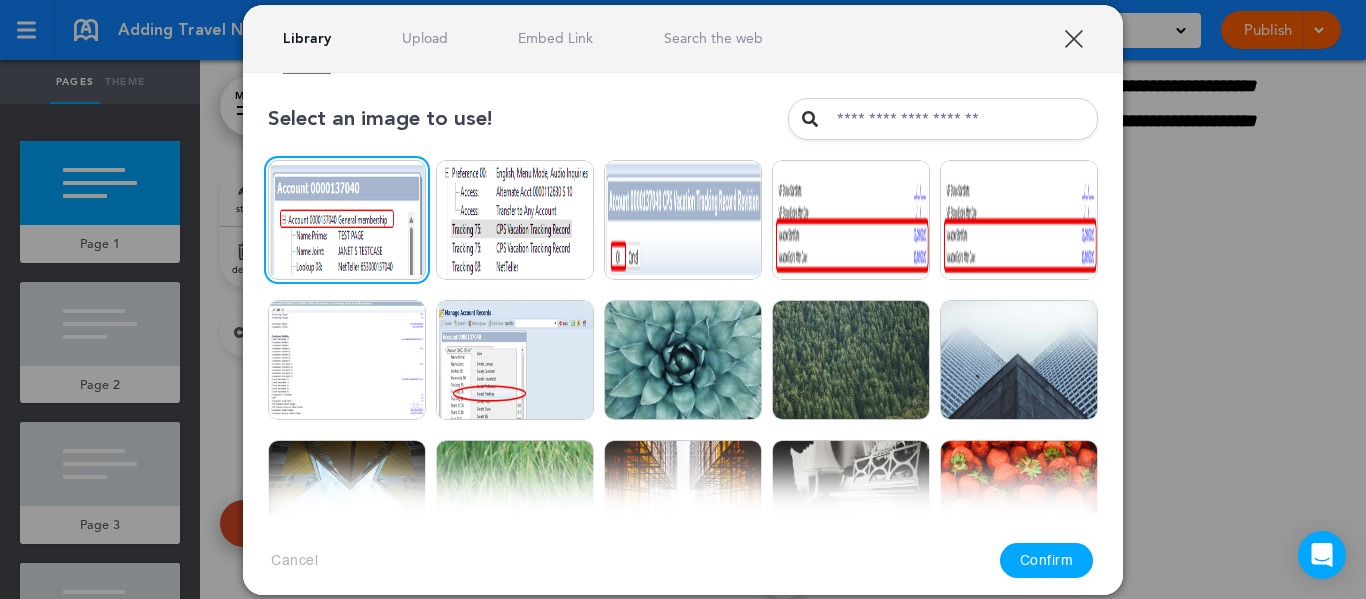 click on "Upload" at bounding box center (425, 38) 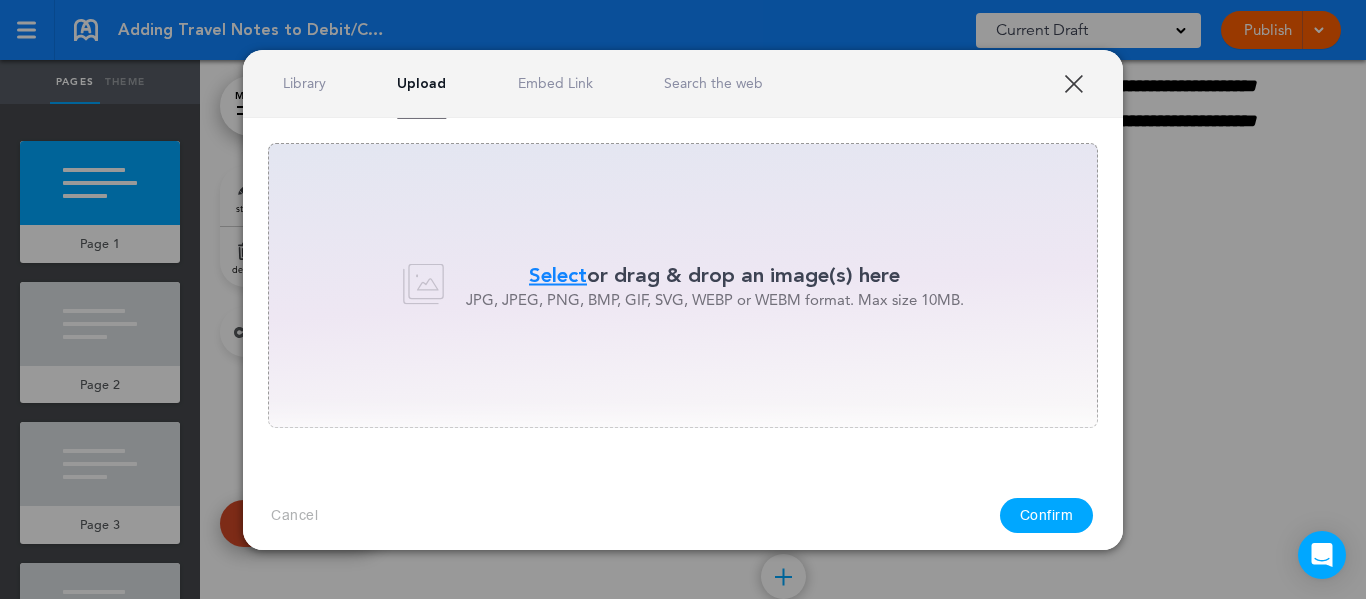 click on "Select" at bounding box center [558, 275] 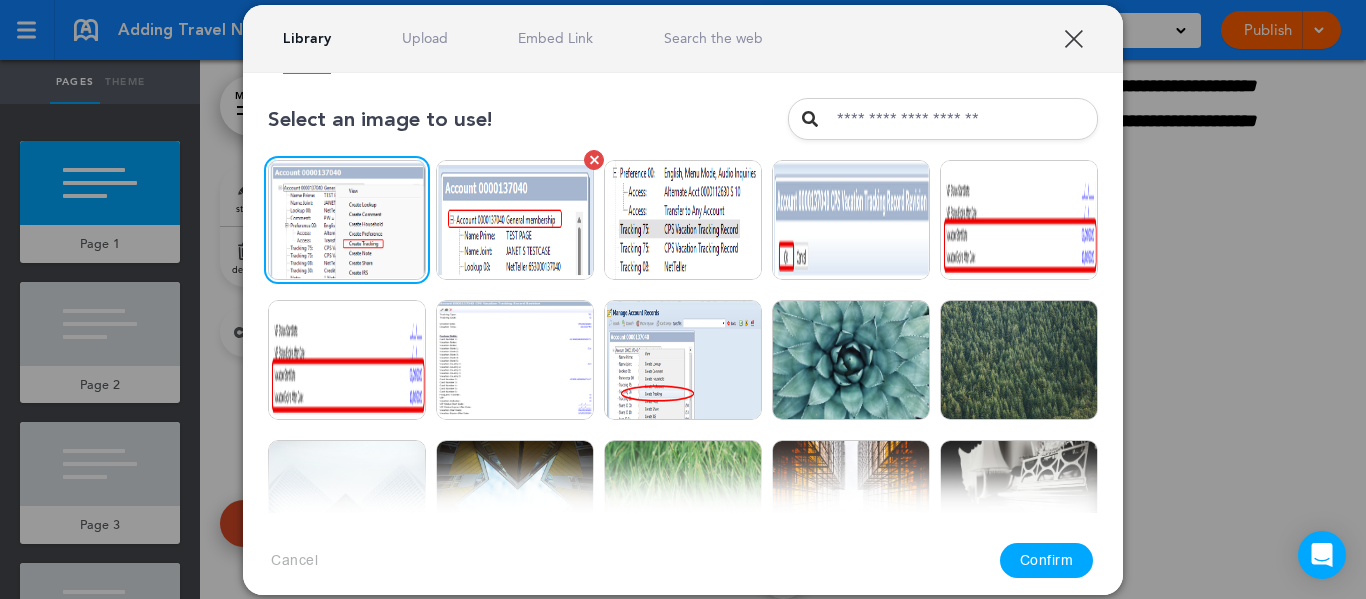 click at bounding box center (515, 220) 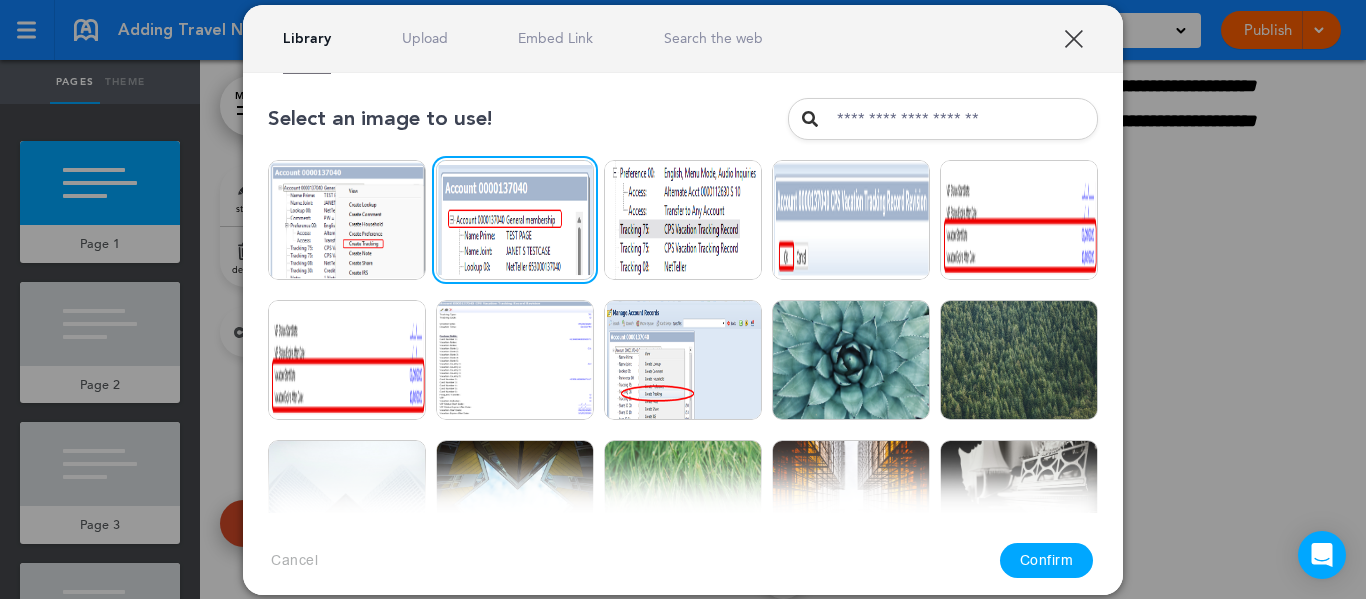 click on "Confirm" at bounding box center [1047, 560] 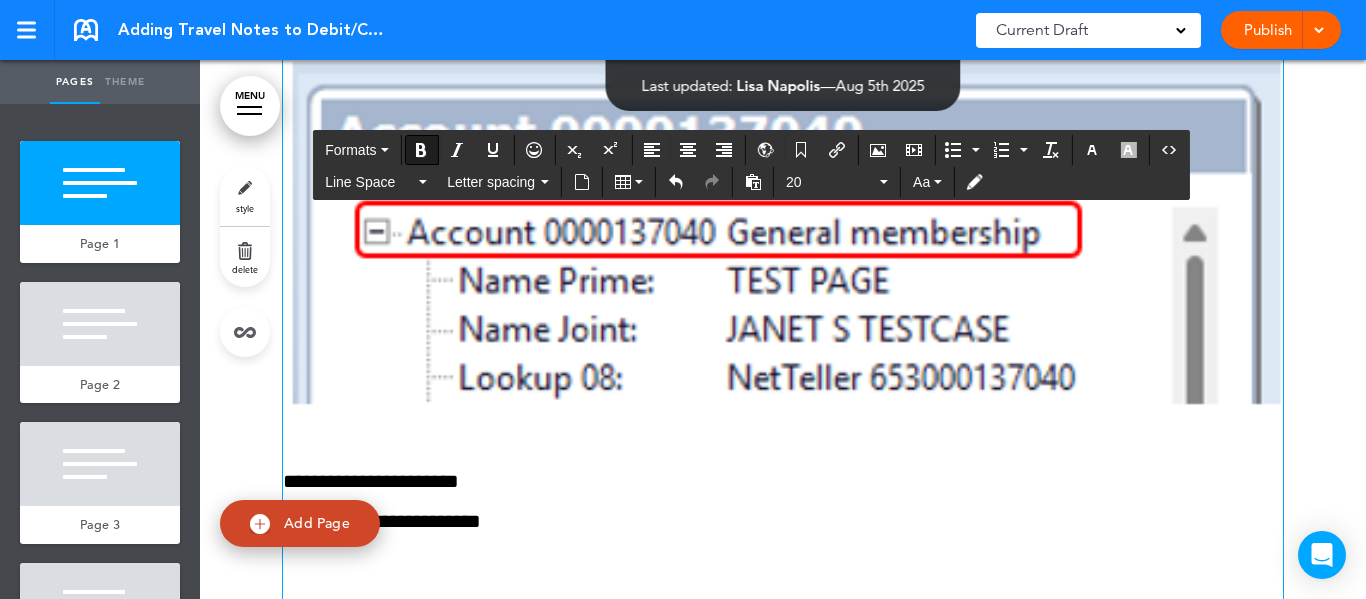 scroll, scrollTop: 900, scrollLeft: 0, axis: vertical 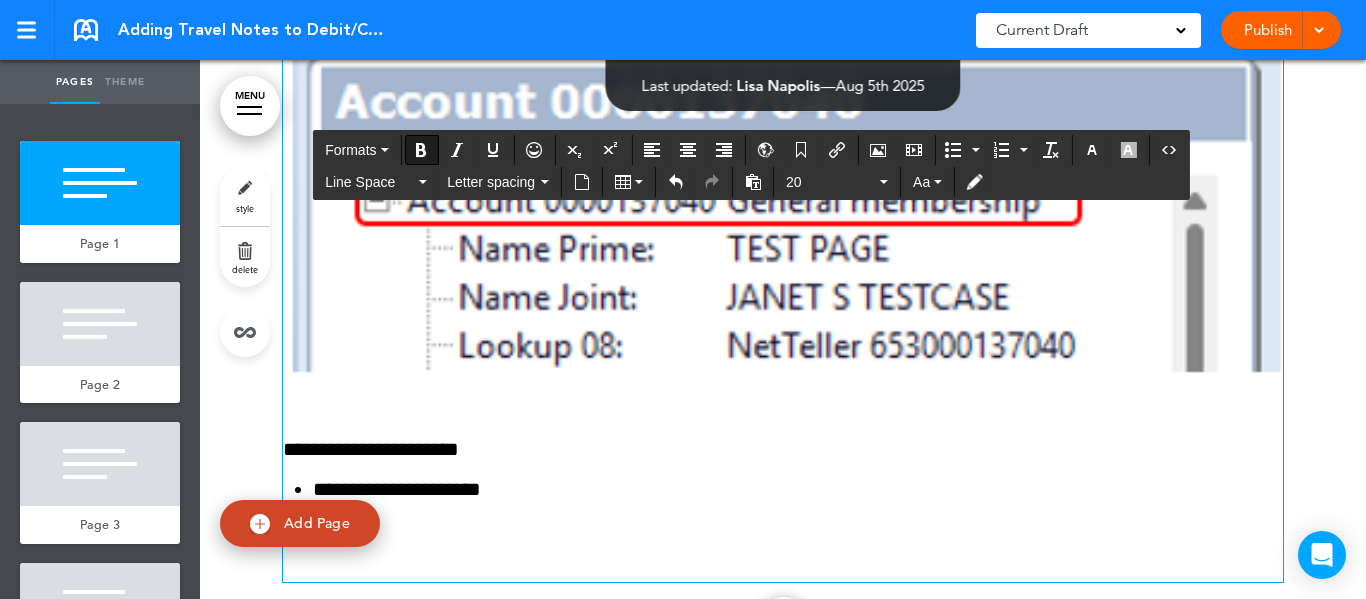 click at bounding box center [783, 201] 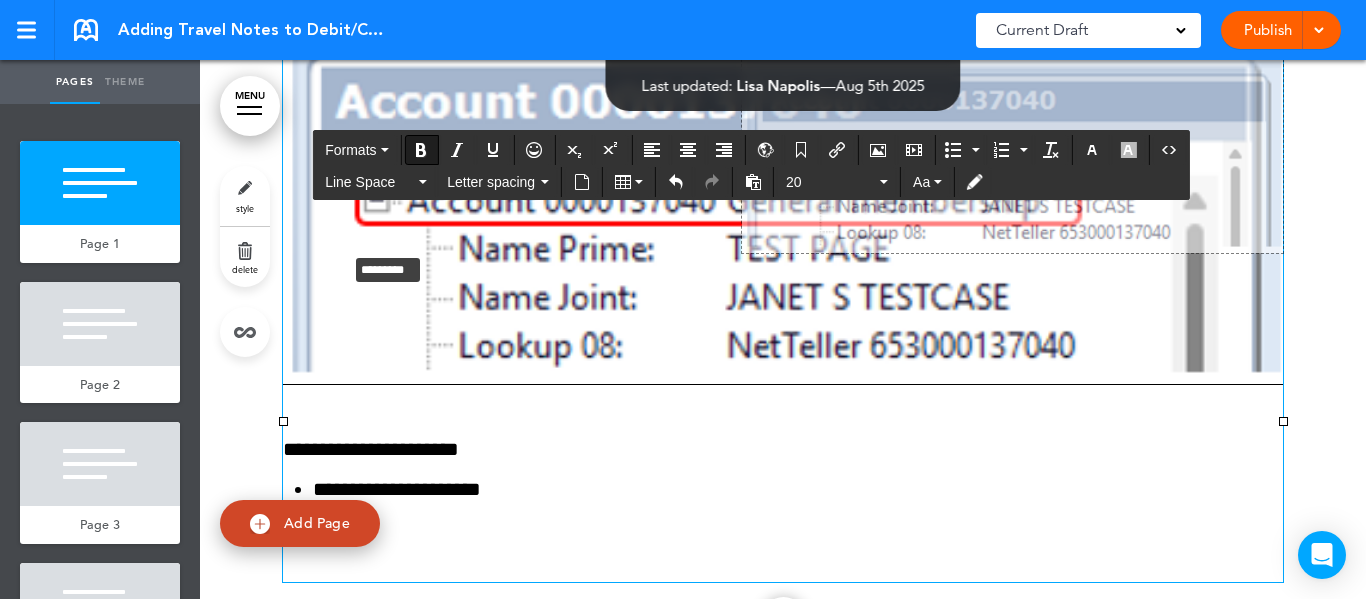 drag, startPoint x: 272, startPoint y: 418, endPoint x: 335, endPoint y: 250, distance: 179.42407 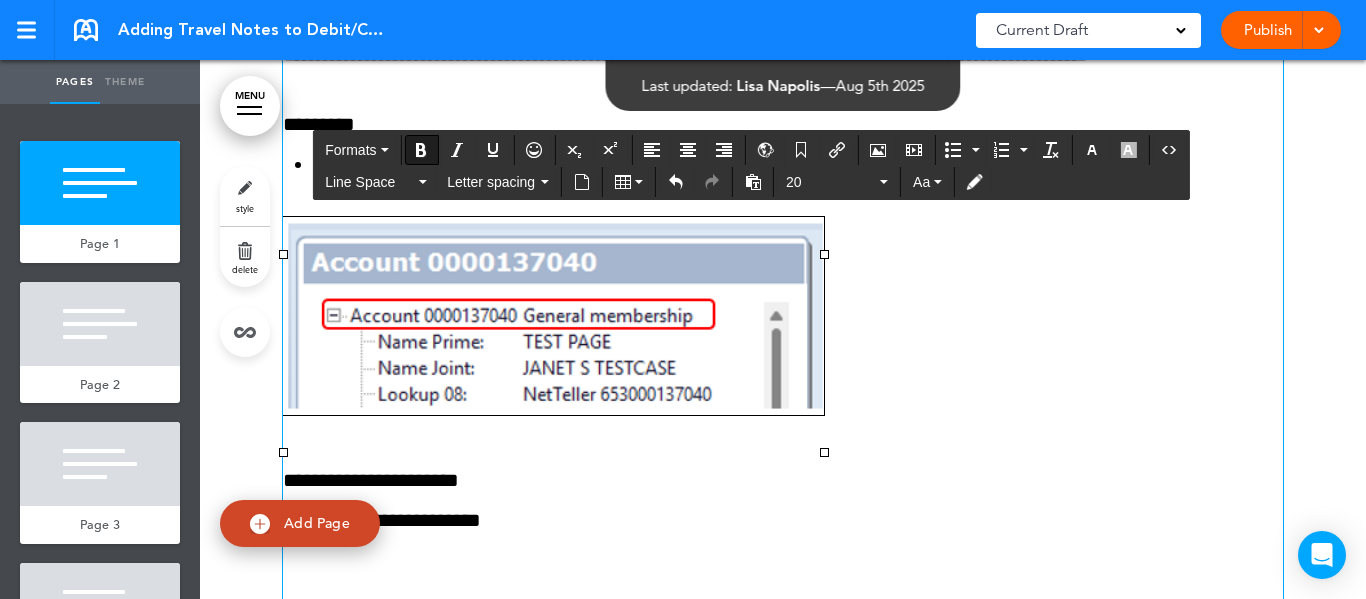scroll, scrollTop: 700, scrollLeft: 0, axis: vertical 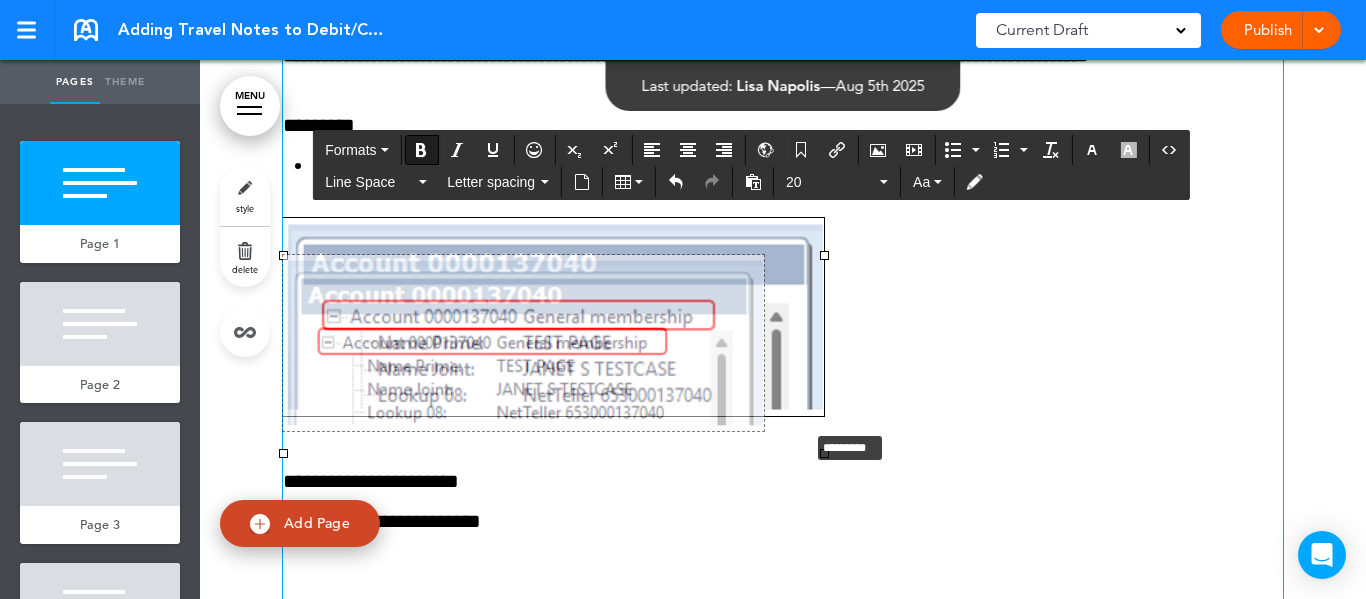 drag, startPoint x: 819, startPoint y: 453, endPoint x: 803, endPoint y: 431, distance: 27.202942 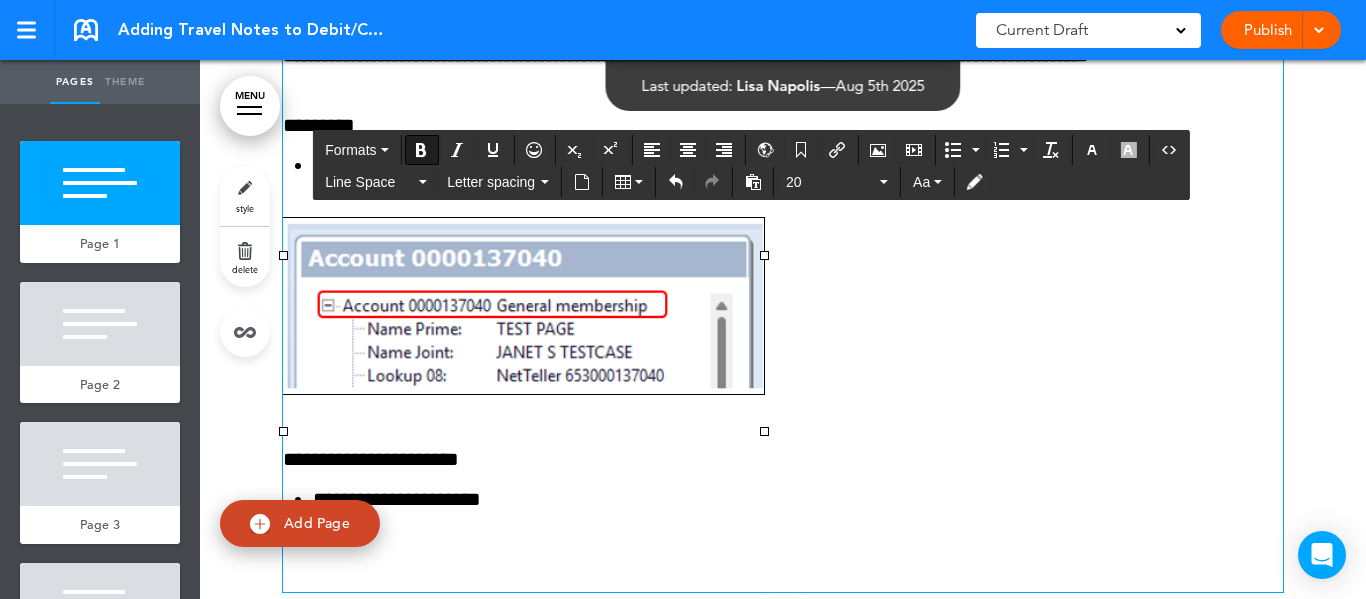 click at bounding box center (783, 312) 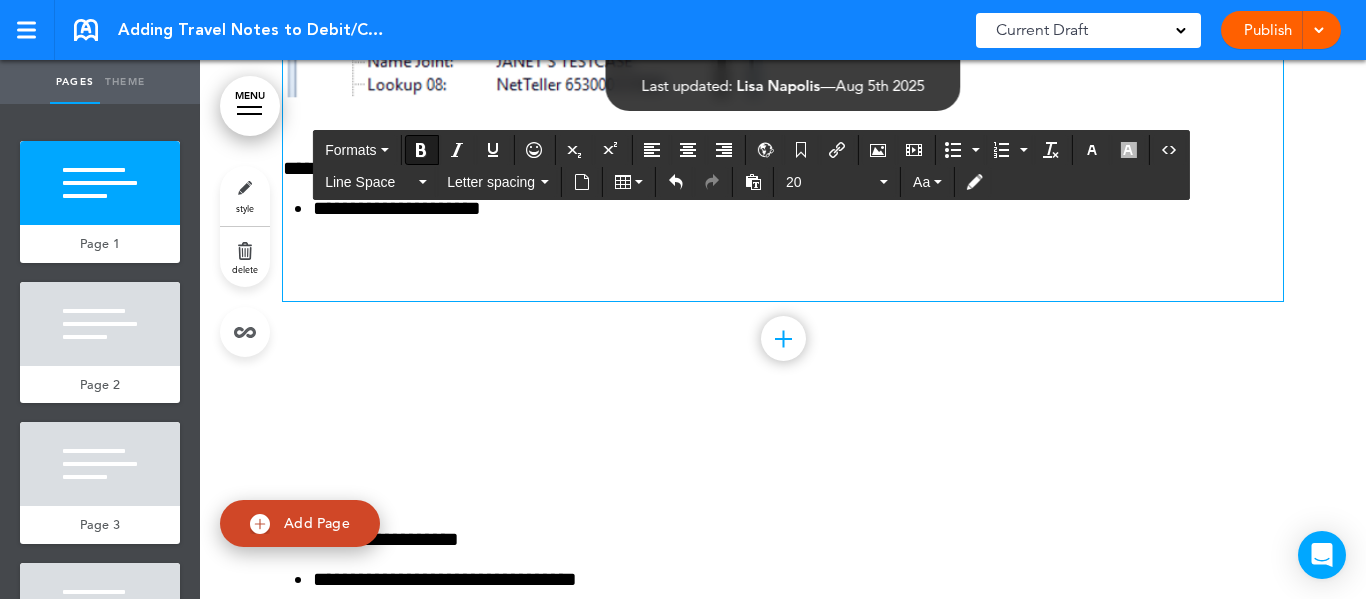 scroll, scrollTop: 1000, scrollLeft: 0, axis: vertical 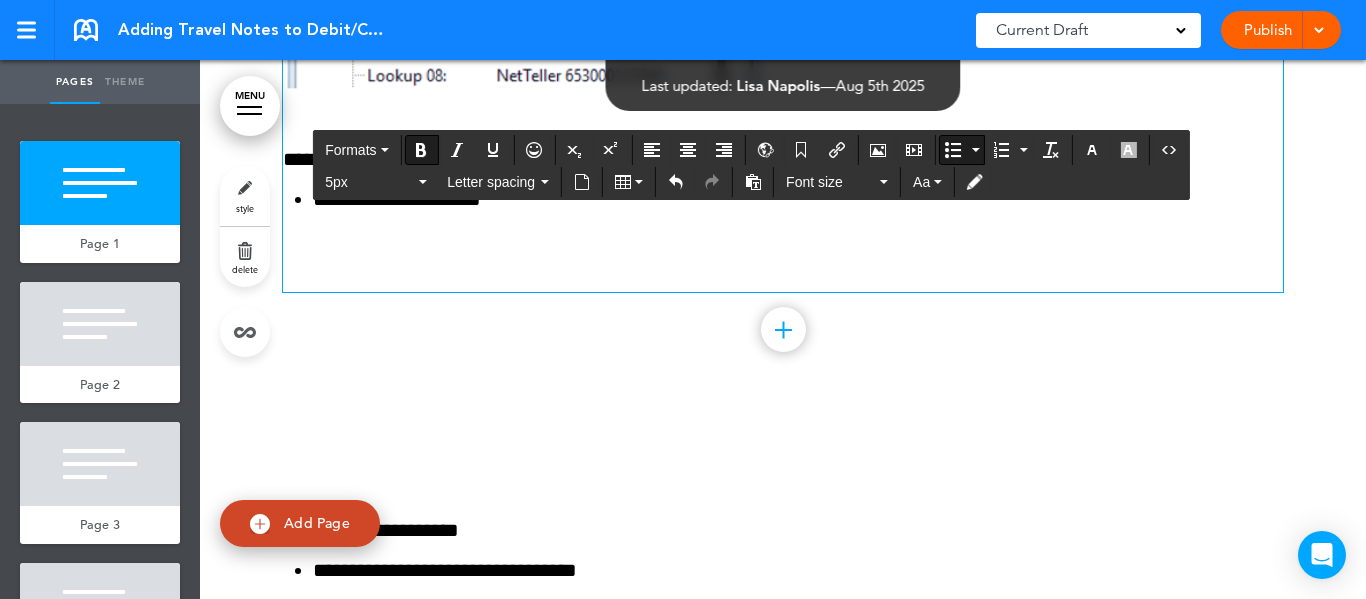 click on "**********" at bounding box center [783, 217] 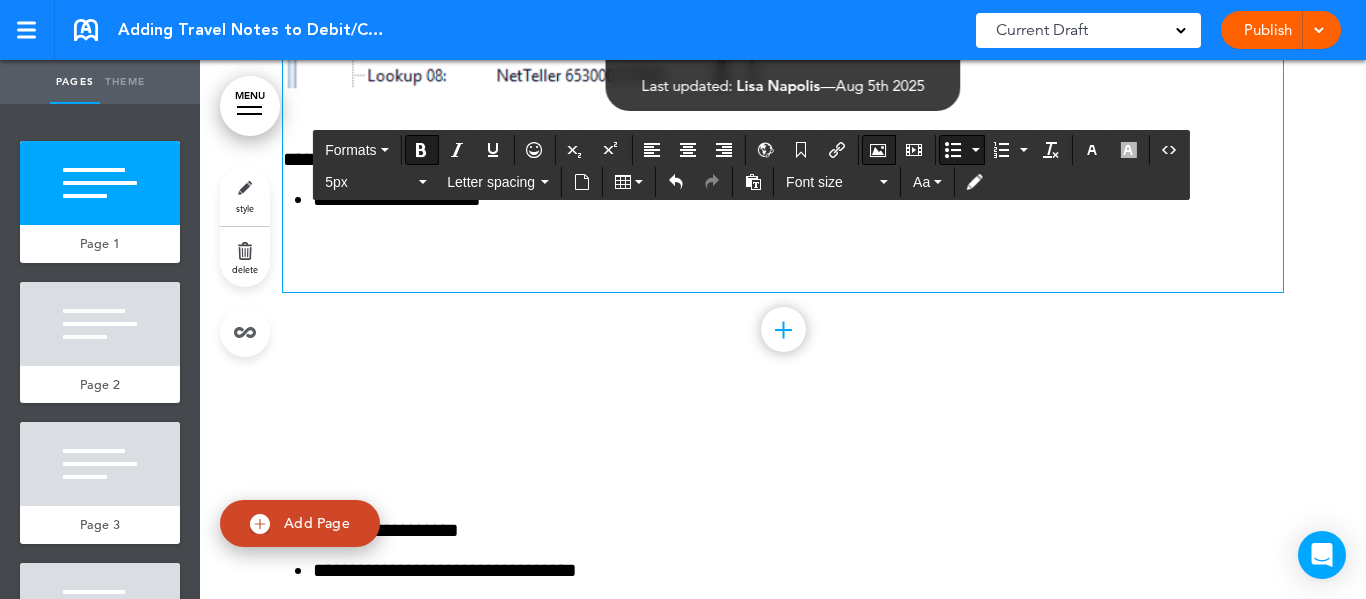 click at bounding box center [878, 150] 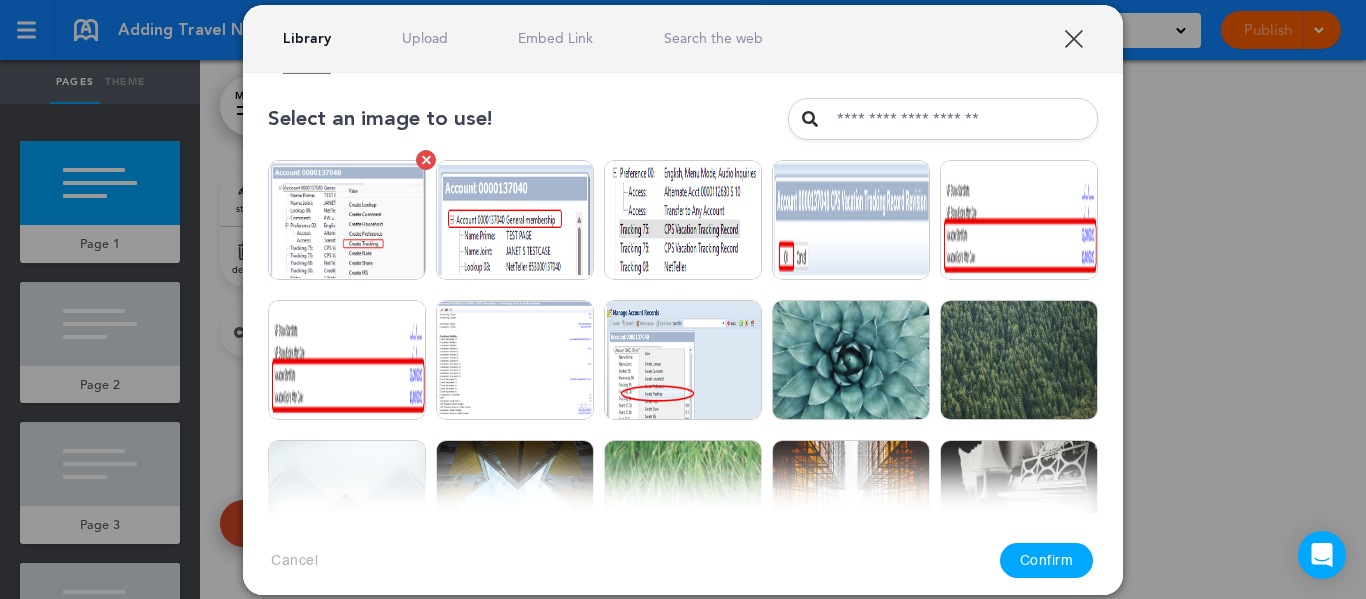 click at bounding box center (347, 220) 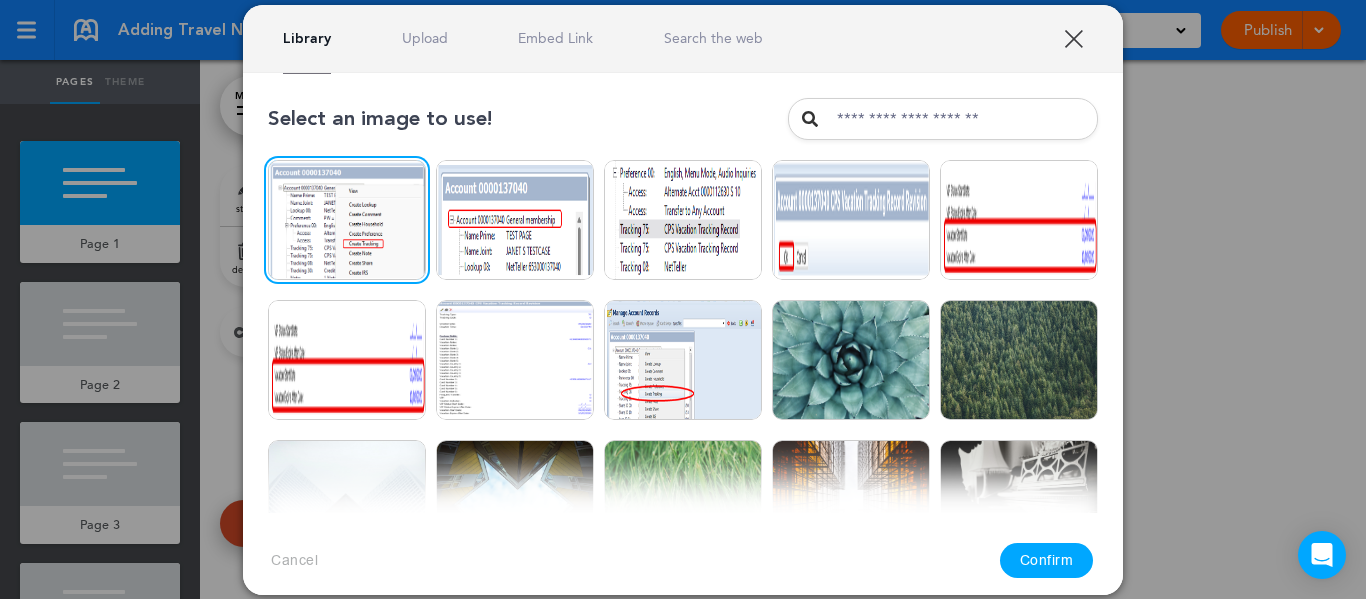 click on "Confirm" at bounding box center [1047, 560] 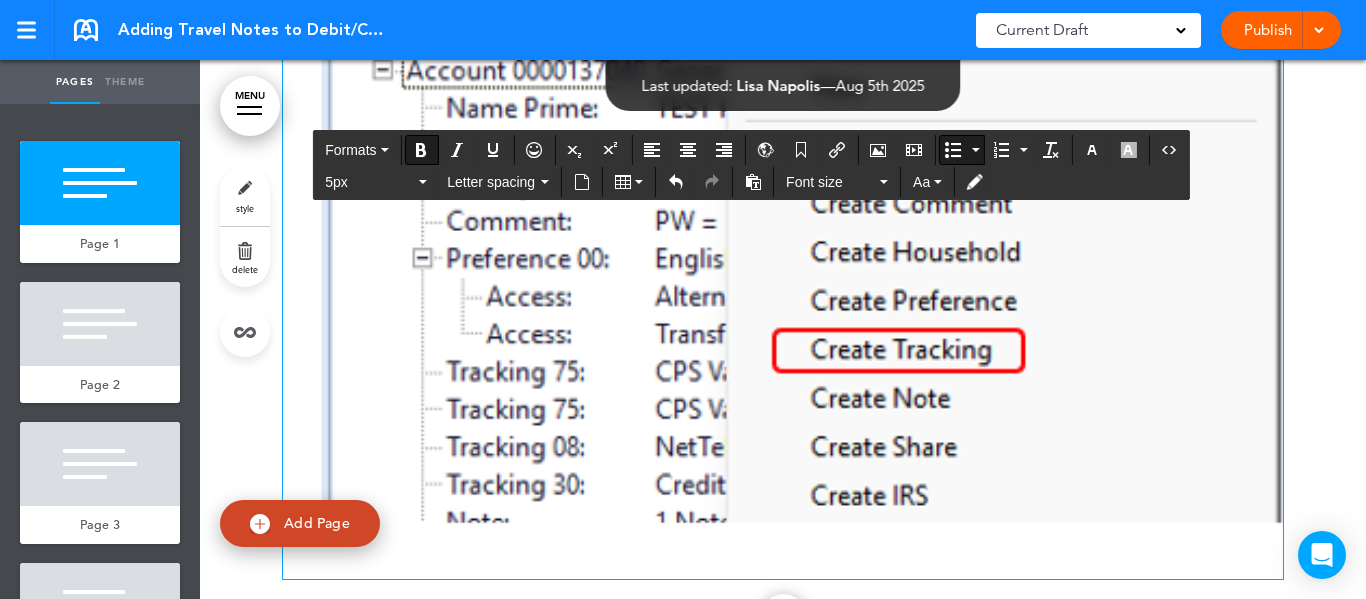 scroll, scrollTop: 1300, scrollLeft: 0, axis: vertical 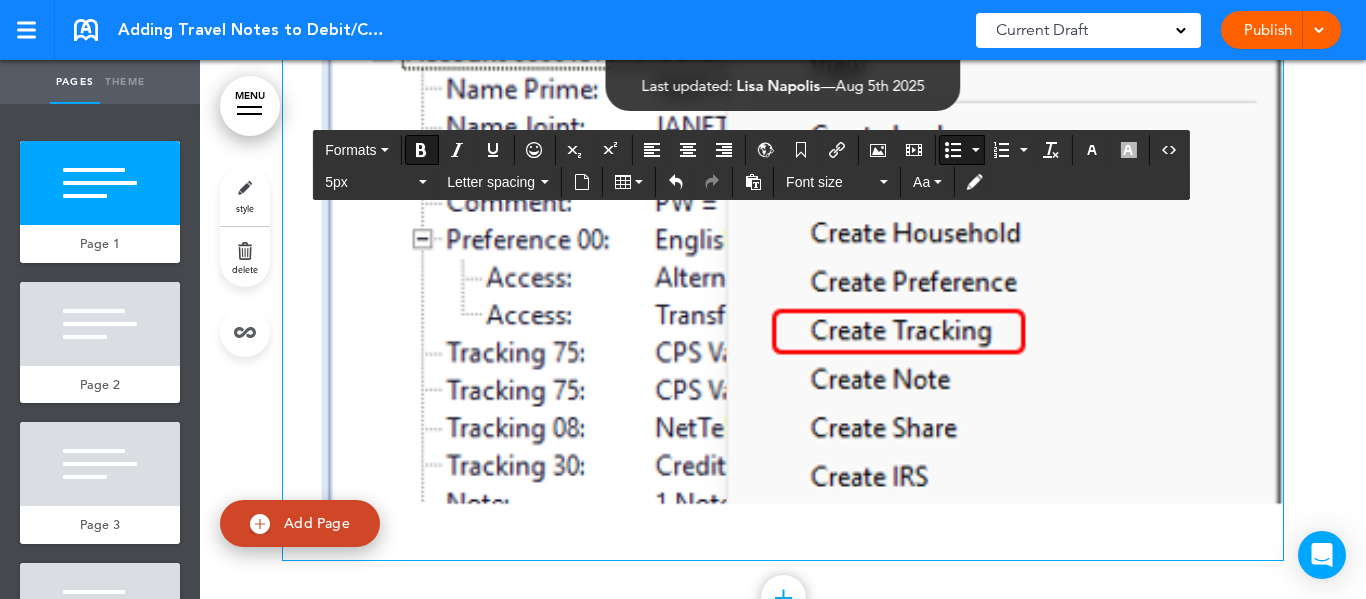 click at bounding box center [783, 542] 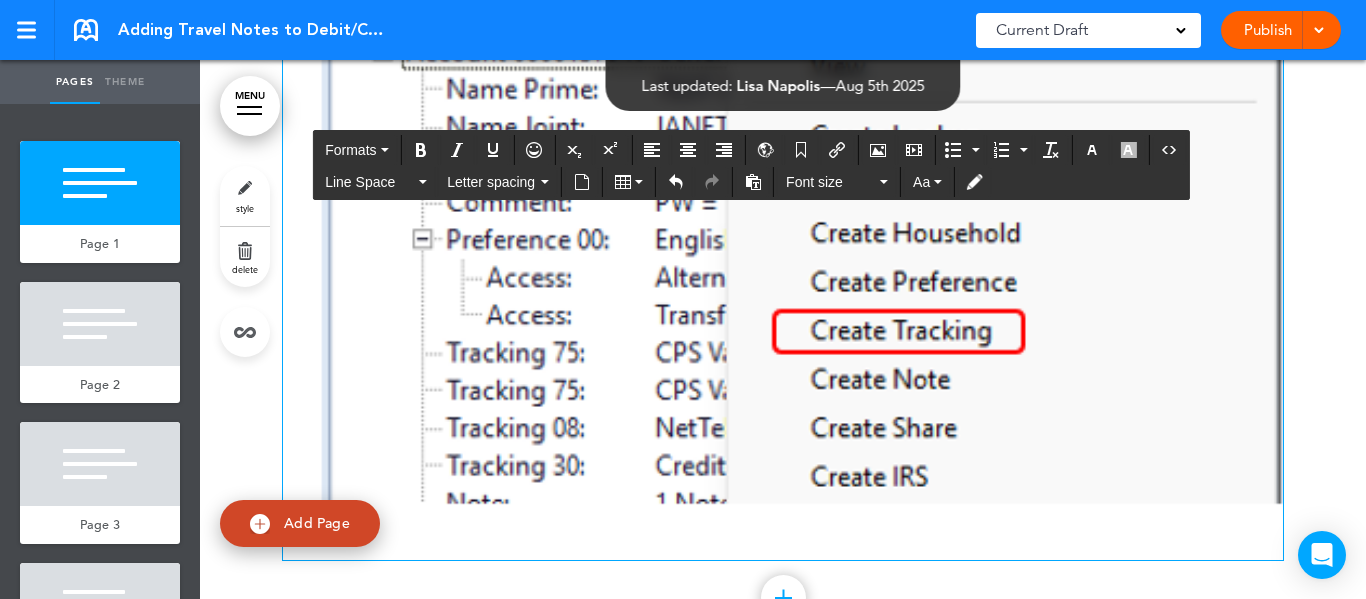 click at bounding box center [783, -278] 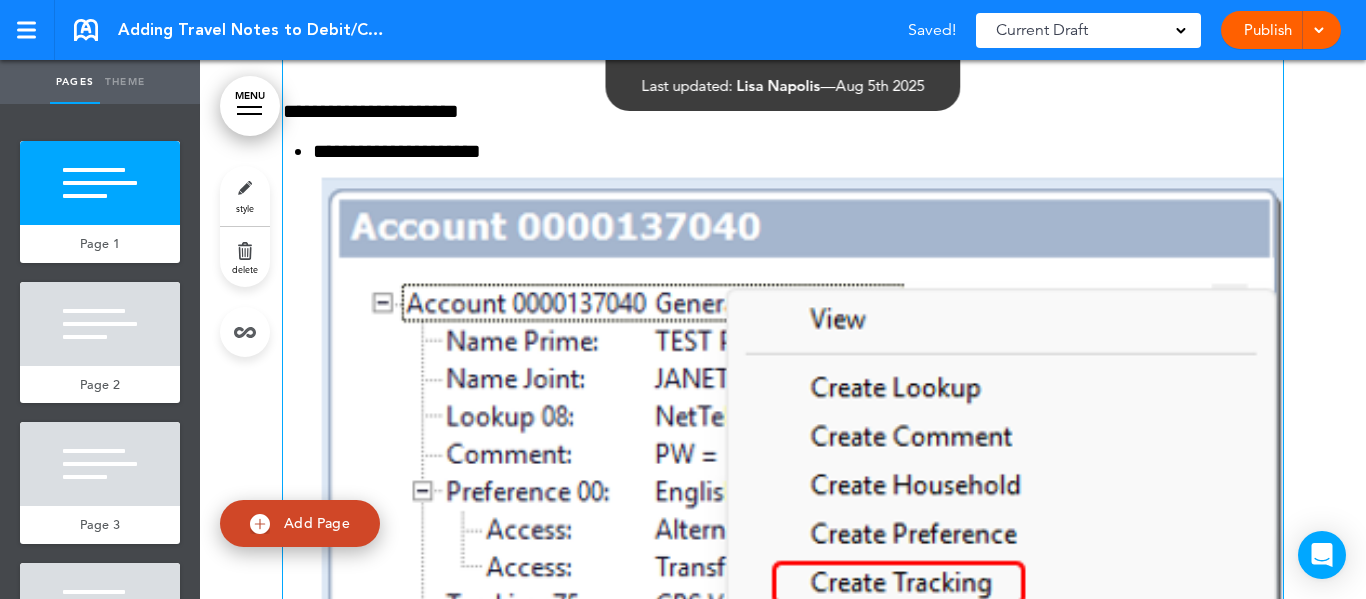 scroll, scrollTop: 1000, scrollLeft: 0, axis: vertical 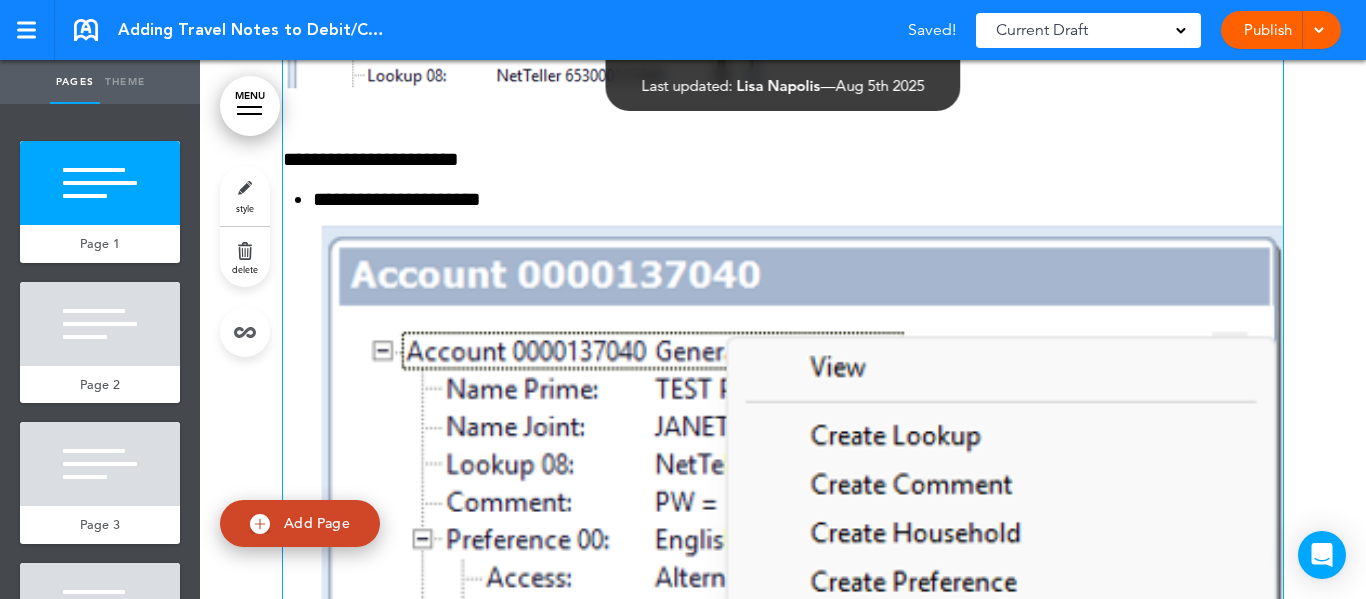 click at bounding box center (798, 512) 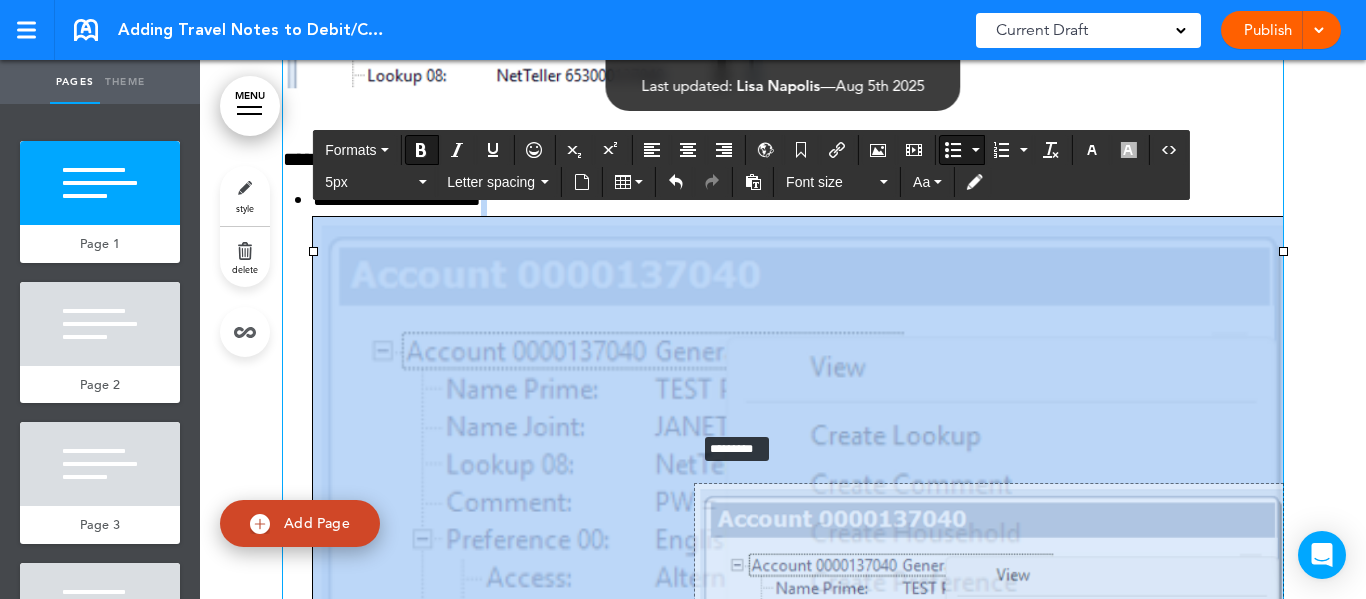 drag, startPoint x: 307, startPoint y: 249, endPoint x: 689, endPoint y: 430, distance: 422.7115 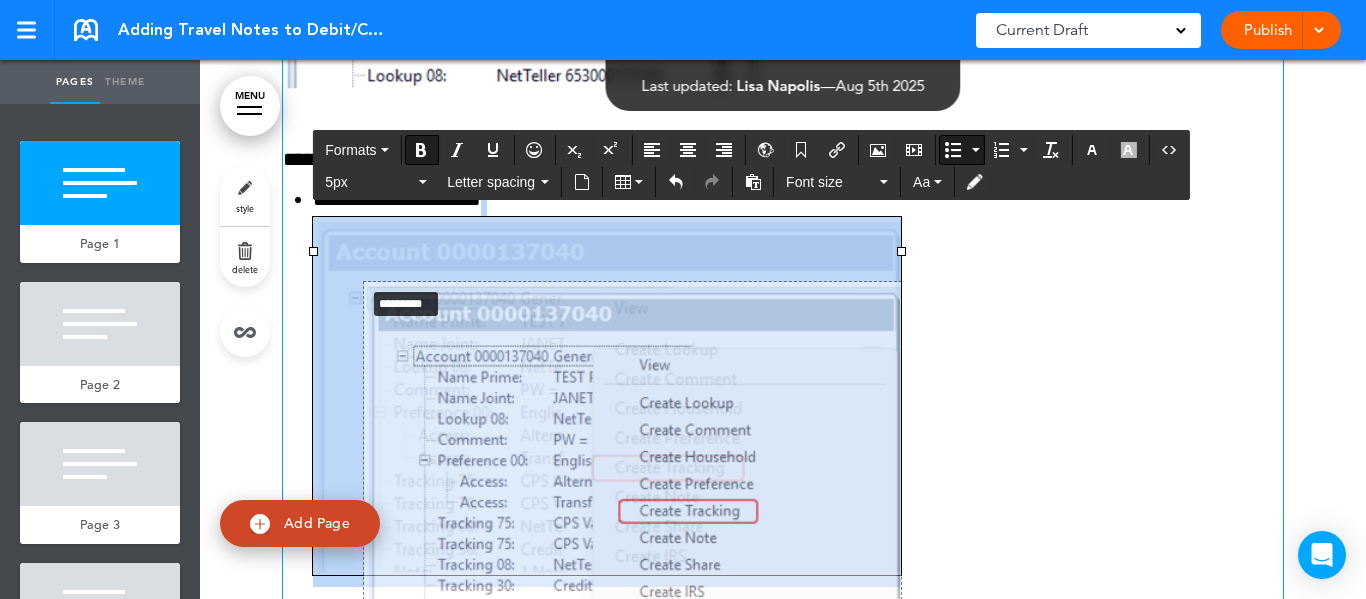 drag, startPoint x: 303, startPoint y: 250, endPoint x: 362, endPoint y: 289, distance: 70.724815 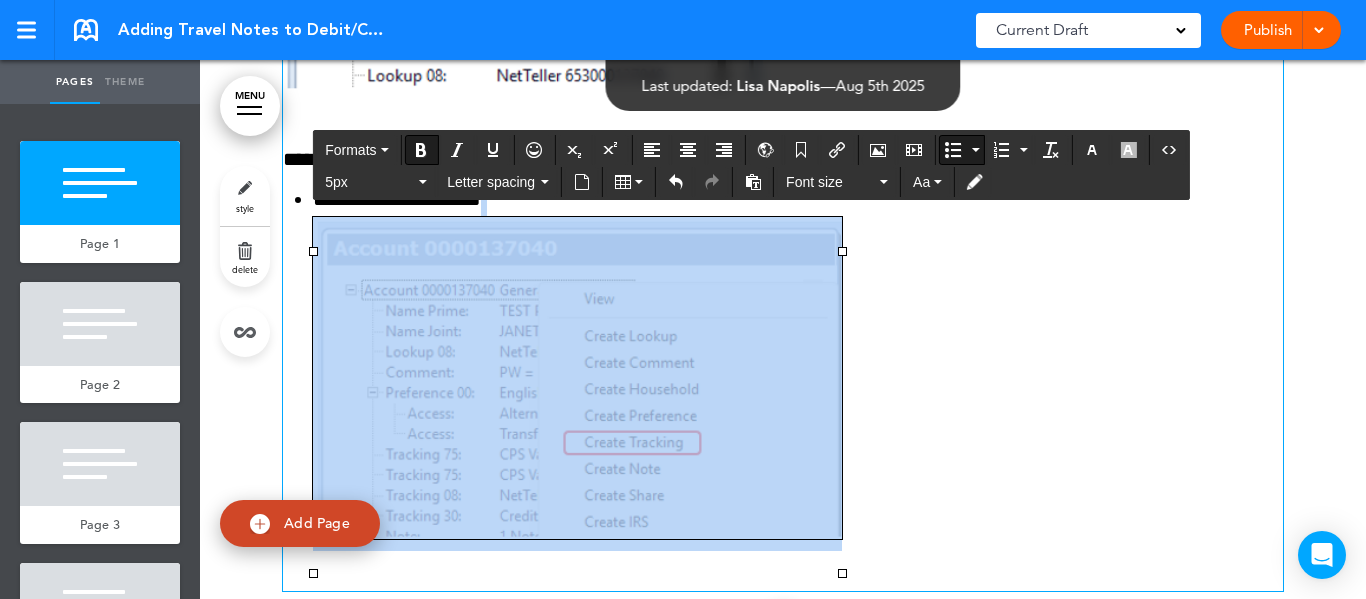 click at bounding box center (577, 378) 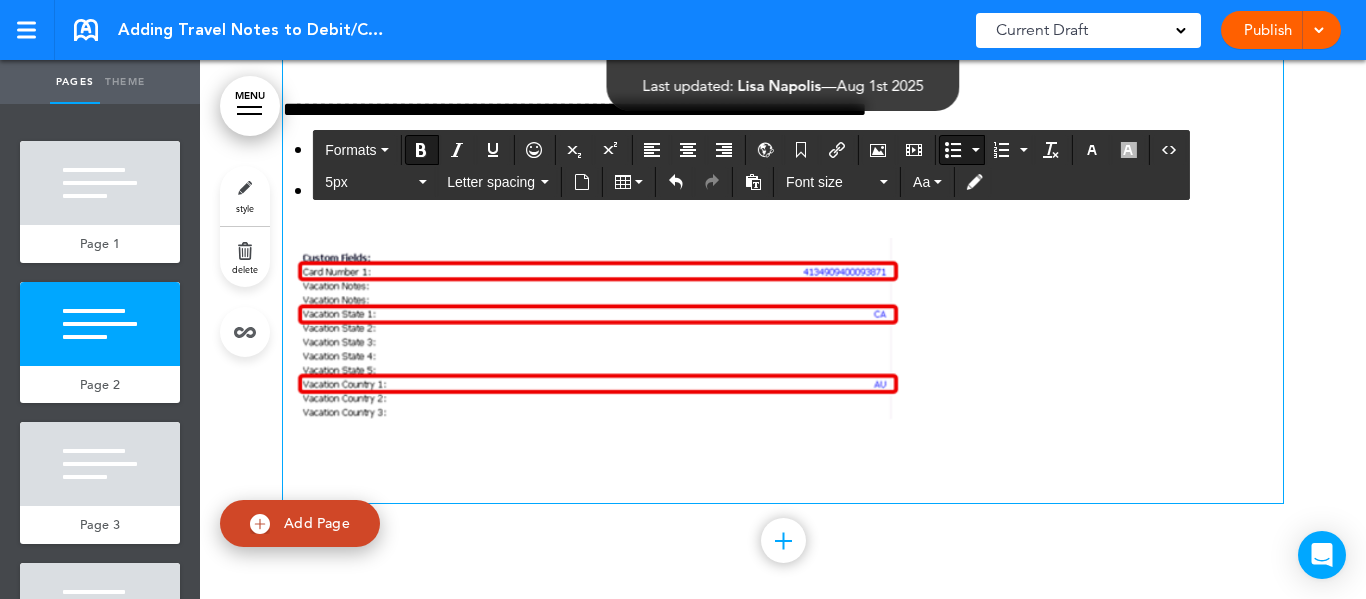 scroll, scrollTop: 2700, scrollLeft: 0, axis: vertical 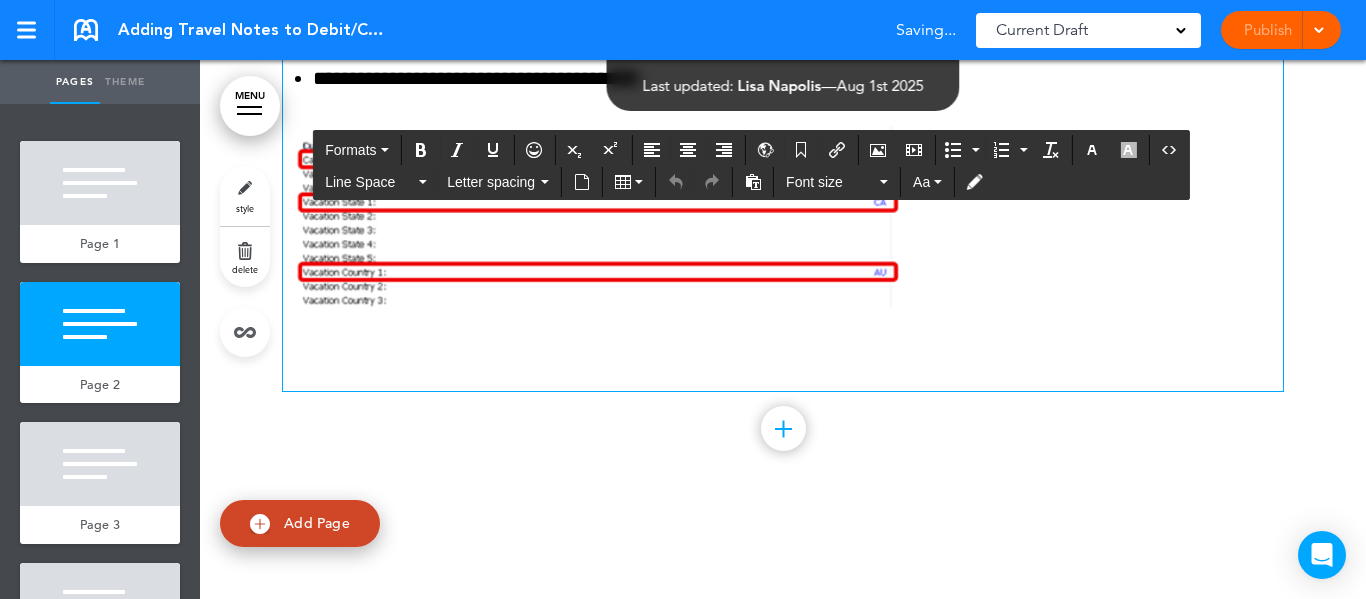 click on "**********" at bounding box center [783, -259] 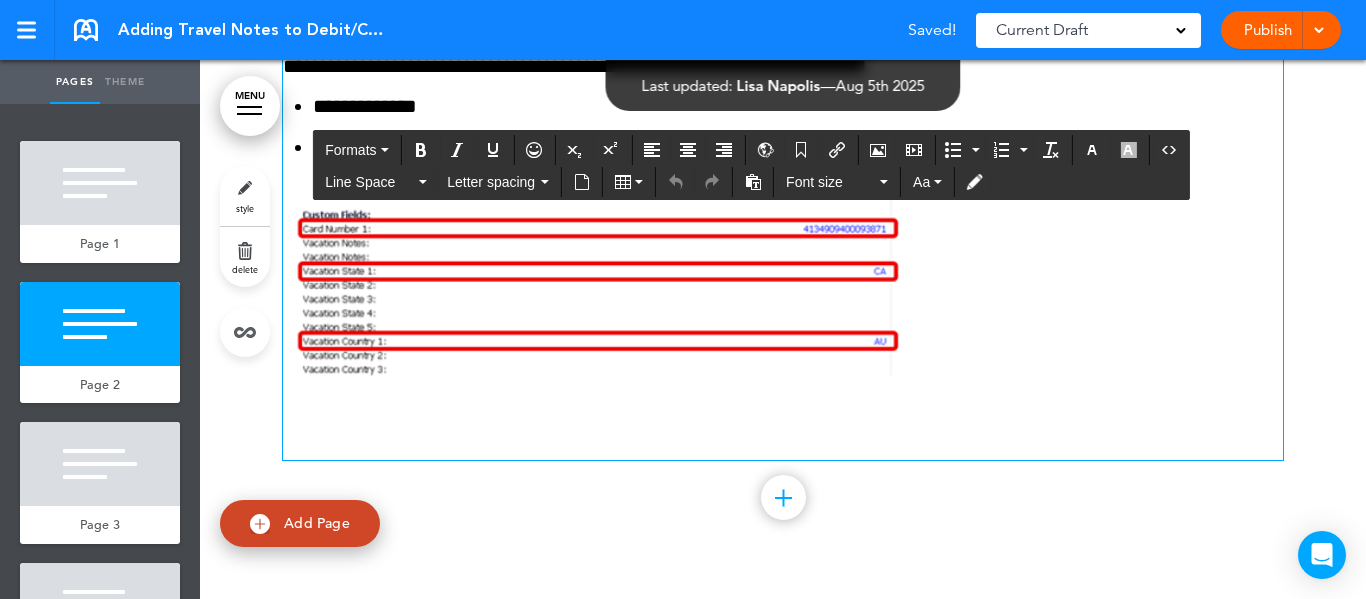 scroll, scrollTop: 2600, scrollLeft: 0, axis: vertical 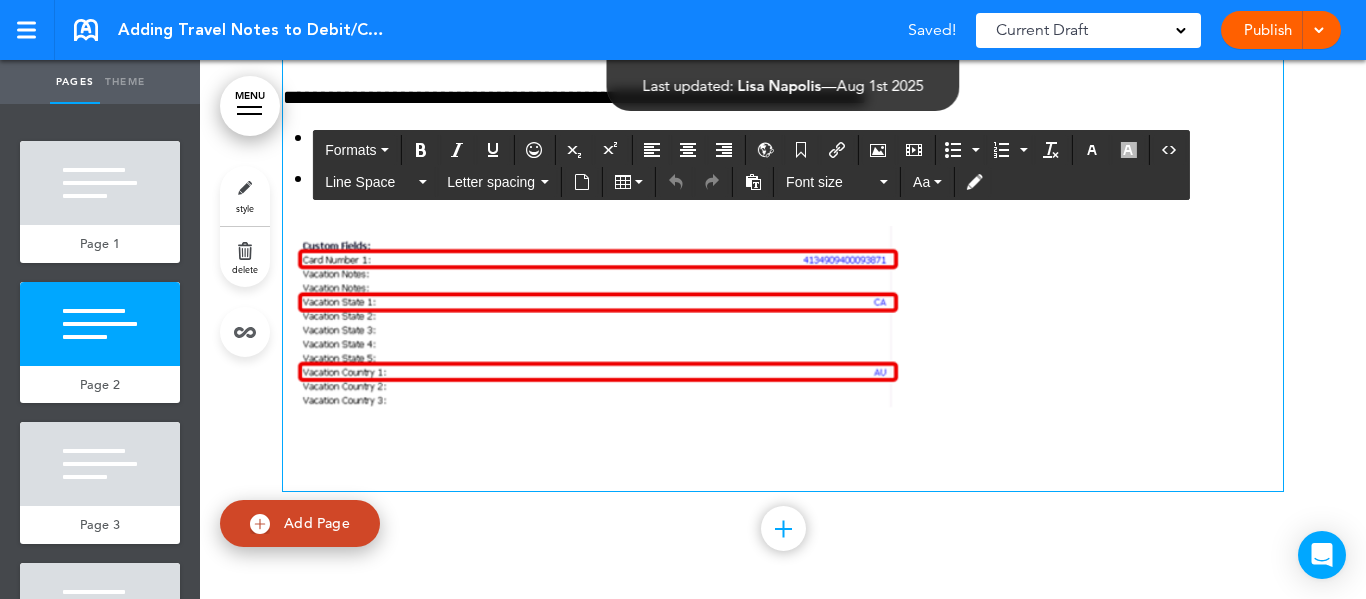 click at bounding box center [593, 317] 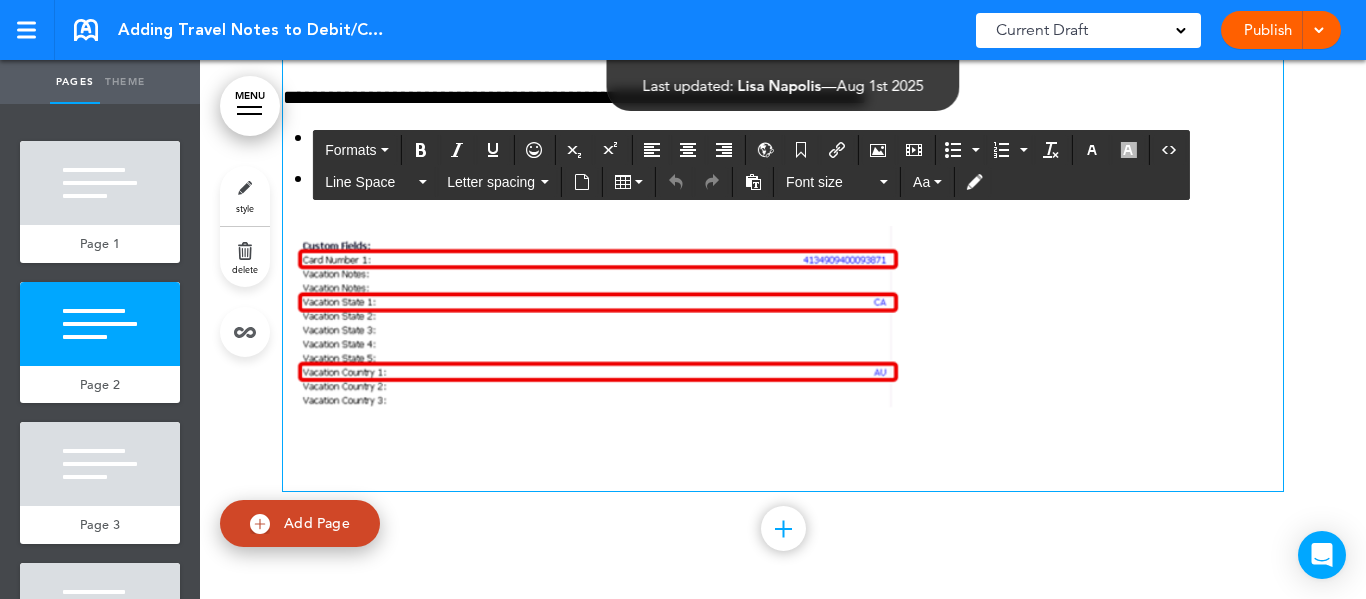 click on "**********" at bounding box center (783, -159) 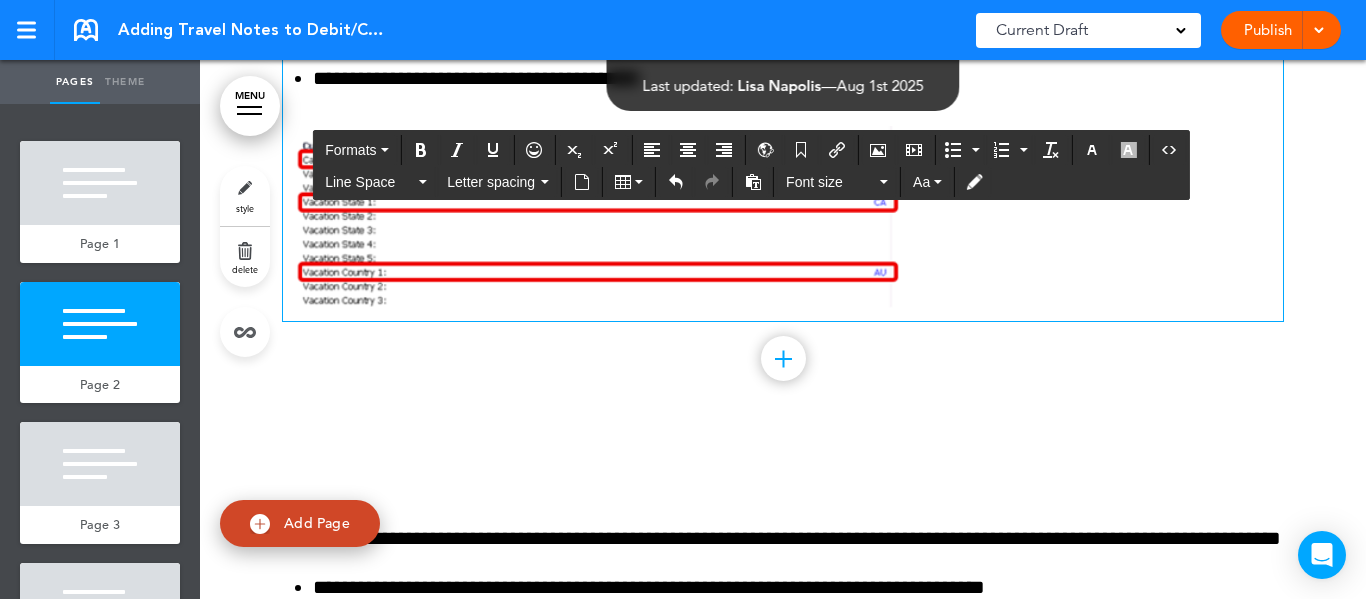 scroll, scrollTop: 2500, scrollLeft: 0, axis: vertical 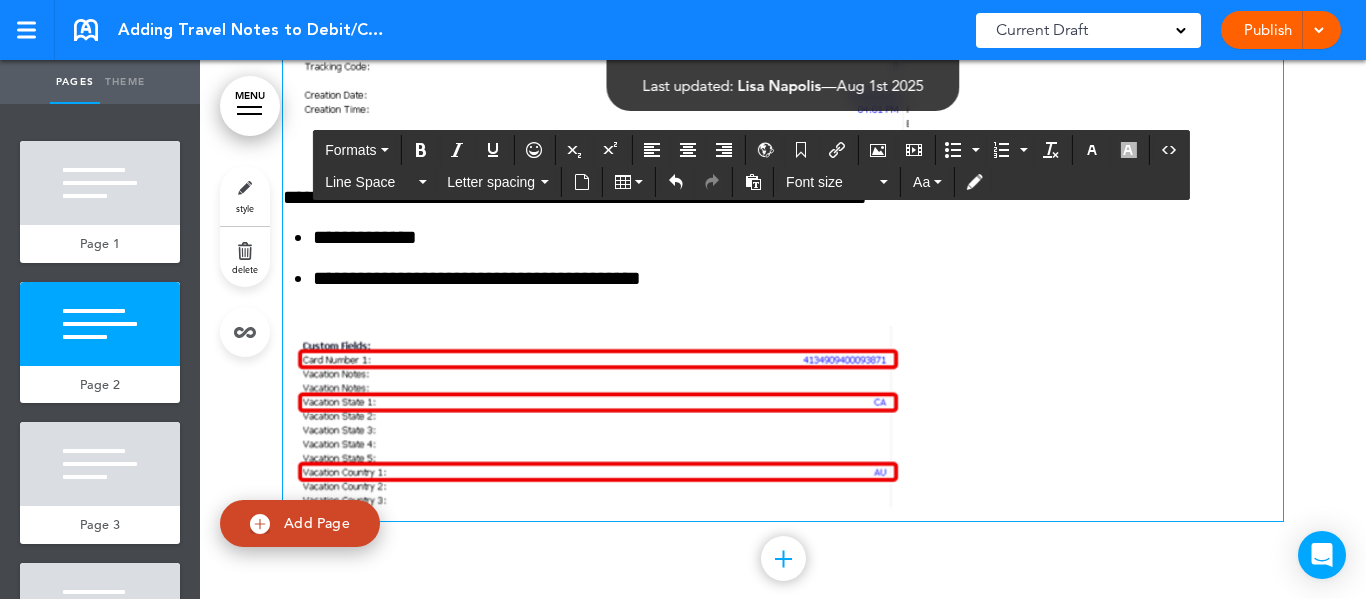 click at bounding box center (783, 309) 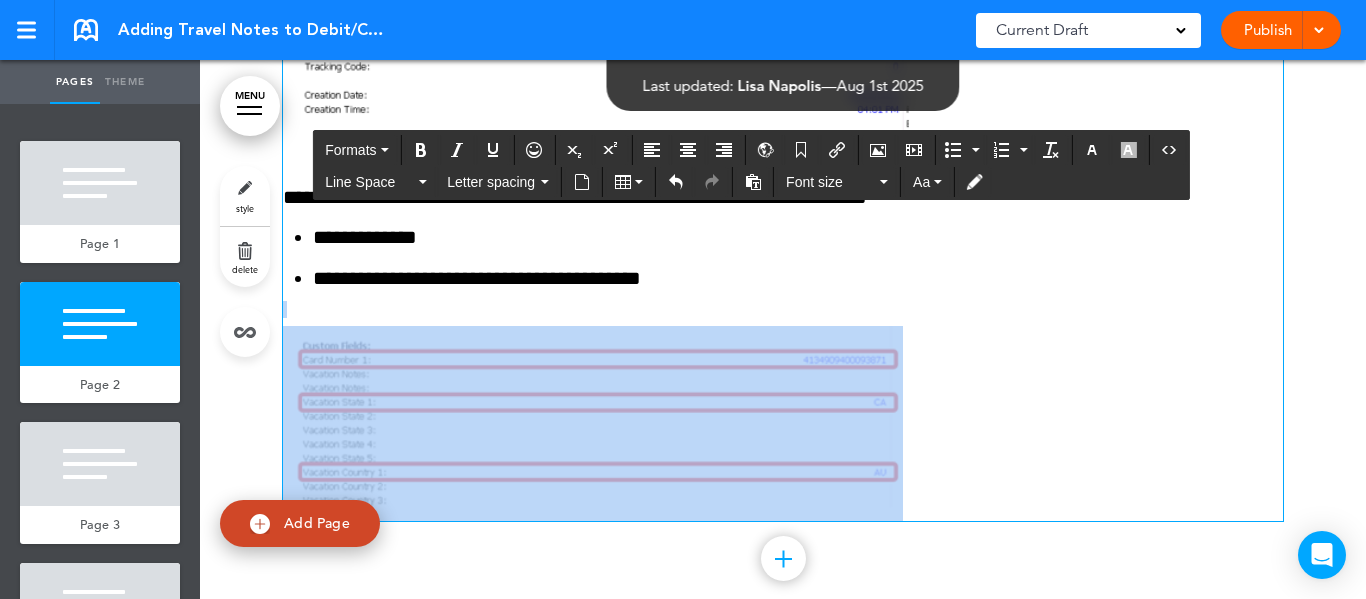 click at bounding box center (783, 309) 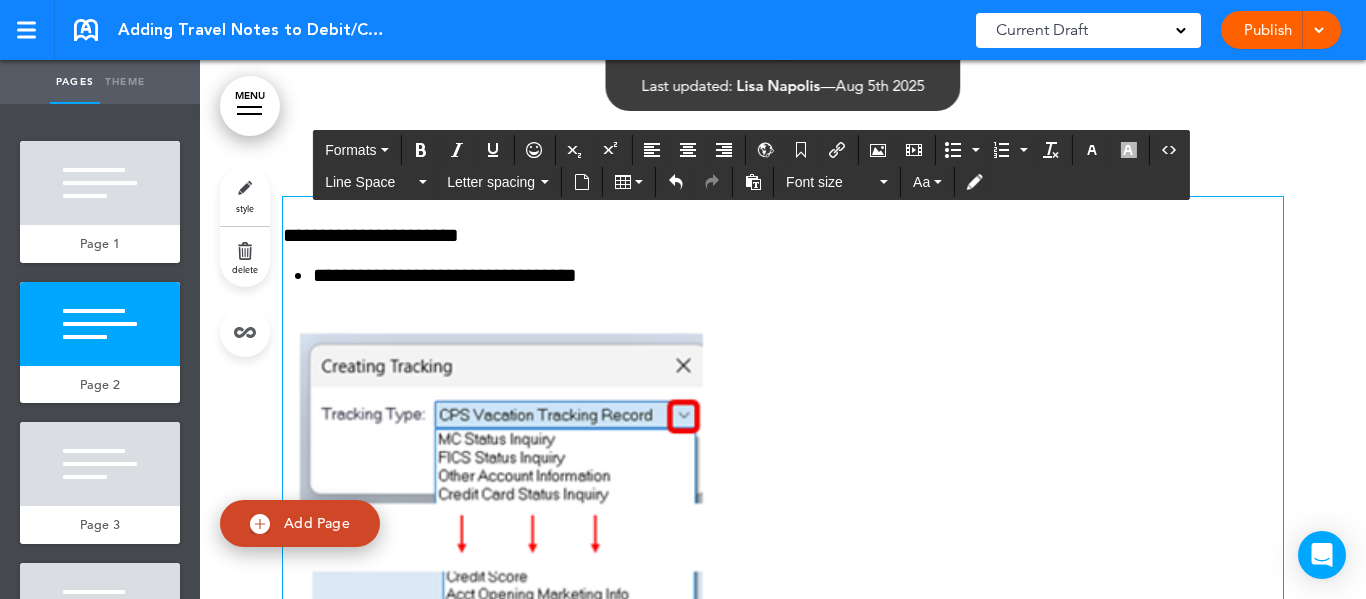 scroll, scrollTop: 1700, scrollLeft: 0, axis: vertical 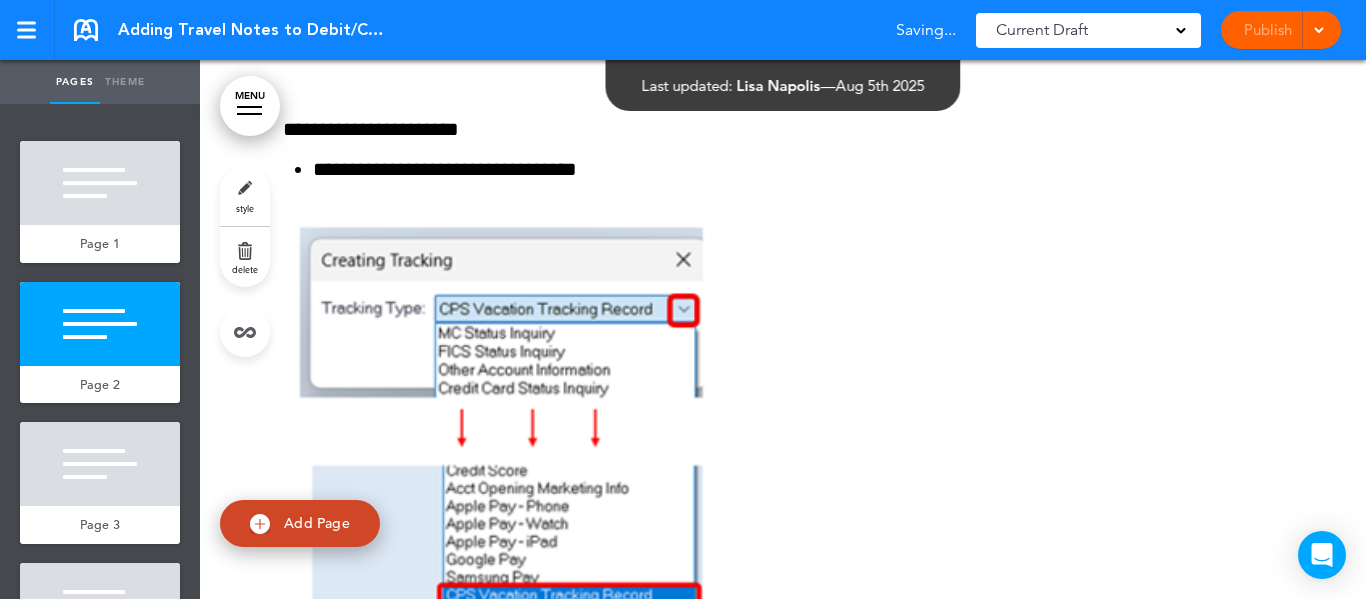 click at bounding box center (783, 718) 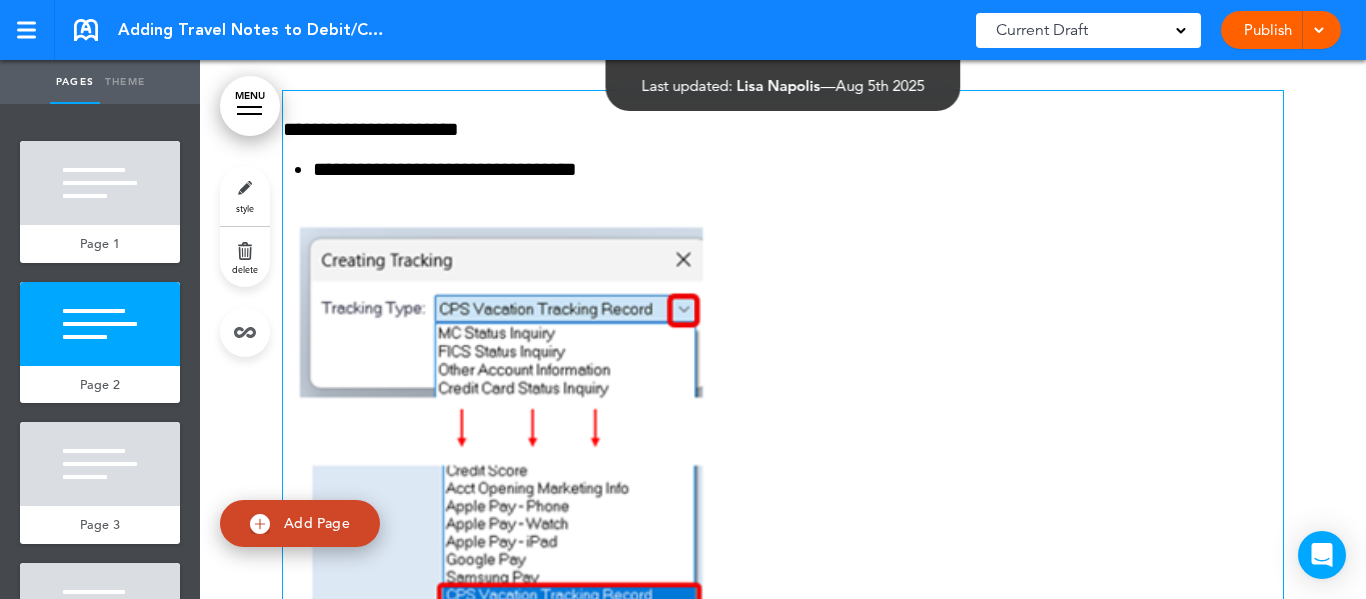 click at bounding box center [497, 410] 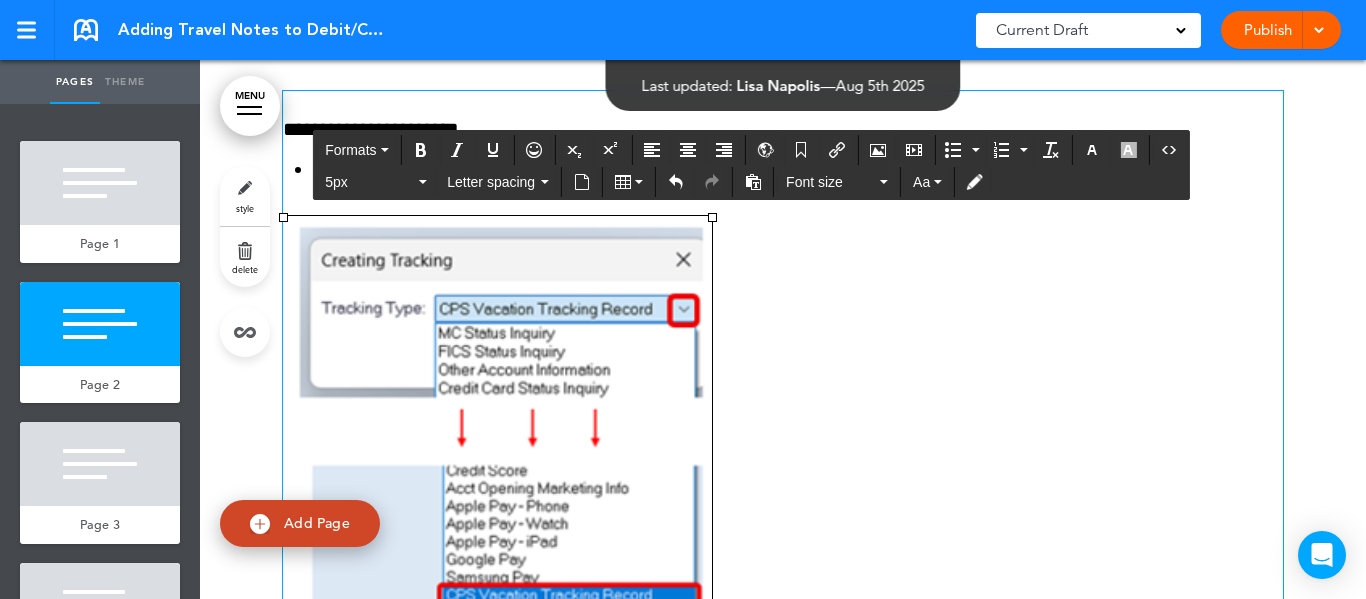 type 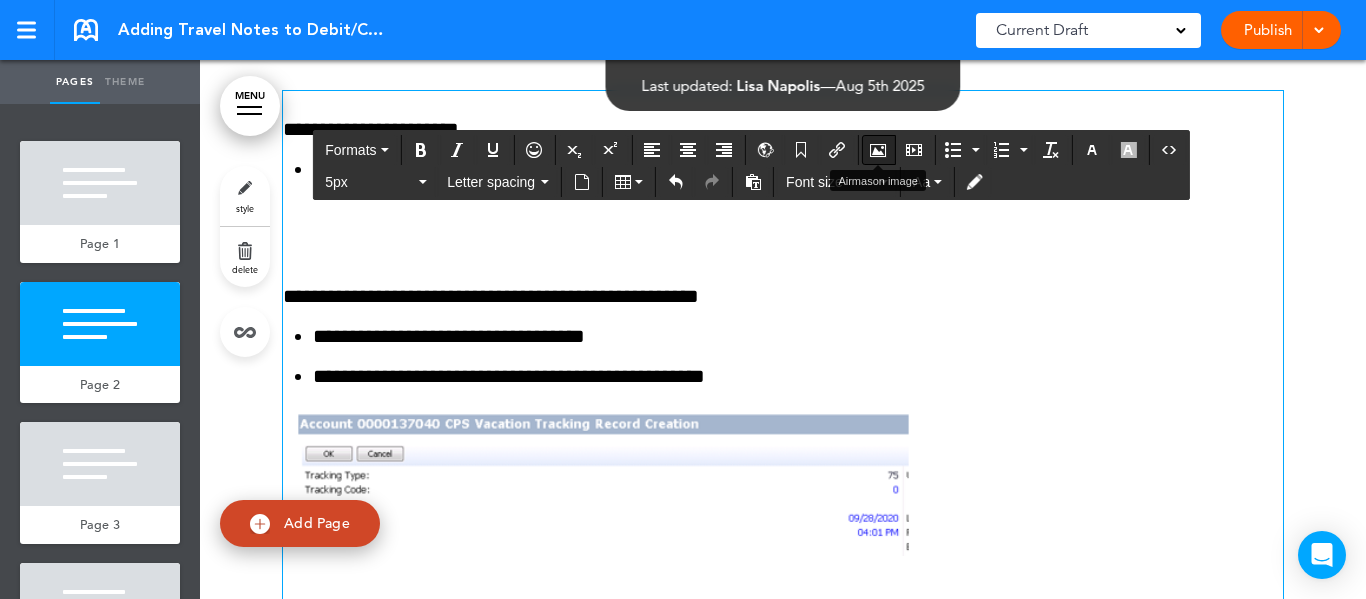 click at bounding box center (878, 150) 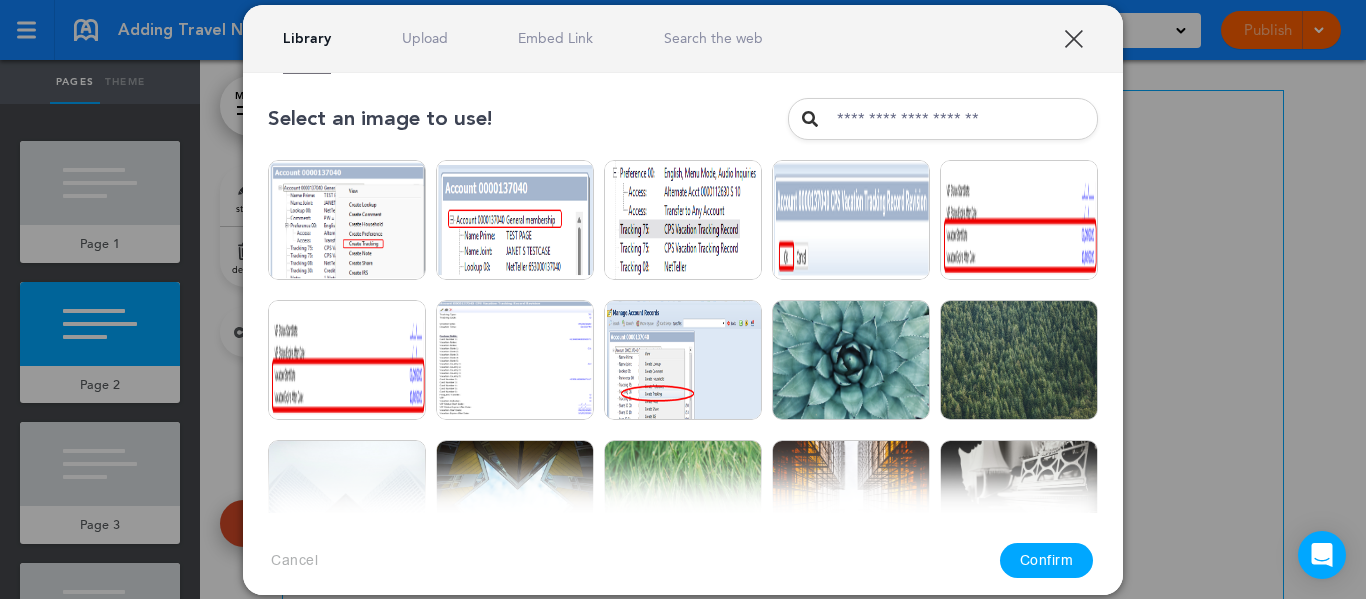 click on "Upload" at bounding box center [425, 38] 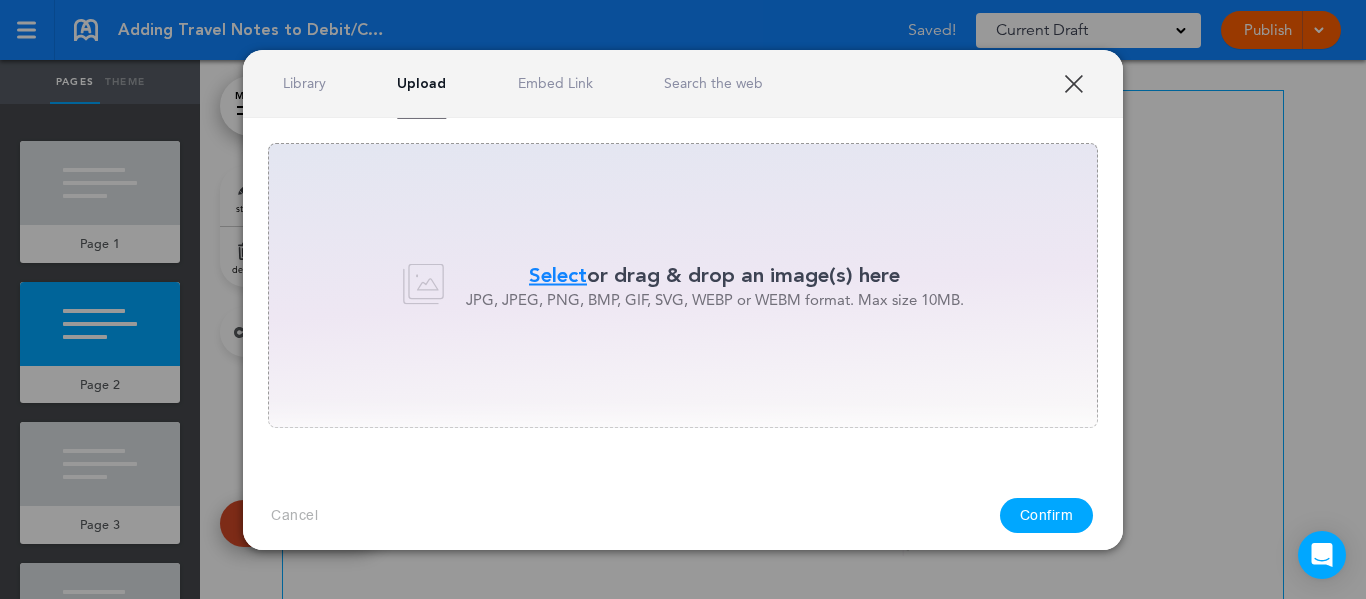 click on "Select" at bounding box center (558, 275) 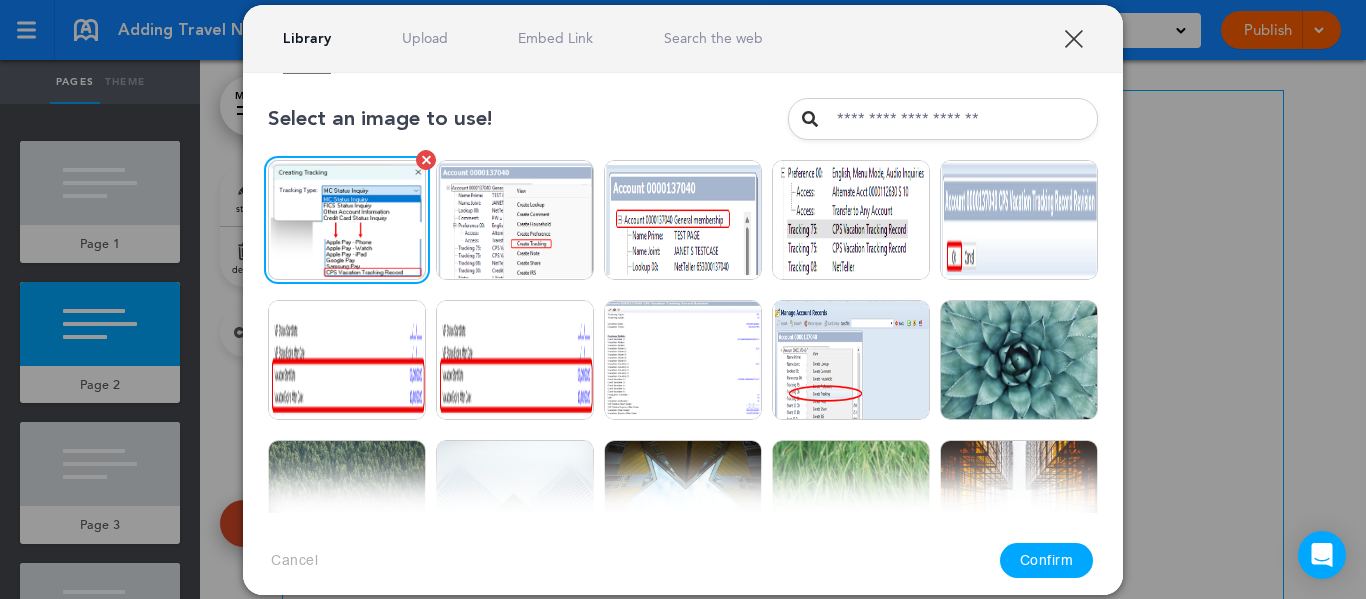 click at bounding box center (347, 220) 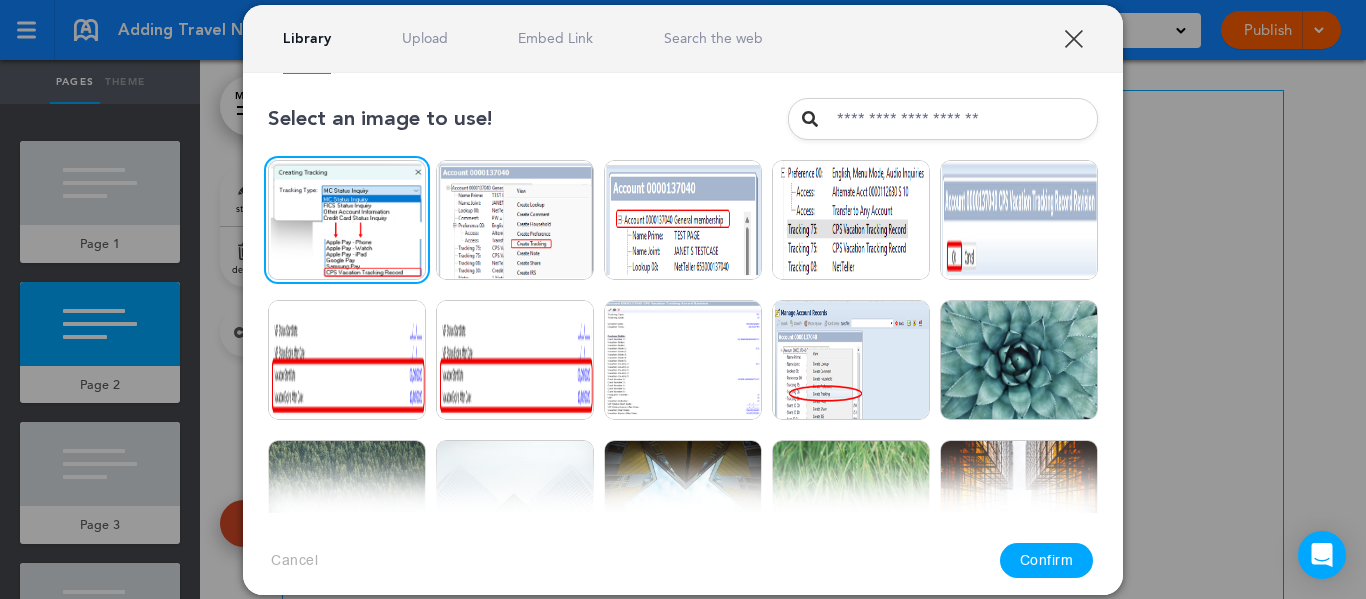 click on "Confirm" at bounding box center [1047, 560] 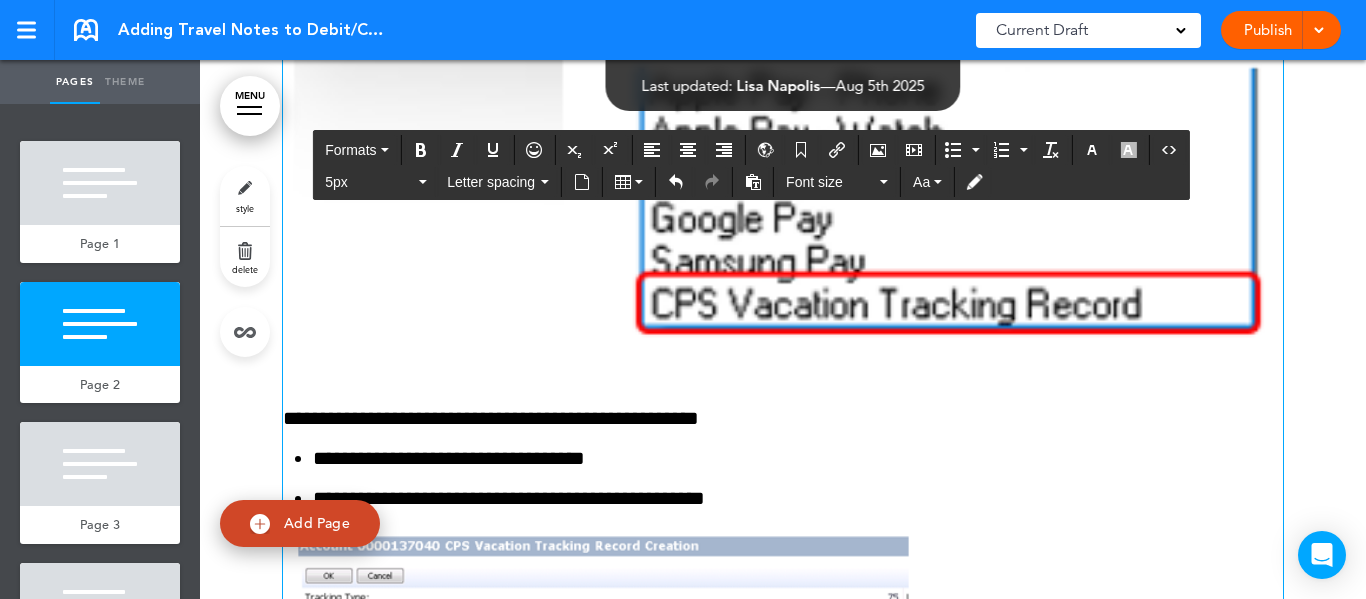 scroll, scrollTop: 2400, scrollLeft: 0, axis: vertical 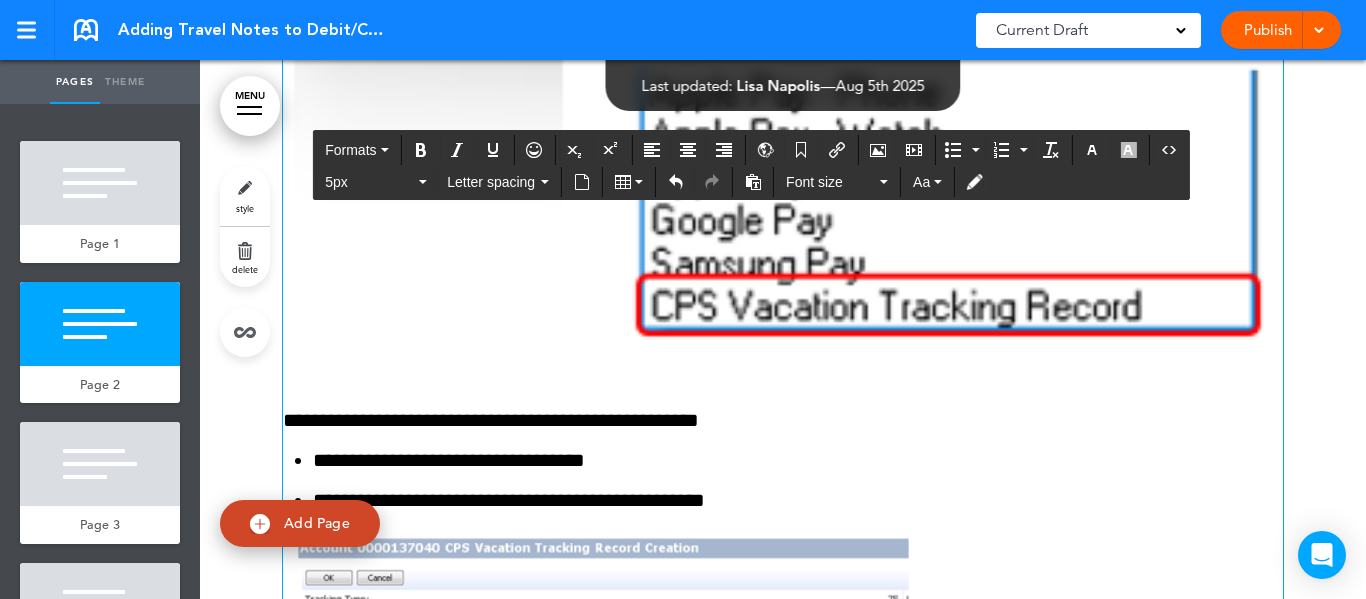 click at bounding box center [783, -66] 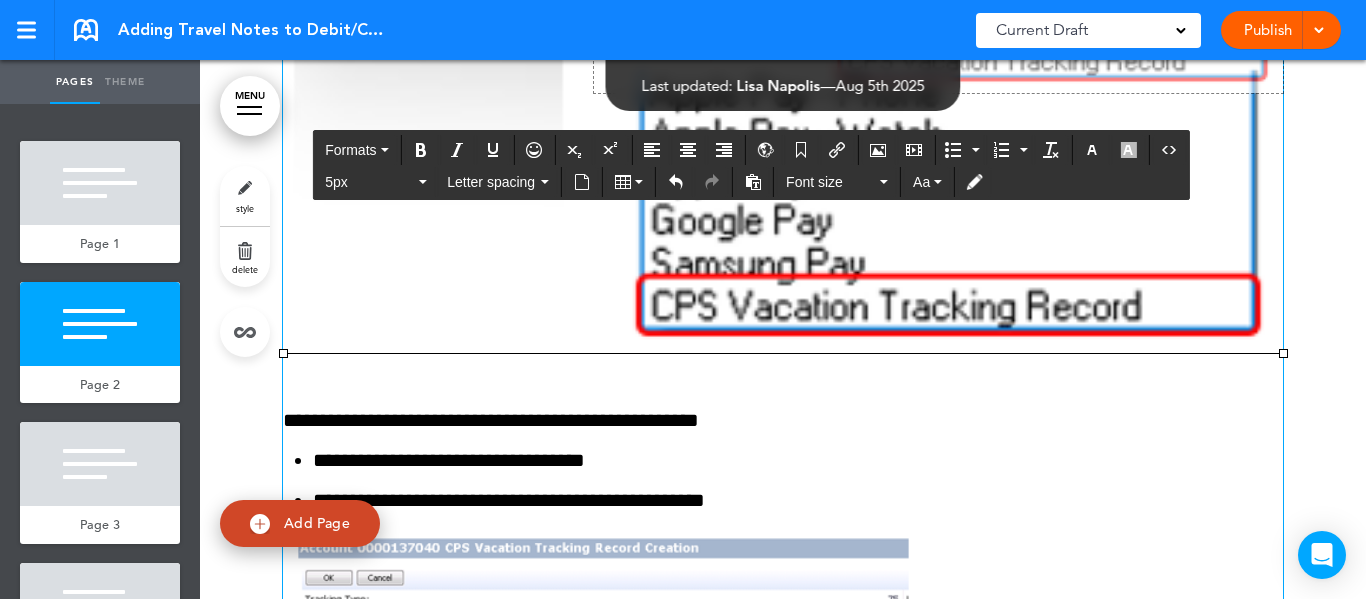 drag, startPoint x: 272, startPoint y: 389, endPoint x: 583, endPoint y: 202, distance: 362.89117 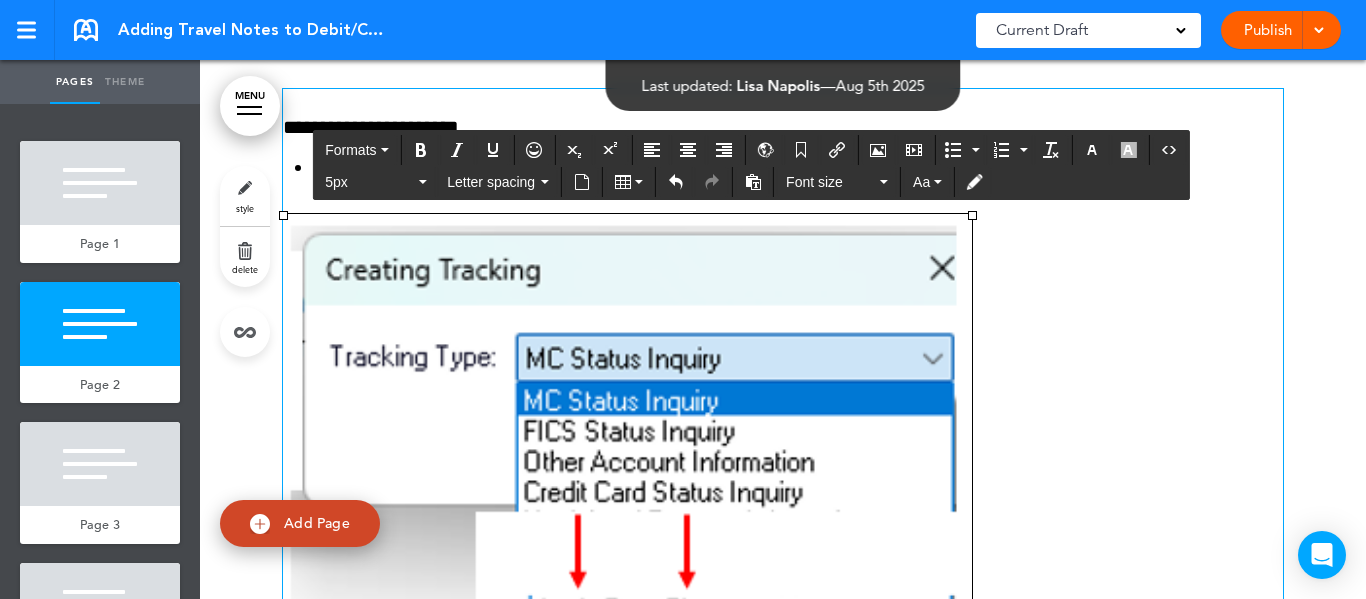 scroll, scrollTop: 1700, scrollLeft: 0, axis: vertical 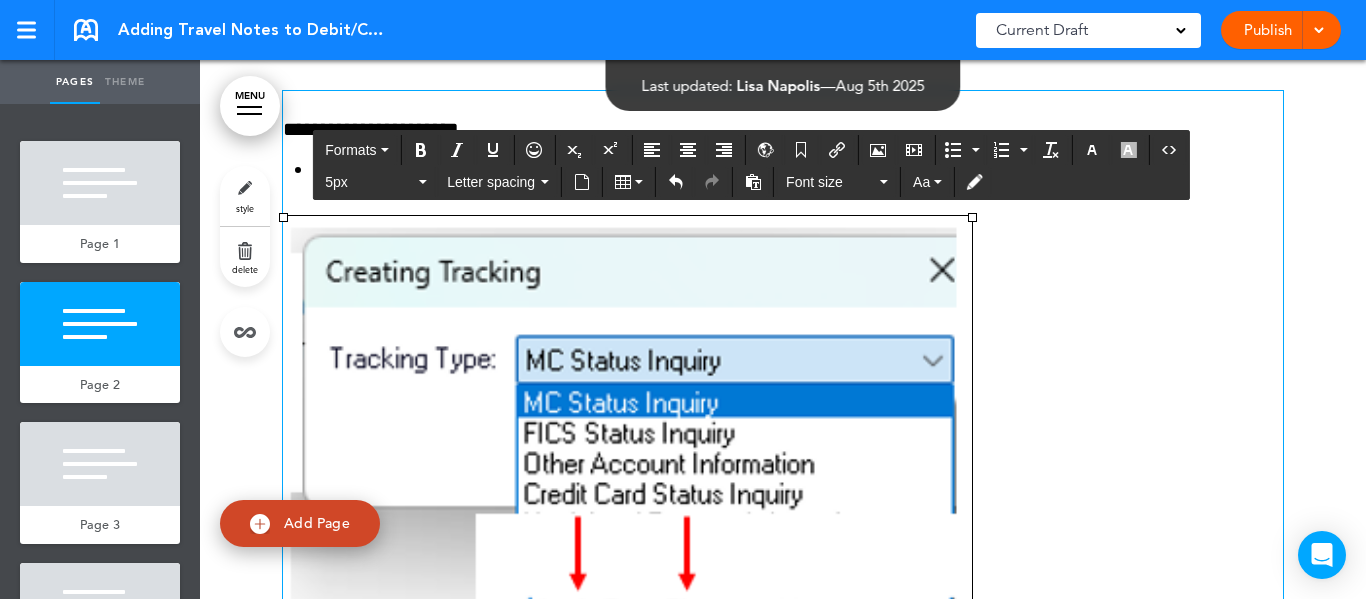 click at bounding box center (627, 504) 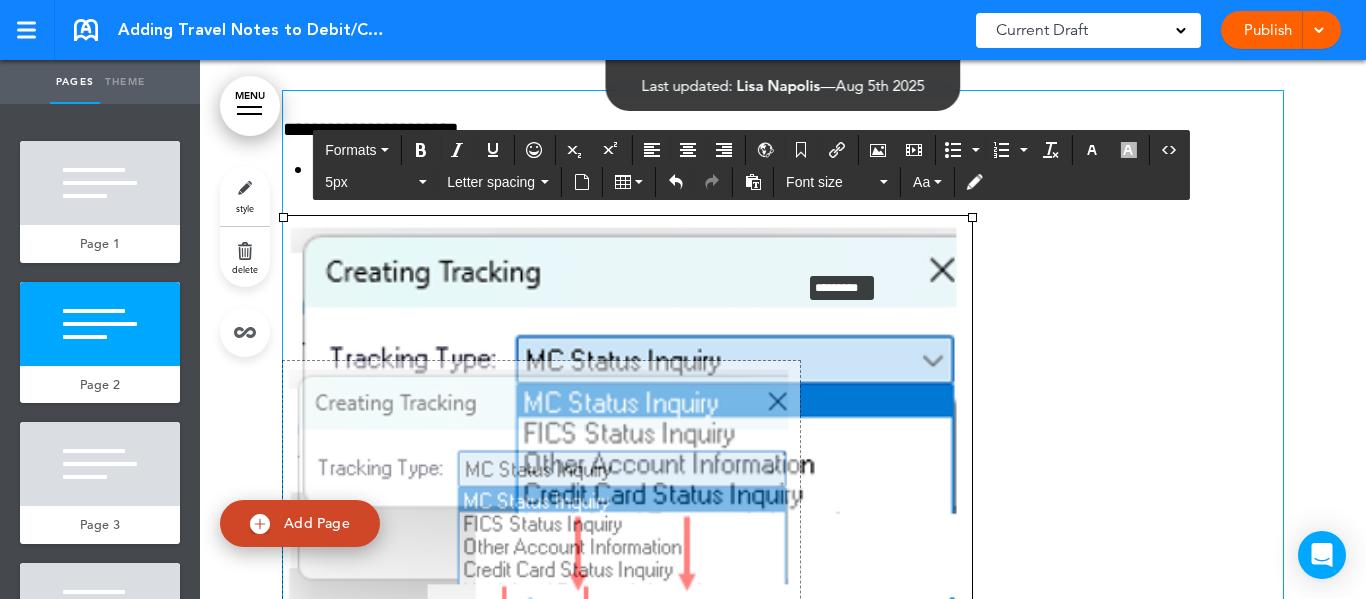 drag, startPoint x: 968, startPoint y: 247, endPoint x: 796, endPoint y: 301, distance: 180.27756 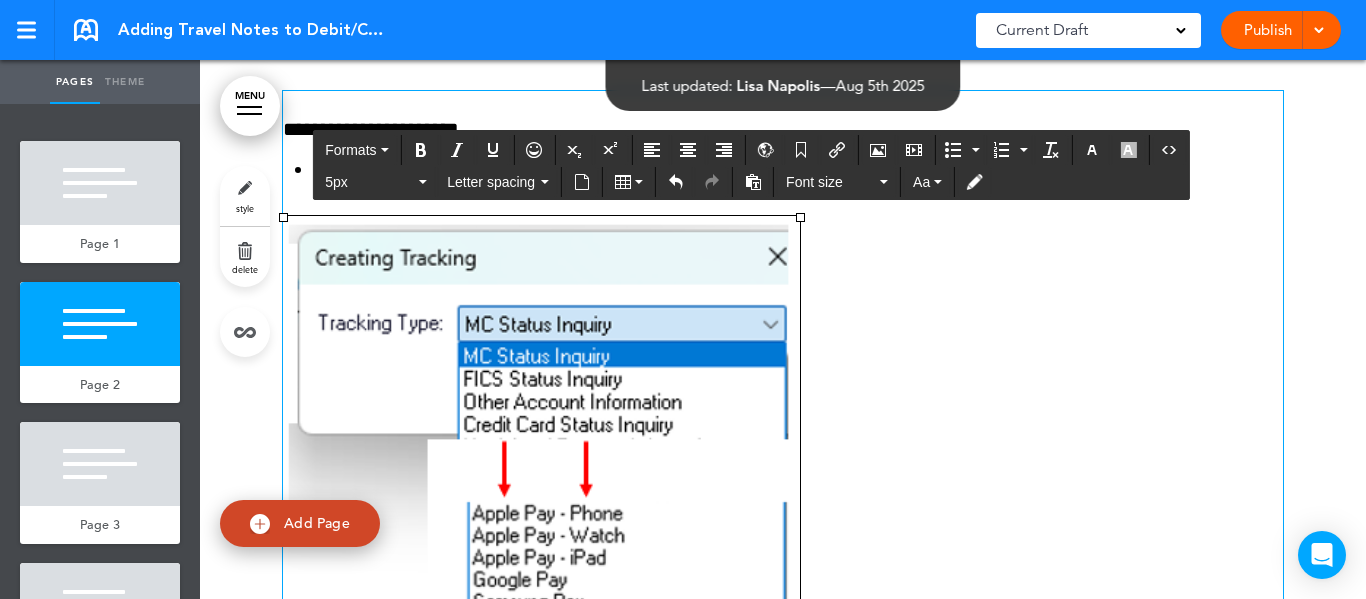 click at bounding box center [783, 434] 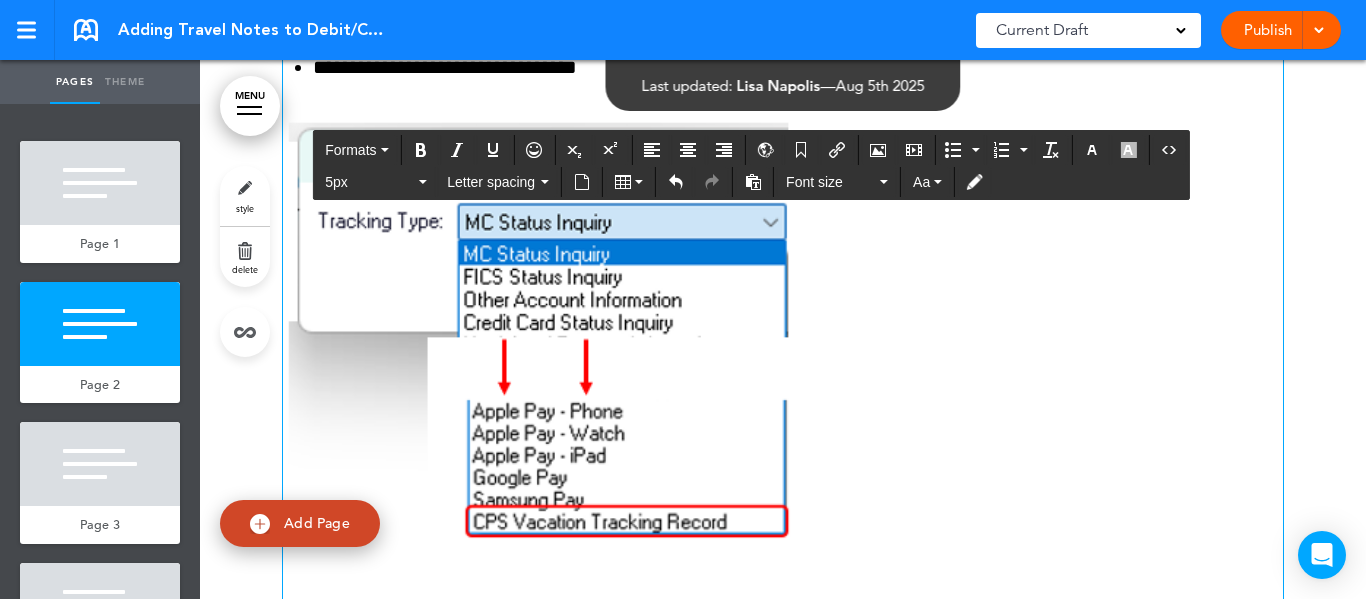 scroll, scrollTop: 1800, scrollLeft: 0, axis: vertical 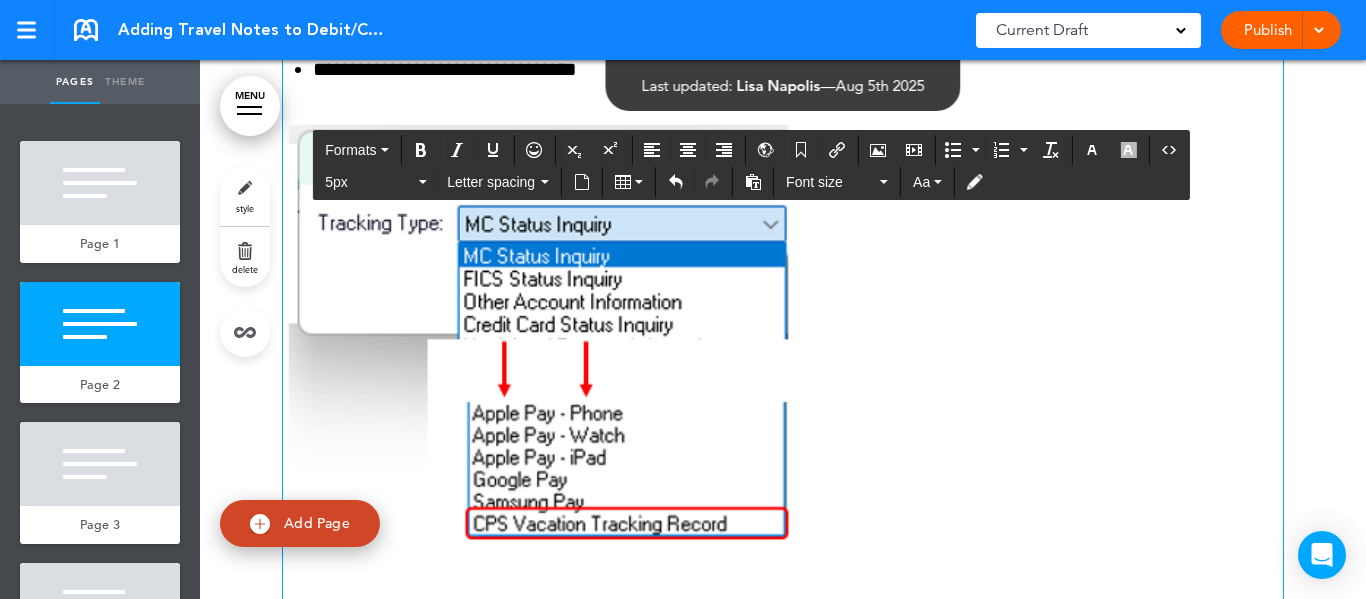 click at bounding box center (541, 332) 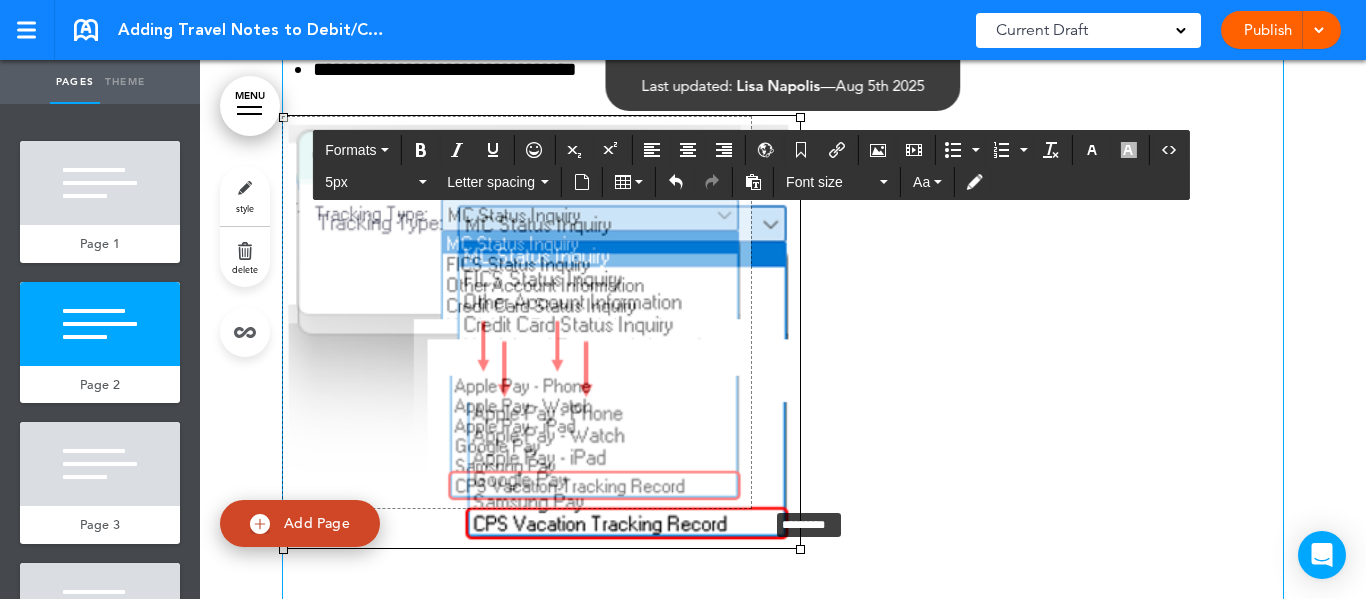 drag, startPoint x: 790, startPoint y: 580, endPoint x: 757, endPoint y: 539, distance: 52.63079 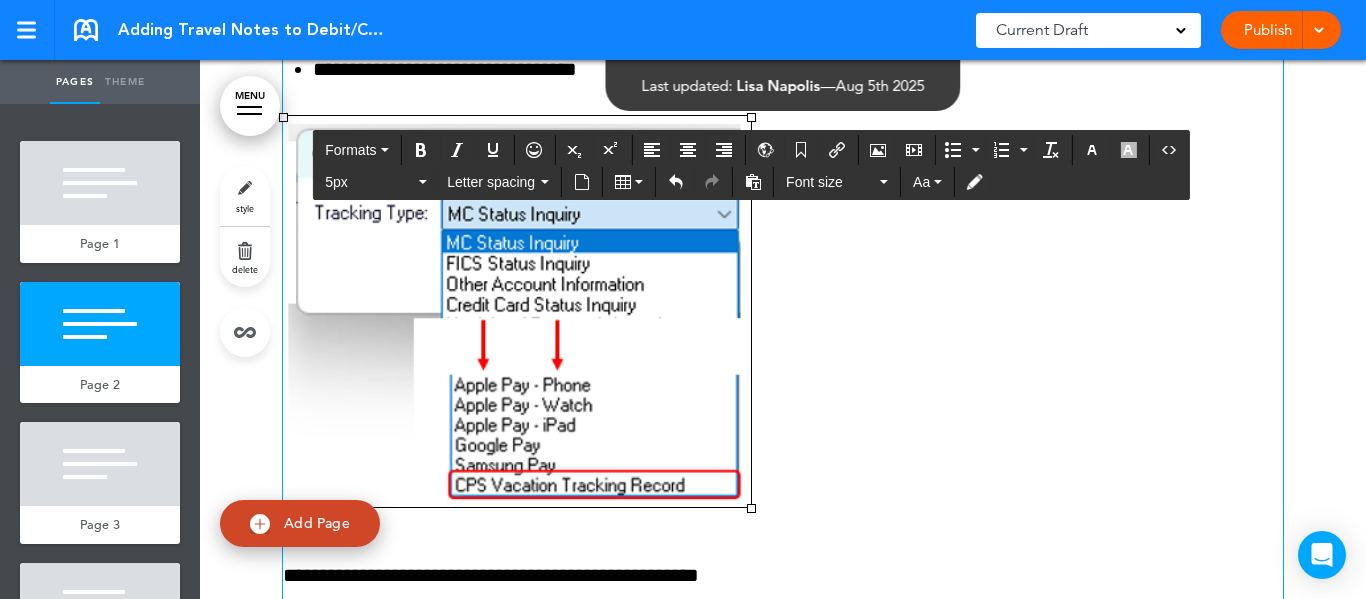 click at bounding box center [783, 314] 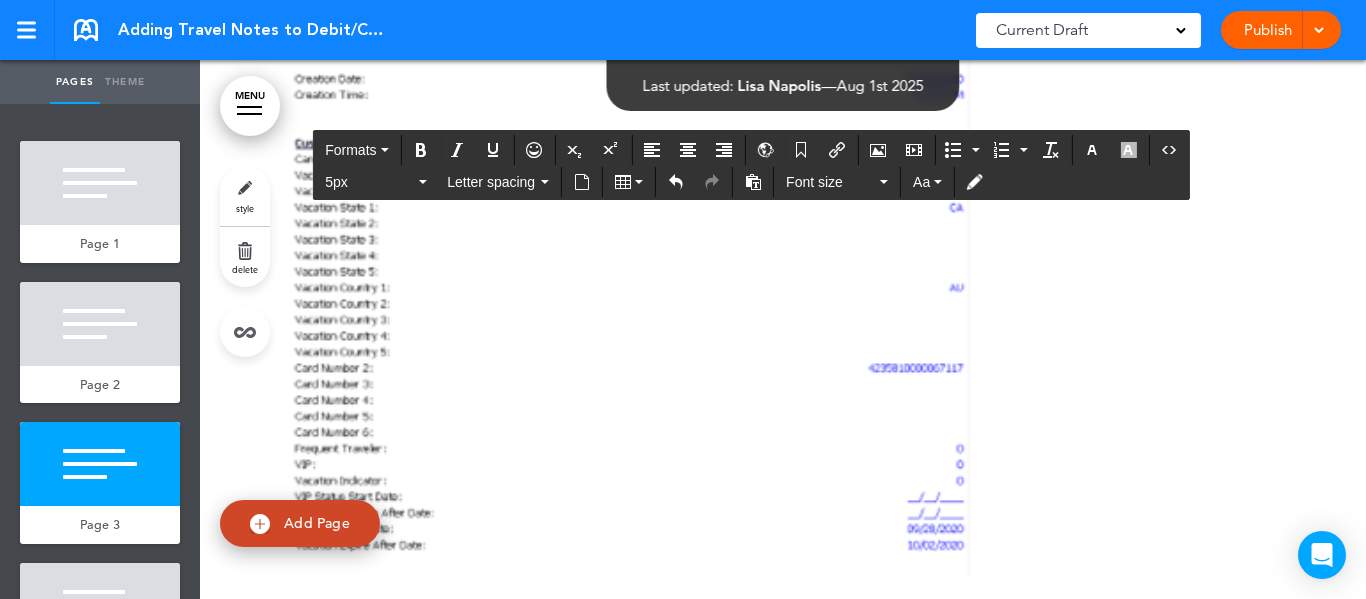scroll, scrollTop: 3300, scrollLeft: 0, axis: vertical 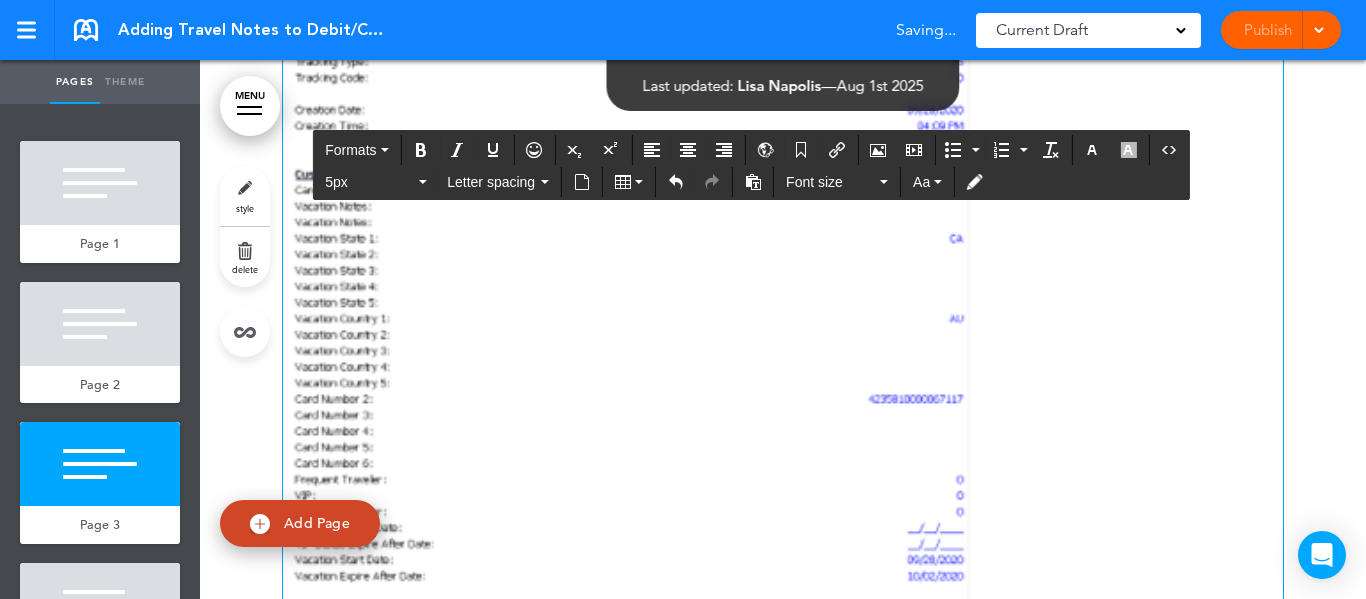 click at bounding box center (627, 298) 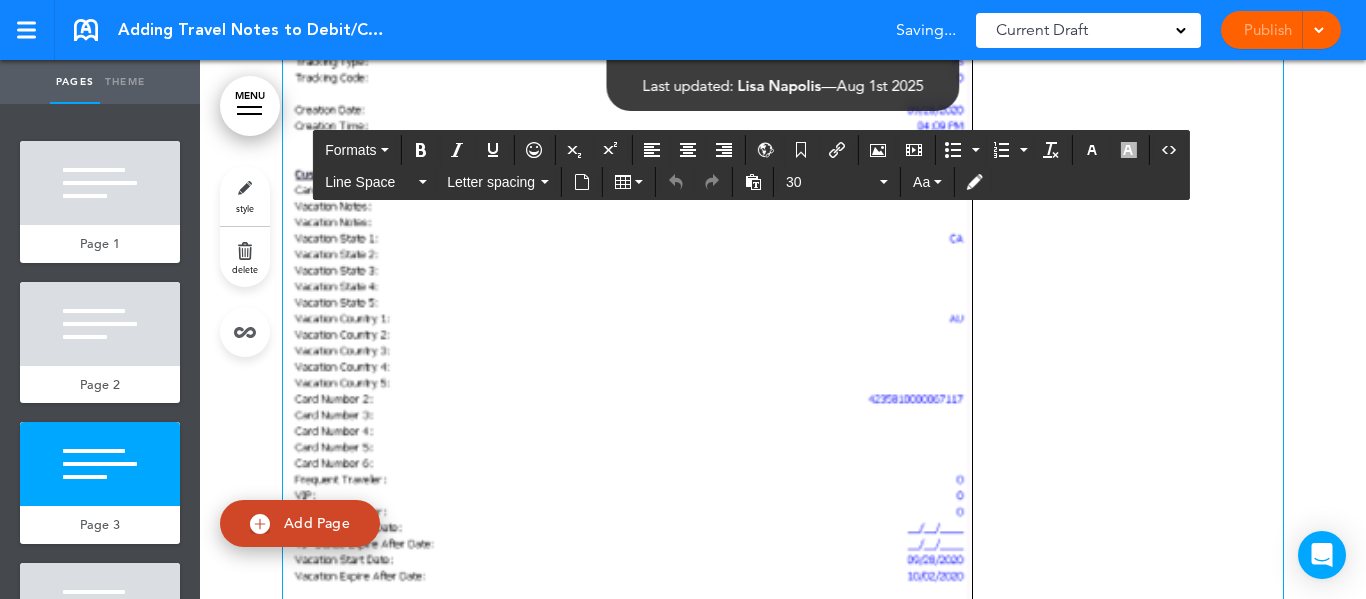 type 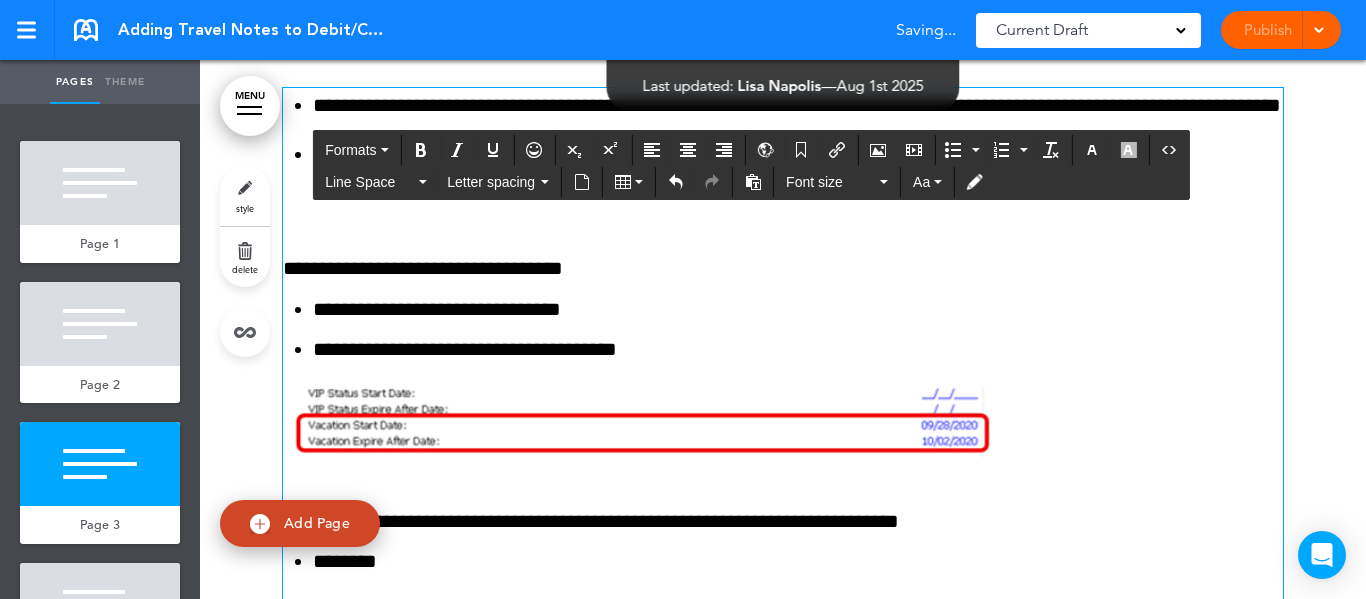 scroll, scrollTop: 2998, scrollLeft: 0, axis: vertical 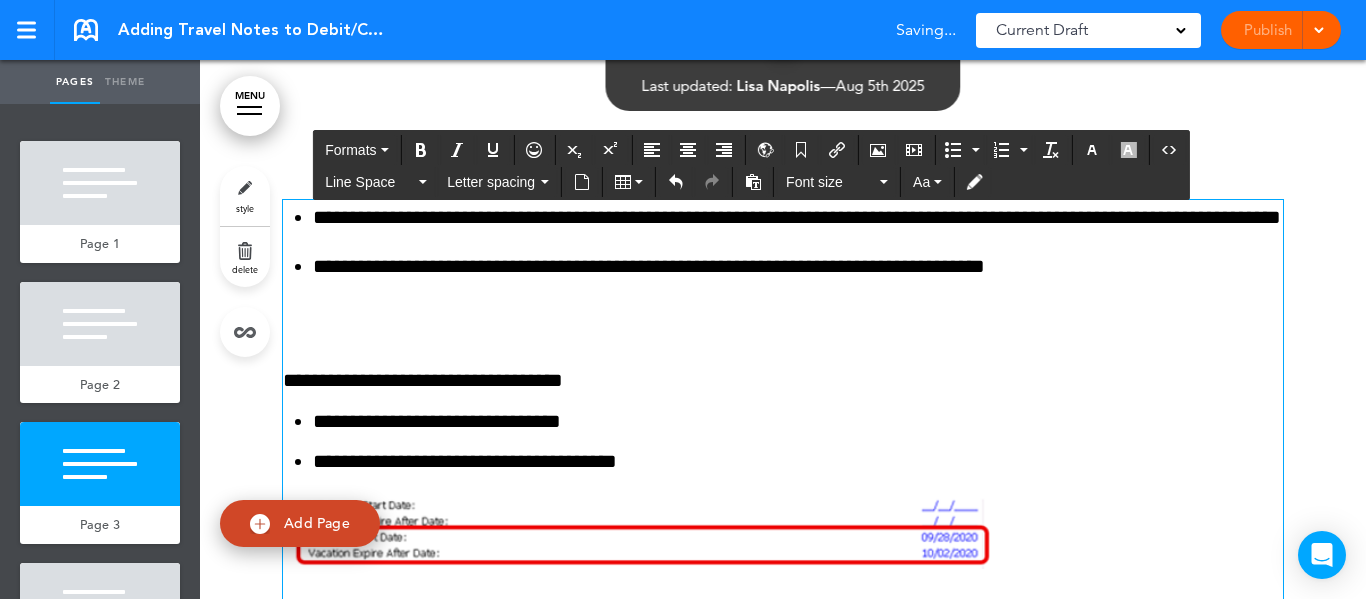 click at bounding box center [783, 310] 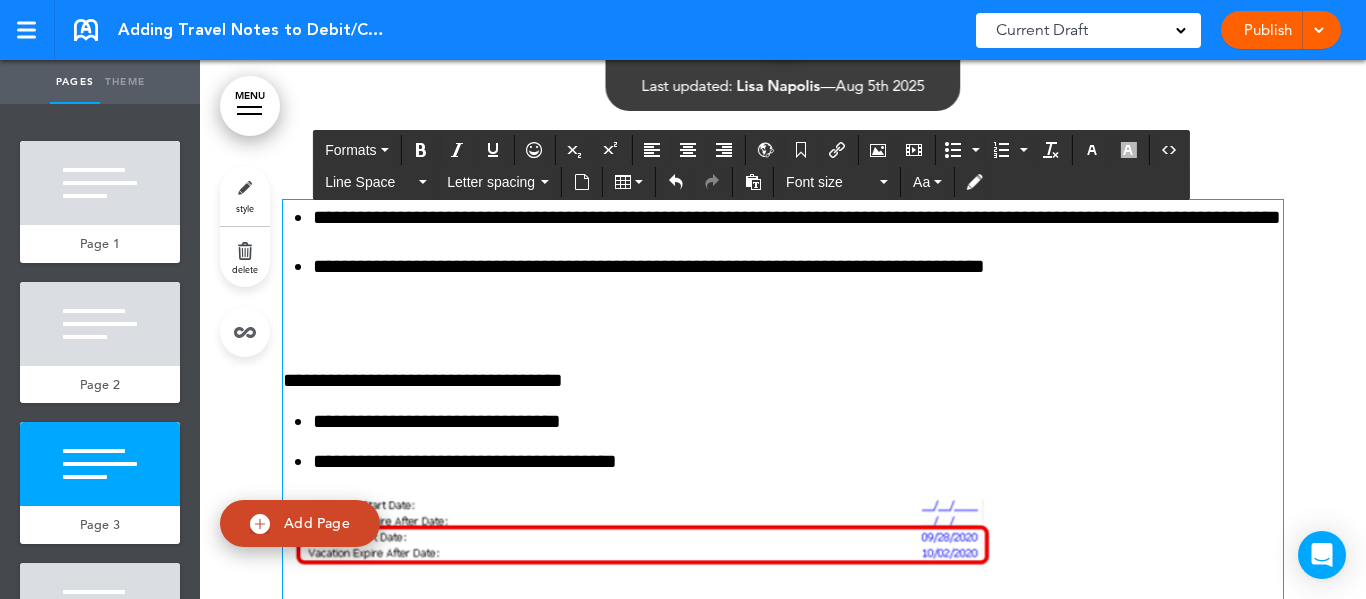 click at bounding box center [783, 310] 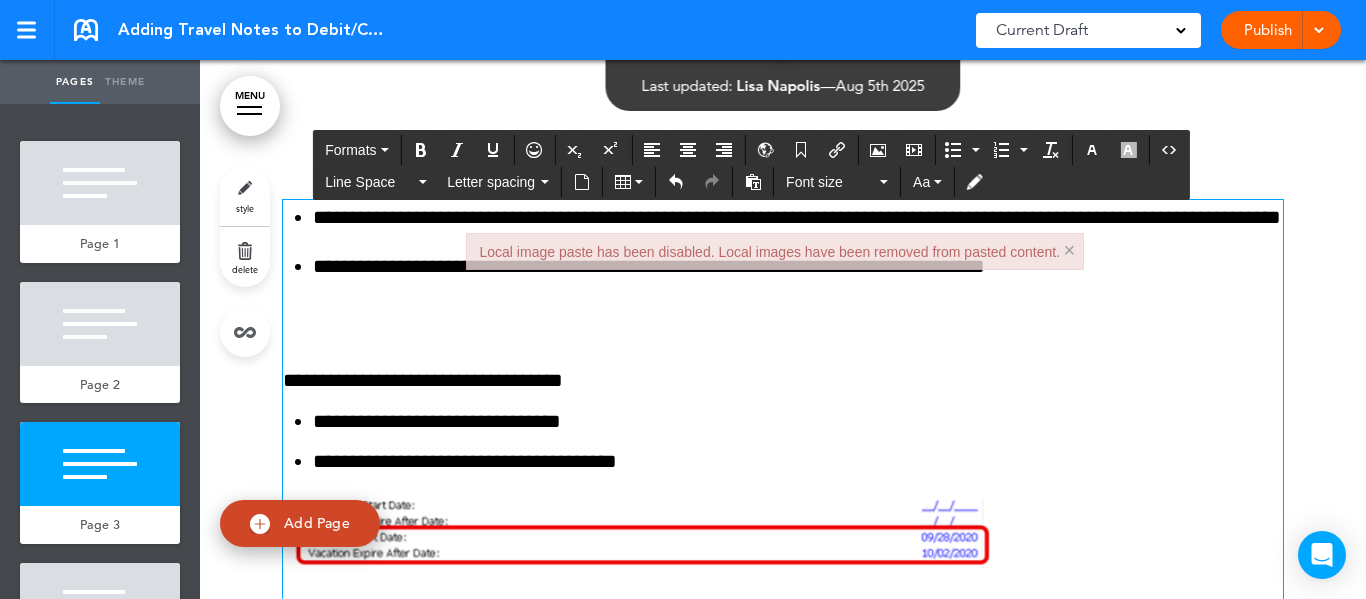 click at bounding box center [783, 310] 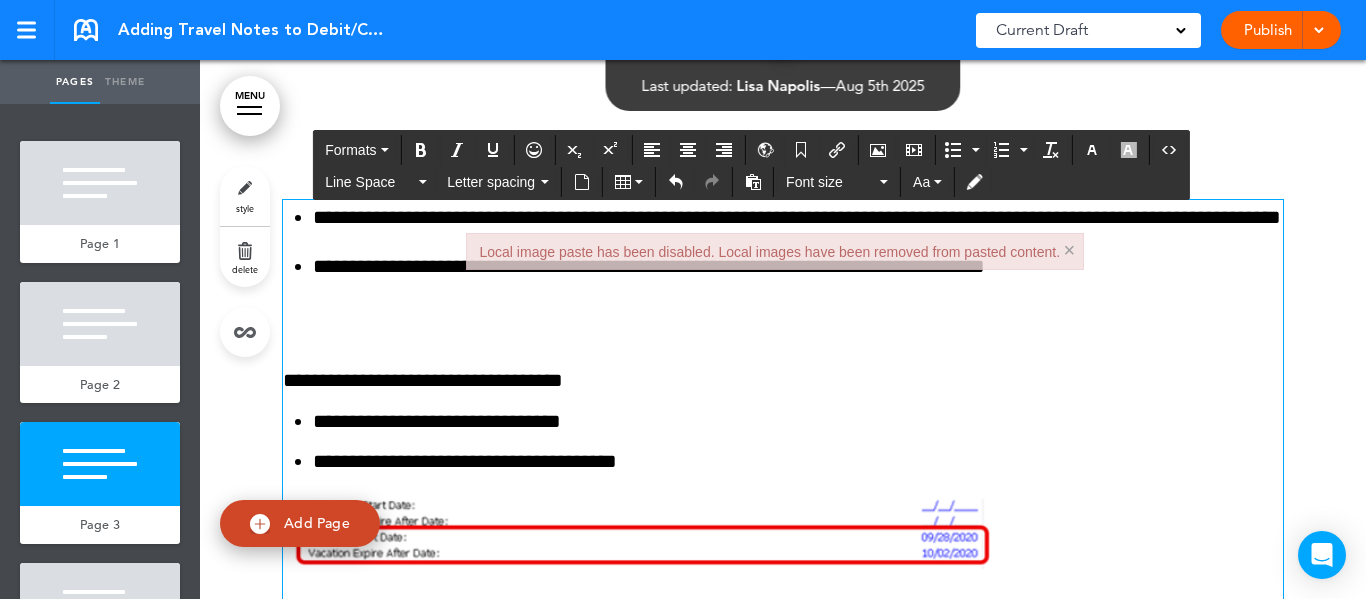 click on "Local image paste has been disabled. Local images have been removed from pasted content. × Local image paste has been disabled. Local images have been removed from pasted content." at bounding box center [775, 251] 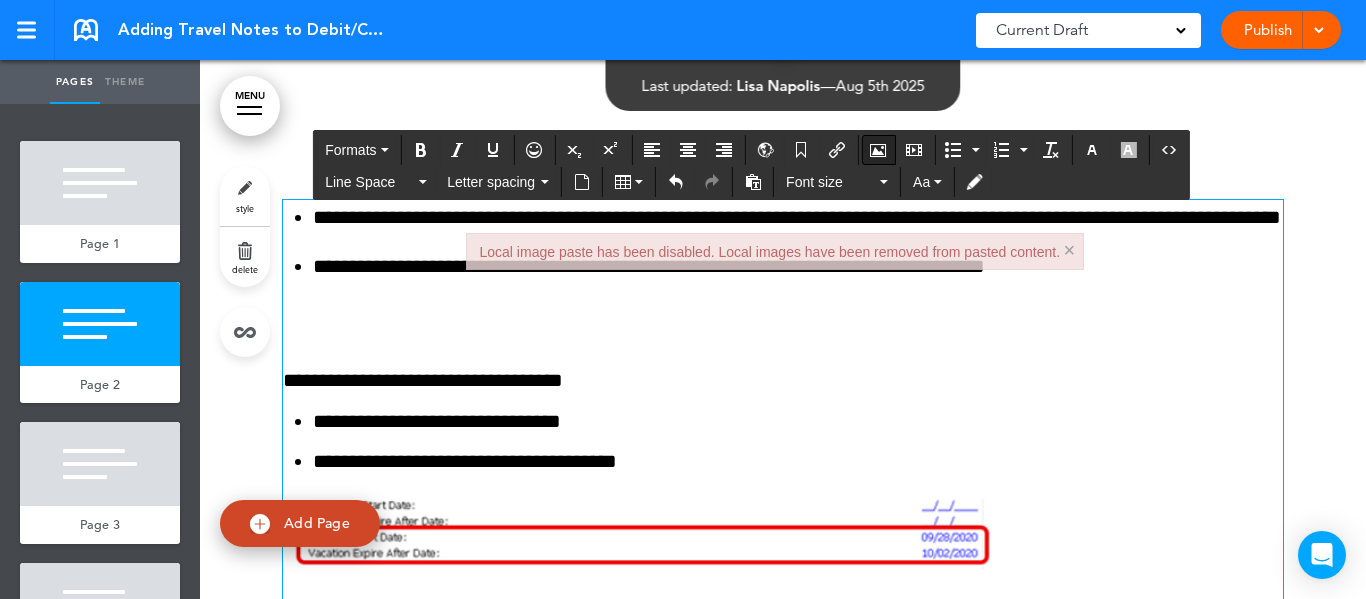 click at bounding box center [878, 150] 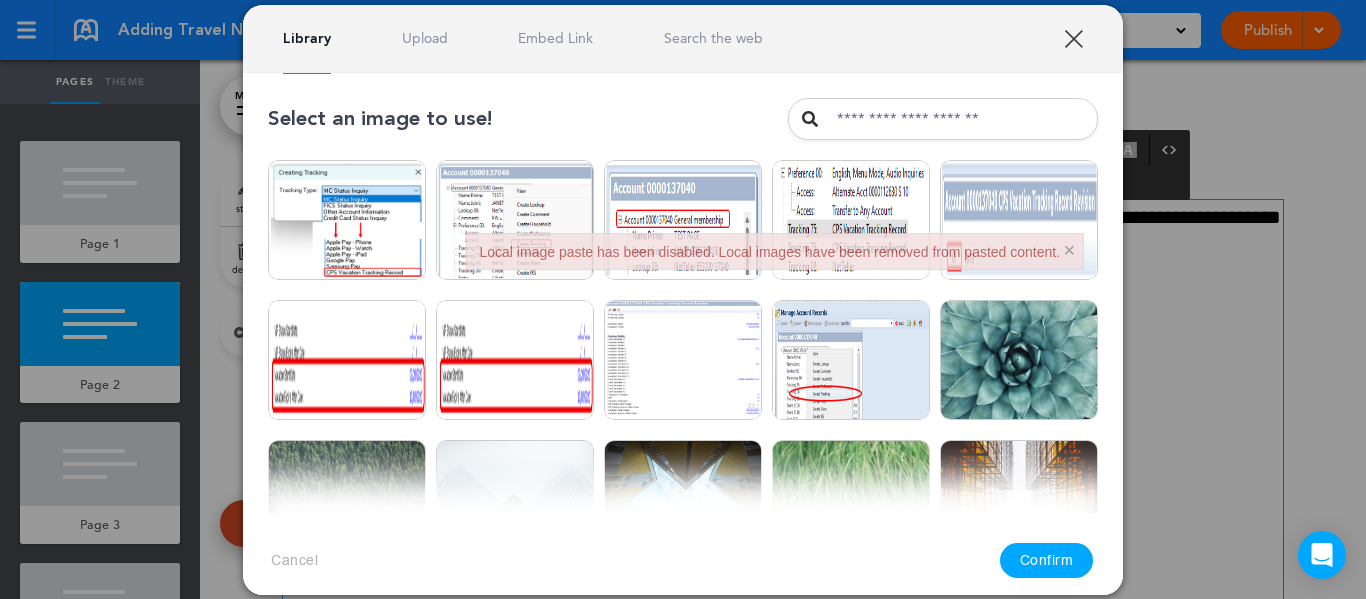 click on "Upload" at bounding box center [425, 38] 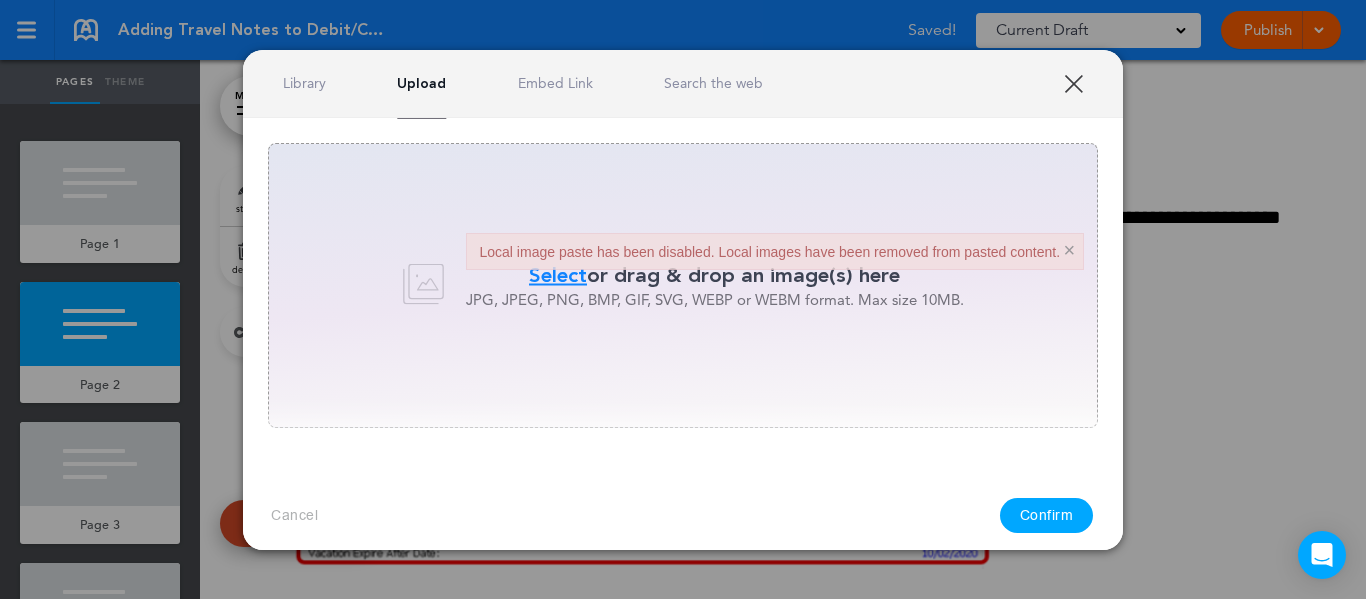 click on "Select" at bounding box center [558, 275] 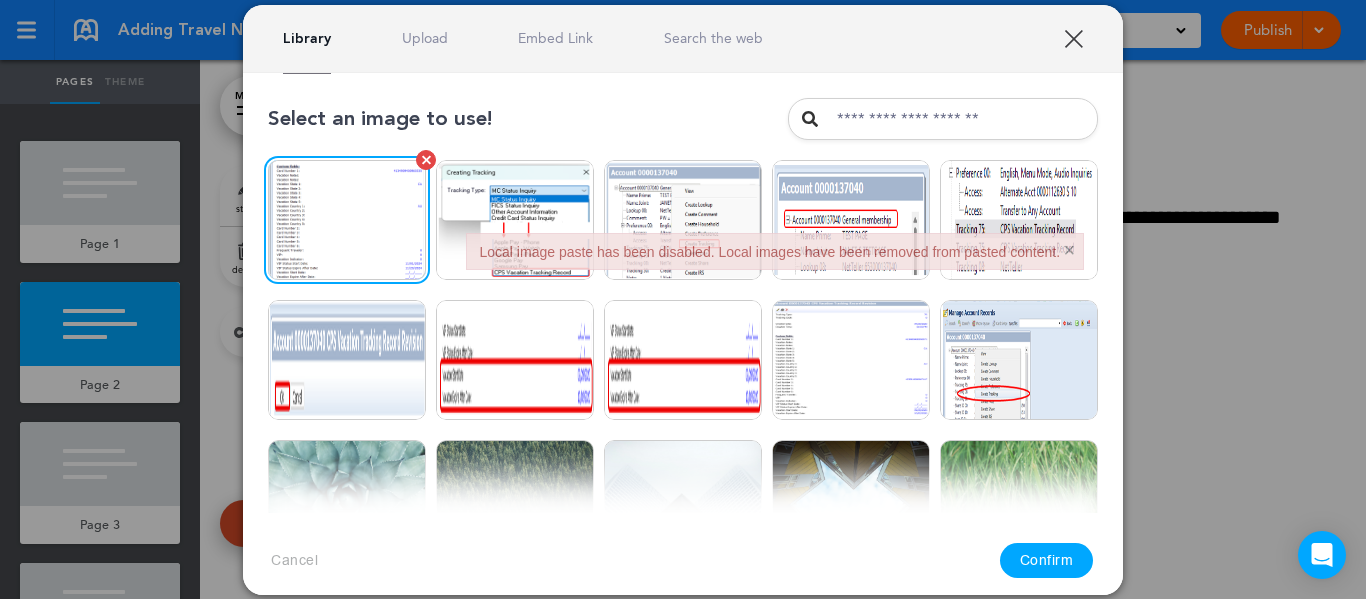 click at bounding box center (347, 220) 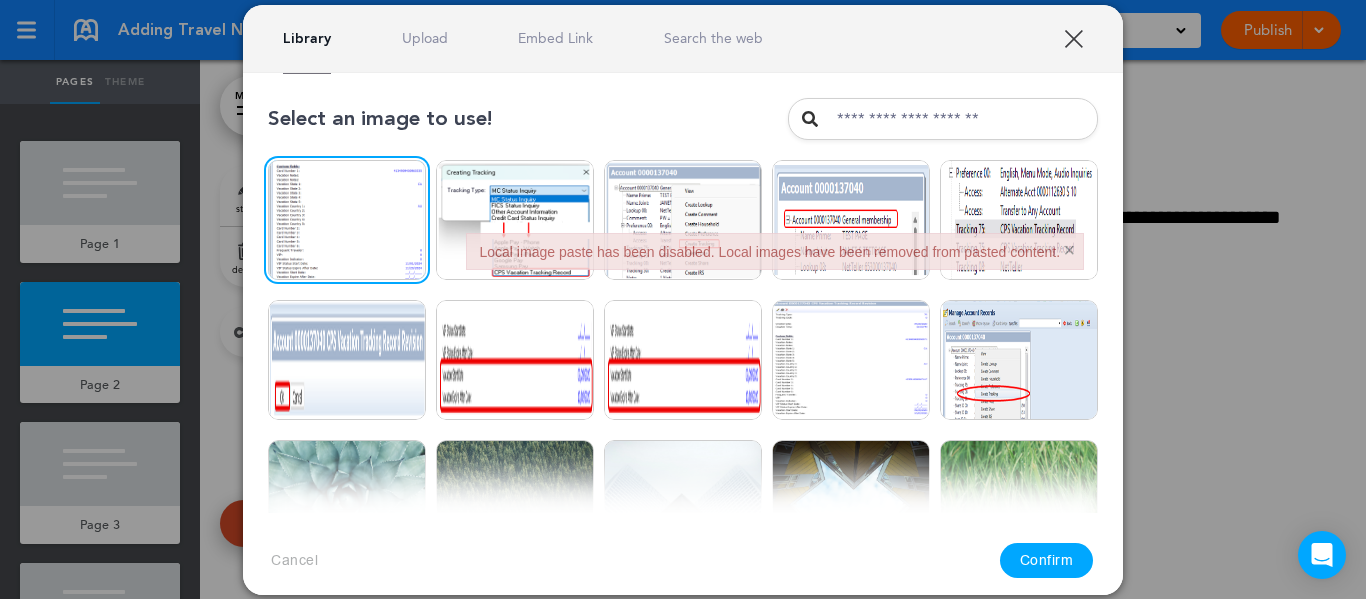 click on "Confirm" at bounding box center (1047, 560) 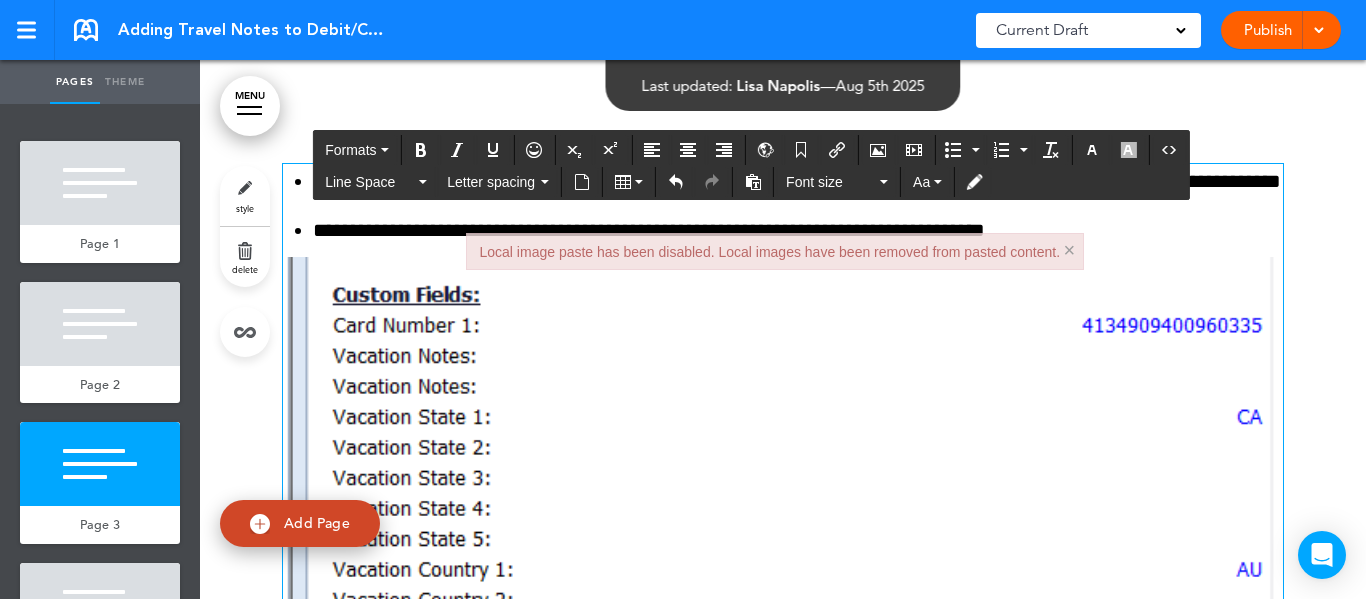 scroll, scrollTop: 3098, scrollLeft: 0, axis: vertical 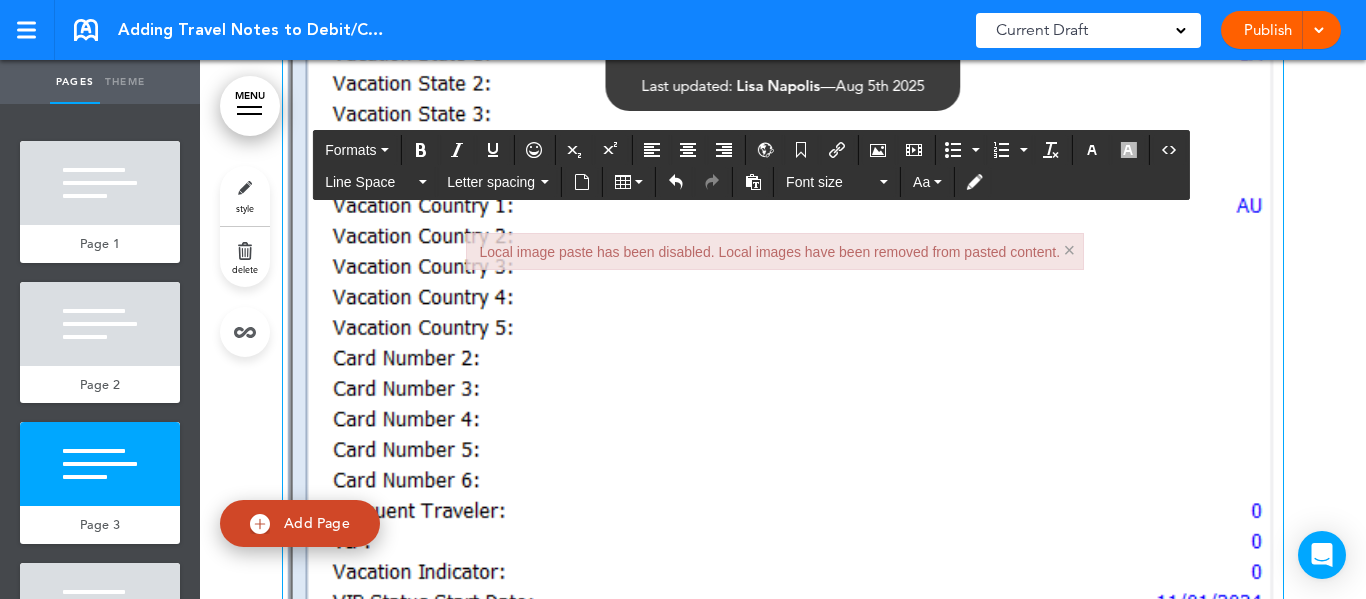 click at bounding box center [783, 300] 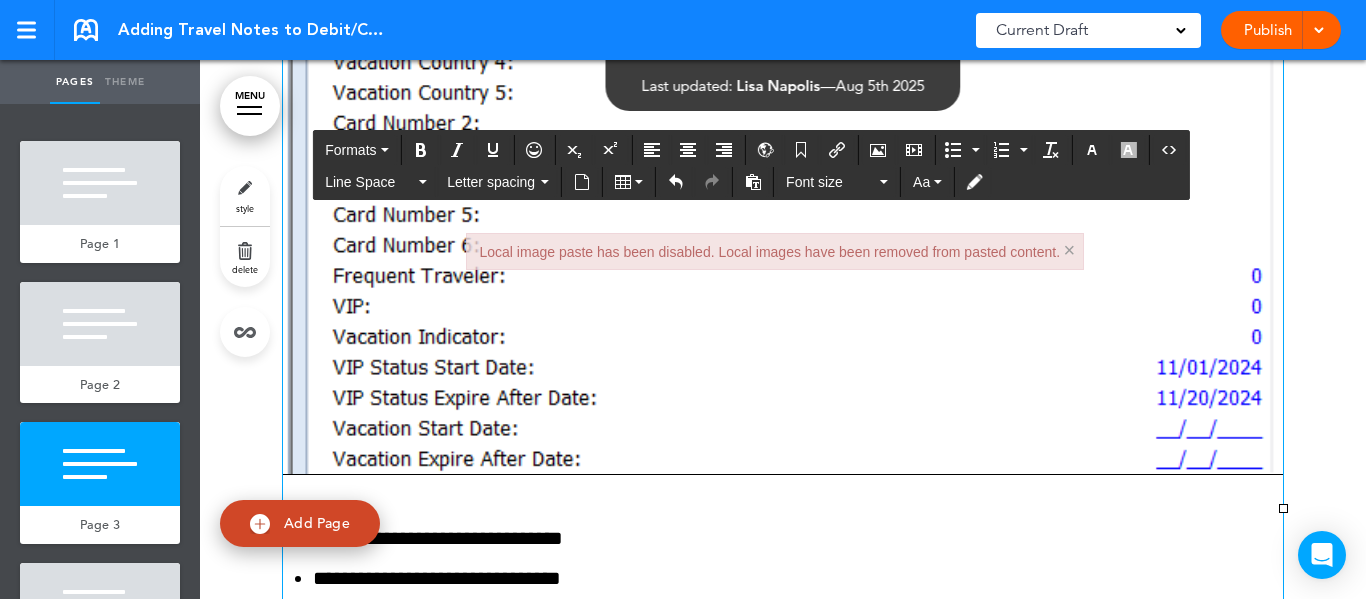 scroll, scrollTop: 3698, scrollLeft: 0, axis: vertical 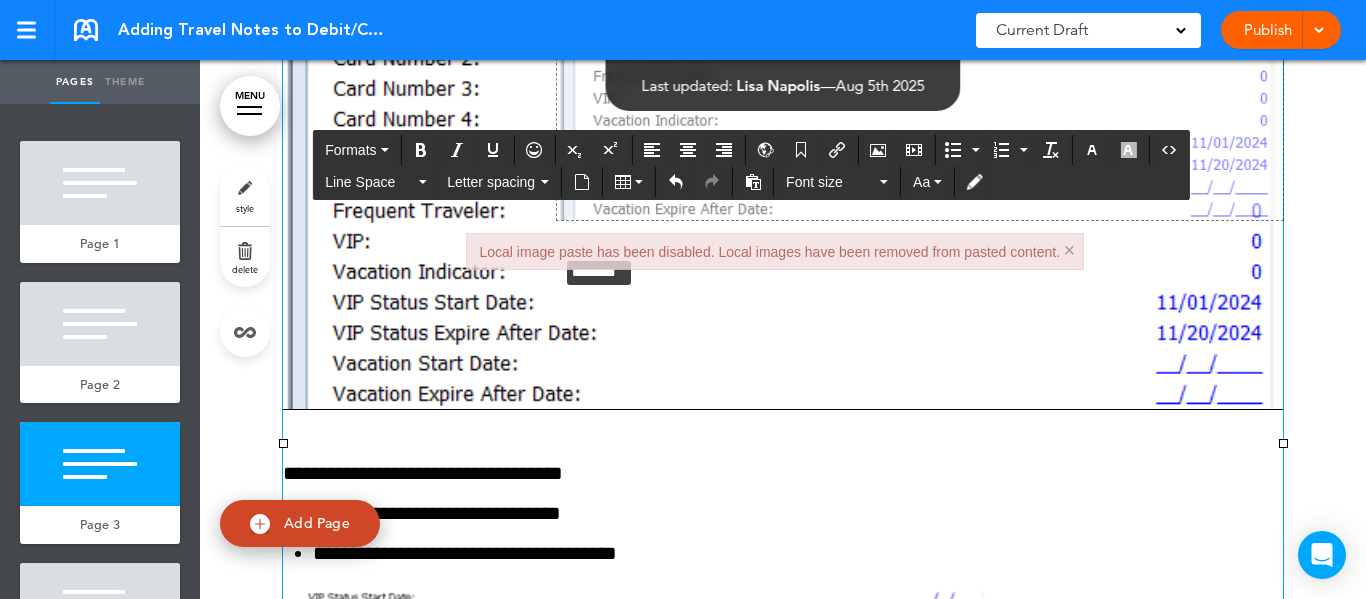 drag, startPoint x: 275, startPoint y: 470, endPoint x: 549, endPoint y: 283, distance: 331.73032 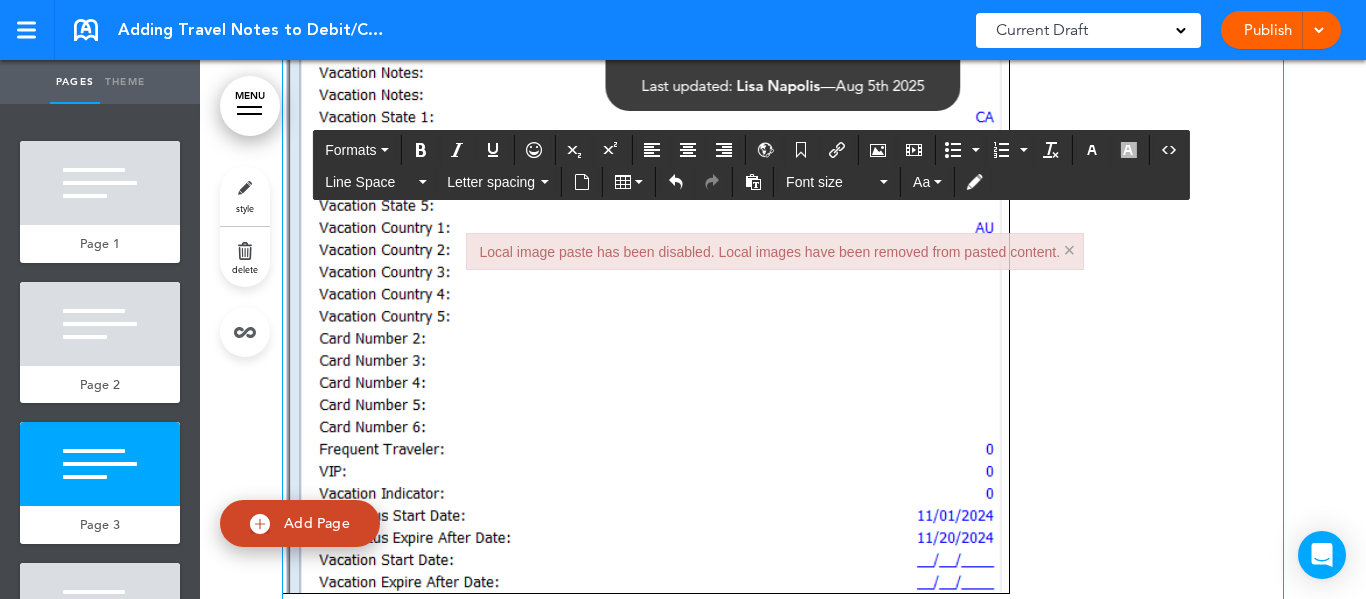 scroll, scrollTop: 3098, scrollLeft: 0, axis: vertical 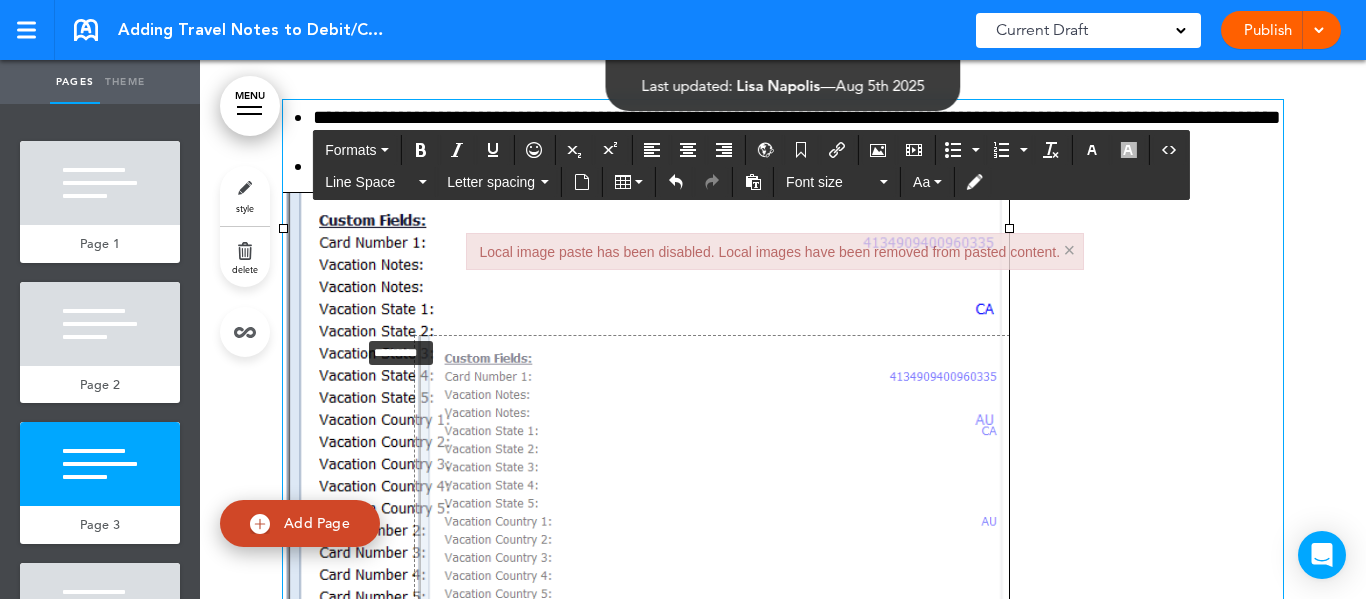 drag, startPoint x: 274, startPoint y: 255, endPoint x: 375, endPoint y: 381, distance: 161.48375 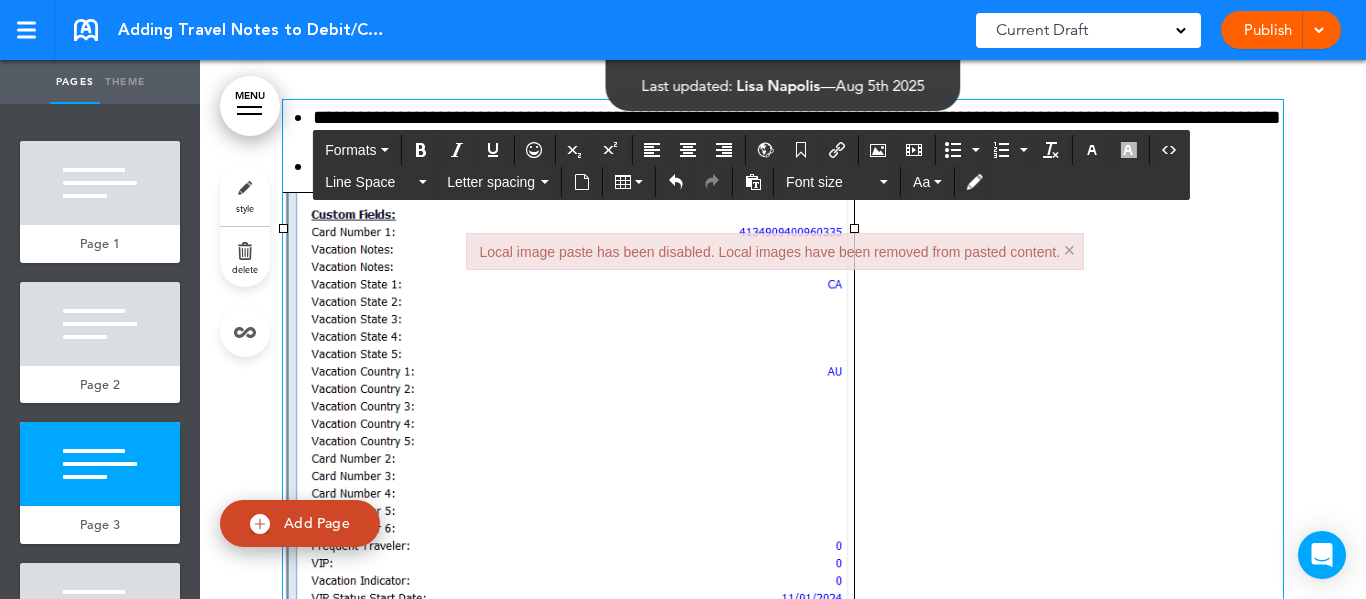 click at bounding box center [783, 432] 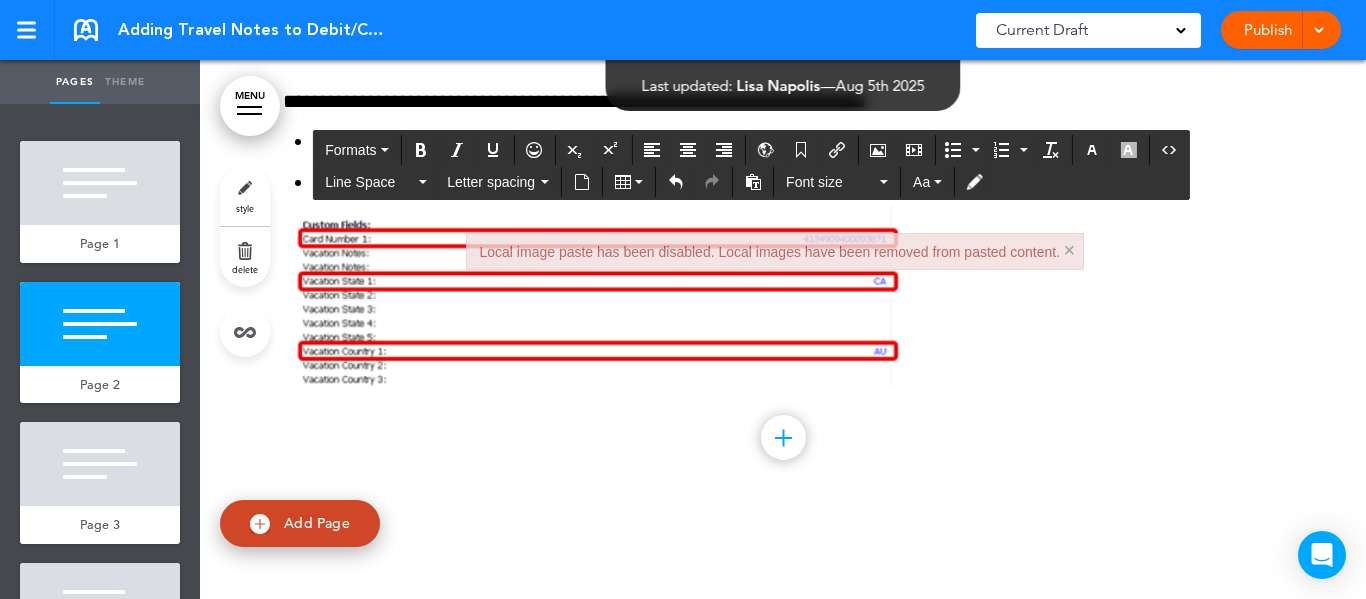 scroll, scrollTop: 2498, scrollLeft: 0, axis: vertical 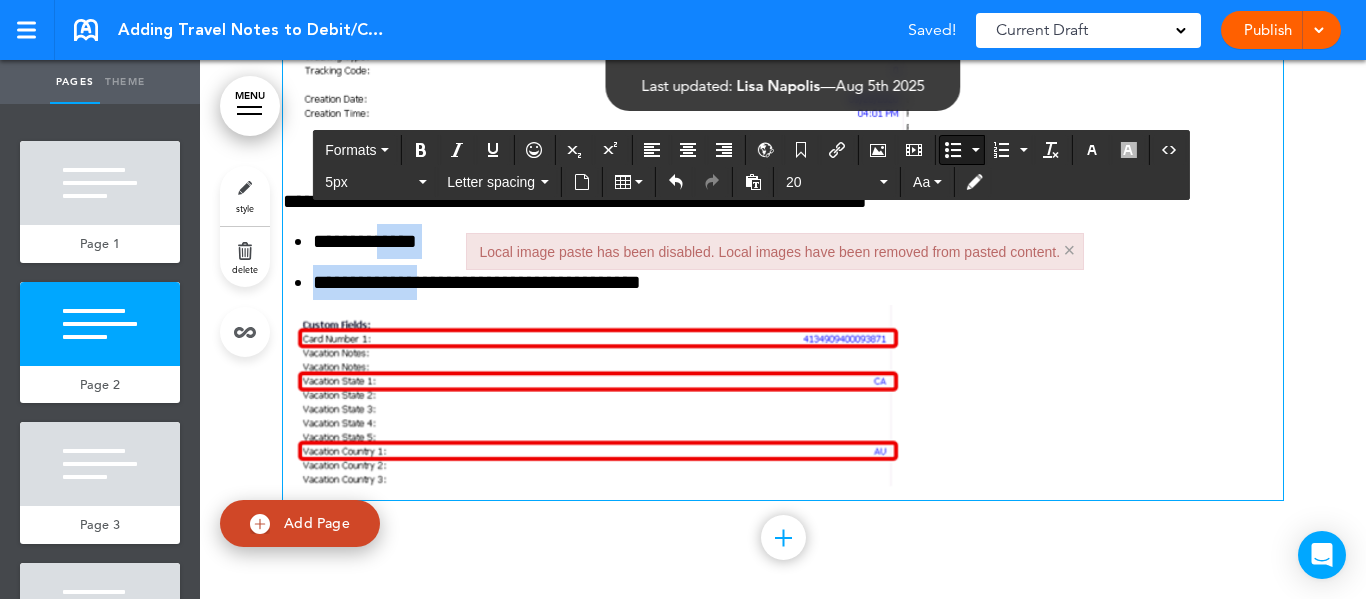 drag, startPoint x: 400, startPoint y: 274, endPoint x: 420, endPoint y: 322, distance: 52 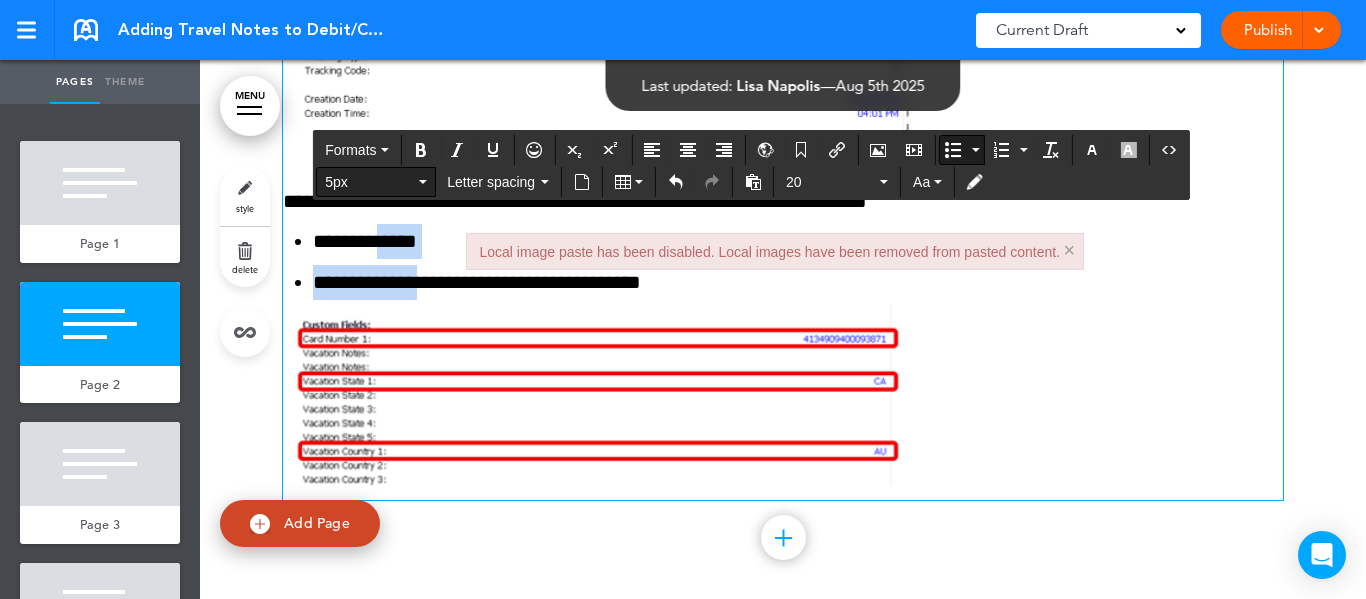 click at bounding box center [423, 182] 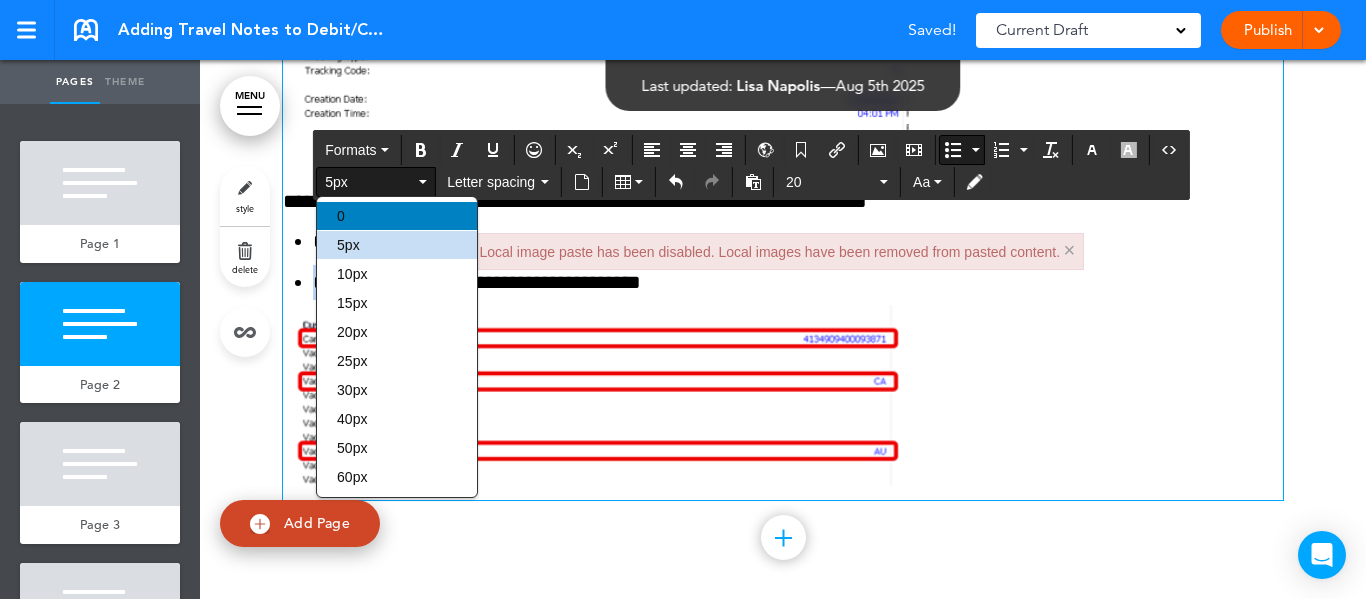 click on "0" at bounding box center [397, 216] 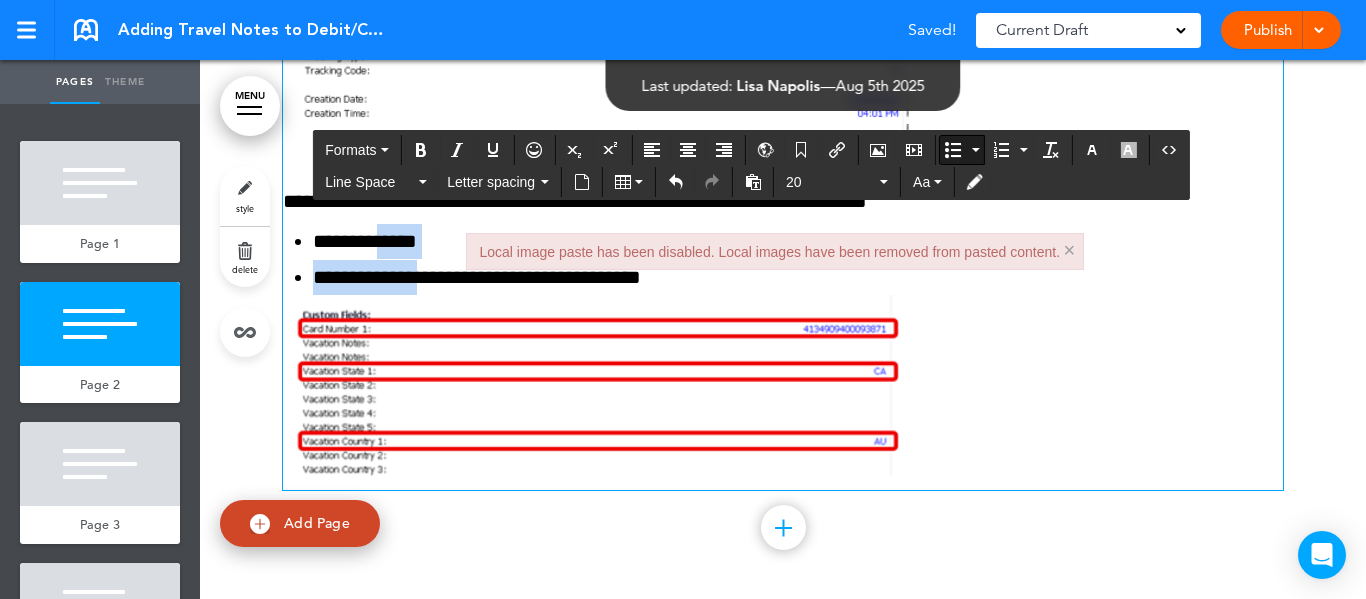click at bounding box center [593, 386] 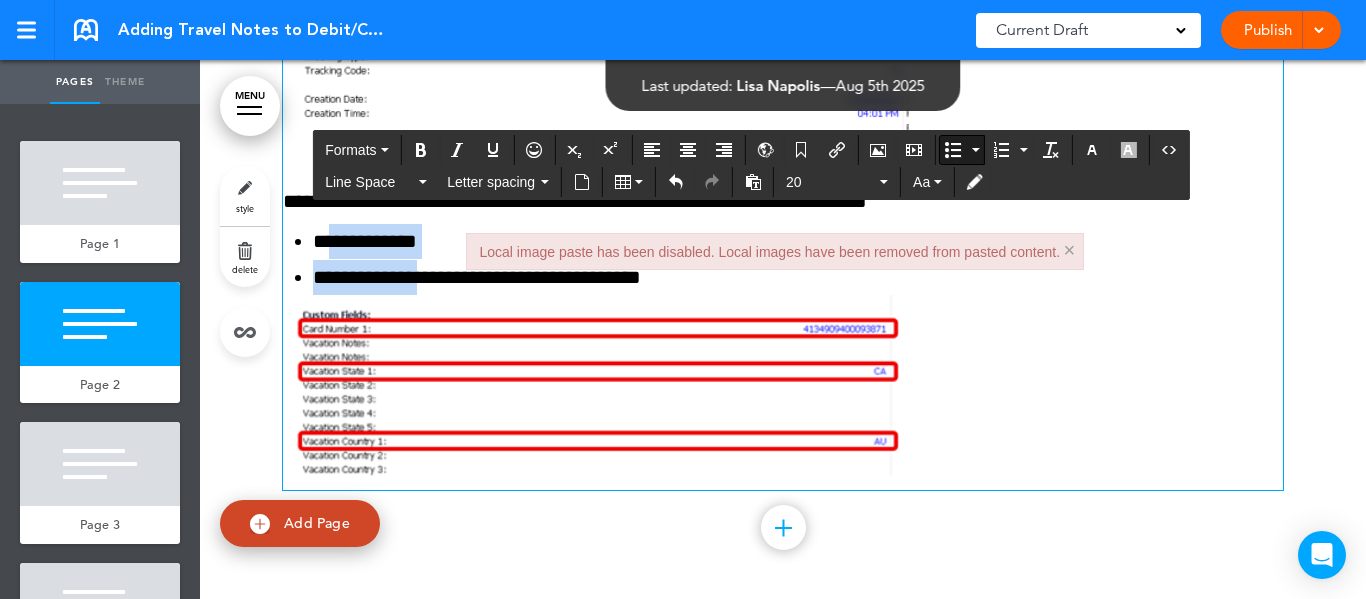 drag, startPoint x: 328, startPoint y: 267, endPoint x: 424, endPoint y: 314, distance: 106.887794 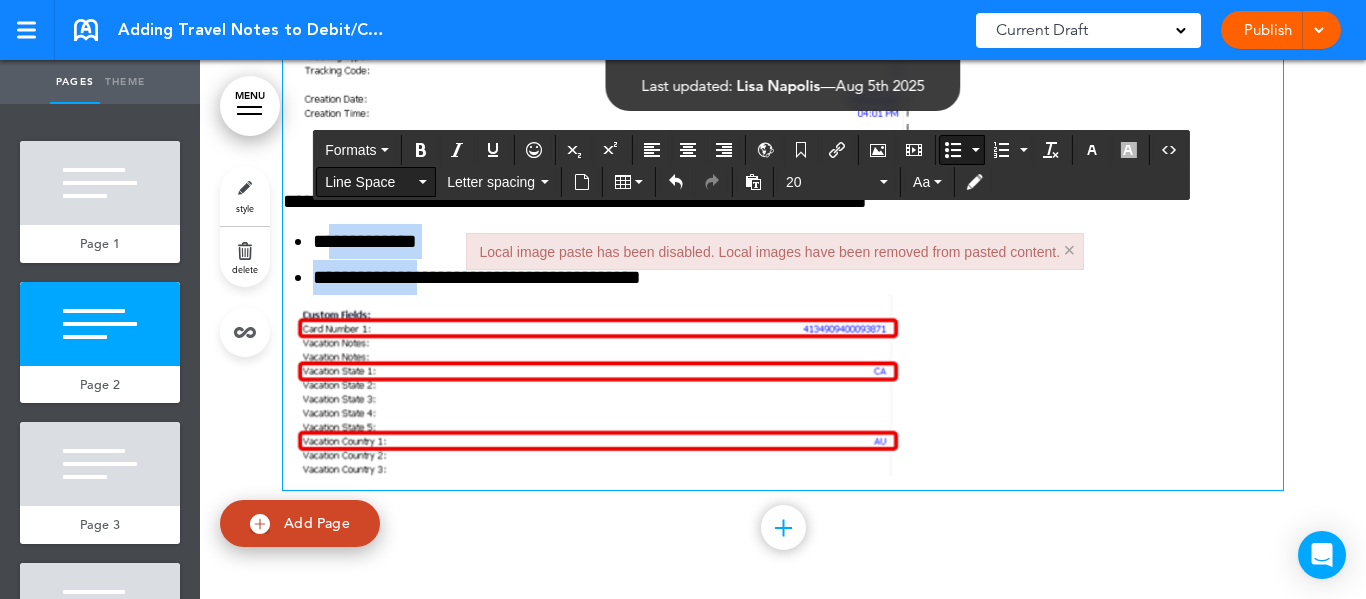 click on "Line Space" at bounding box center (376, 182) 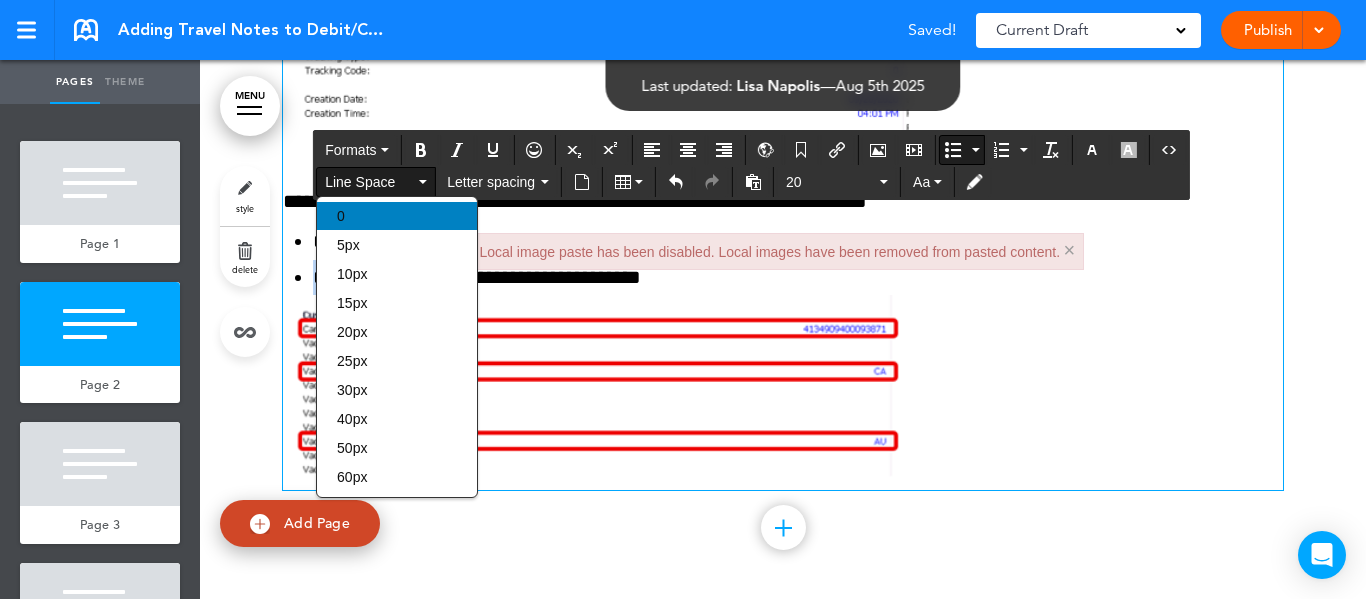 click on "0" at bounding box center [397, 216] 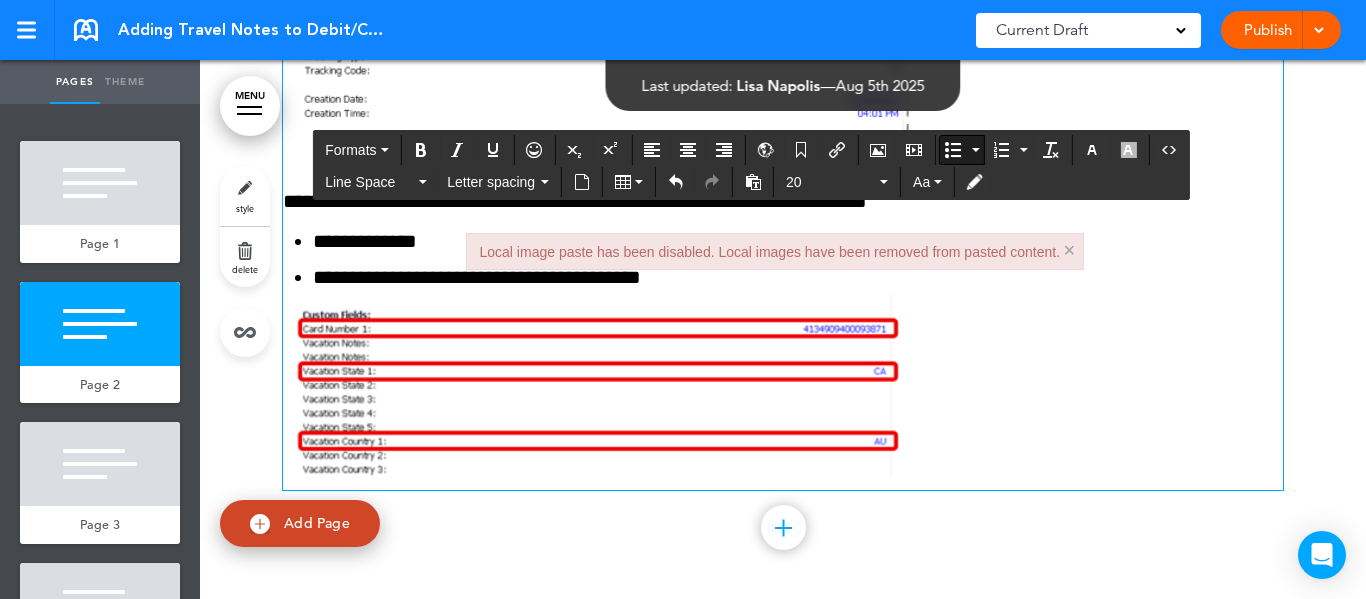 click on "**********" at bounding box center [798, 277] 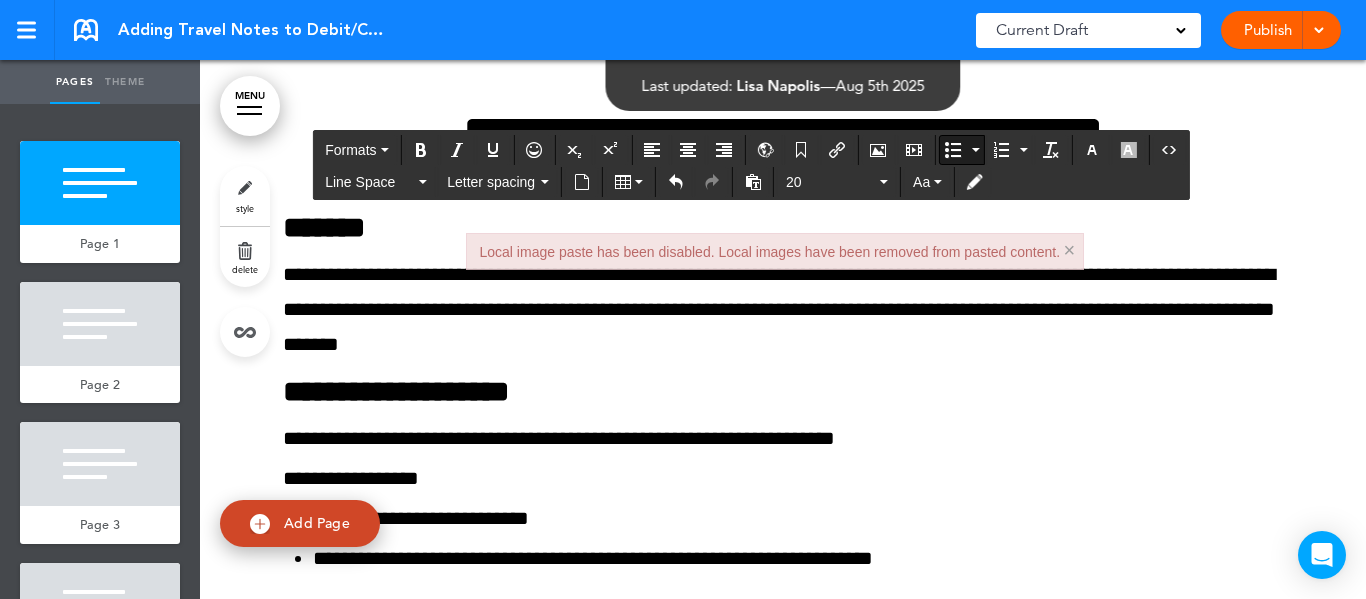 scroll, scrollTop: 0, scrollLeft: 0, axis: both 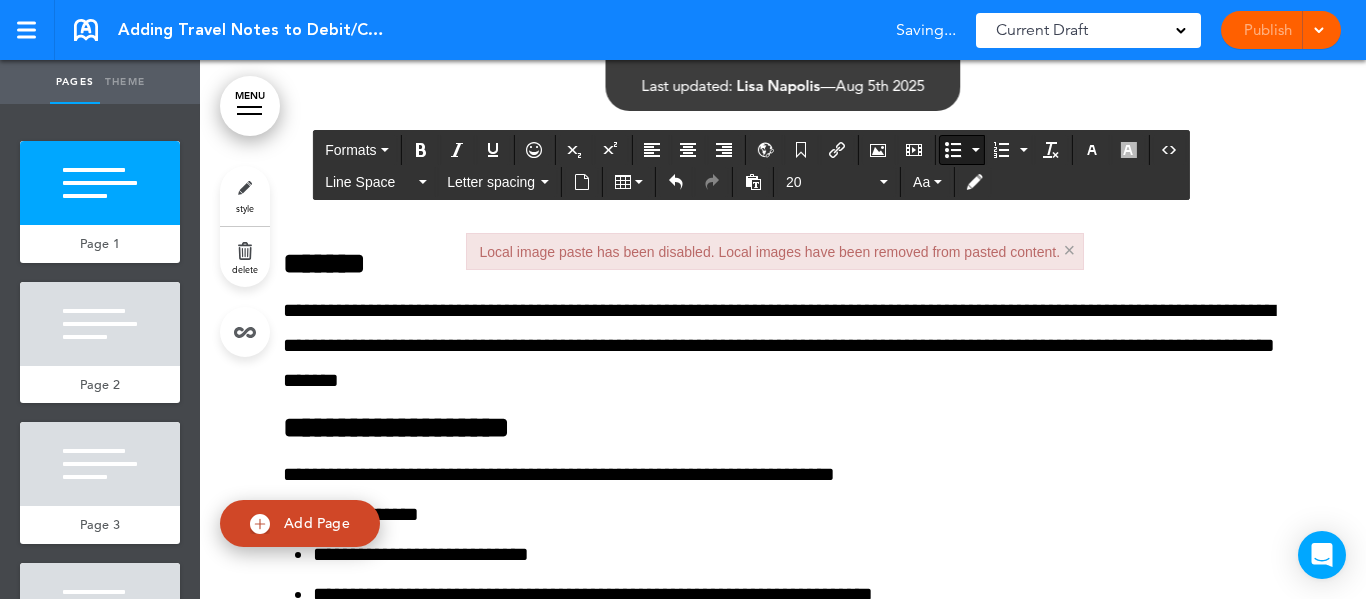click on "×" at bounding box center (1069, 250) 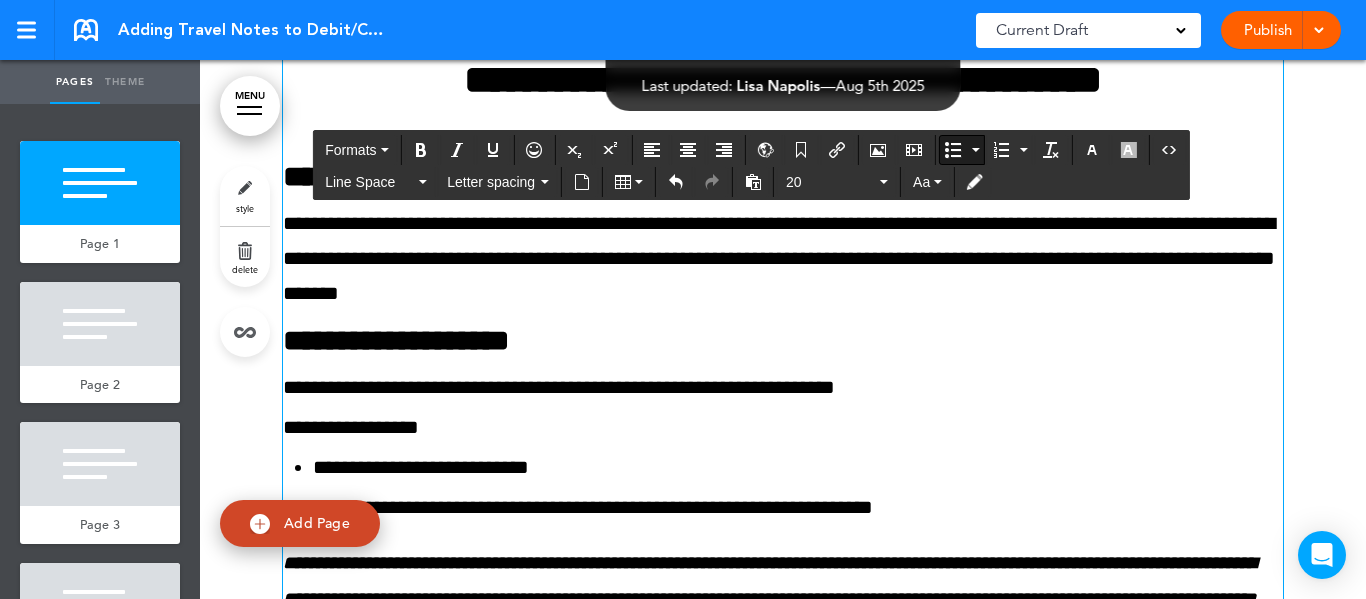 scroll, scrollTop: 200, scrollLeft: 0, axis: vertical 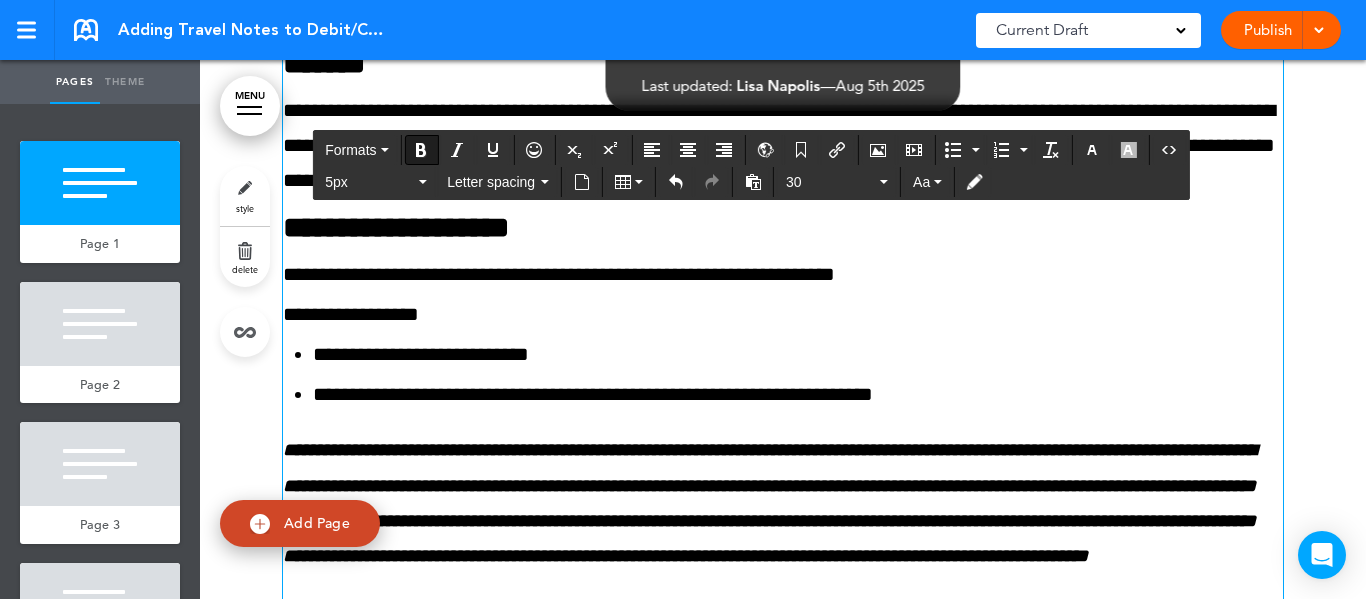 click on "**********" at bounding box center (396, 227) 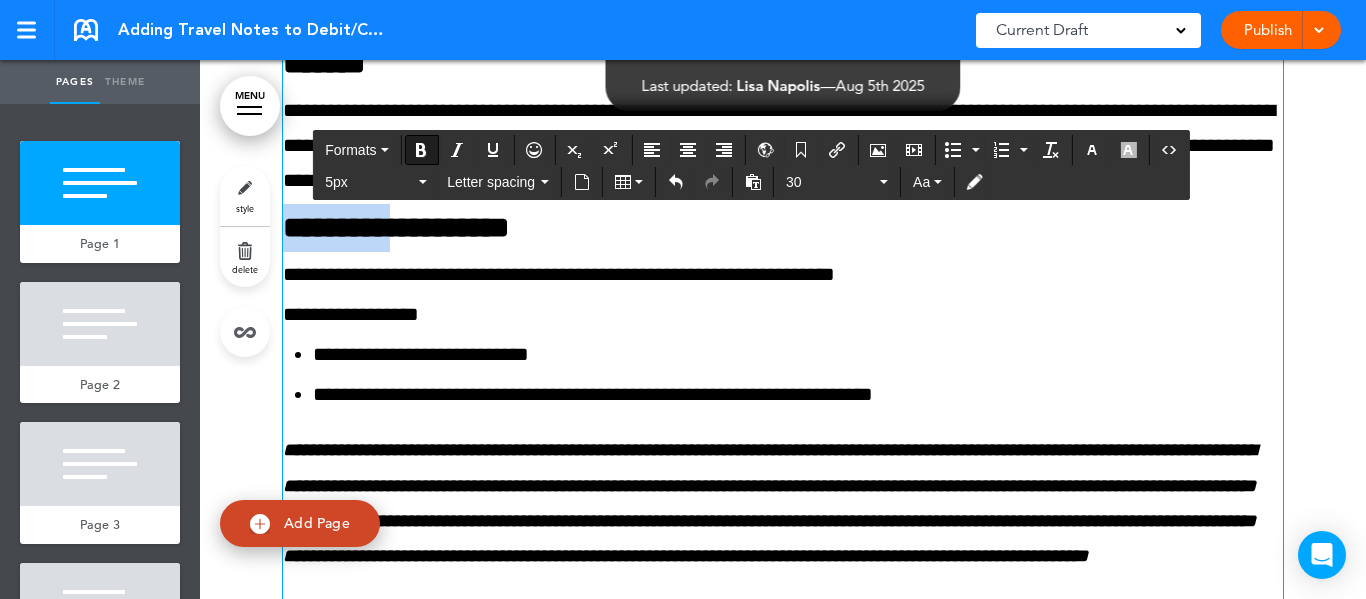 click on "**********" at bounding box center [396, 227] 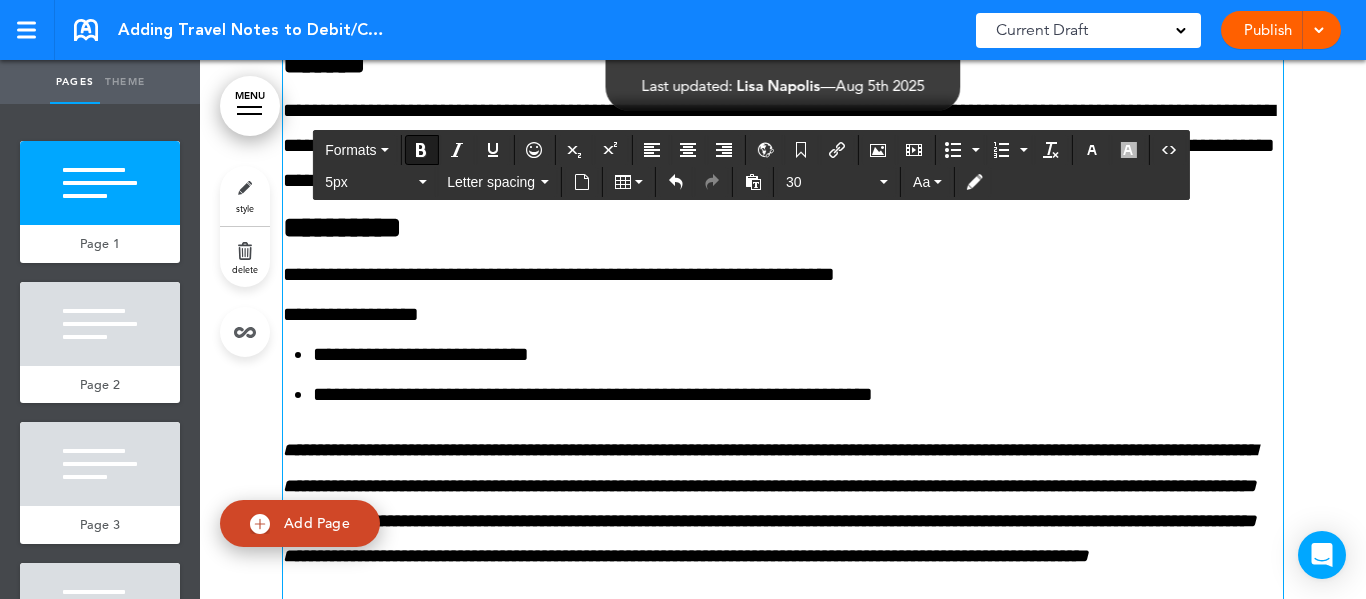 click on "**********" at bounding box center [783, 228] 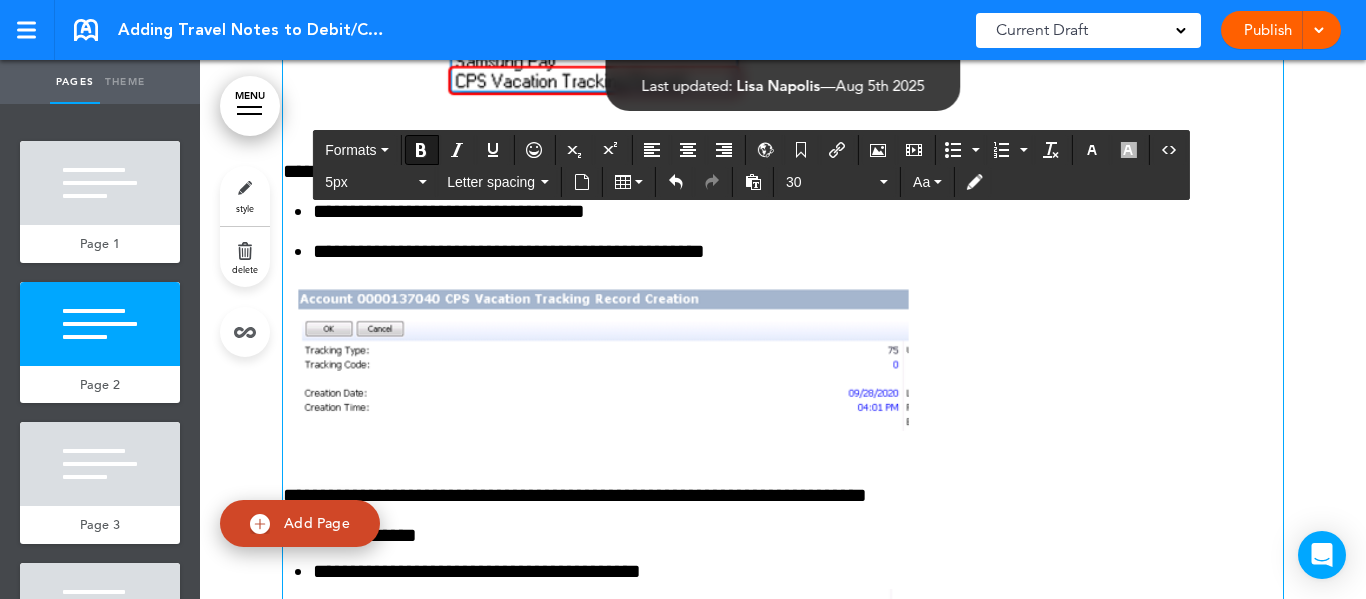 scroll, scrollTop: 2200, scrollLeft: 0, axis: vertical 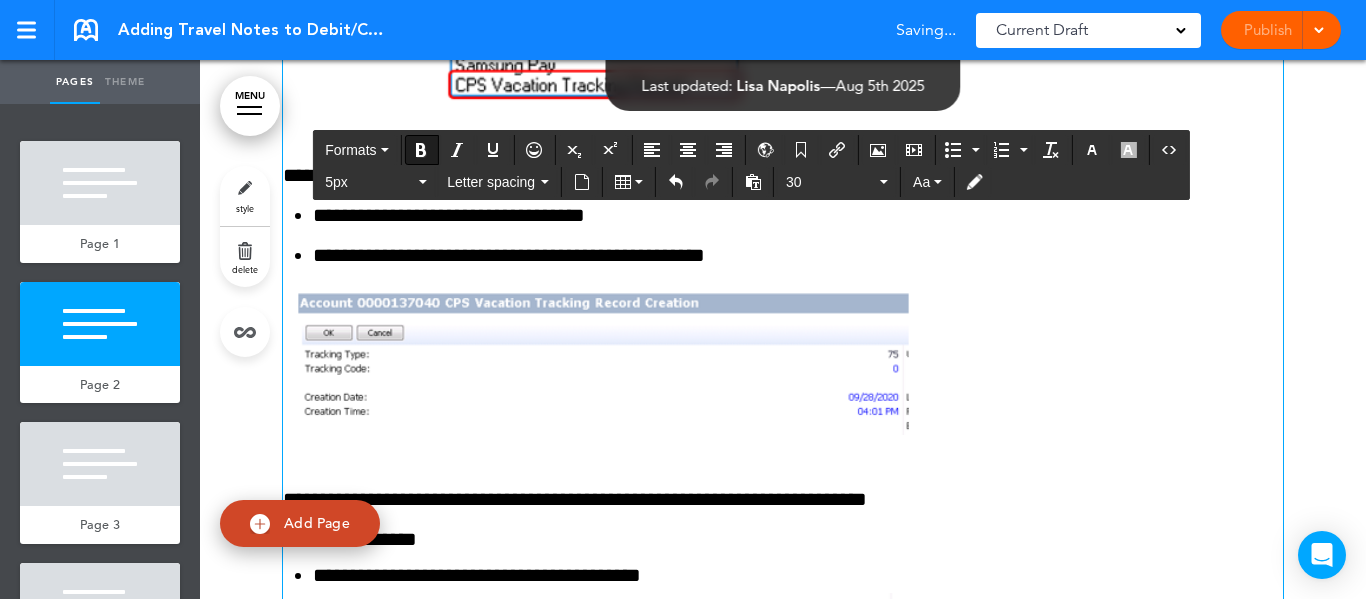 click at bounding box center [600, 356] 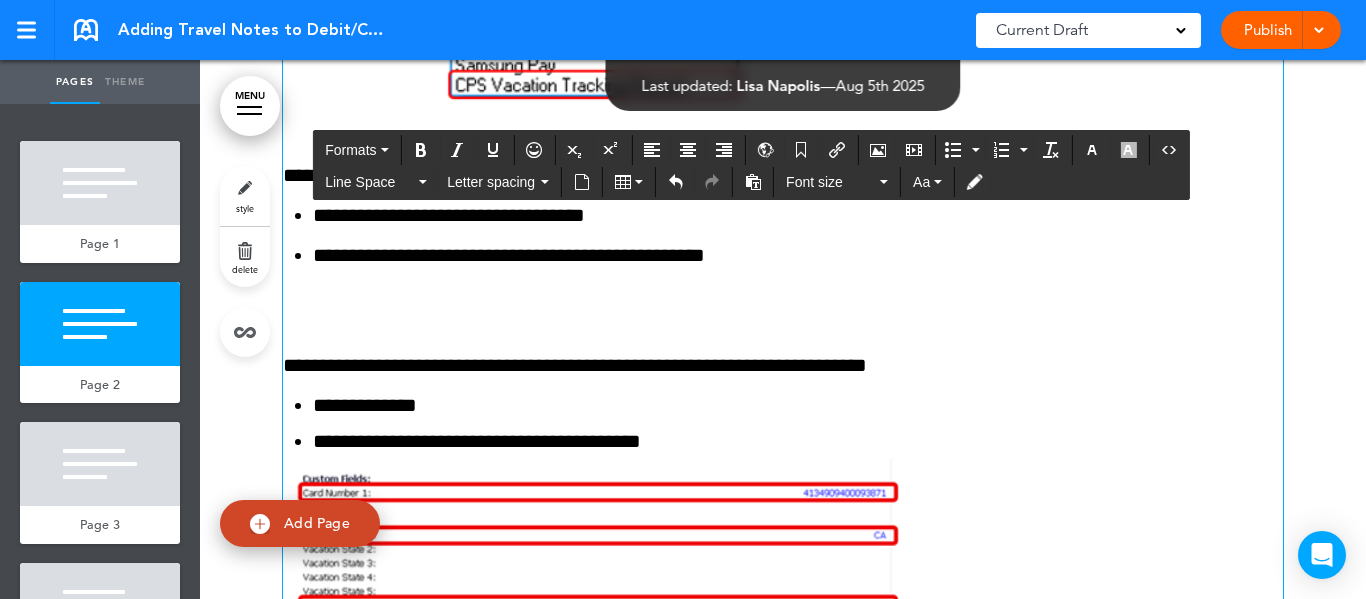 click at bounding box center (783, 295) 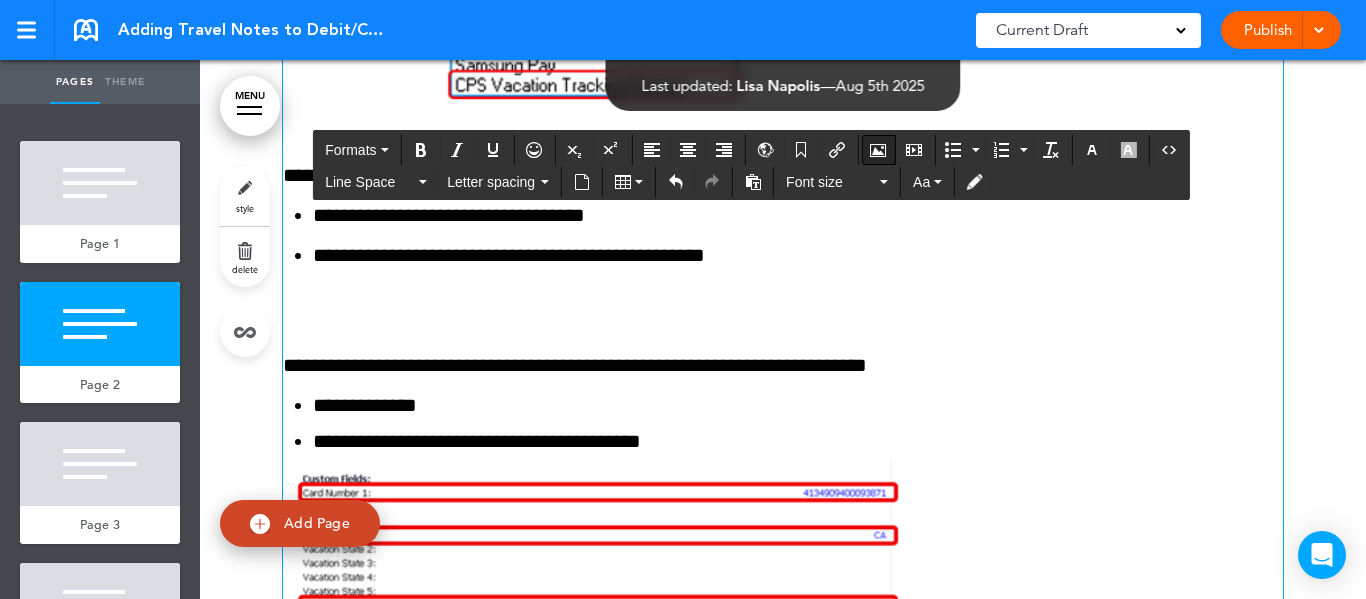 click at bounding box center [878, 150] 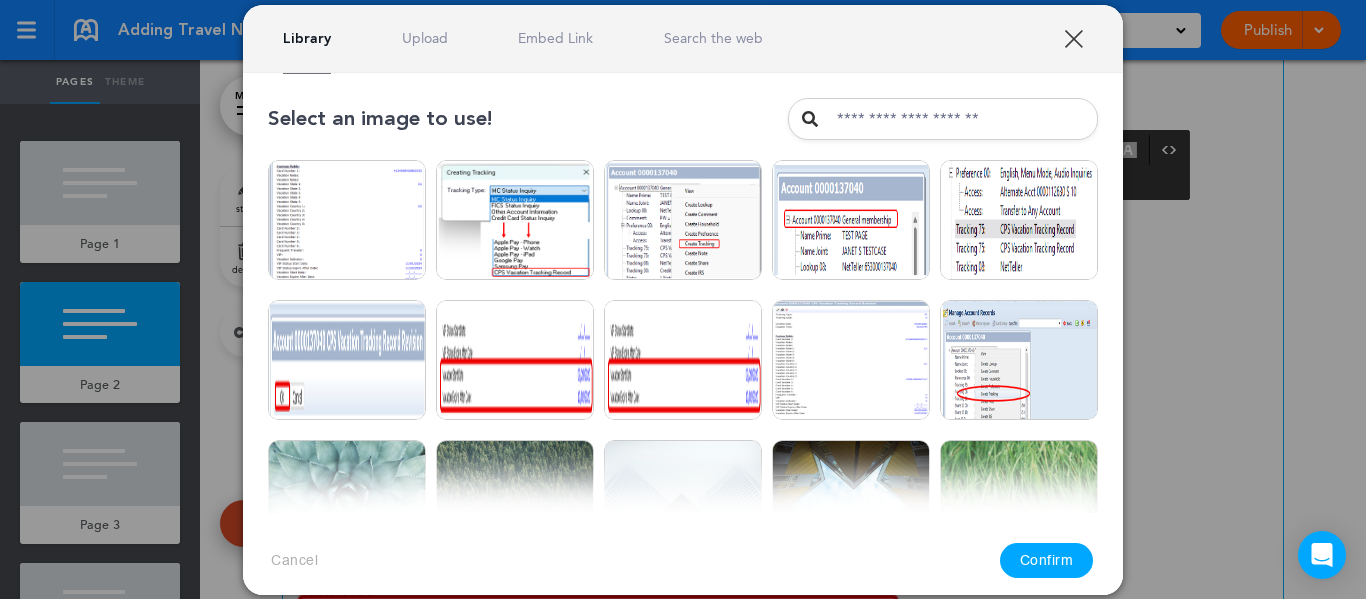 click on "Upload" at bounding box center (425, 38) 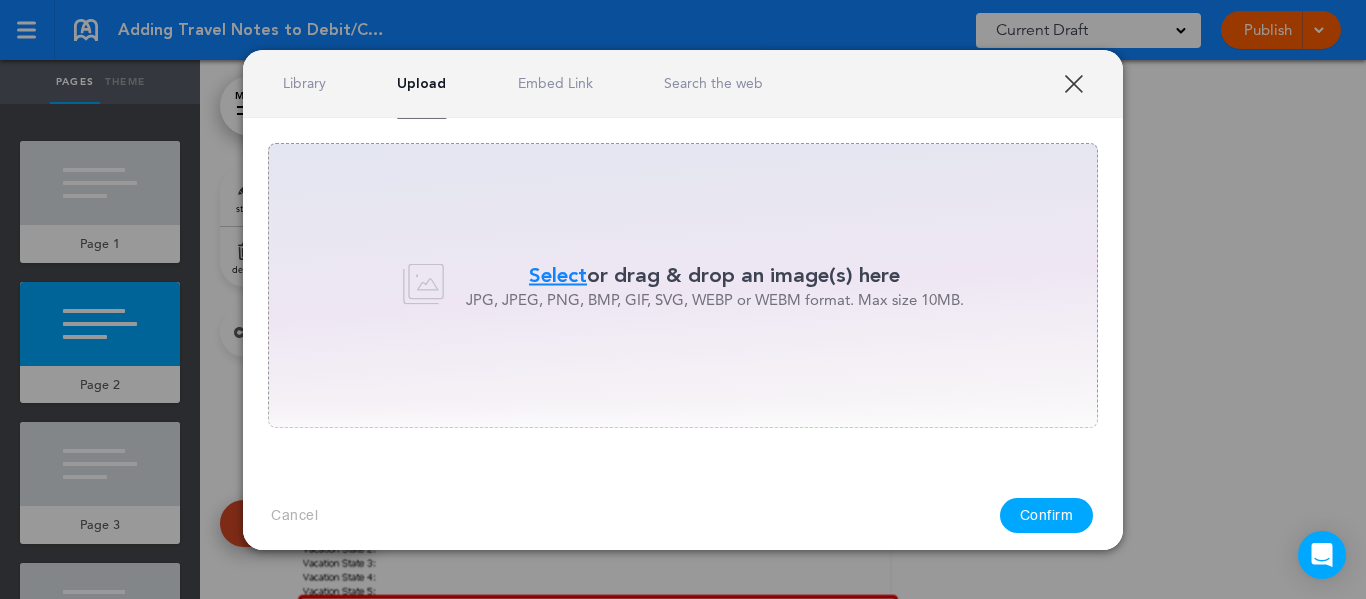 click on "Select" at bounding box center (558, 275) 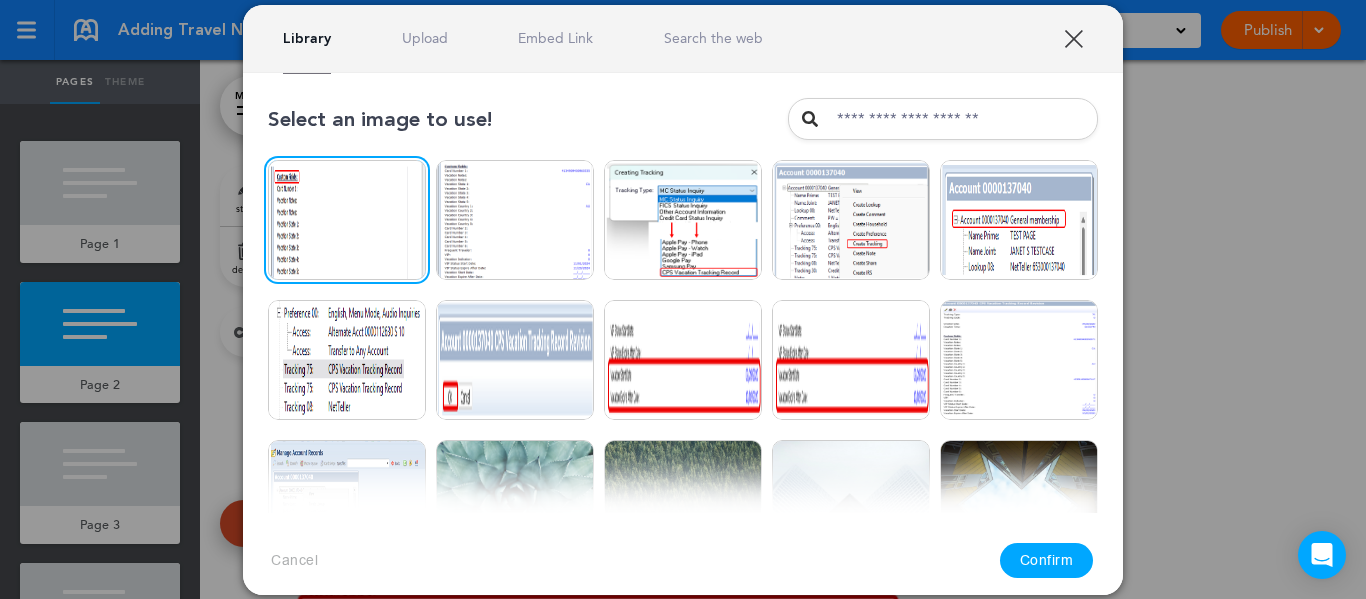 click on "Confirm" at bounding box center (1047, 560) 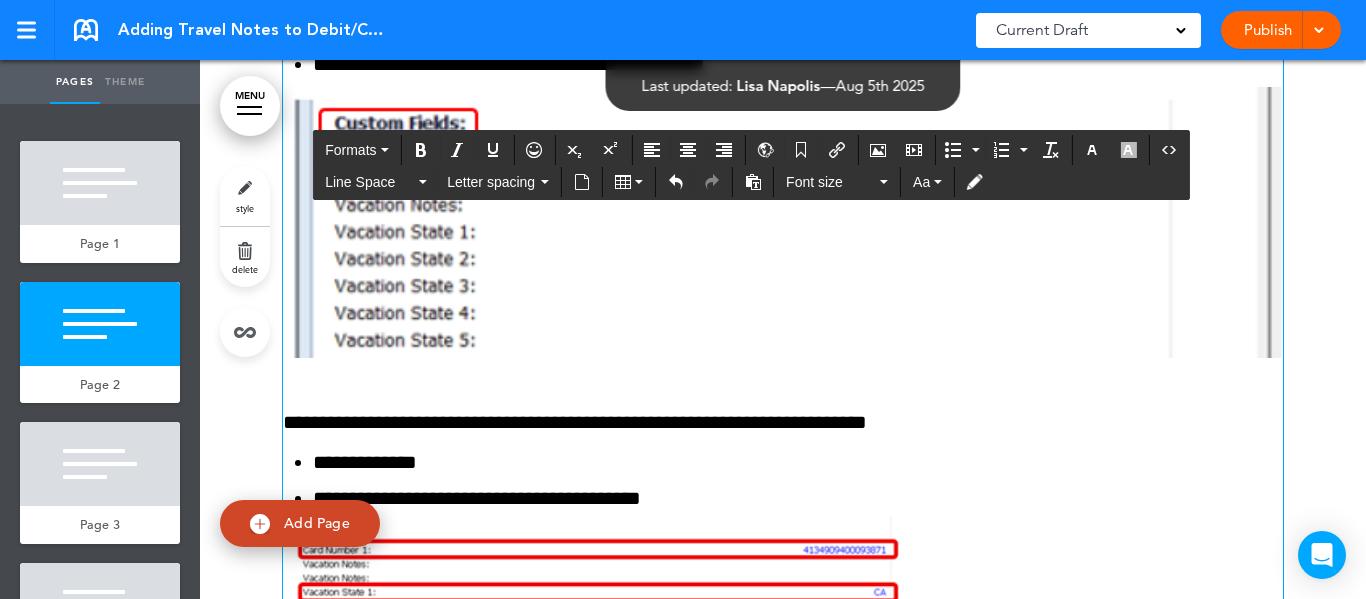 scroll, scrollTop: 2400, scrollLeft: 0, axis: vertical 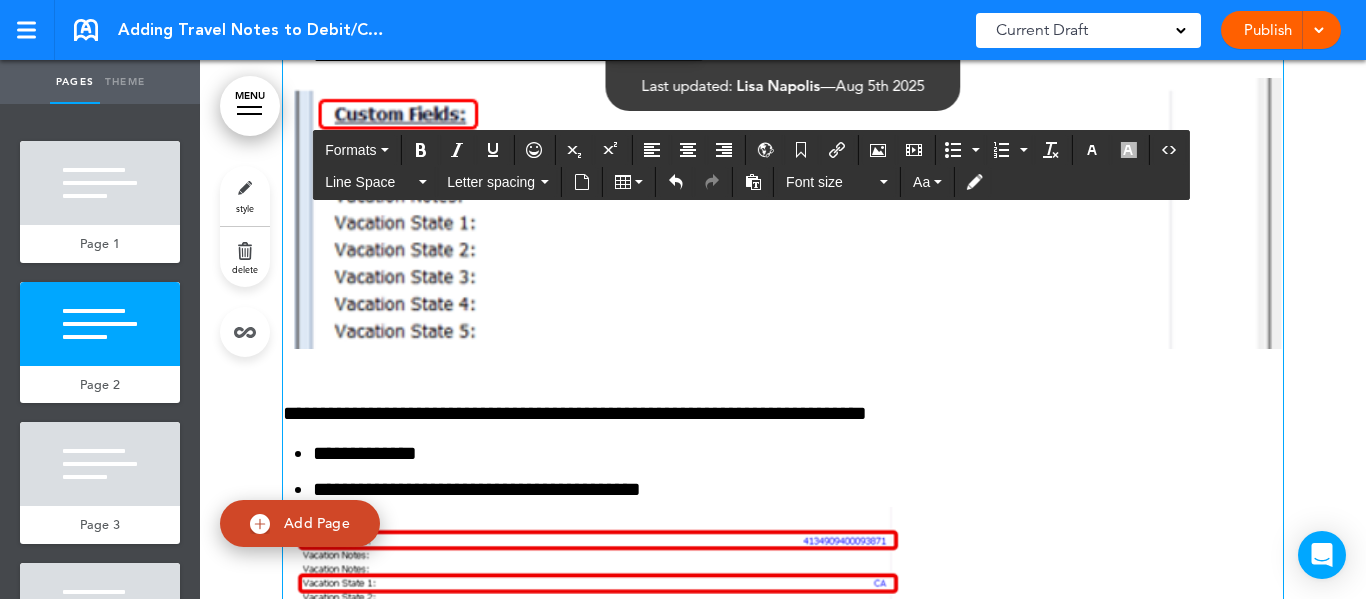 click at bounding box center (783, 213) 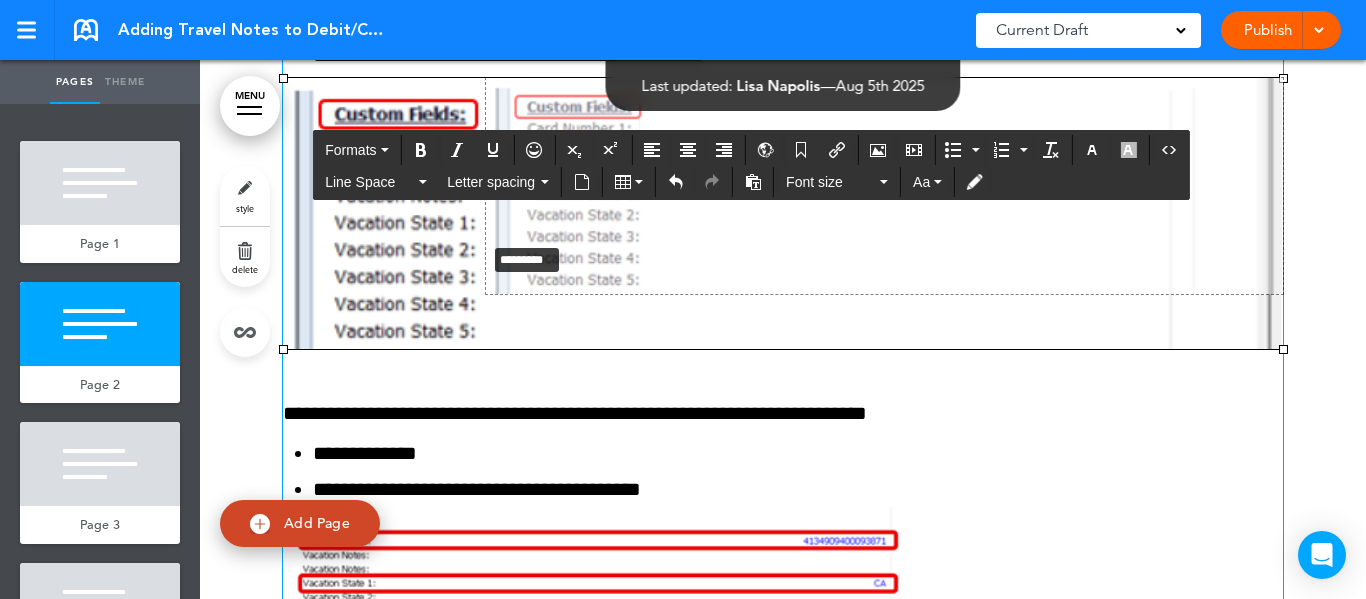 drag, startPoint x: 278, startPoint y: 378, endPoint x: 480, endPoint y: 272, distance: 228.12277 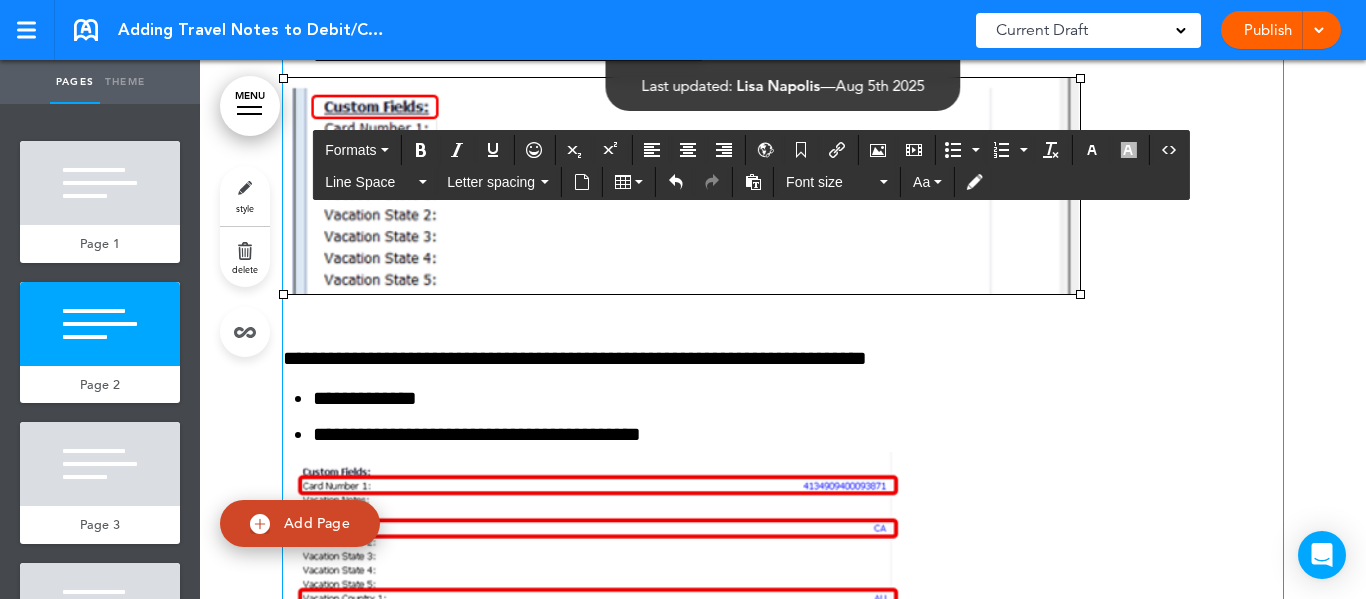 click on "**********" at bounding box center [783, 358] 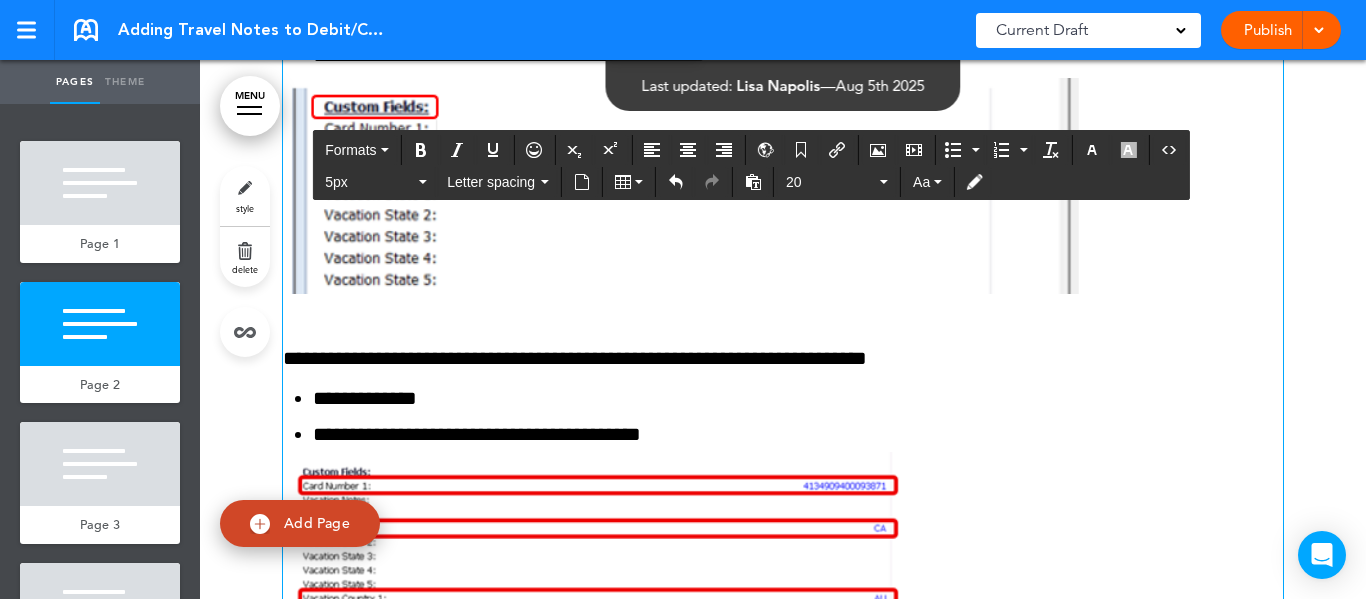 click at bounding box center (681, 186) 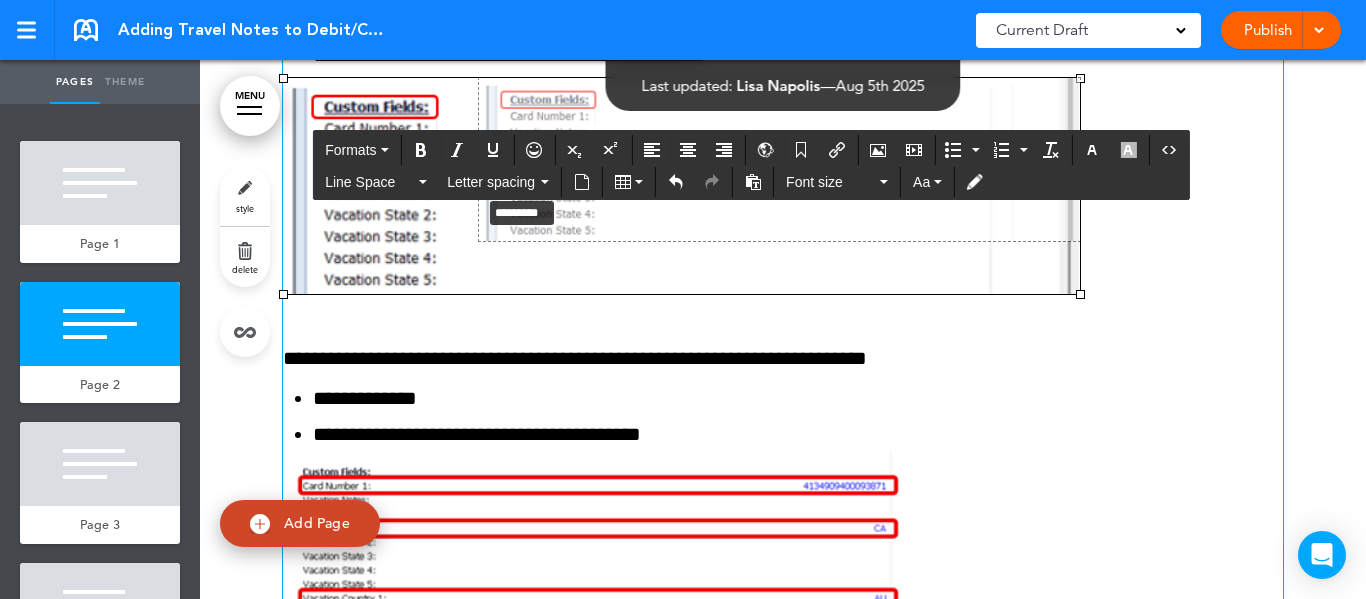 drag, startPoint x: 273, startPoint y: 323, endPoint x: 471, endPoint y: 224, distance: 221.37073 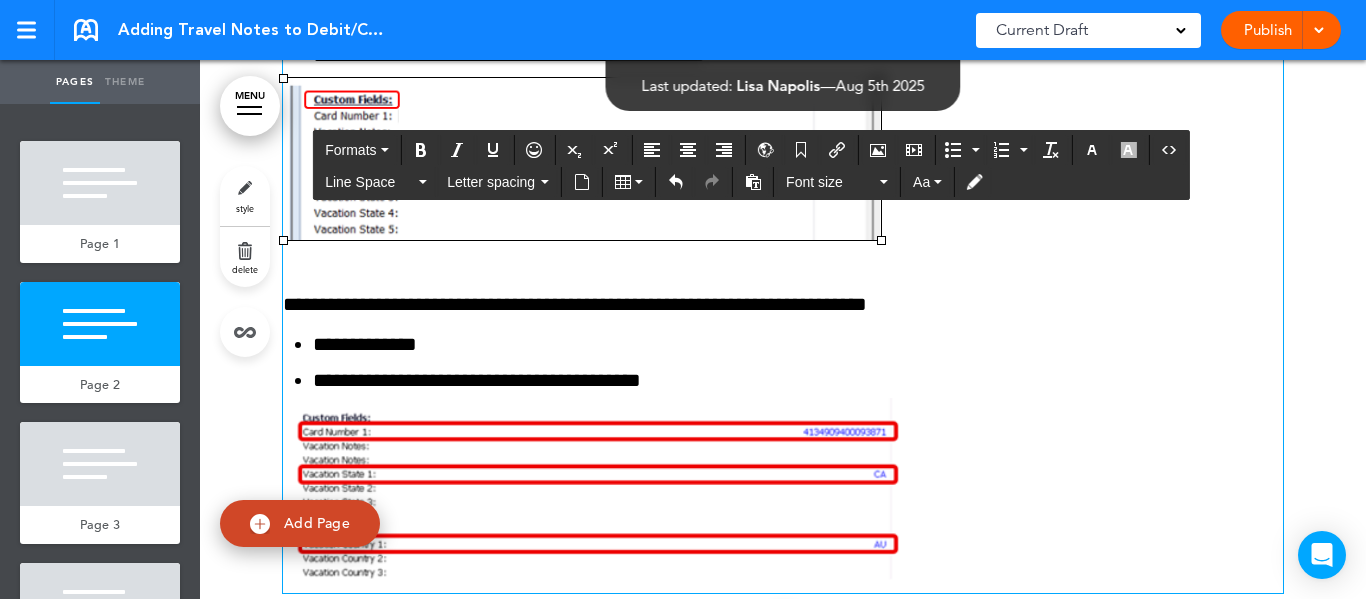 click on "**********" at bounding box center (575, 304) 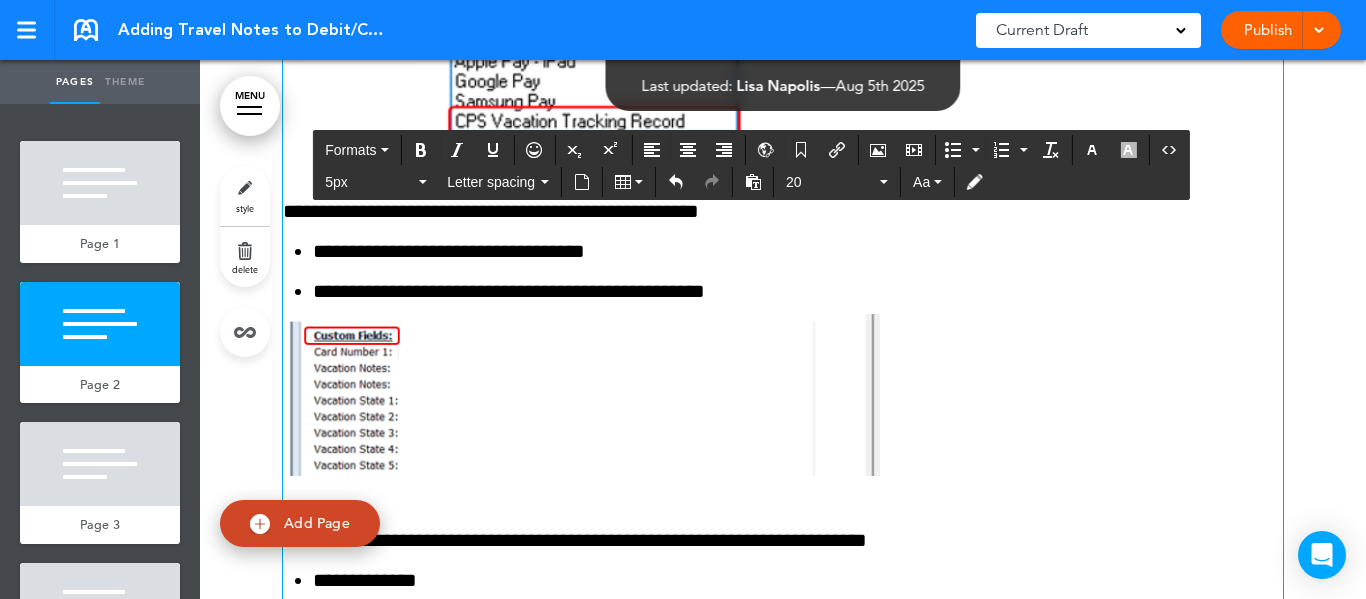 scroll, scrollTop: 2200, scrollLeft: 0, axis: vertical 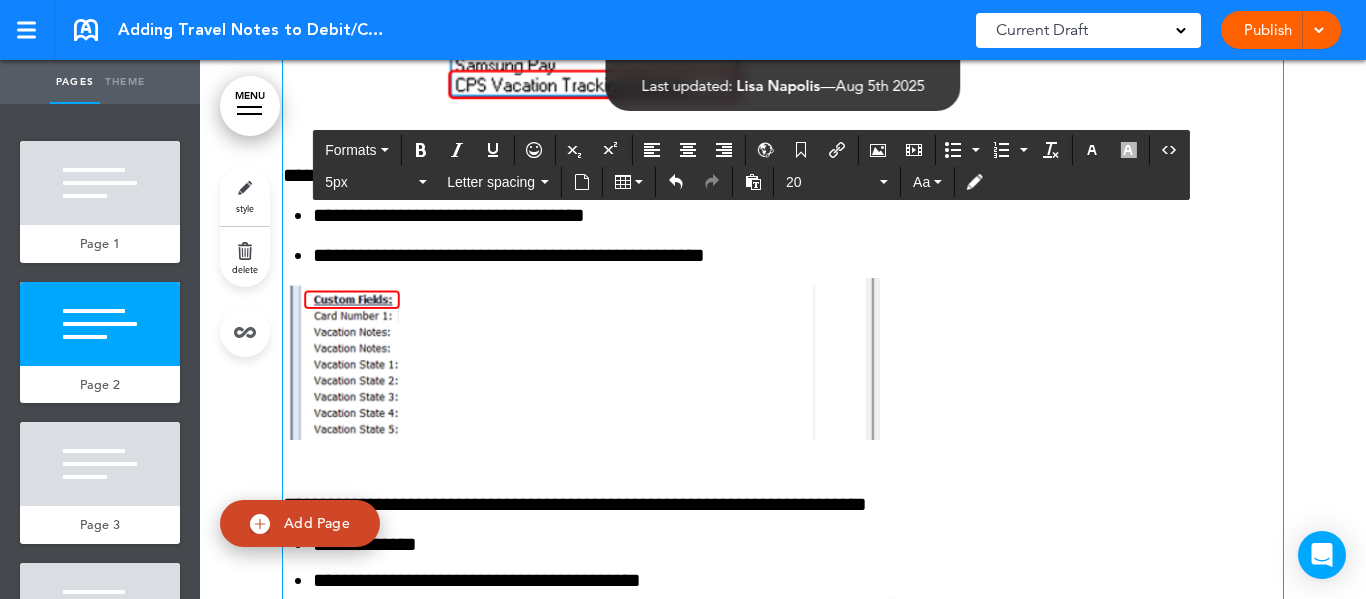 click at bounding box center (582, 359) 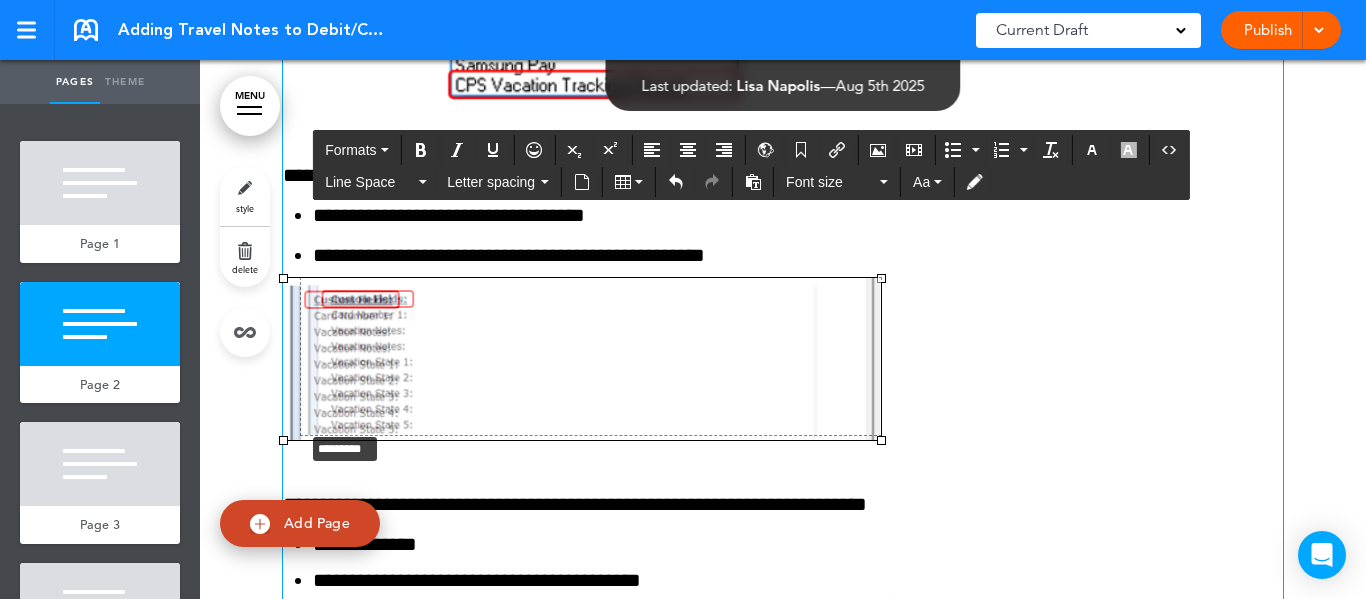 drag, startPoint x: 274, startPoint y: 468, endPoint x: 294, endPoint y: 460, distance: 21.540659 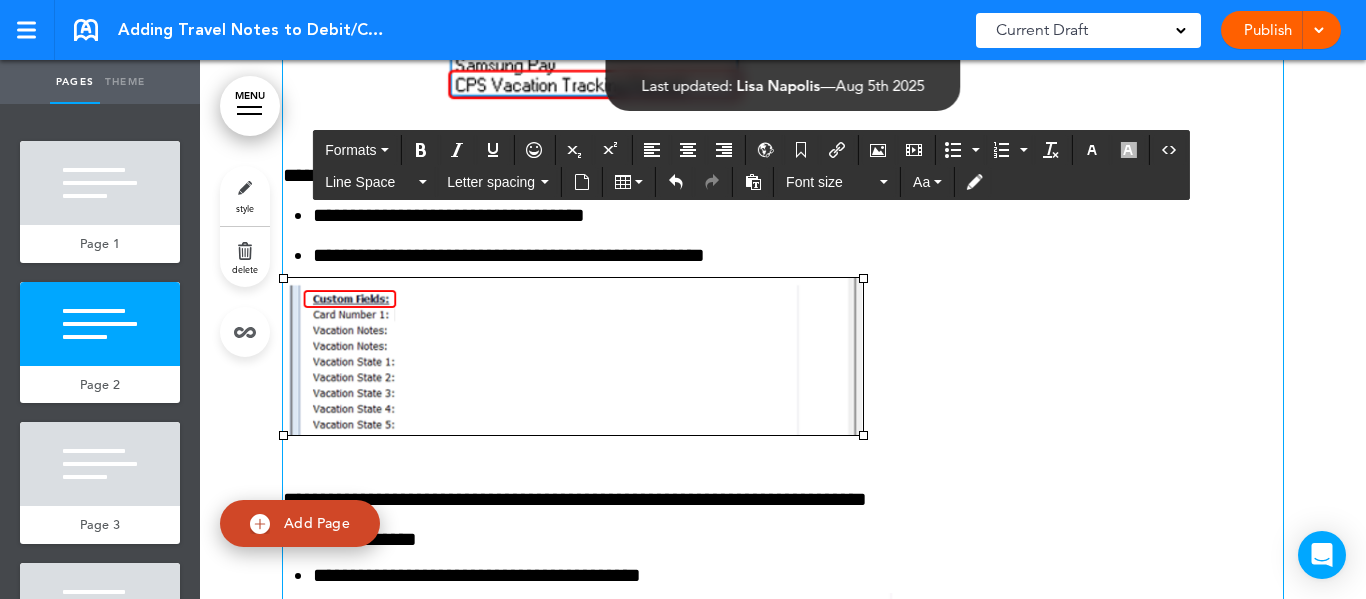 click at bounding box center [783, 362] 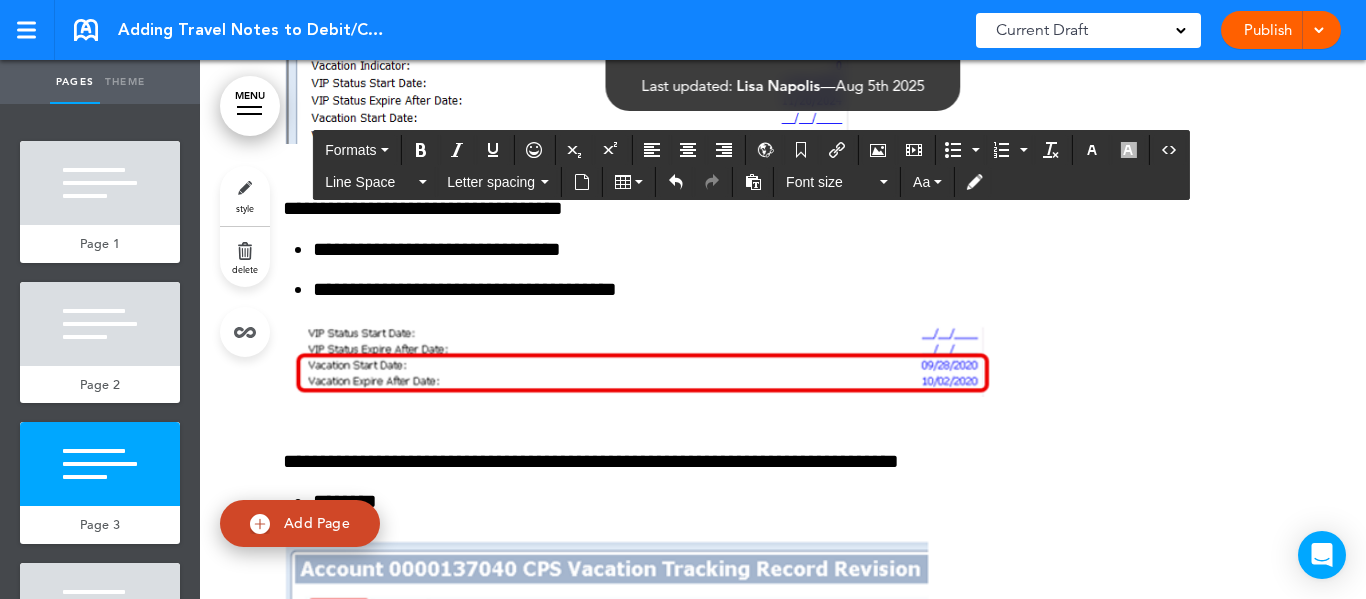 scroll, scrollTop: 3700, scrollLeft: 0, axis: vertical 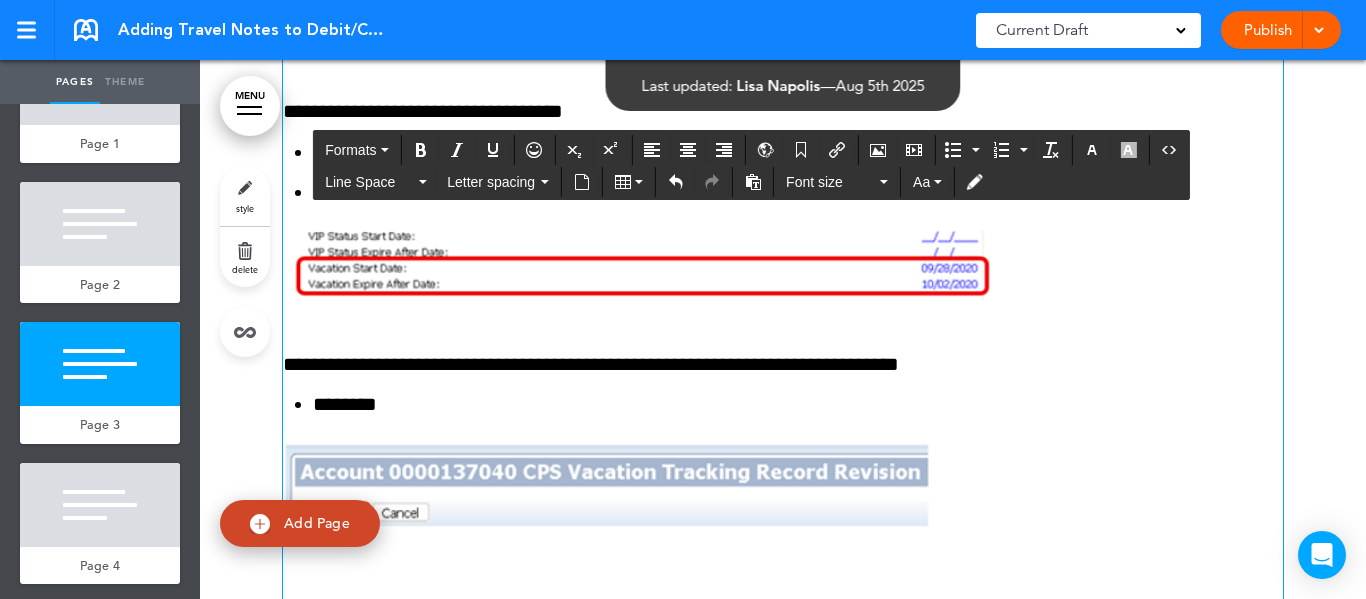 click at bounding box center [637, 257] 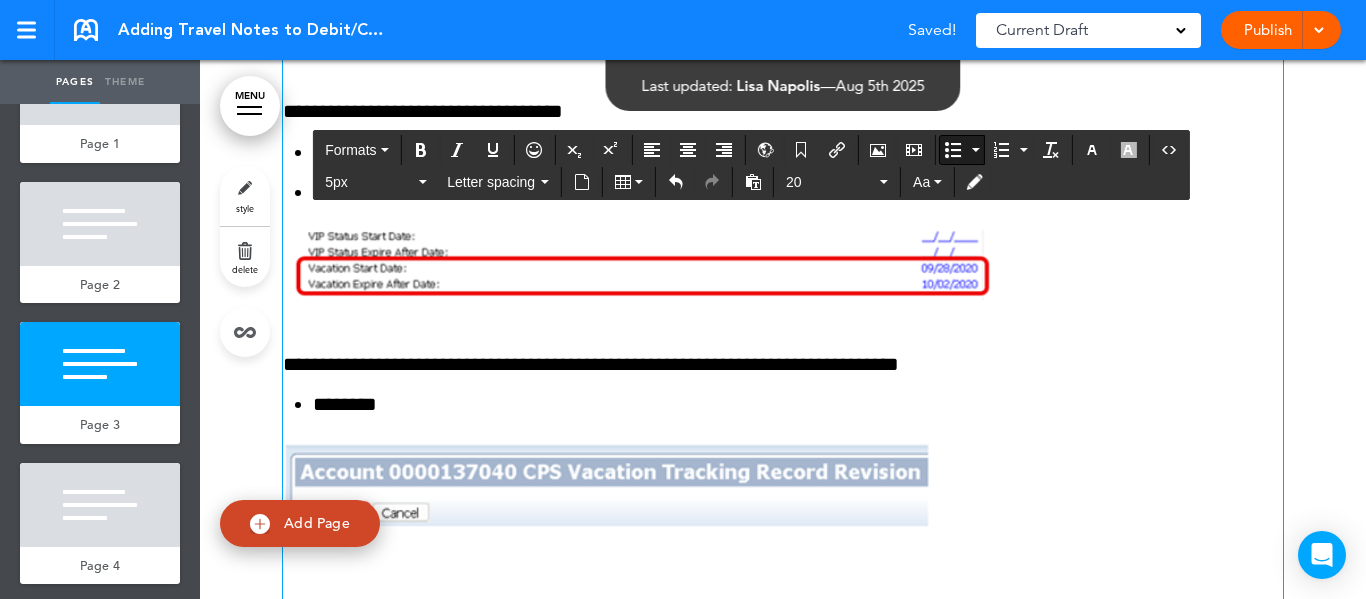 click on "**********" at bounding box center [798, 192] 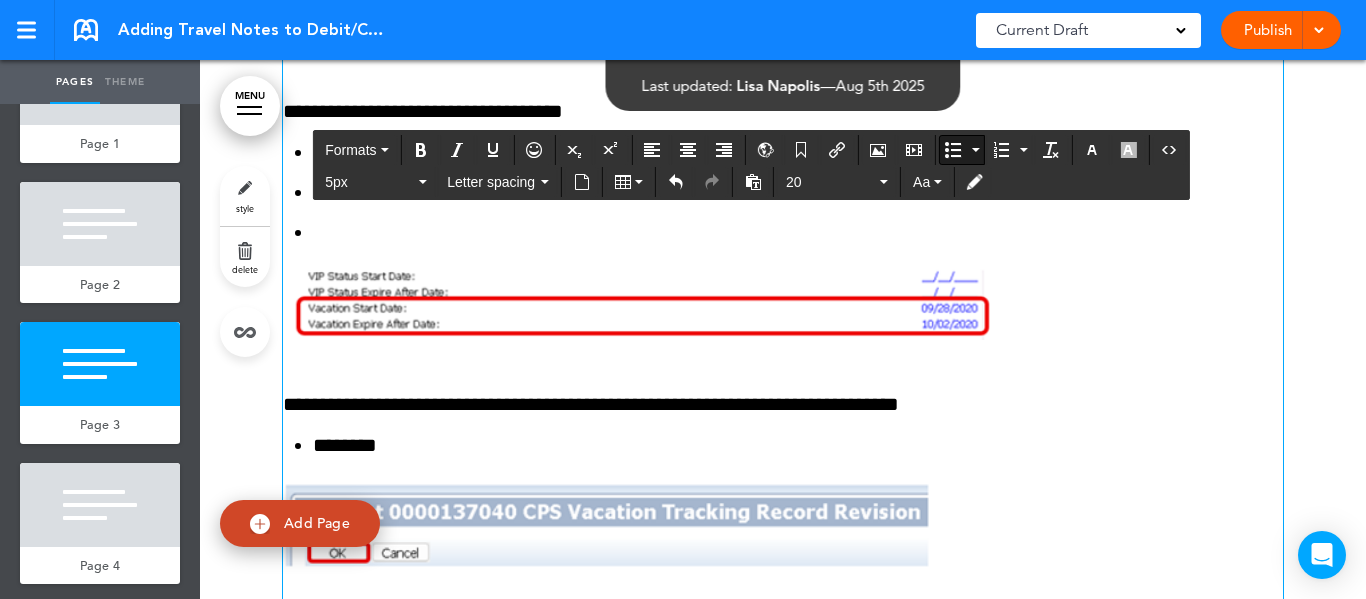 click at bounding box center (953, 150) 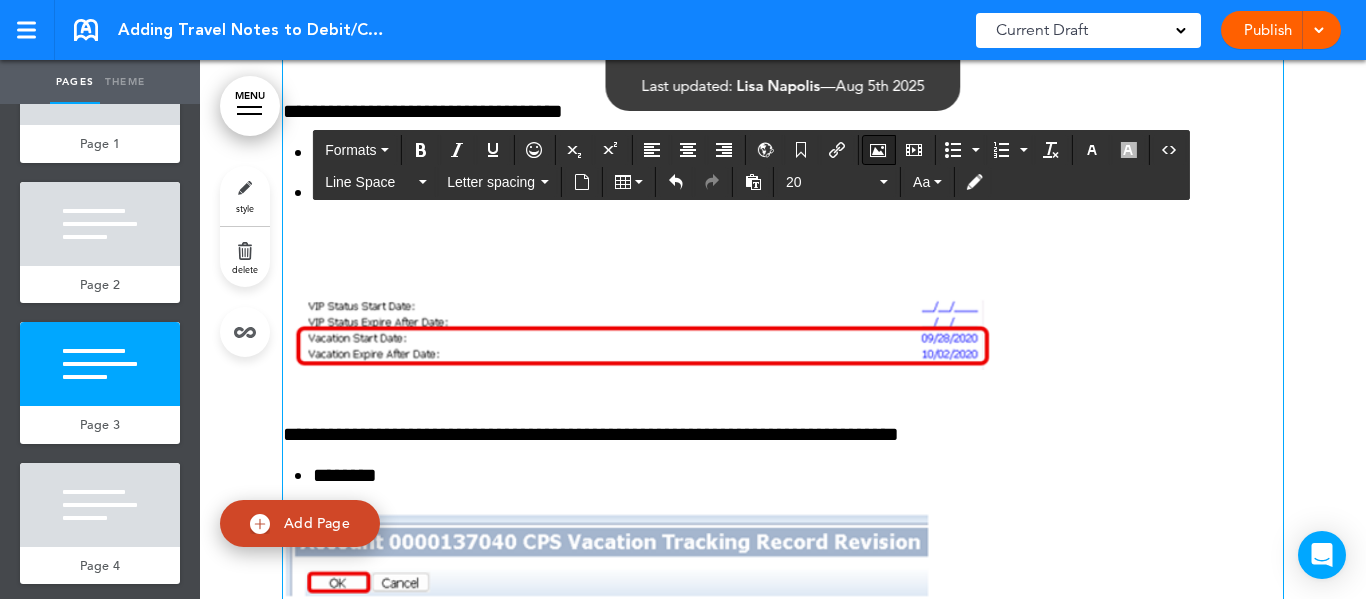 click at bounding box center (878, 150) 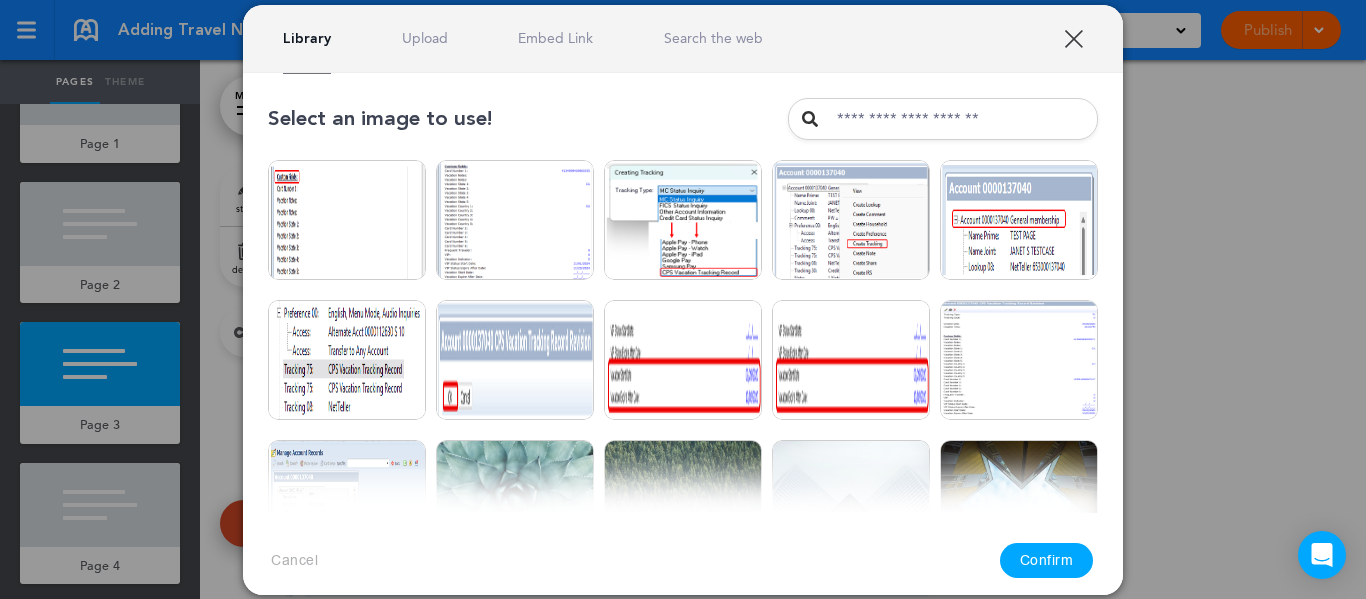 click on "Upload" at bounding box center [425, 38] 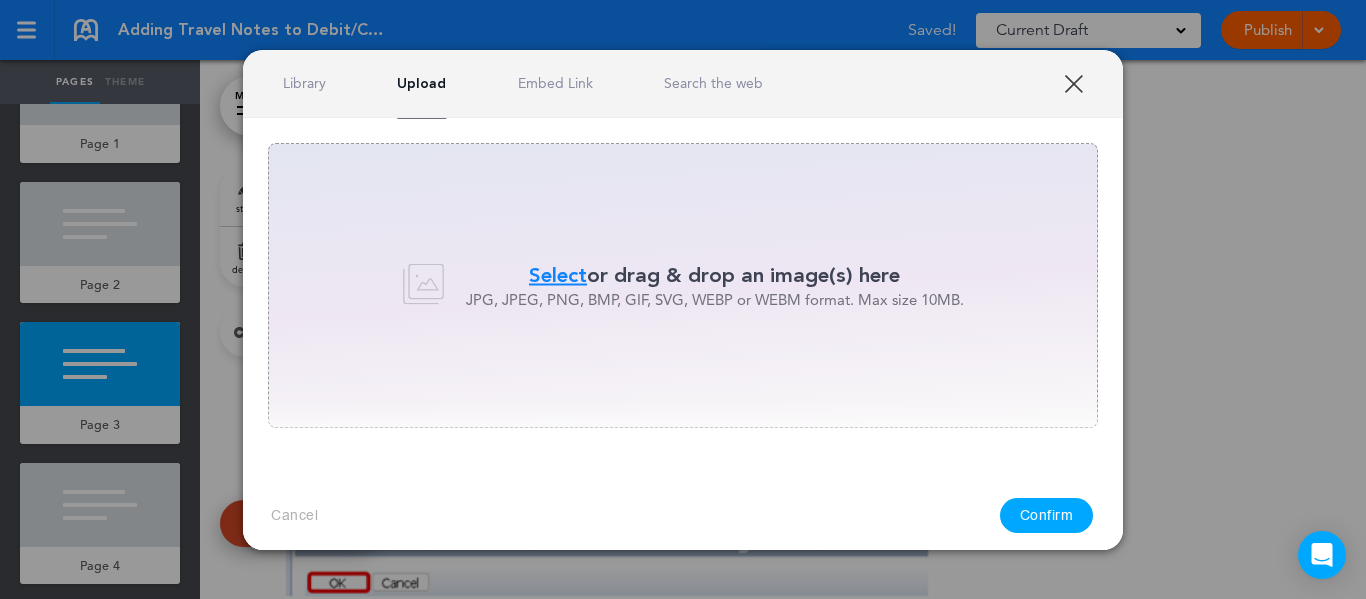 click on "Select" at bounding box center [558, 275] 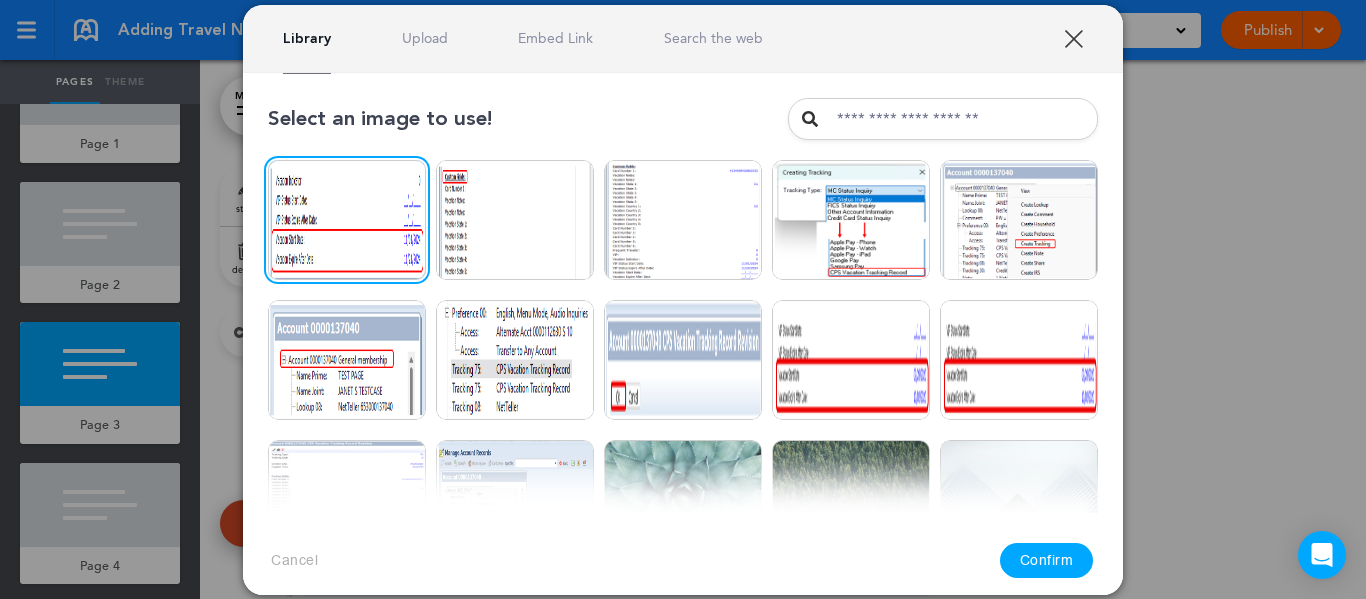 click on "Cancel
Confirm" at bounding box center (683, 560) 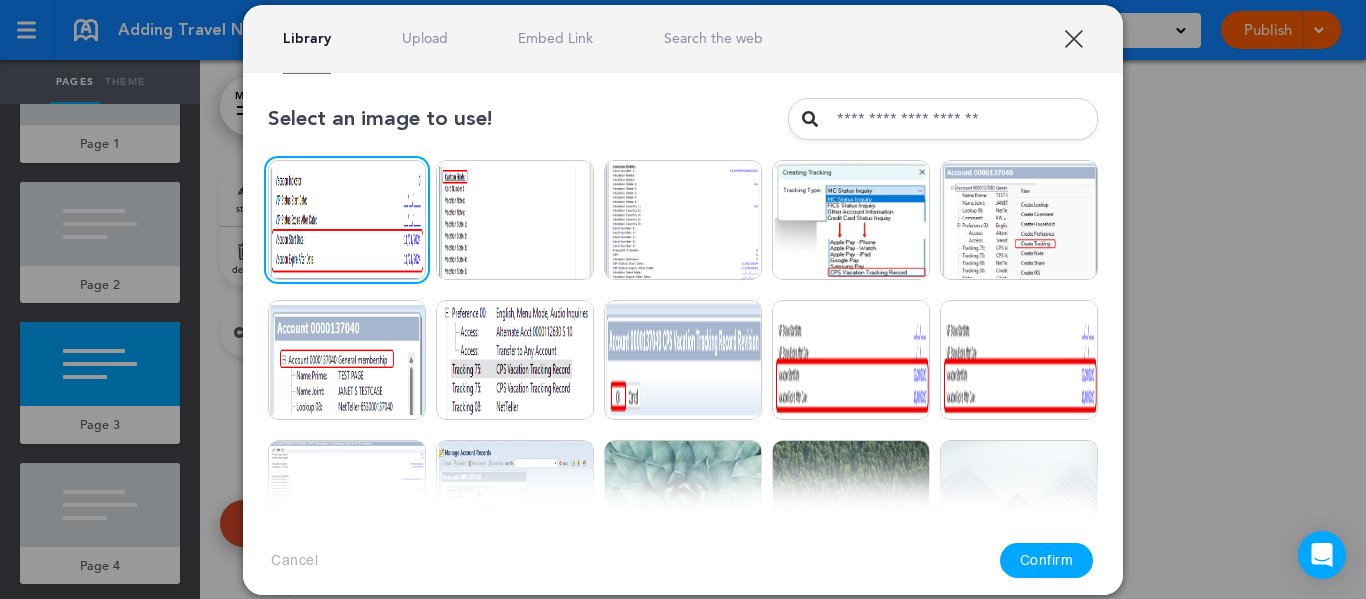 click on "Confirm" at bounding box center (1047, 560) 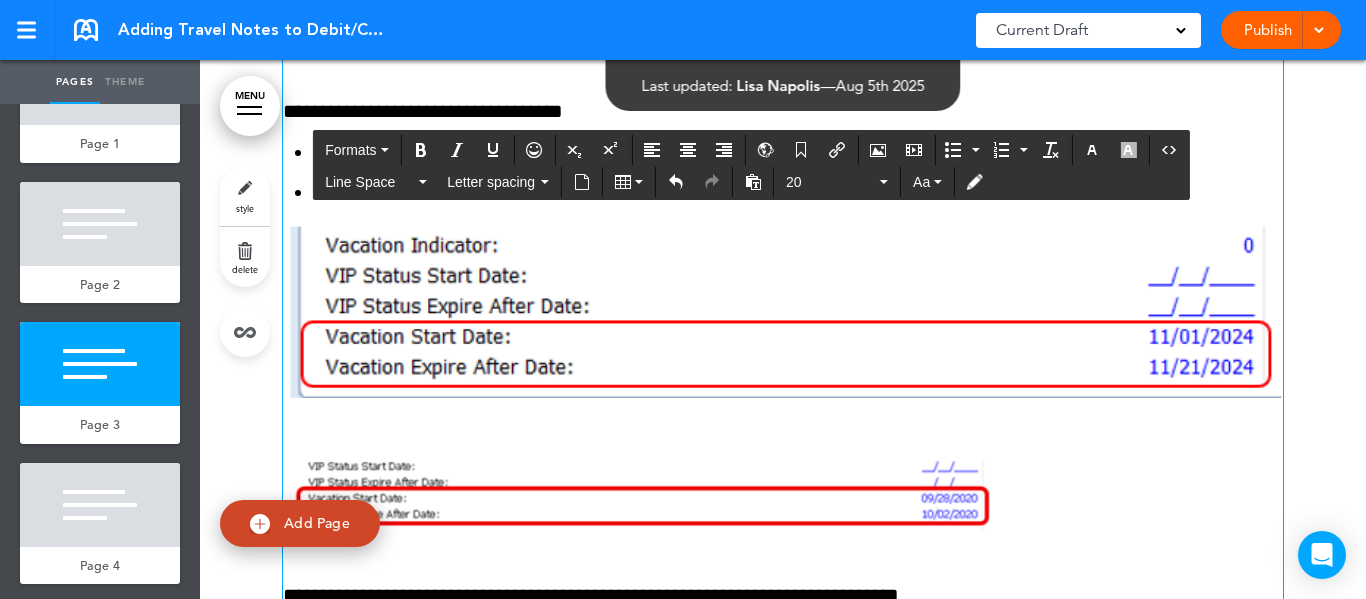click at bounding box center [783, 306] 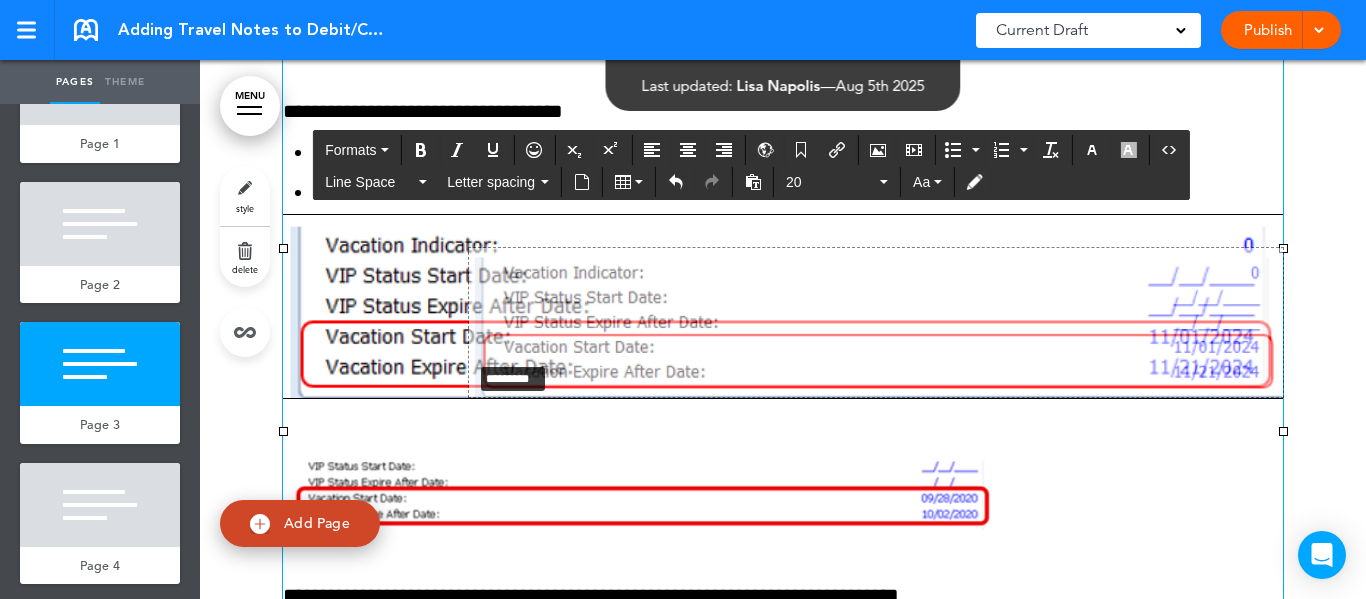 drag, startPoint x: 272, startPoint y: 459, endPoint x: 460, endPoint y: 390, distance: 200.26233 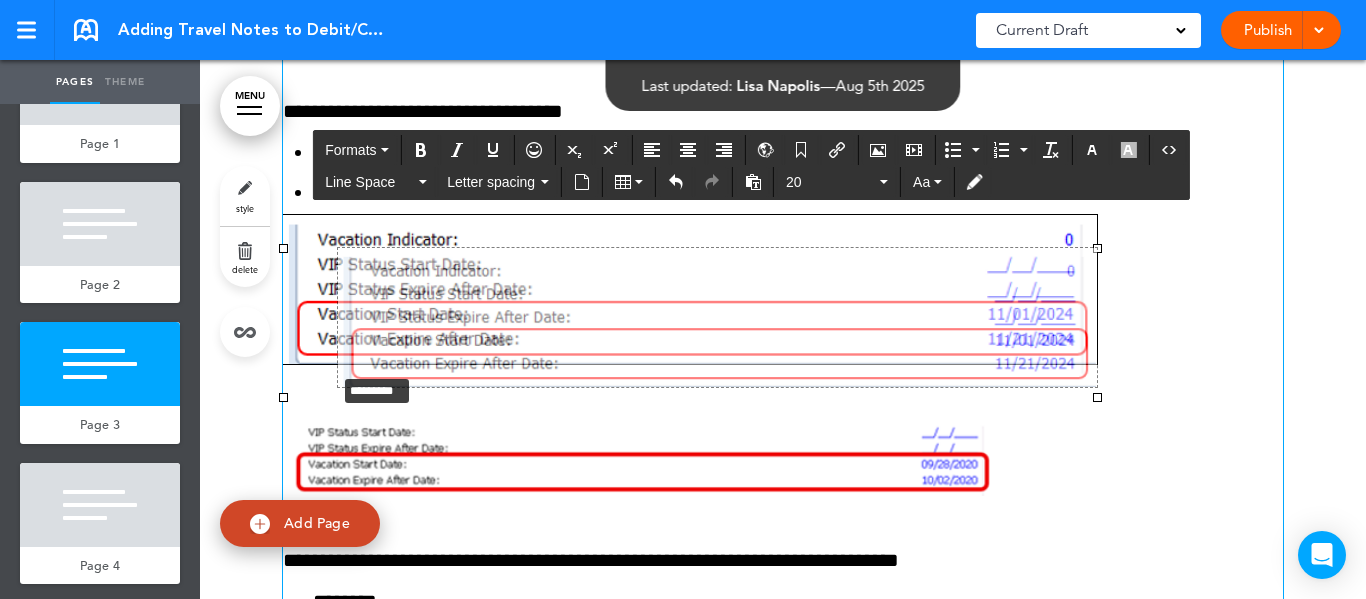 drag, startPoint x: 275, startPoint y: 425, endPoint x: 327, endPoint y: 402, distance: 56.859474 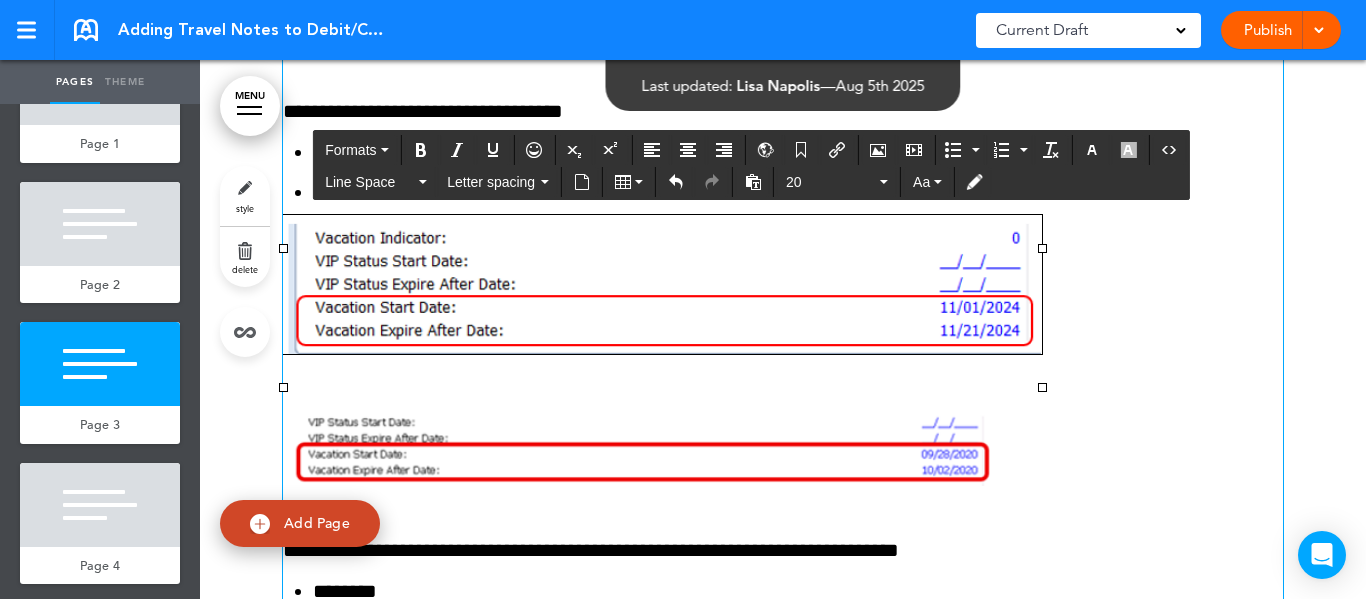 click at bounding box center (637, 443) 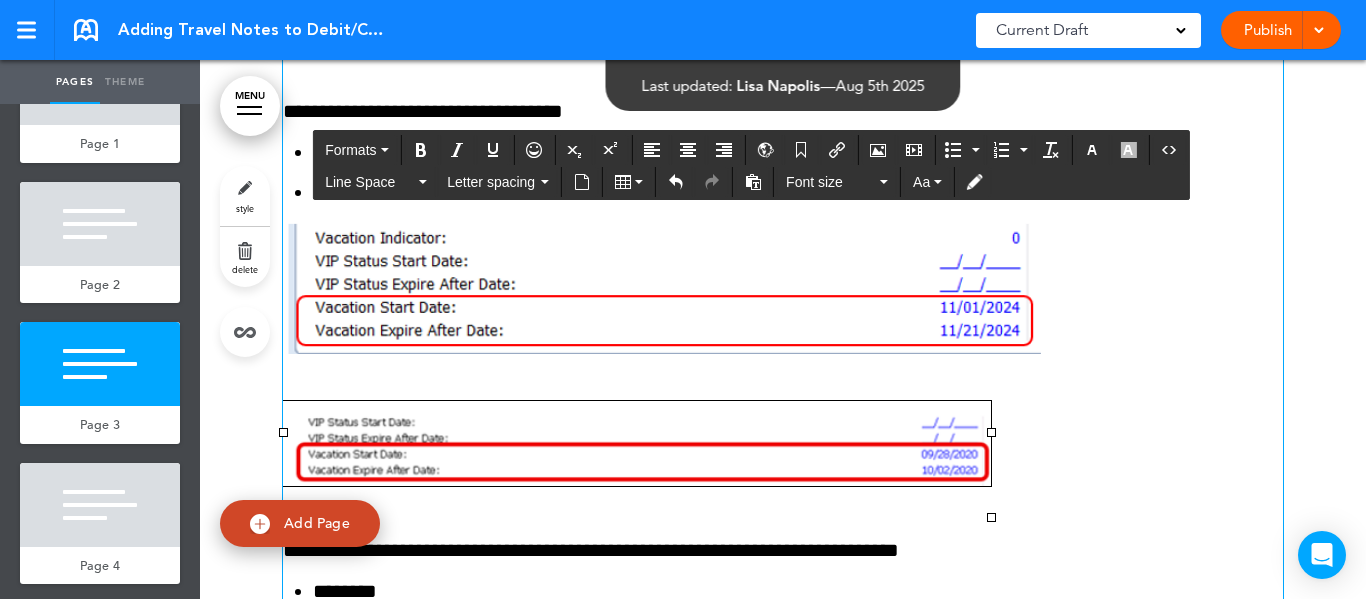 click at bounding box center [662, 284] 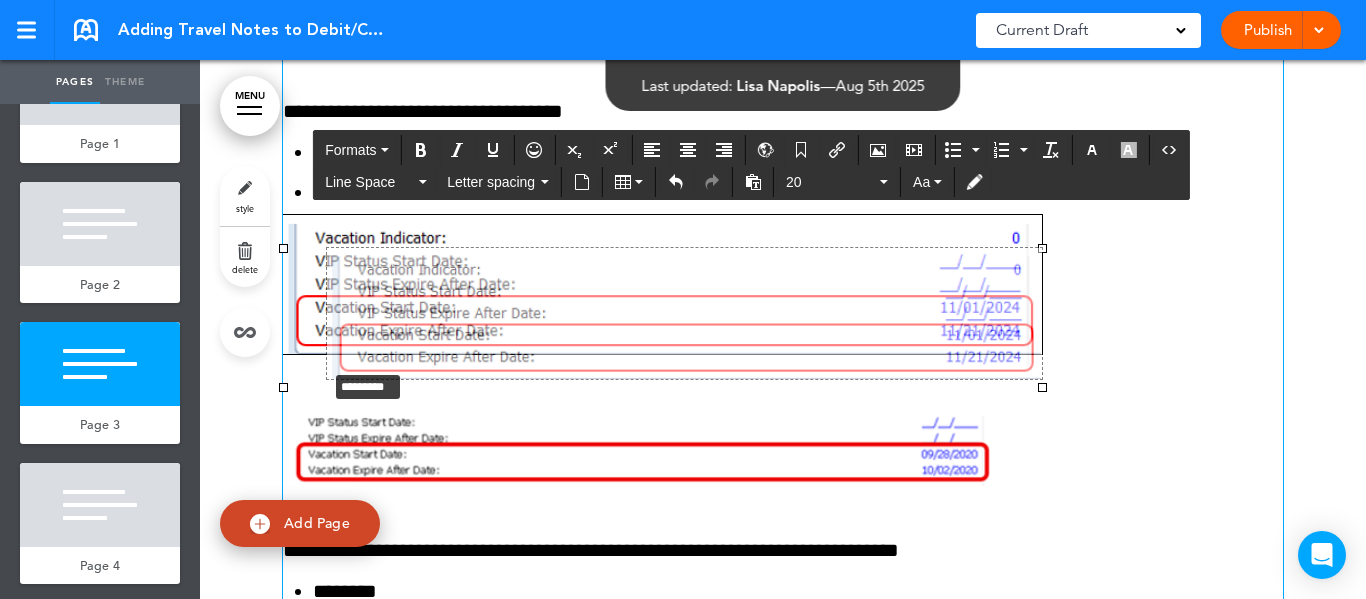 drag, startPoint x: 274, startPoint y: 415, endPoint x: 317, endPoint y: 398, distance: 46.238514 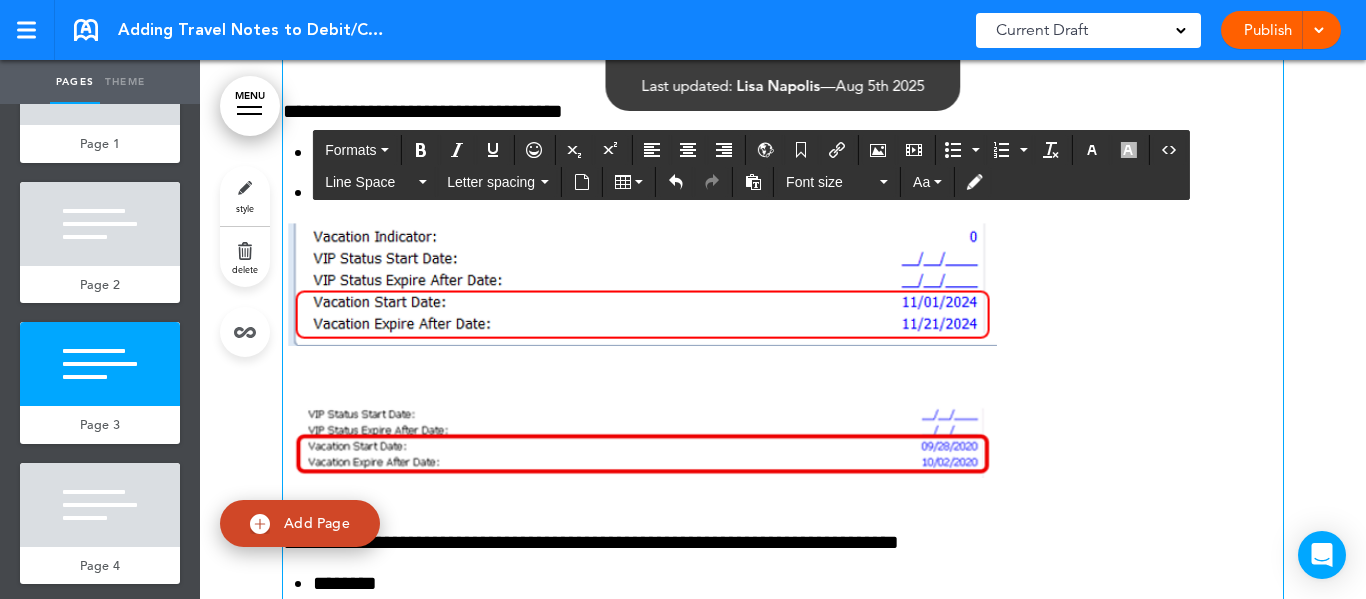 click on "**********" at bounding box center (783, 173) 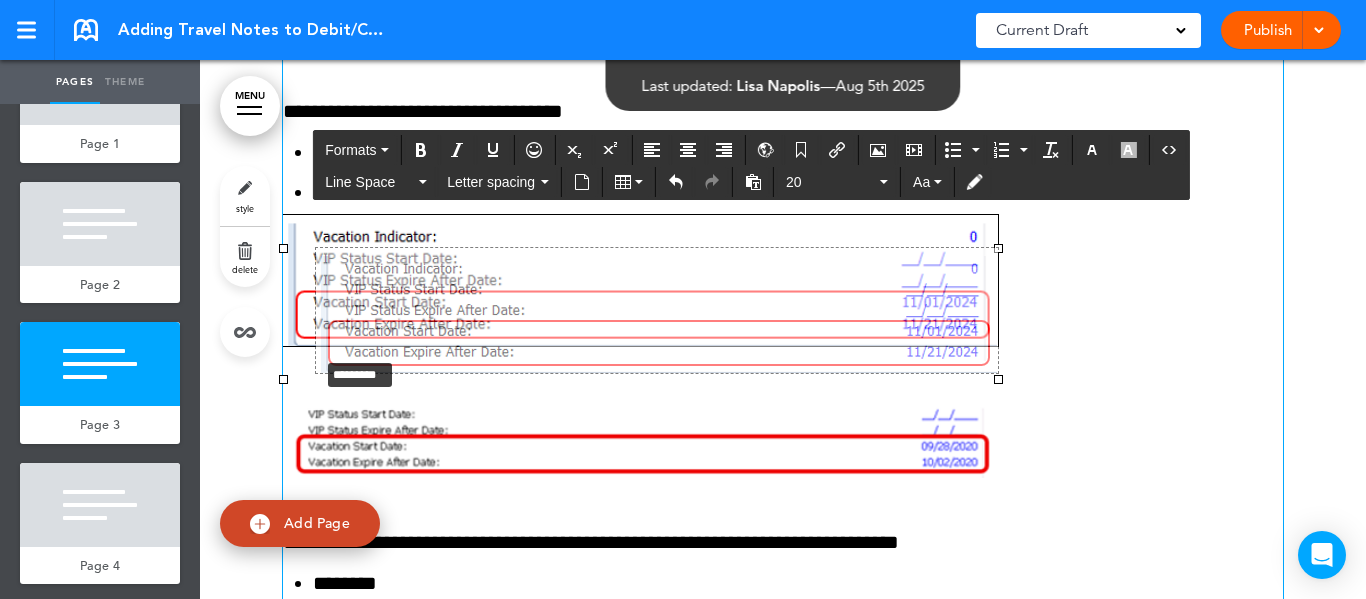 drag, startPoint x: 279, startPoint y: 408, endPoint x: 314, endPoint y: 387, distance: 40.81666 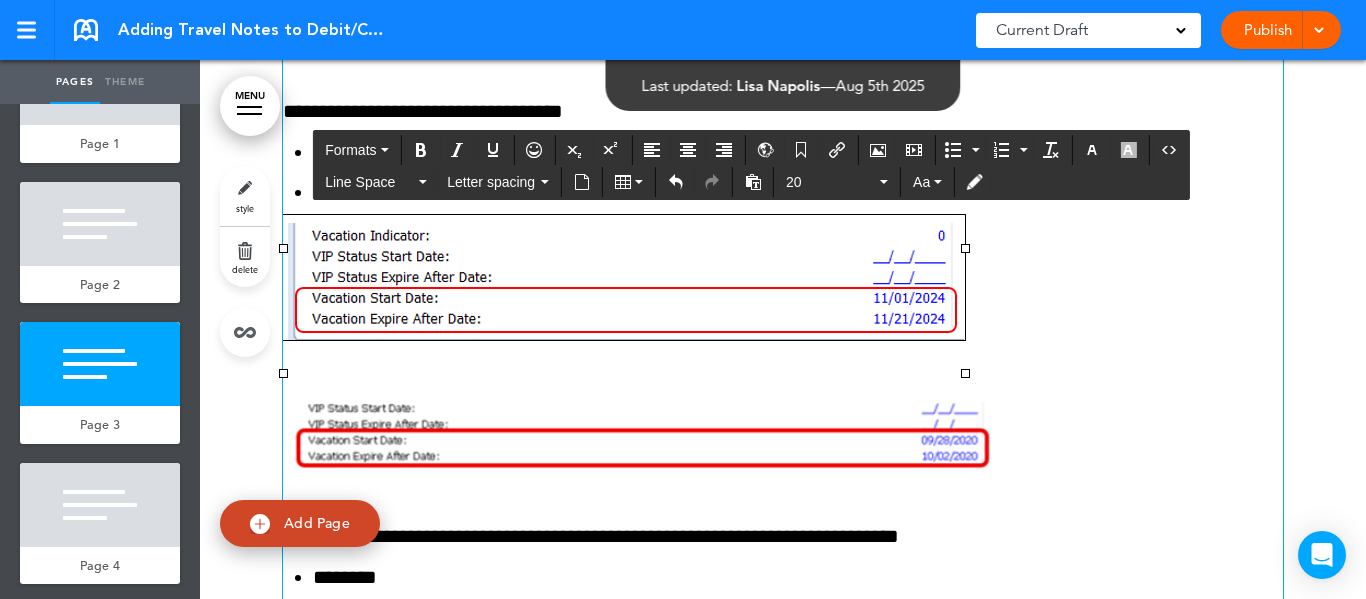 click at bounding box center (637, 429) 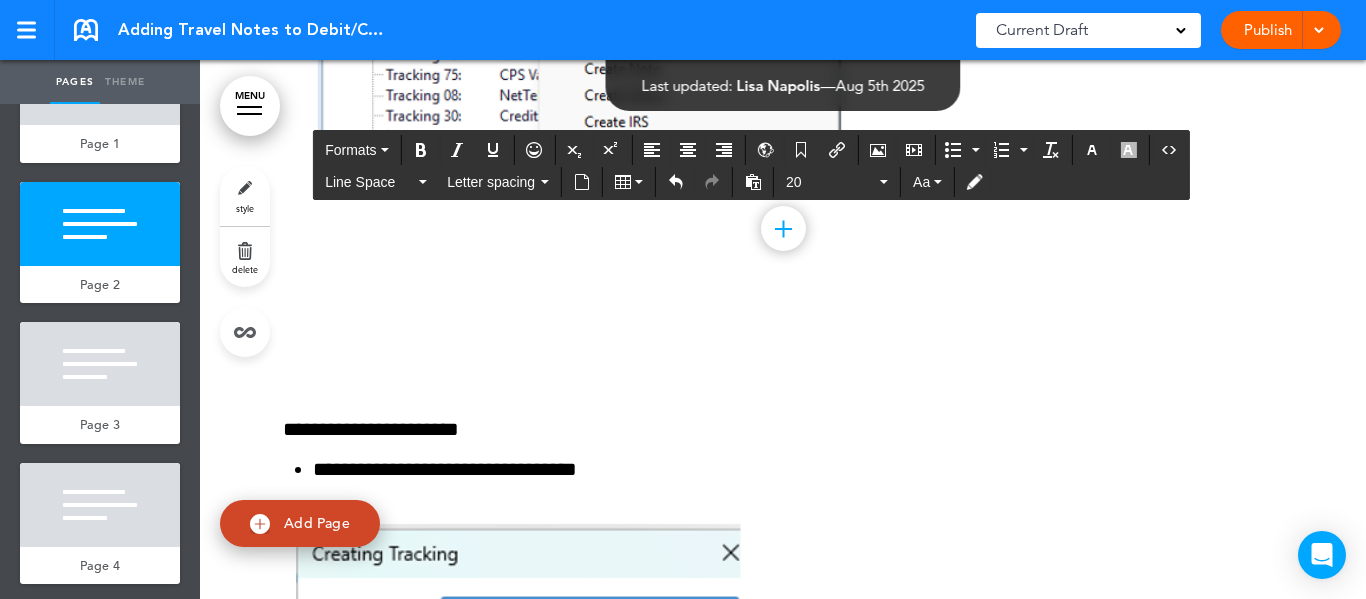 scroll, scrollTop: 1700, scrollLeft: 0, axis: vertical 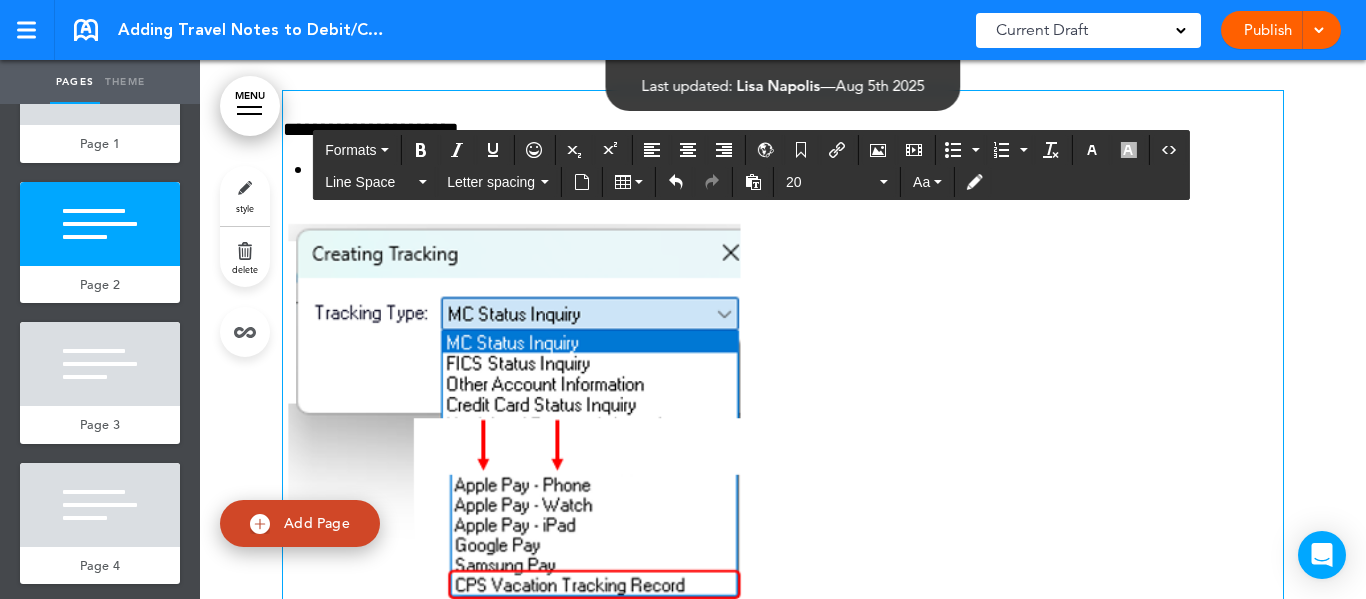 click at bounding box center (517, 411) 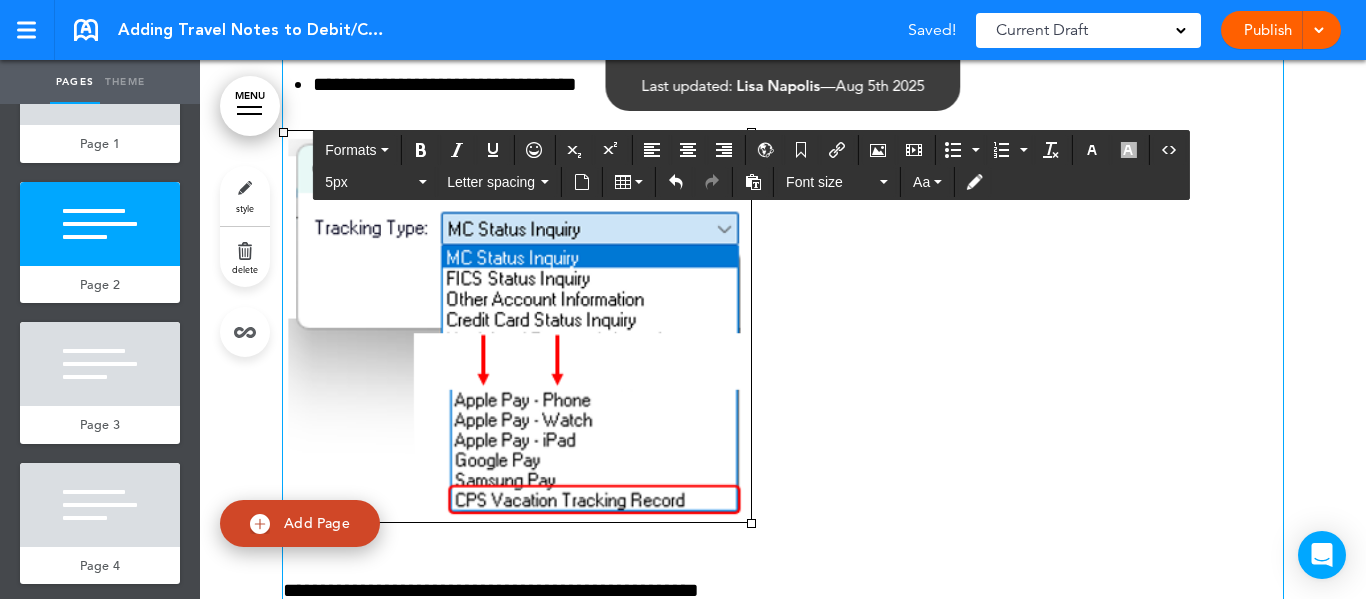 scroll, scrollTop: 1900, scrollLeft: 0, axis: vertical 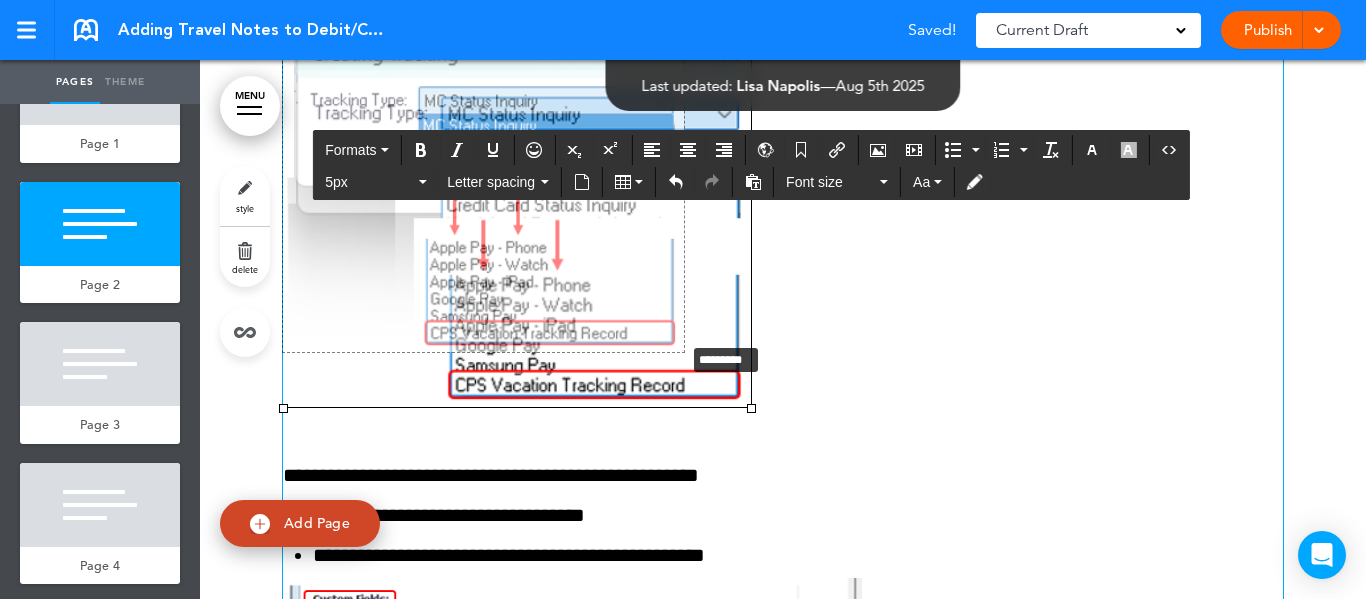 drag, startPoint x: 744, startPoint y: 437, endPoint x: 674, endPoint y: 369, distance: 97.59098 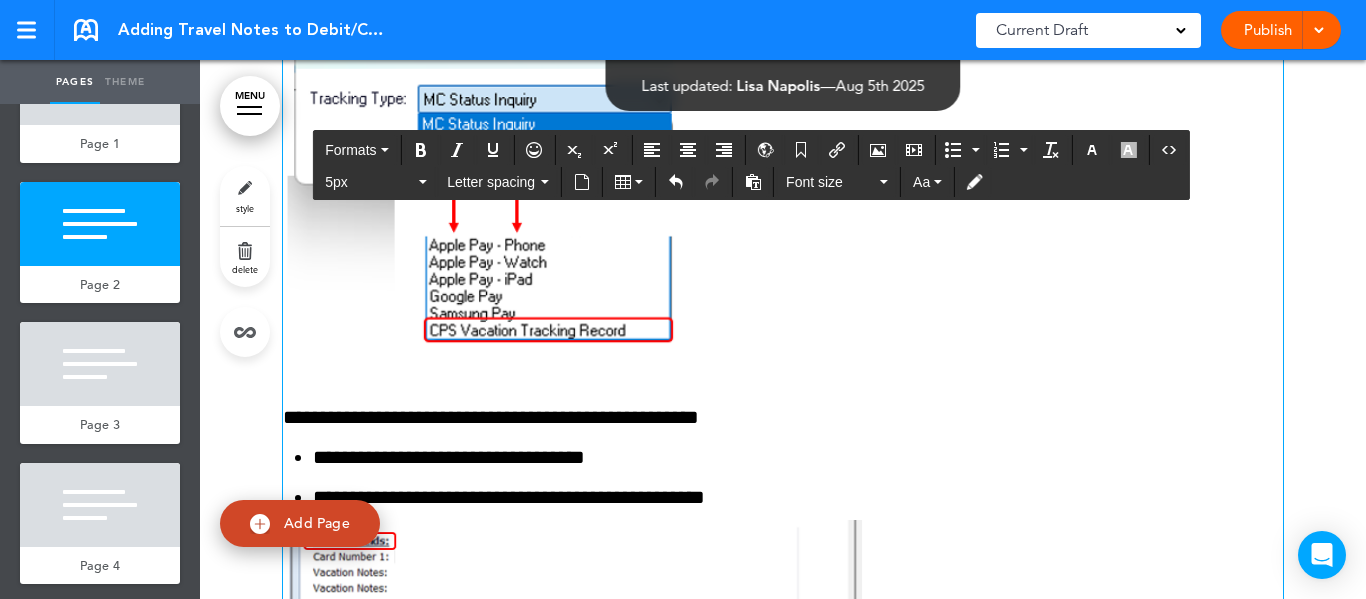 click at bounding box center (783, 376) 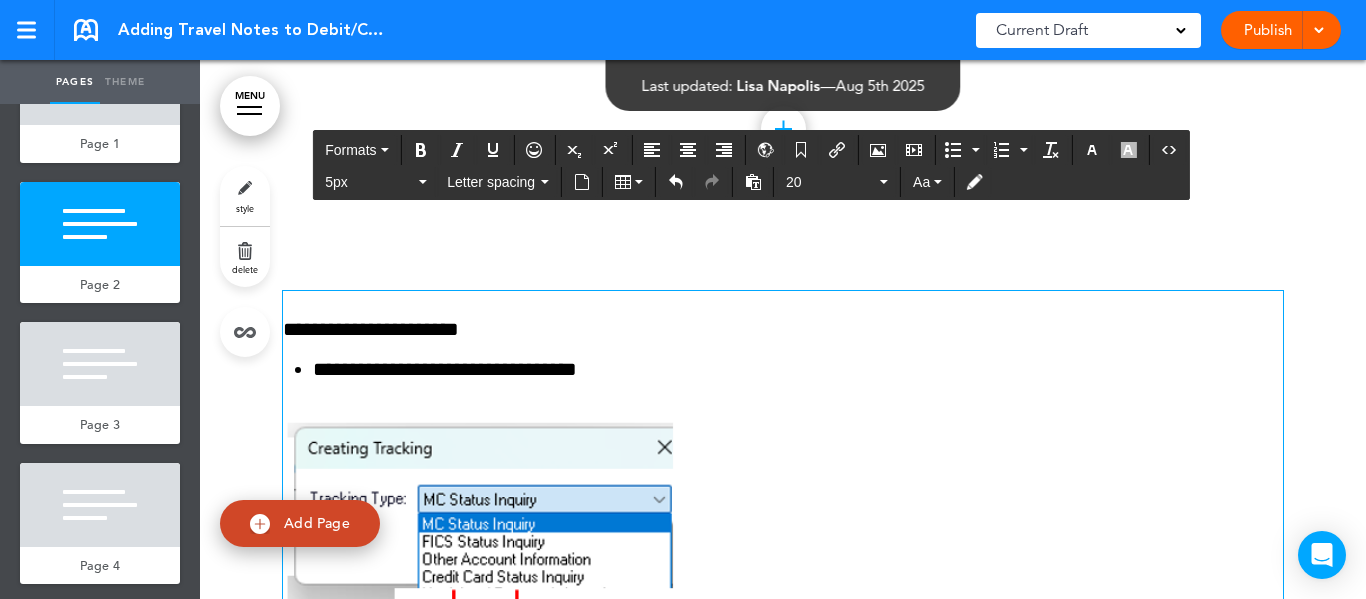 scroll, scrollTop: 1700, scrollLeft: 0, axis: vertical 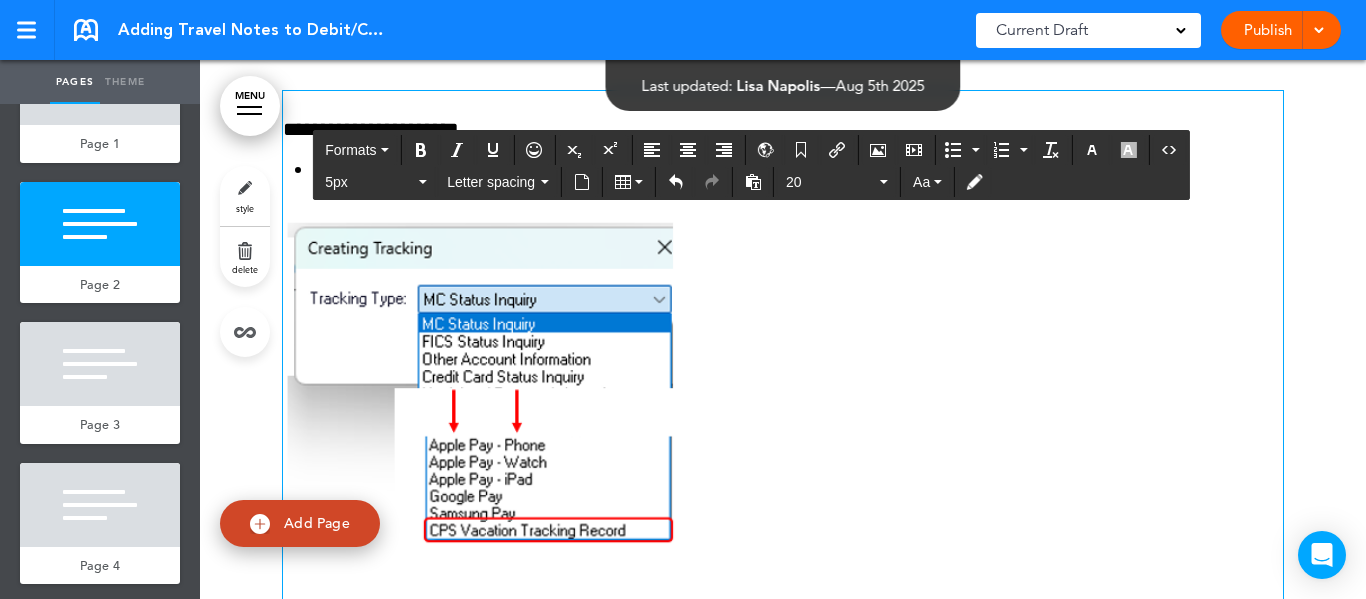 click on "Publish" at bounding box center (1267, 30) 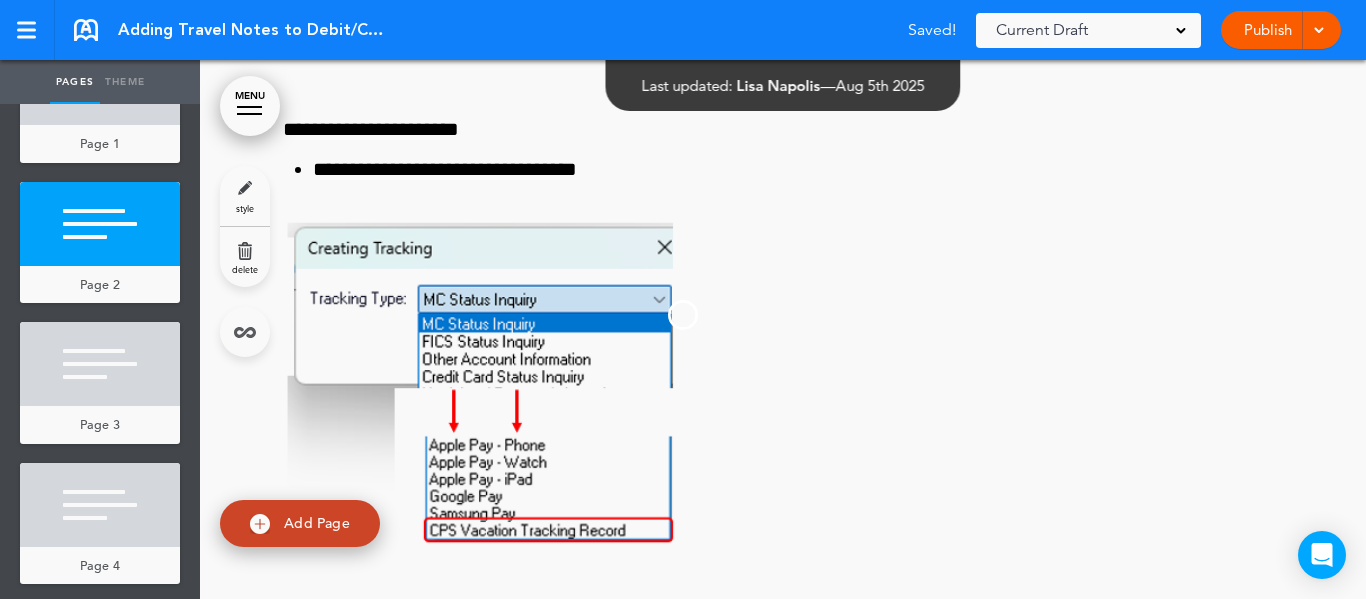 scroll, scrollTop: 0, scrollLeft: 0, axis: both 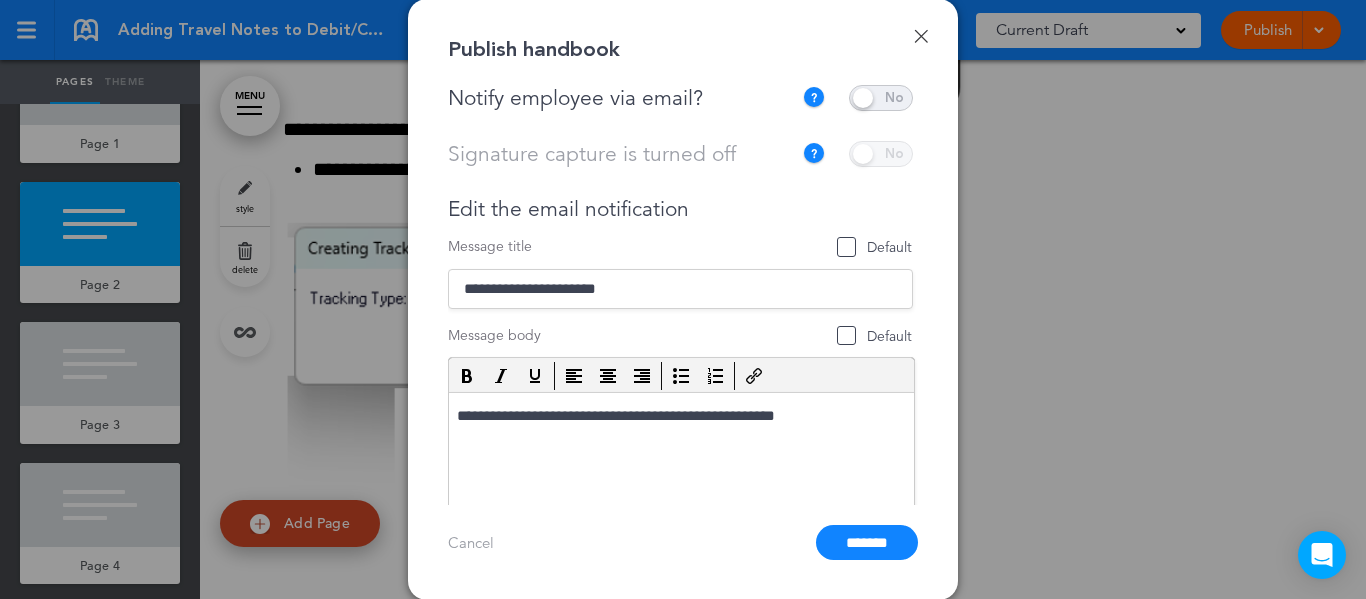click at bounding box center (881, 98) 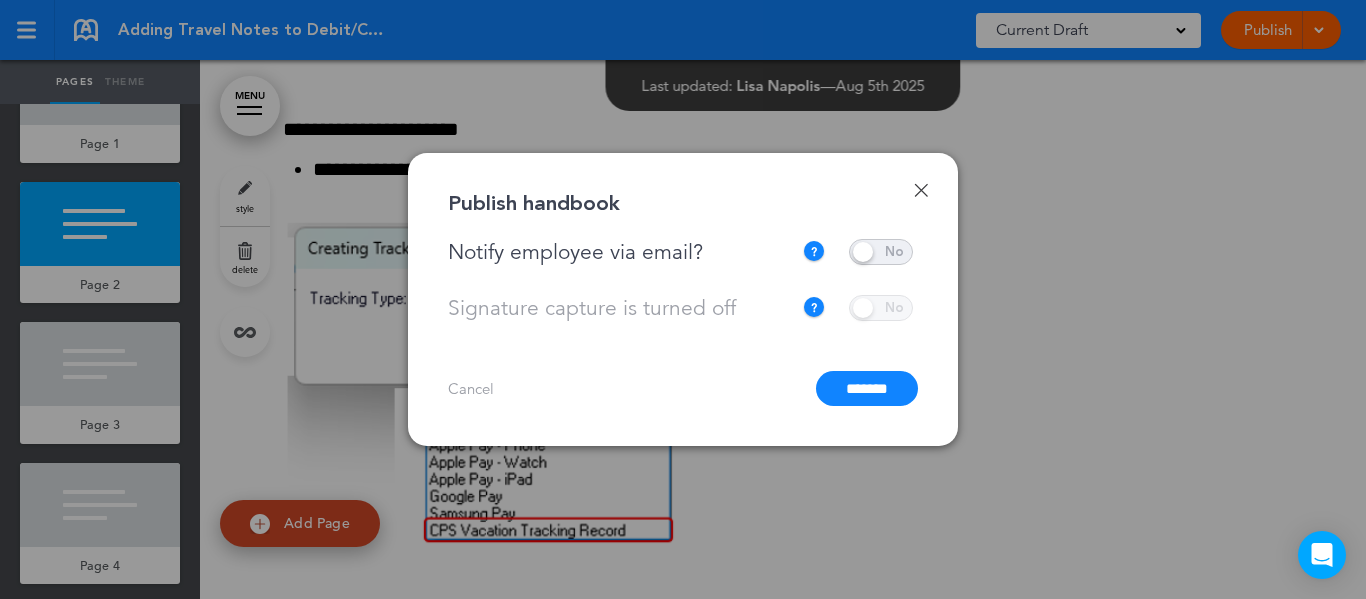 click on "*******" at bounding box center (867, 388) 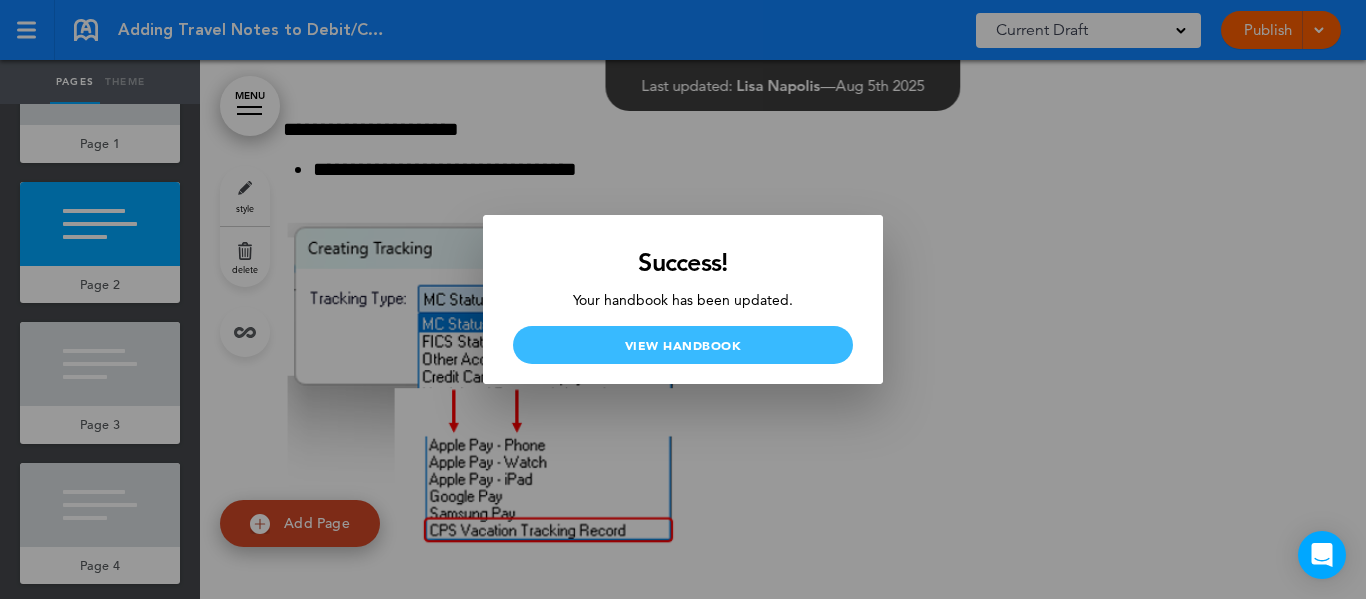 click on "View Handbook" at bounding box center (683, 345) 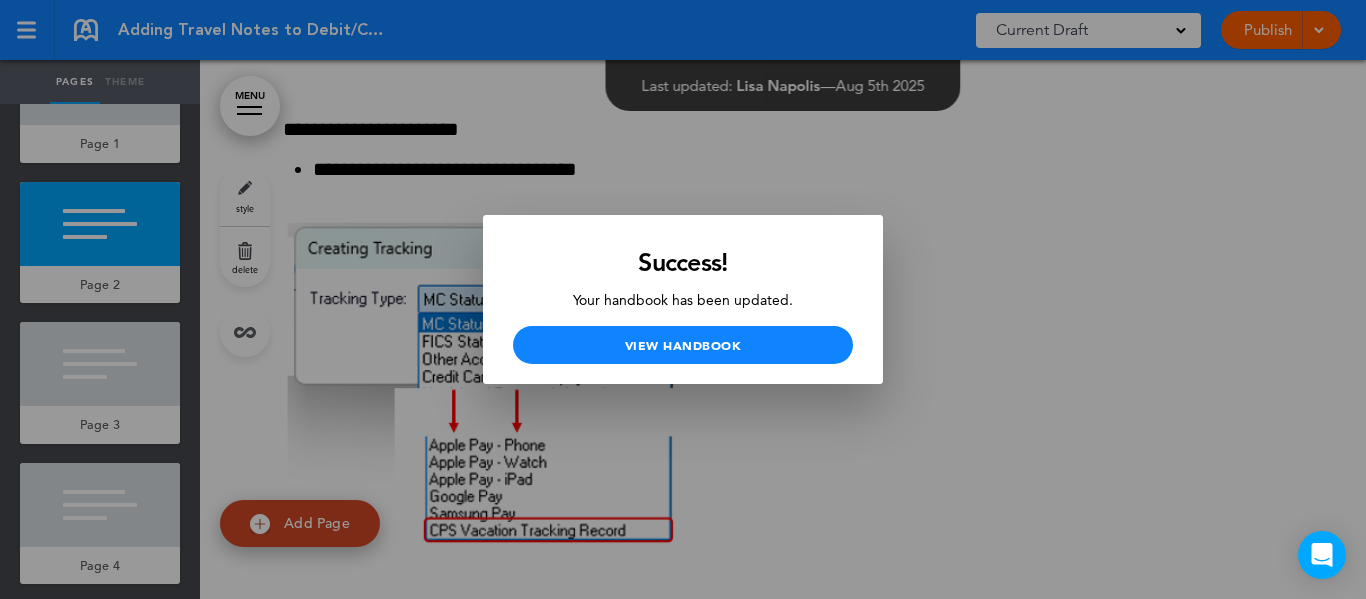 click at bounding box center [683, 299] 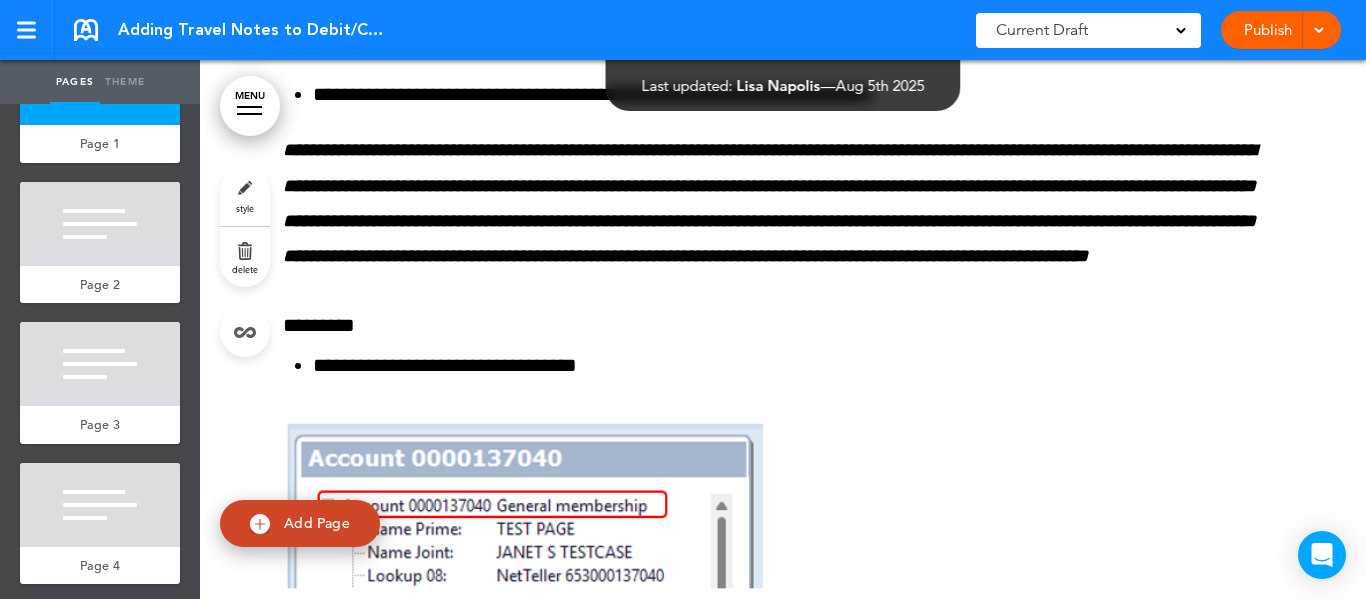 scroll, scrollTop: 700, scrollLeft: 0, axis: vertical 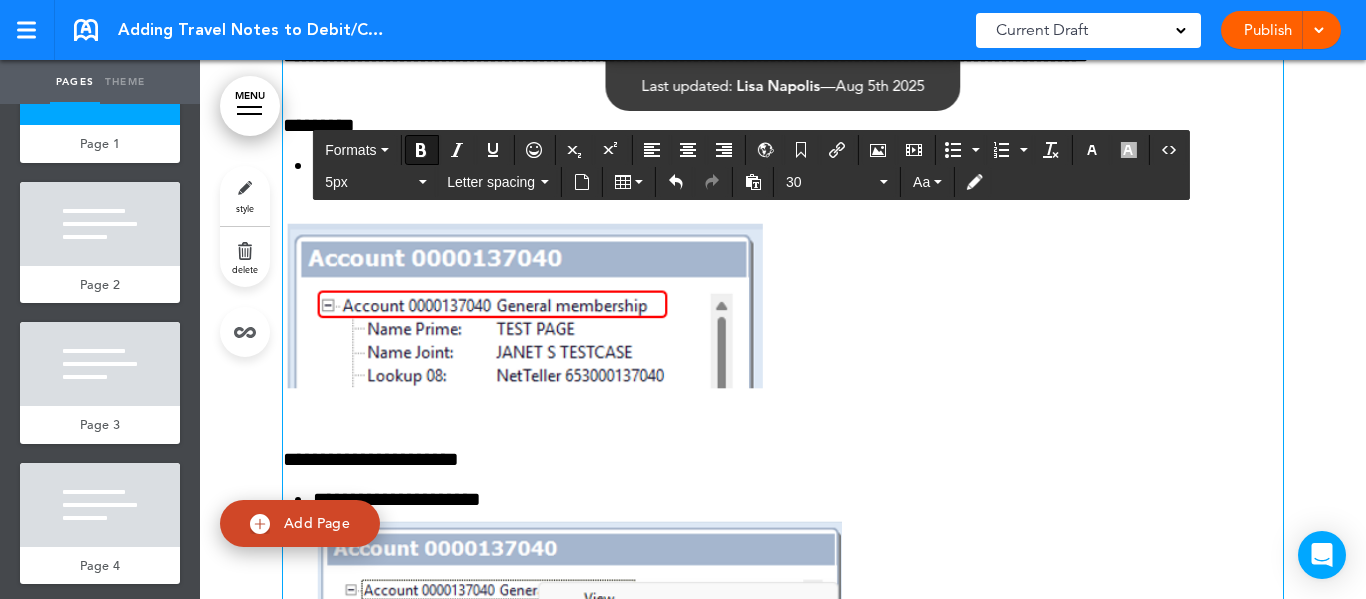 click at bounding box center [523, 306] 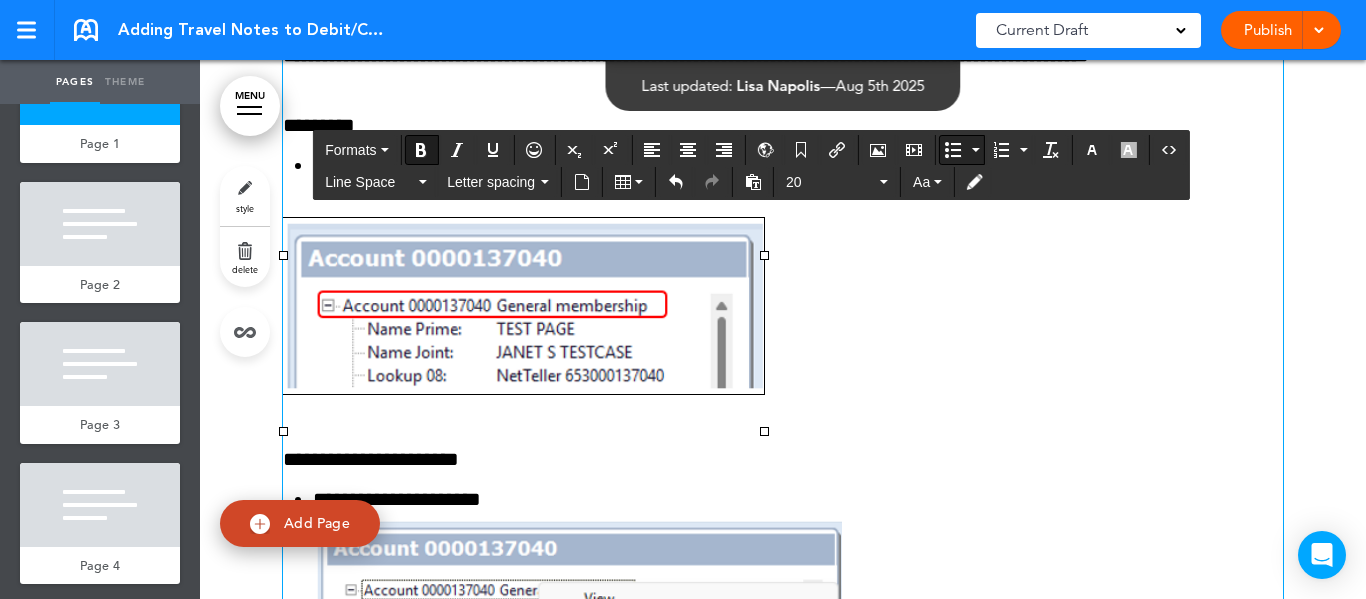 click at bounding box center [953, 150] 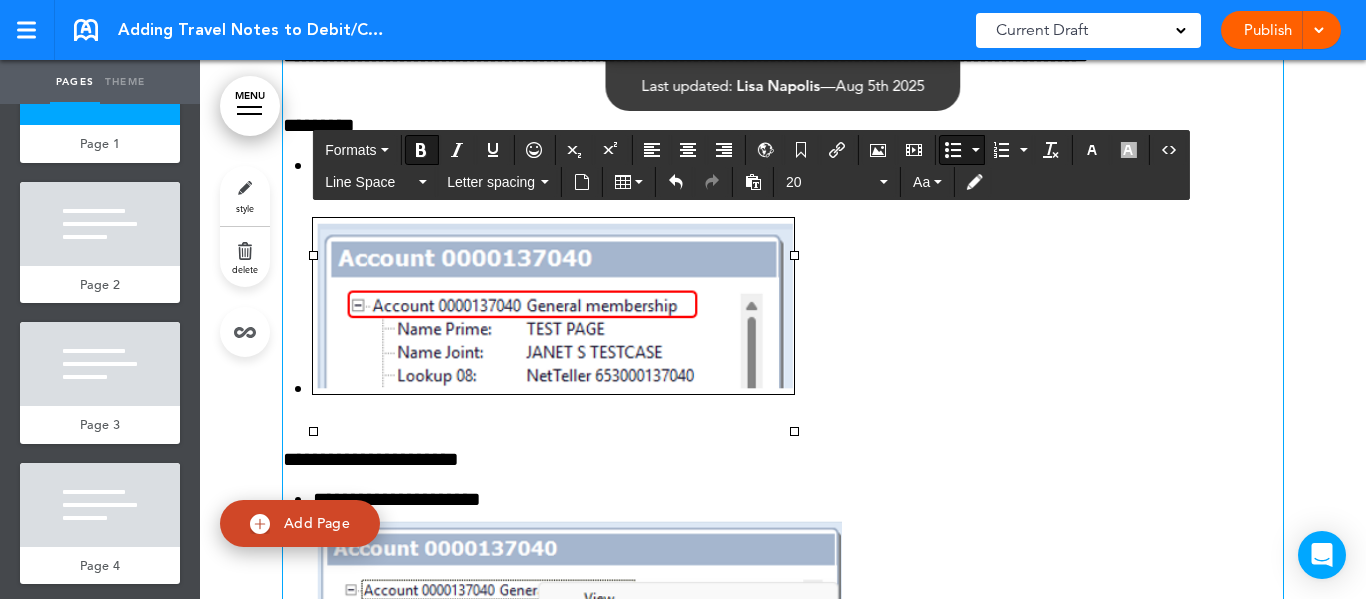 click on "**********" at bounding box center (783, 277) 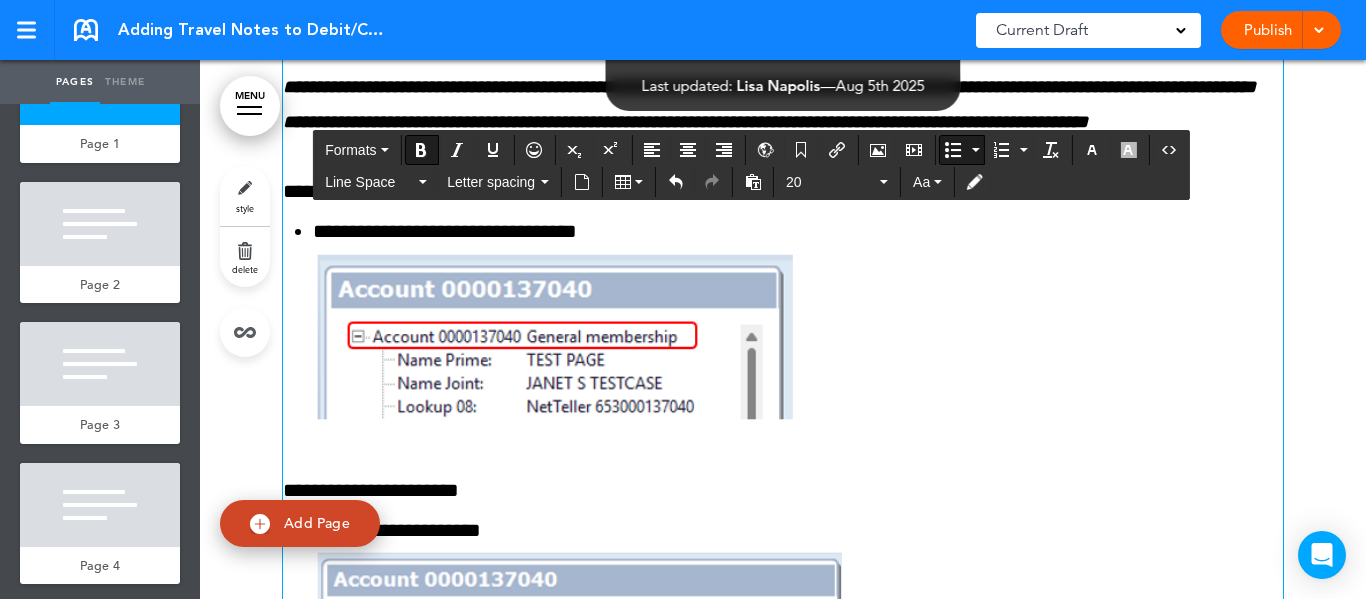 scroll, scrollTop: 600, scrollLeft: 0, axis: vertical 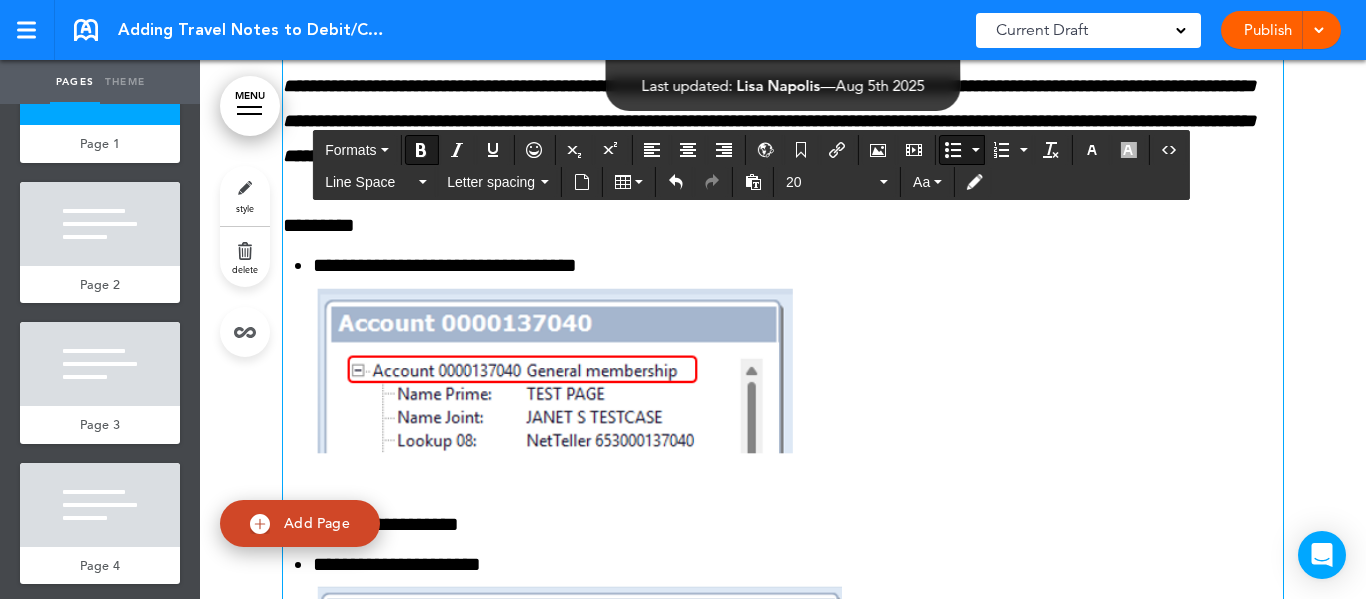 click on "Publish
Publish
Preview Draft" at bounding box center (1281, 30) 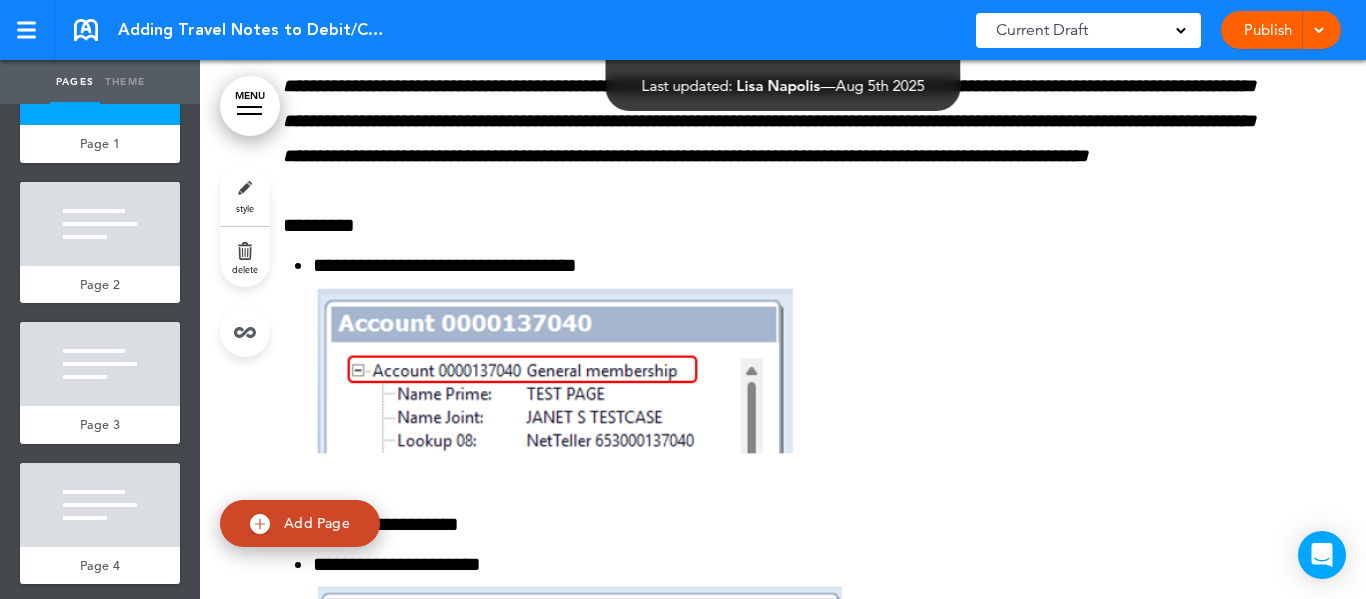 click on "Publish" at bounding box center (1267, 30) 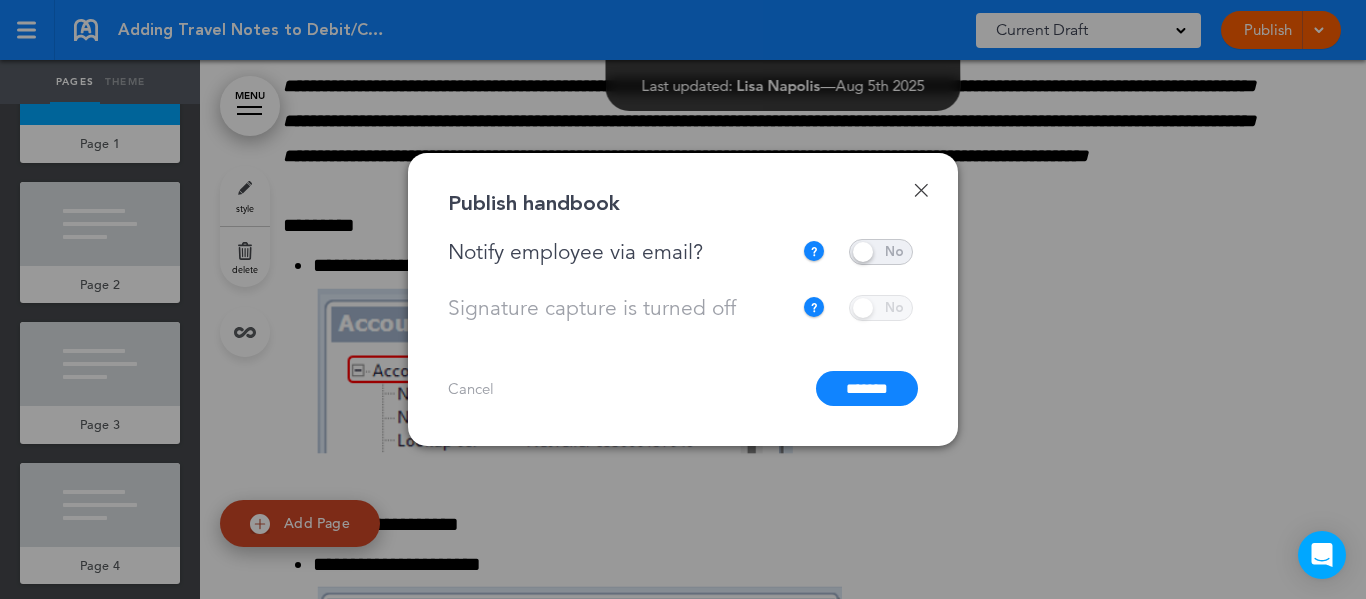 click on "*******" at bounding box center [867, 388] 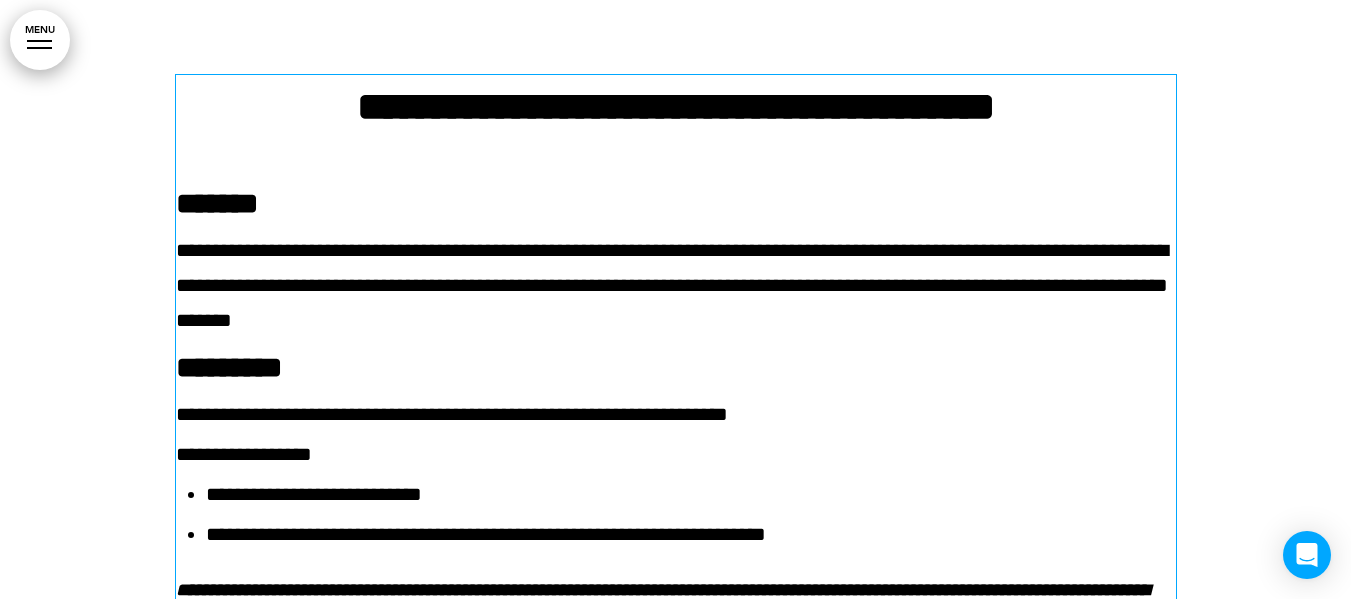 scroll, scrollTop: 0, scrollLeft: 0, axis: both 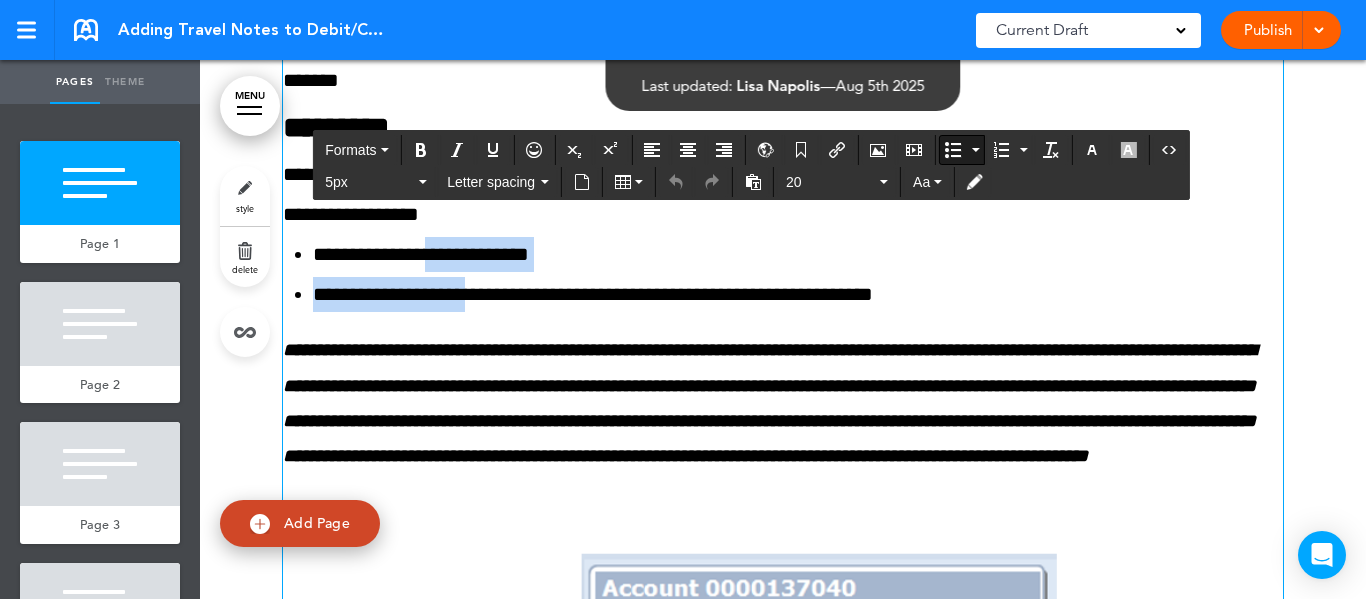 drag, startPoint x: 455, startPoint y: 245, endPoint x: 490, endPoint y: 301, distance: 66.037865 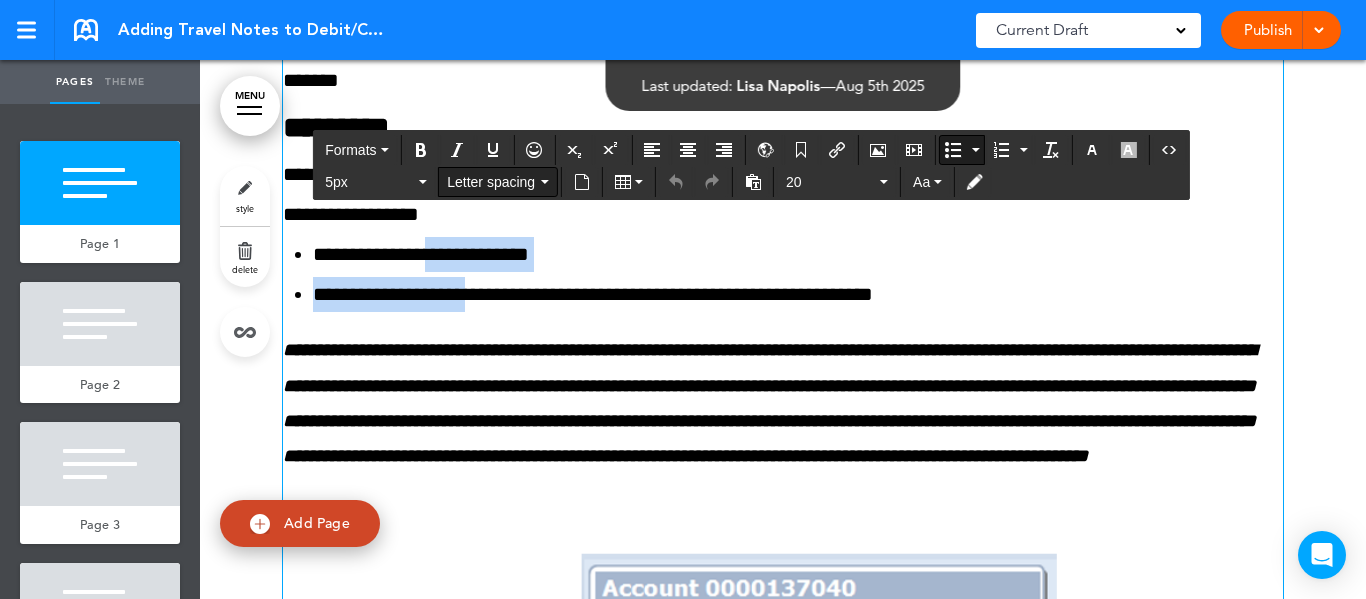click on "Letter spacing" at bounding box center [498, 182] 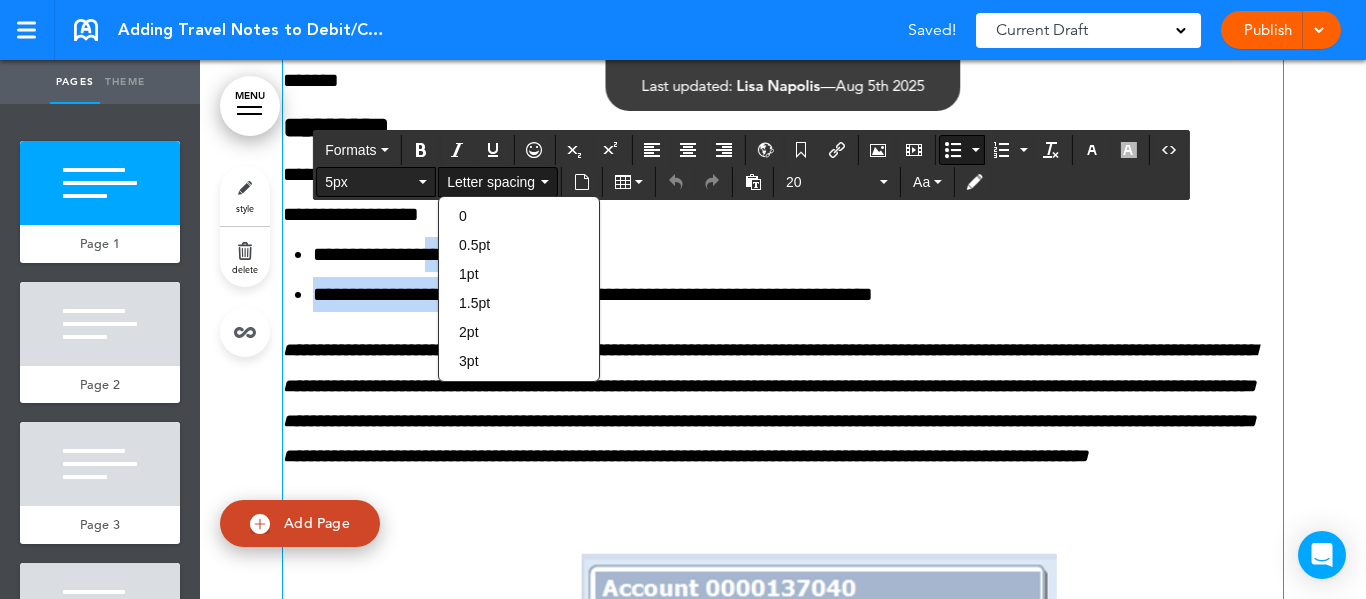 click at bounding box center [423, 182] 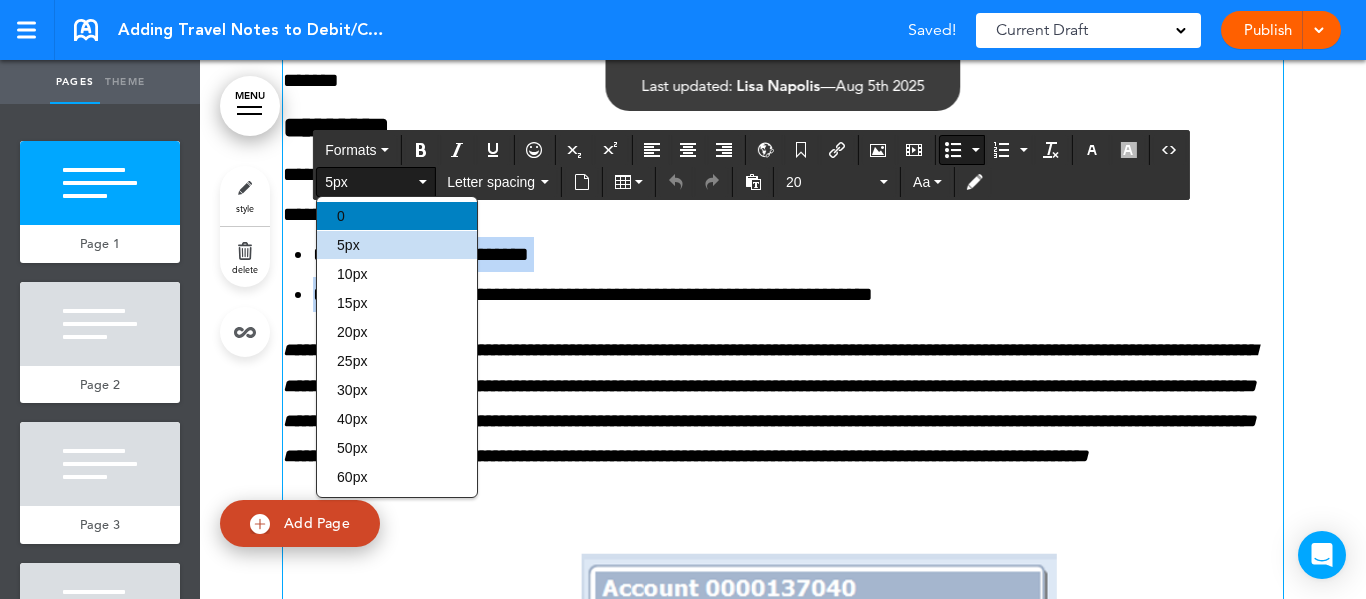 click on "0" at bounding box center (397, 216) 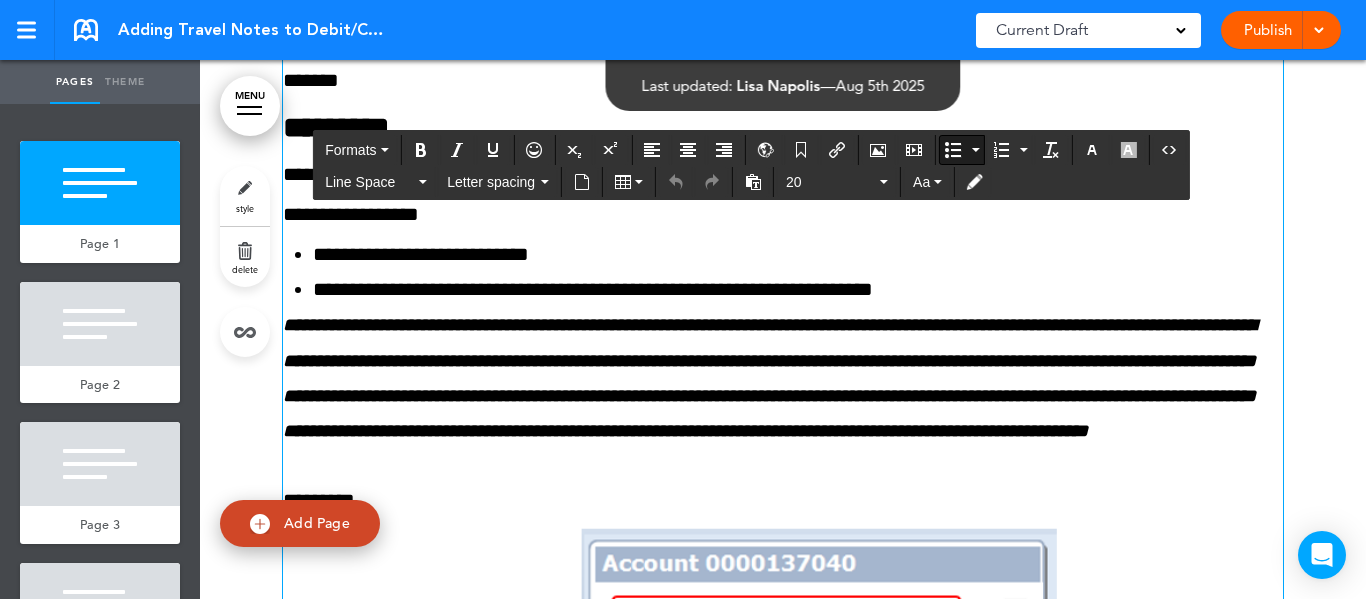 click on "**********" at bounding box center (798, 289) 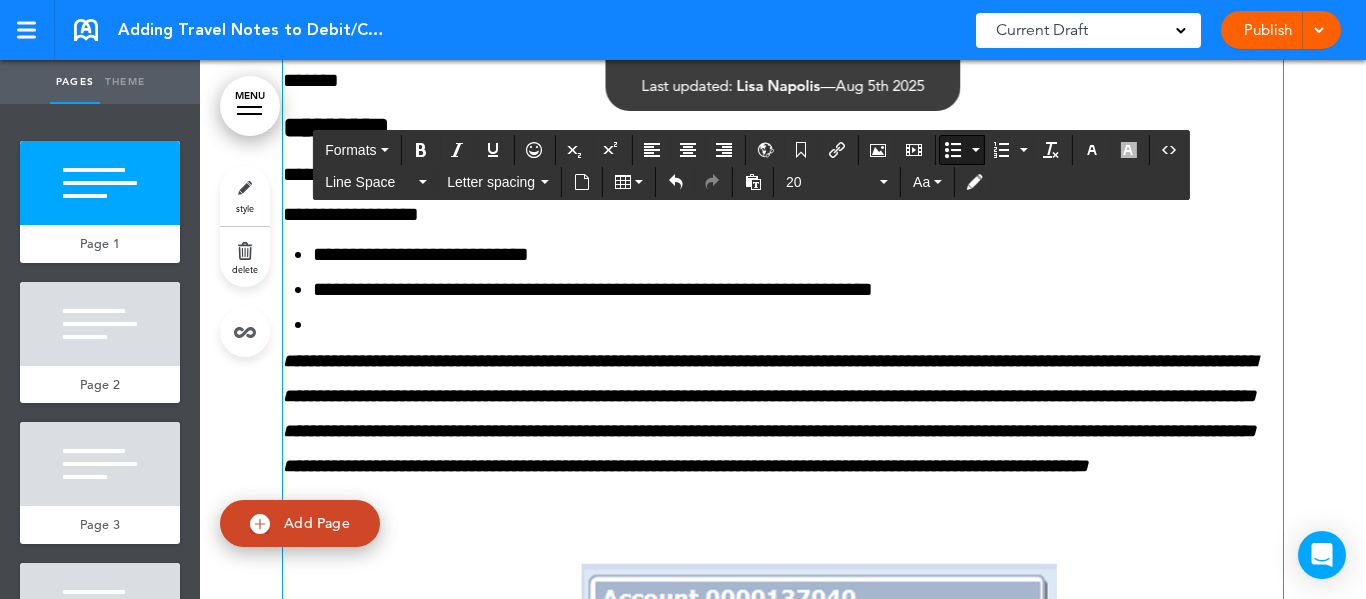 click at bounding box center (953, 150) 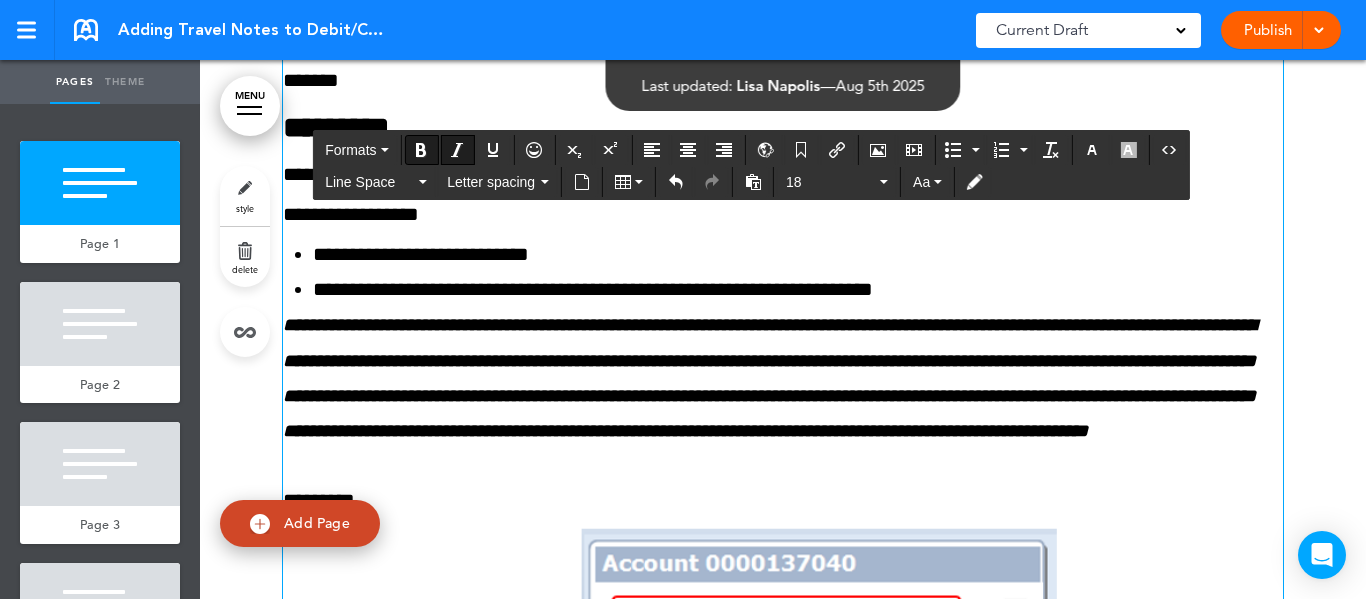 click on "**********" at bounding box center [769, 378] 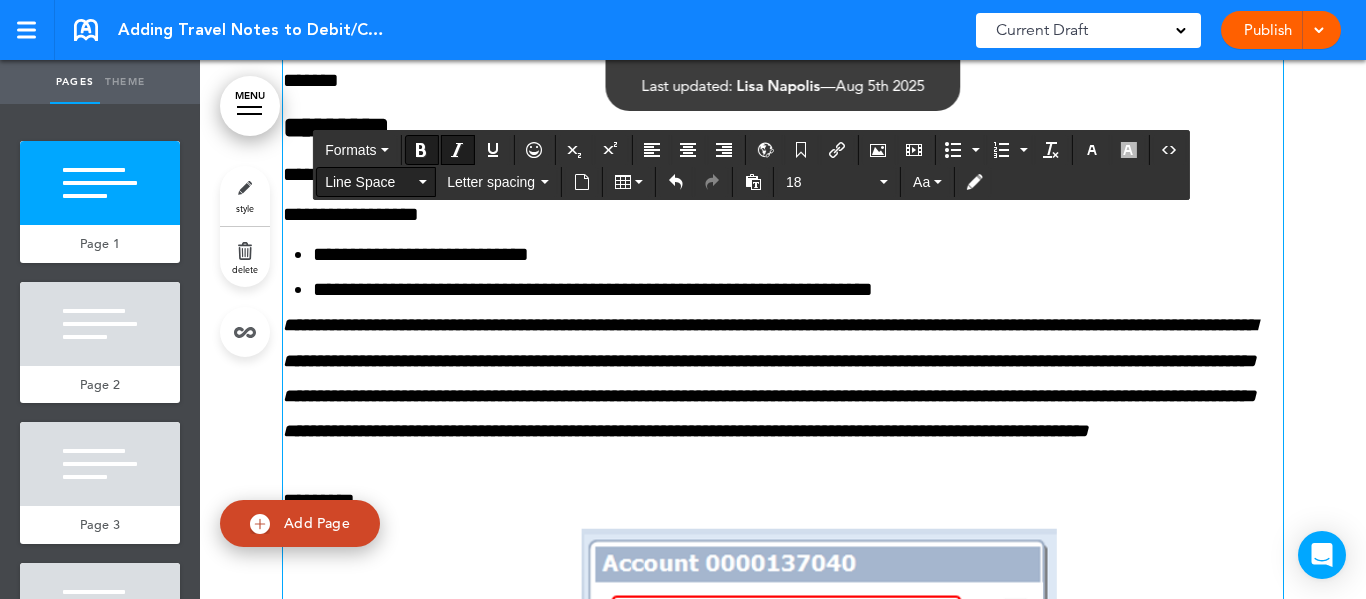 click on "Line Space" at bounding box center (376, 182) 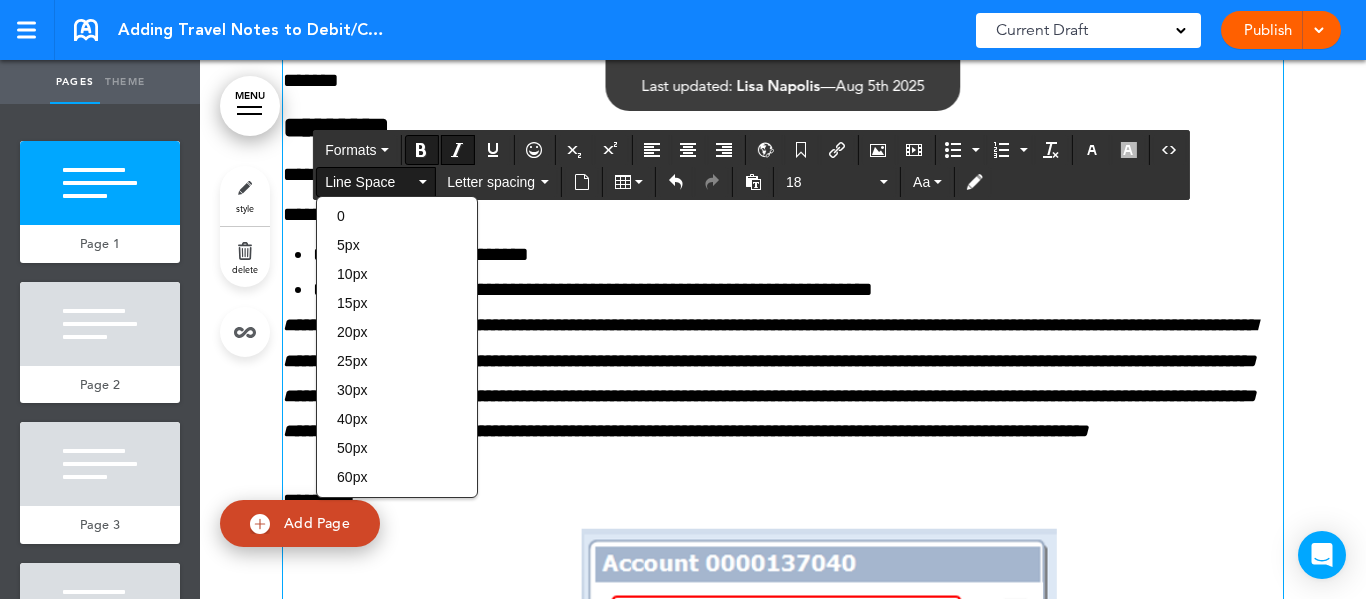 click at bounding box center [423, 182] 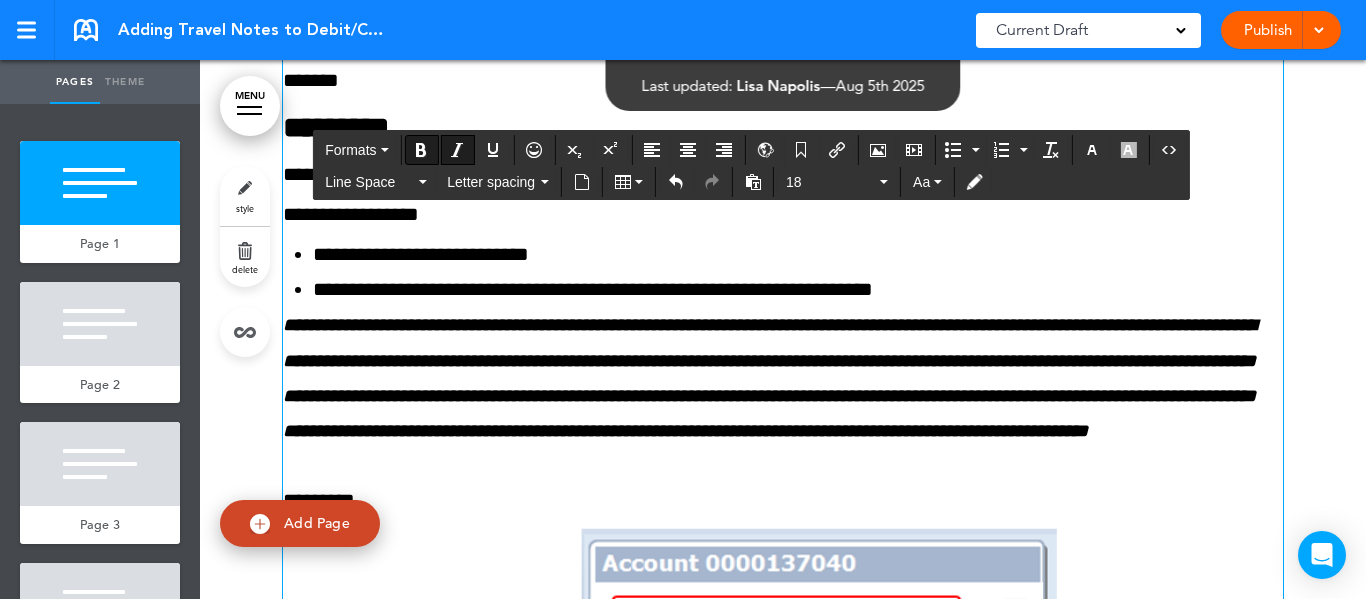 click on "**********" at bounding box center [769, 378] 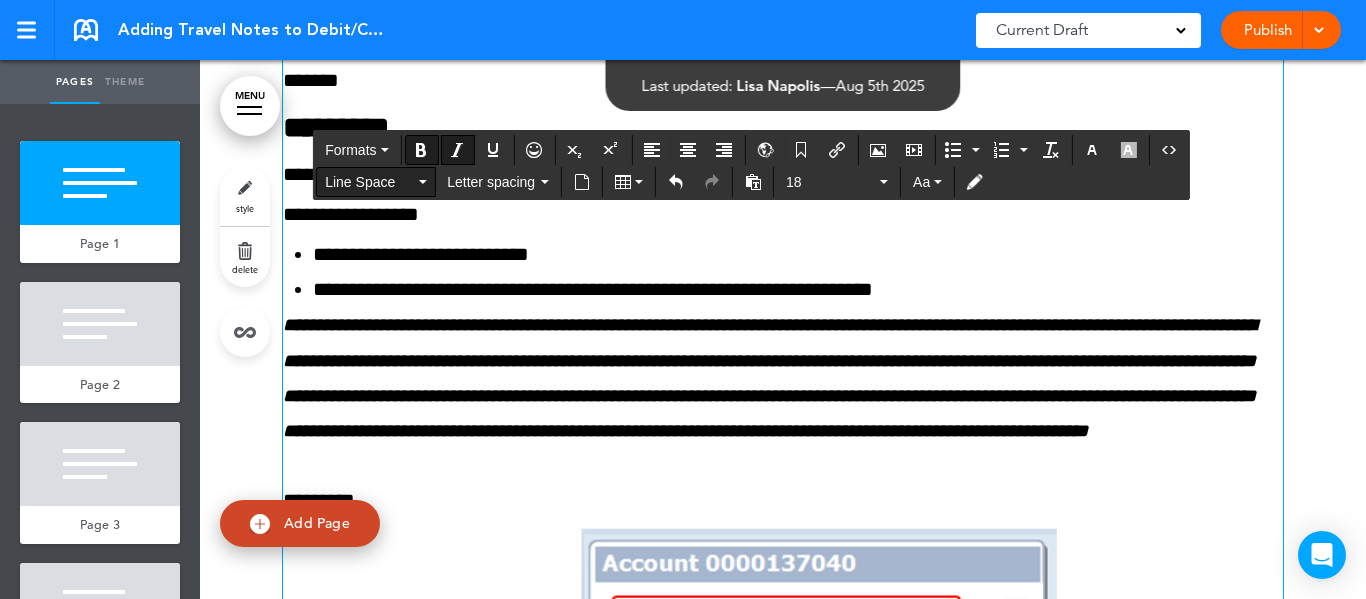 click on "Line Space" at bounding box center (376, 182) 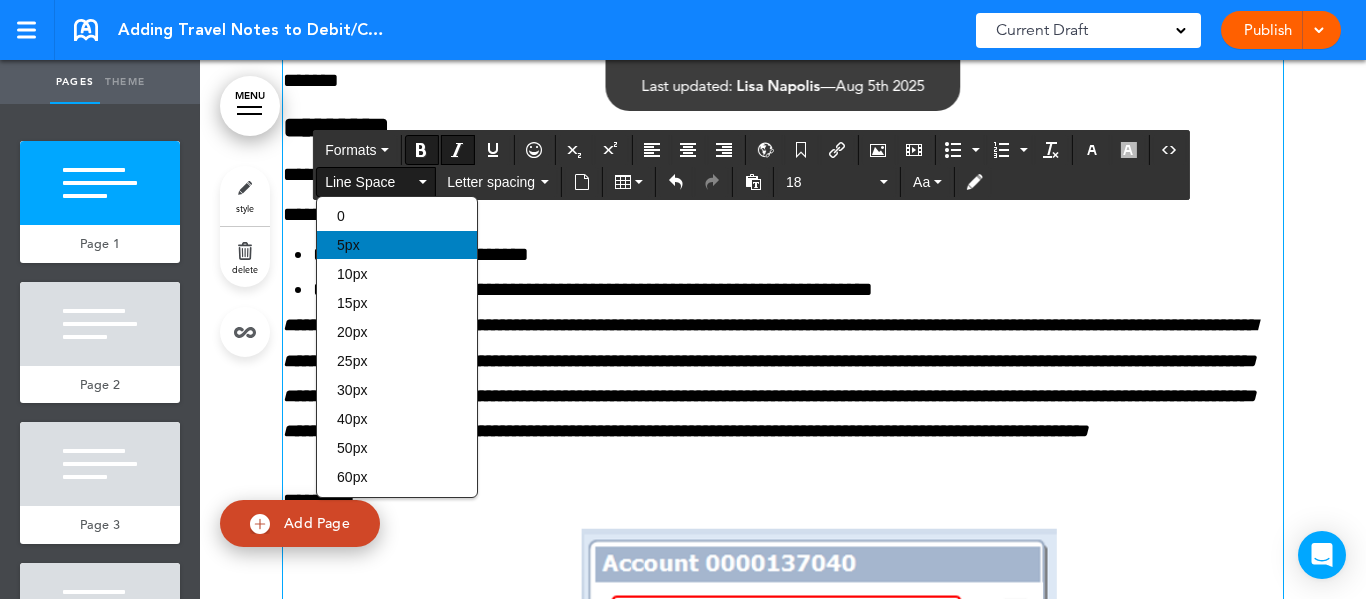click on "5px" at bounding box center (397, 245) 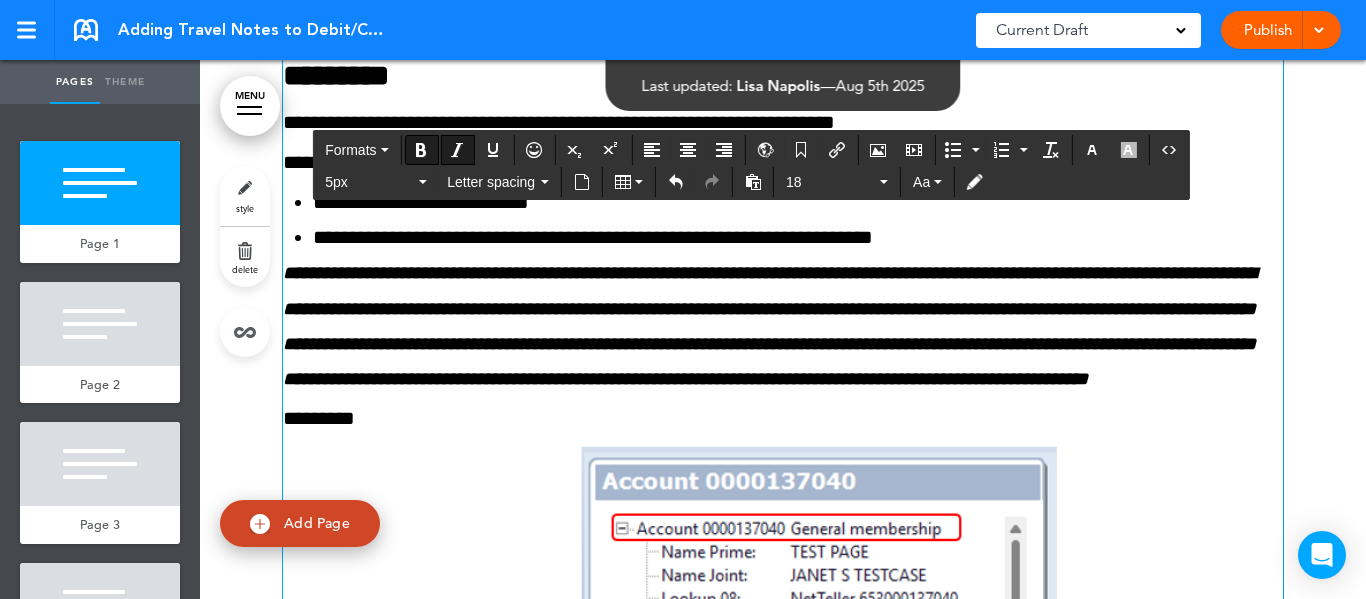 scroll, scrollTop: 400, scrollLeft: 0, axis: vertical 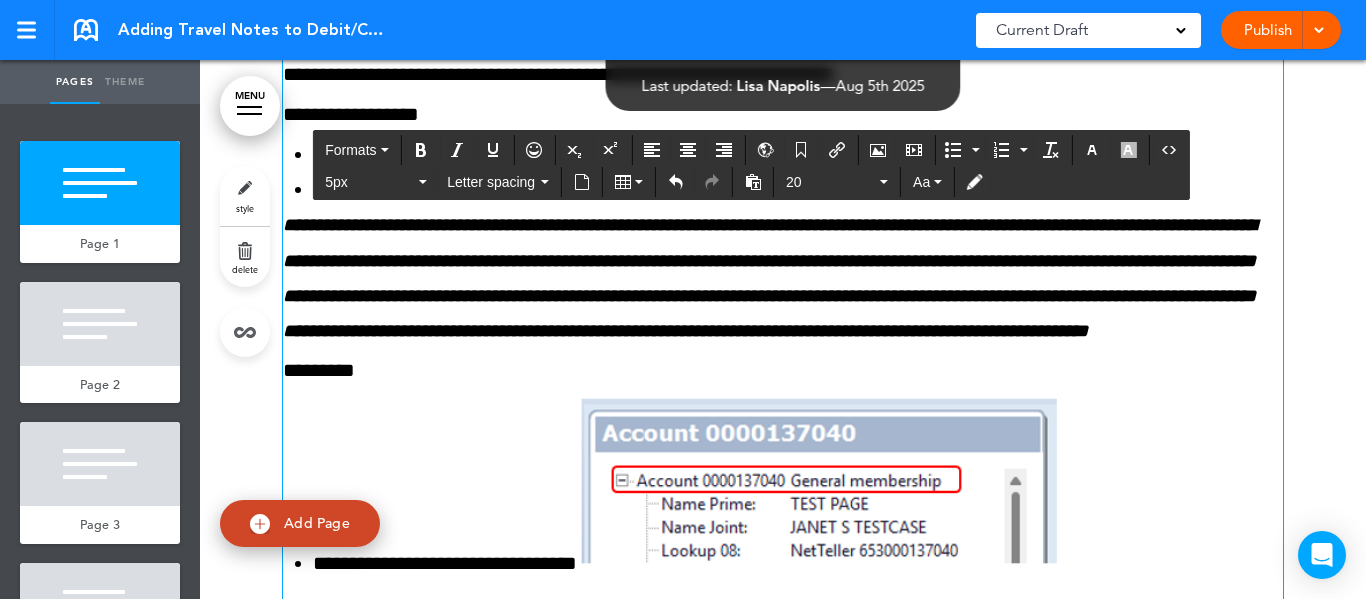 click on "*********" at bounding box center [319, 370] 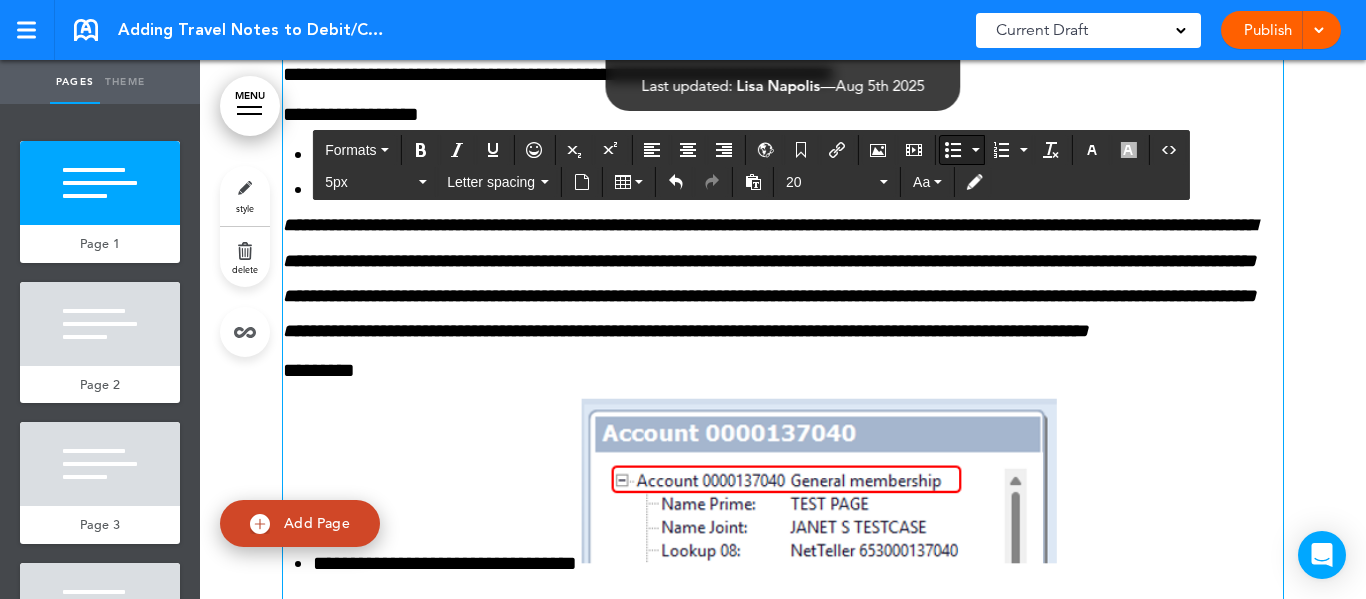 click at bounding box center (953, 150) 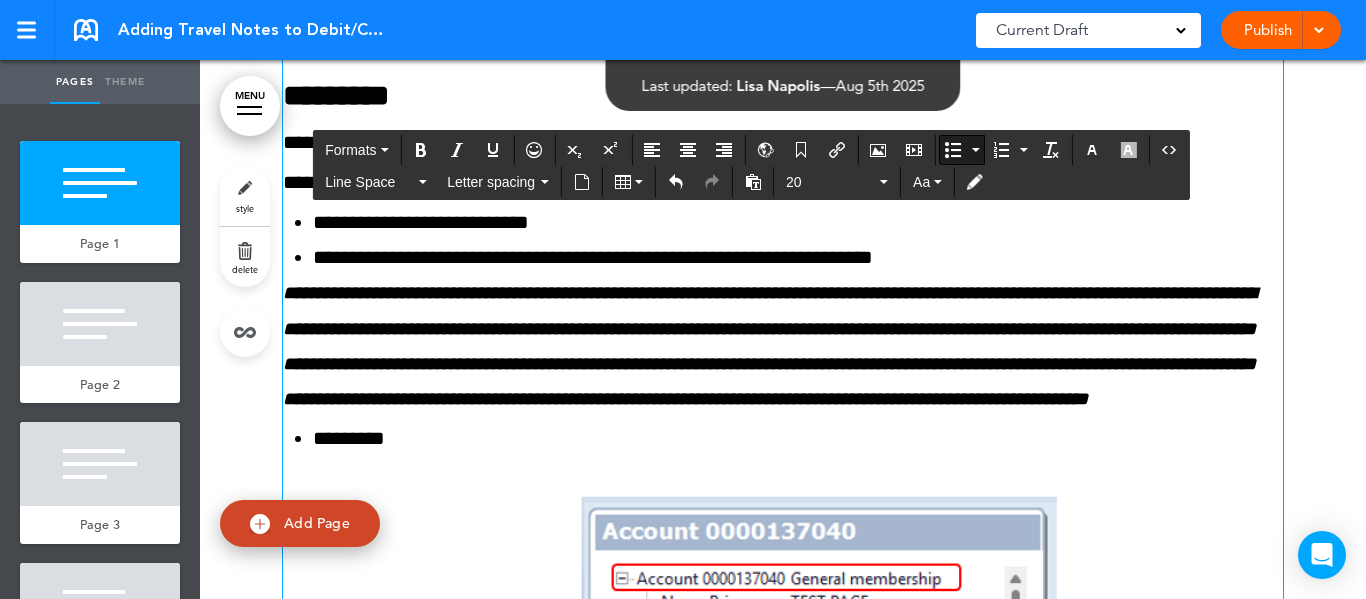 scroll, scrollTop: 300, scrollLeft: 0, axis: vertical 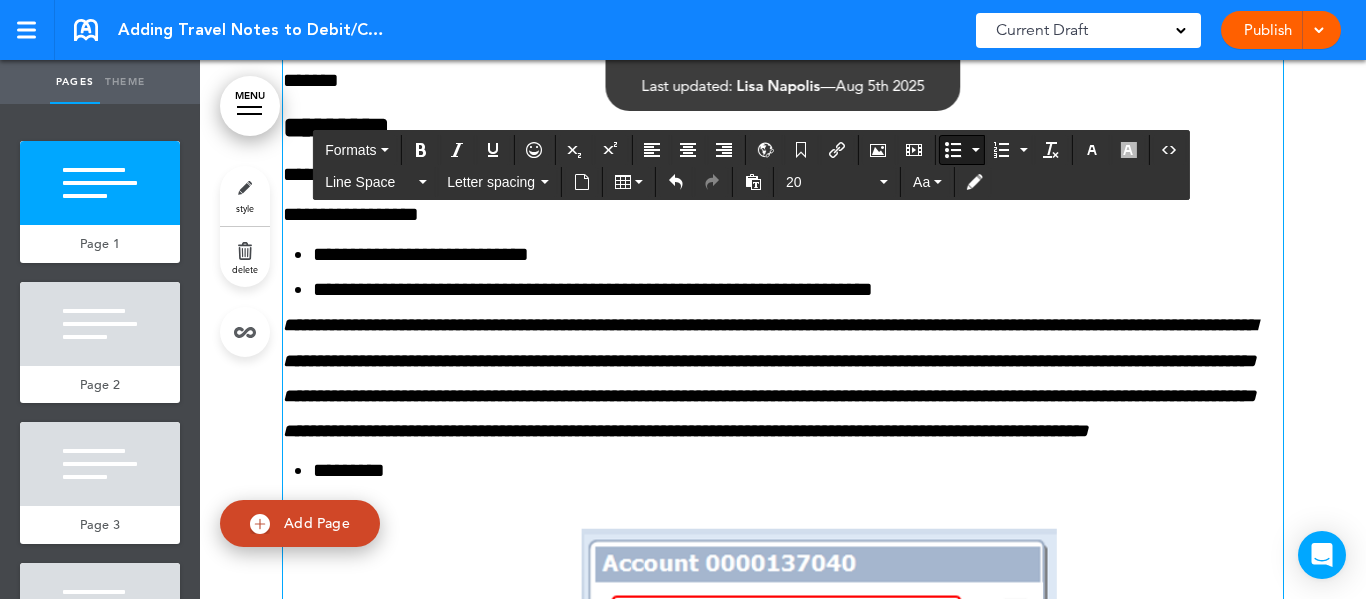 click on "**********" at bounding box center [798, 289] 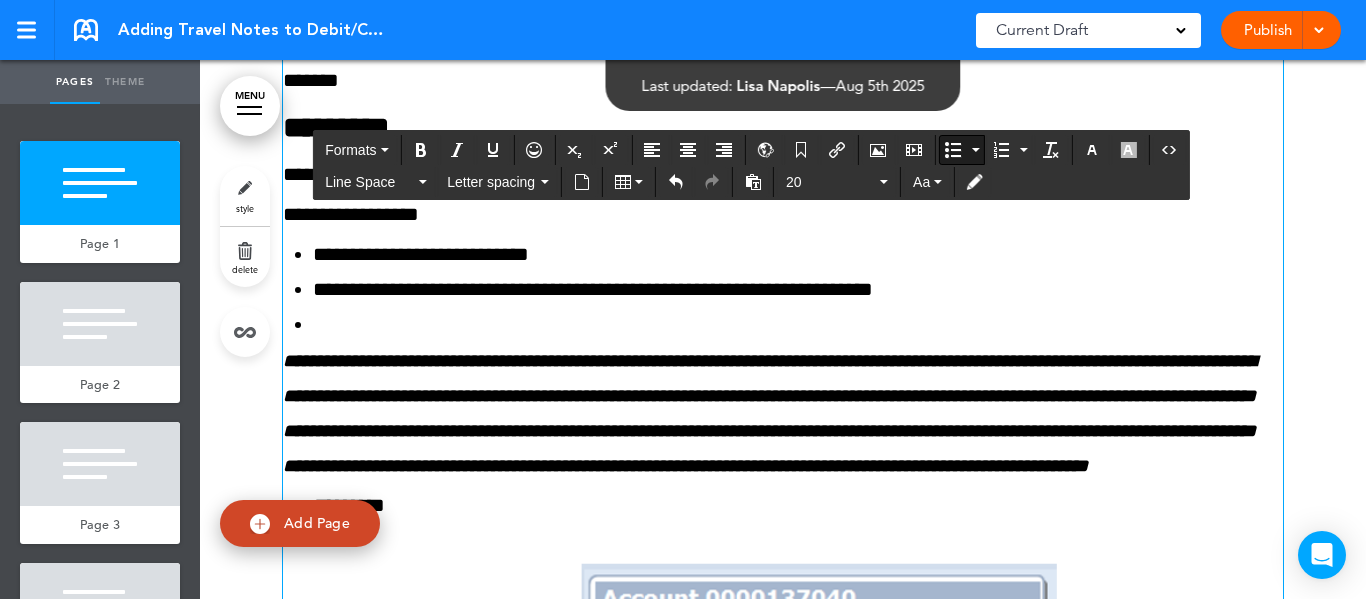 click at bounding box center [953, 150] 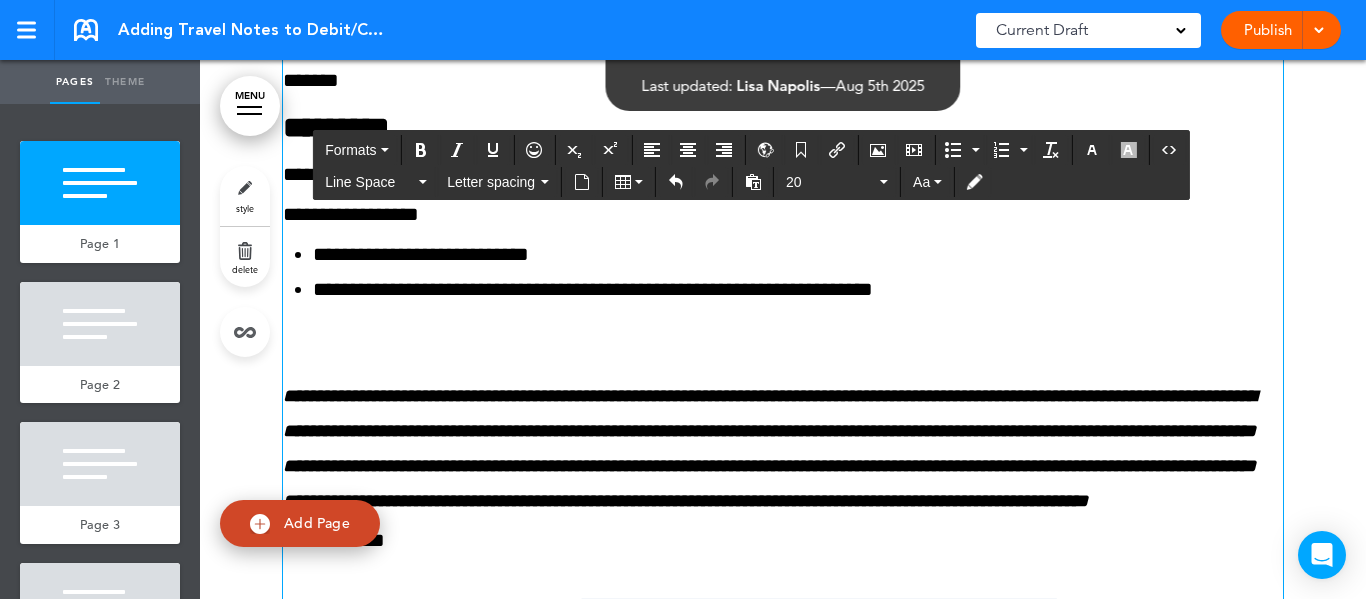 click on "**********" at bounding box center [783, 550] 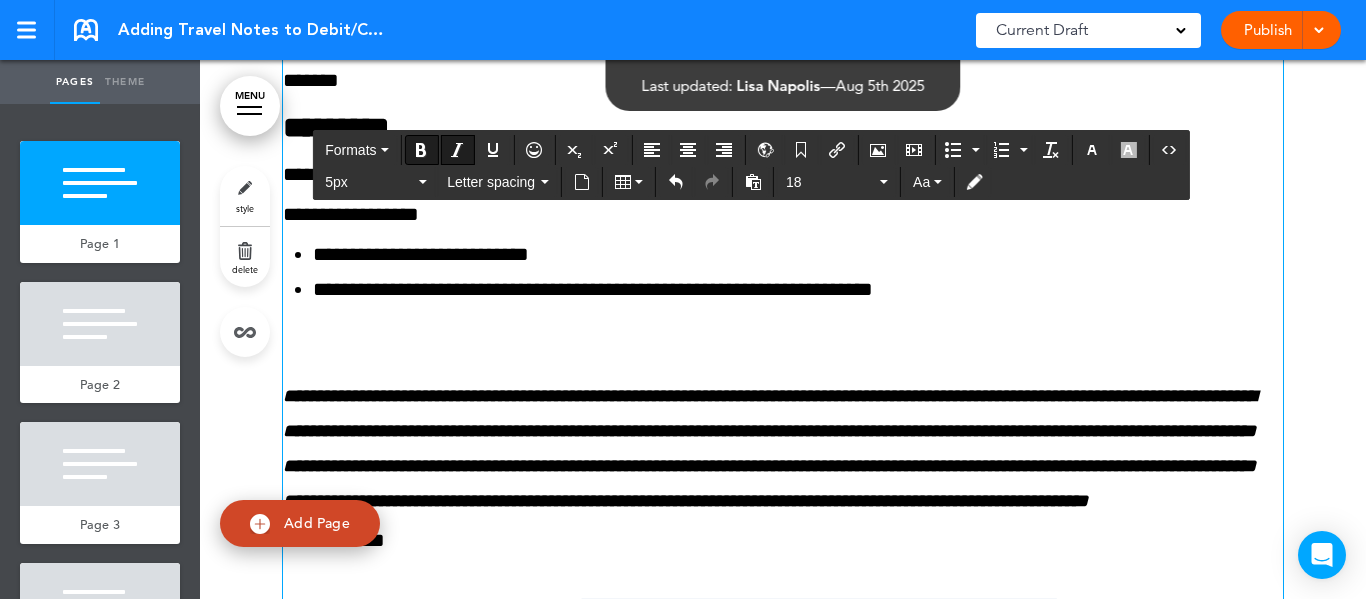 click on "**********" at bounding box center [783, 448] 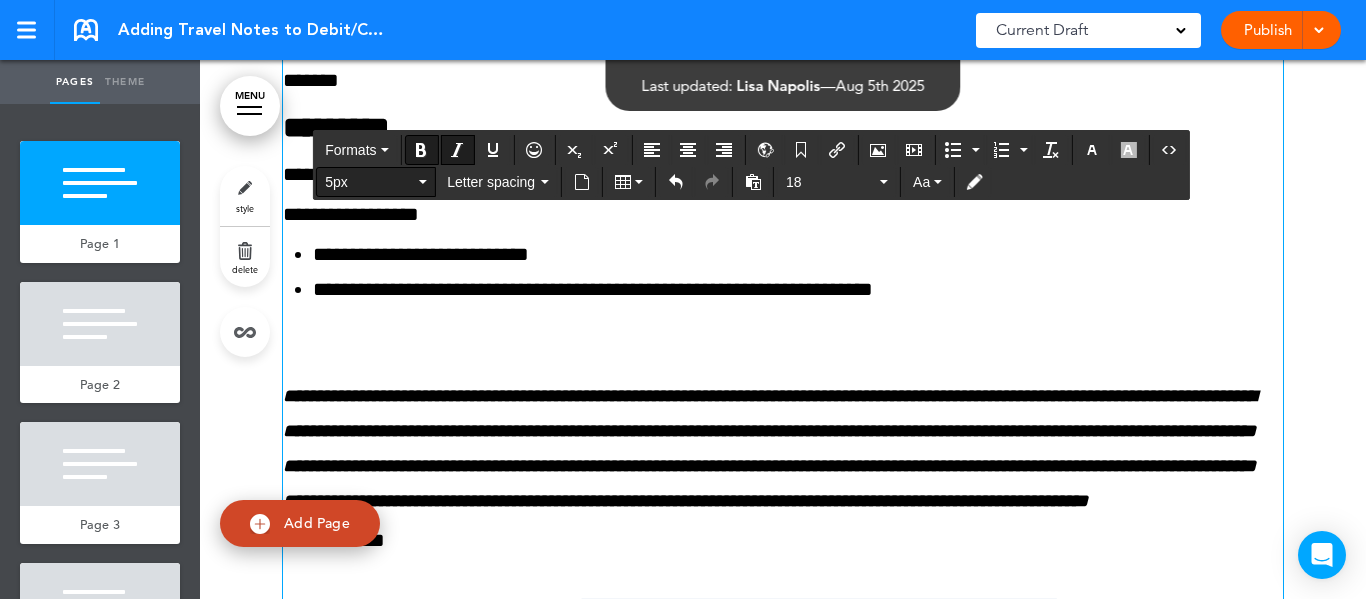 click on "5px" at bounding box center (370, 182) 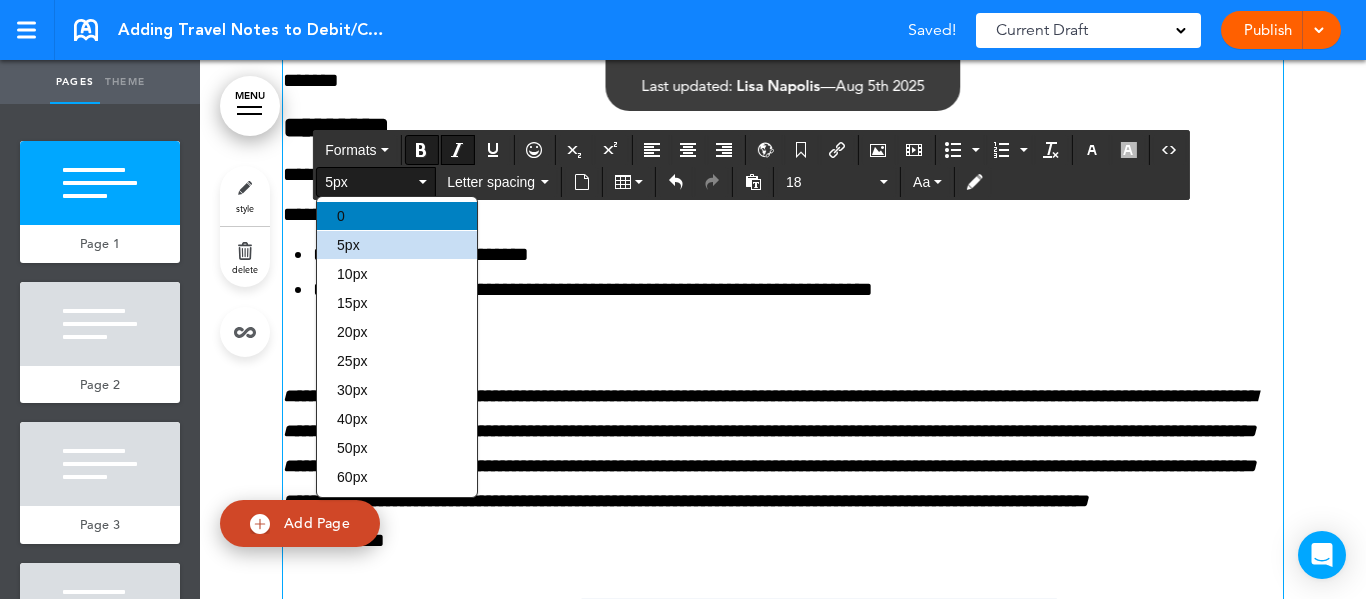 click on "0" at bounding box center [397, 216] 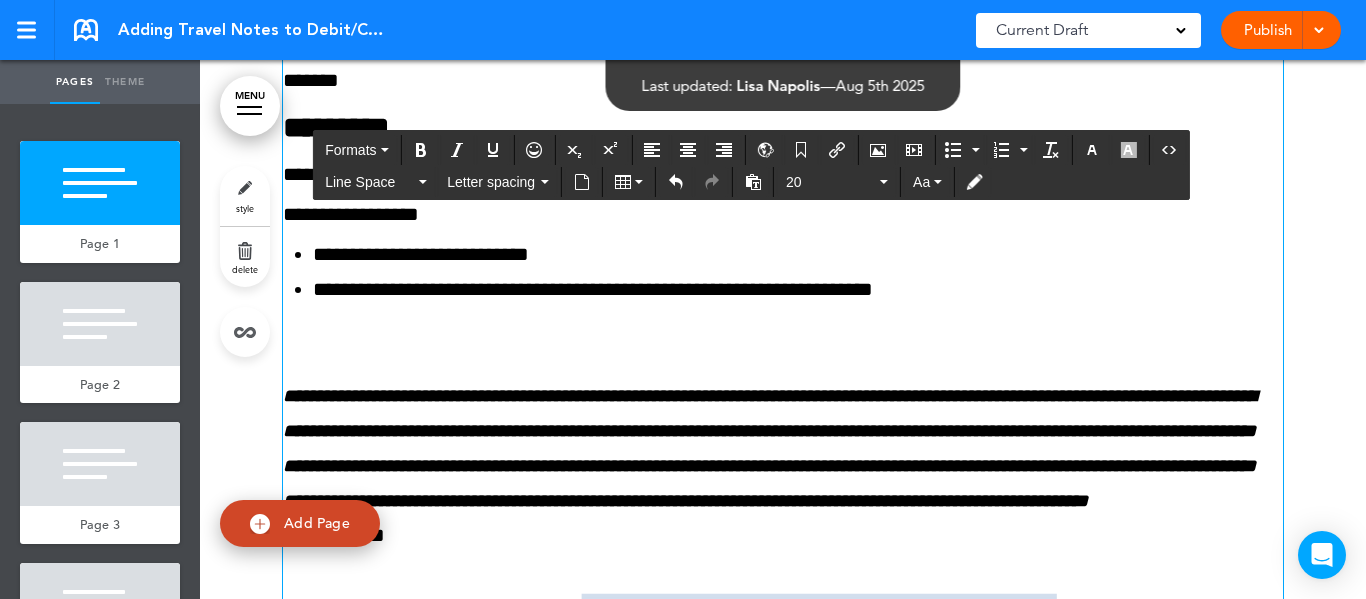 click at bounding box center [783, 324] 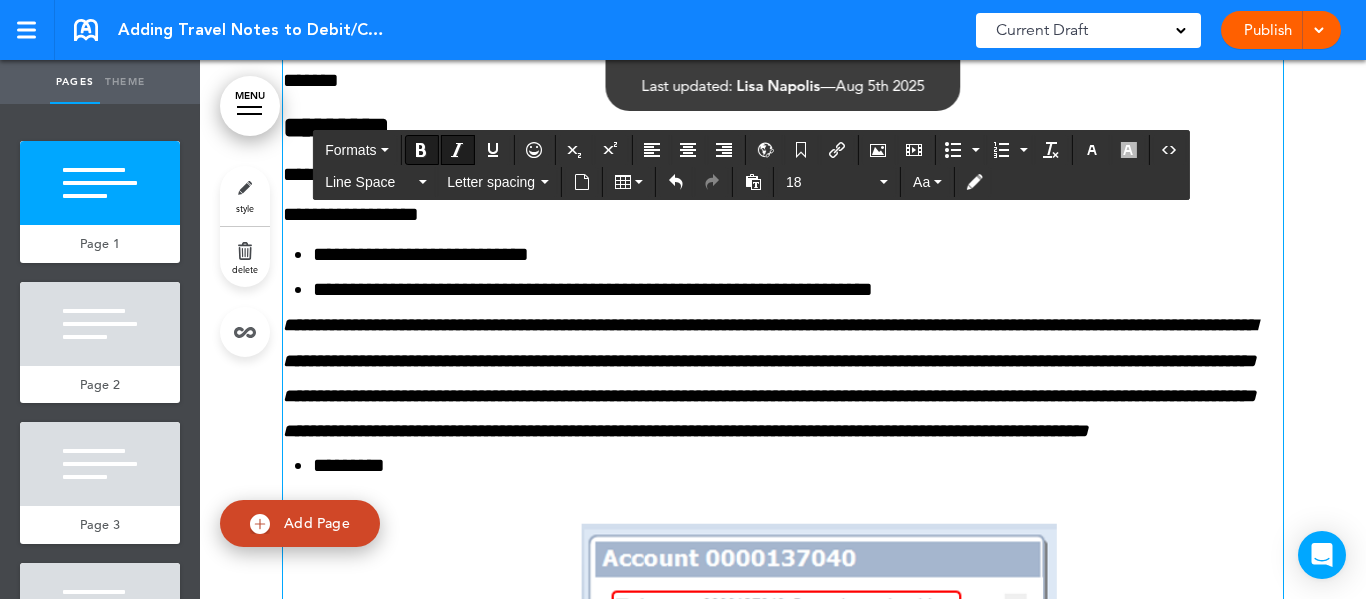 click on "**********" at bounding box center [593, 289] 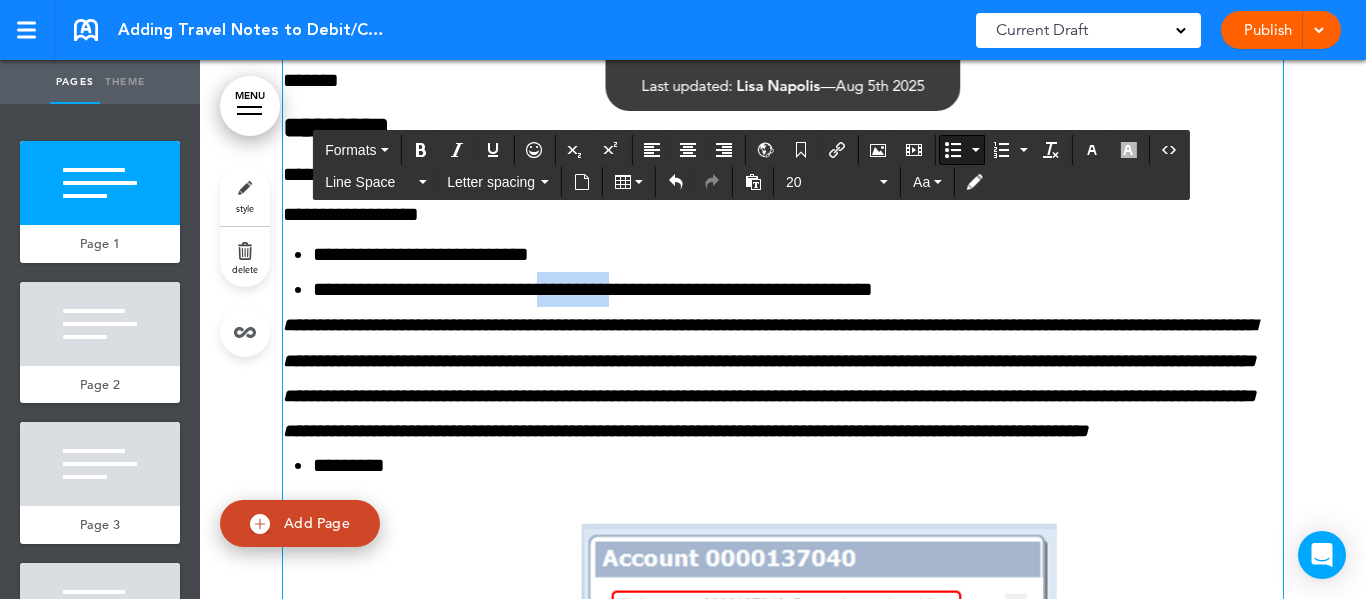 click on "**********" at bounding box center (593, 289) 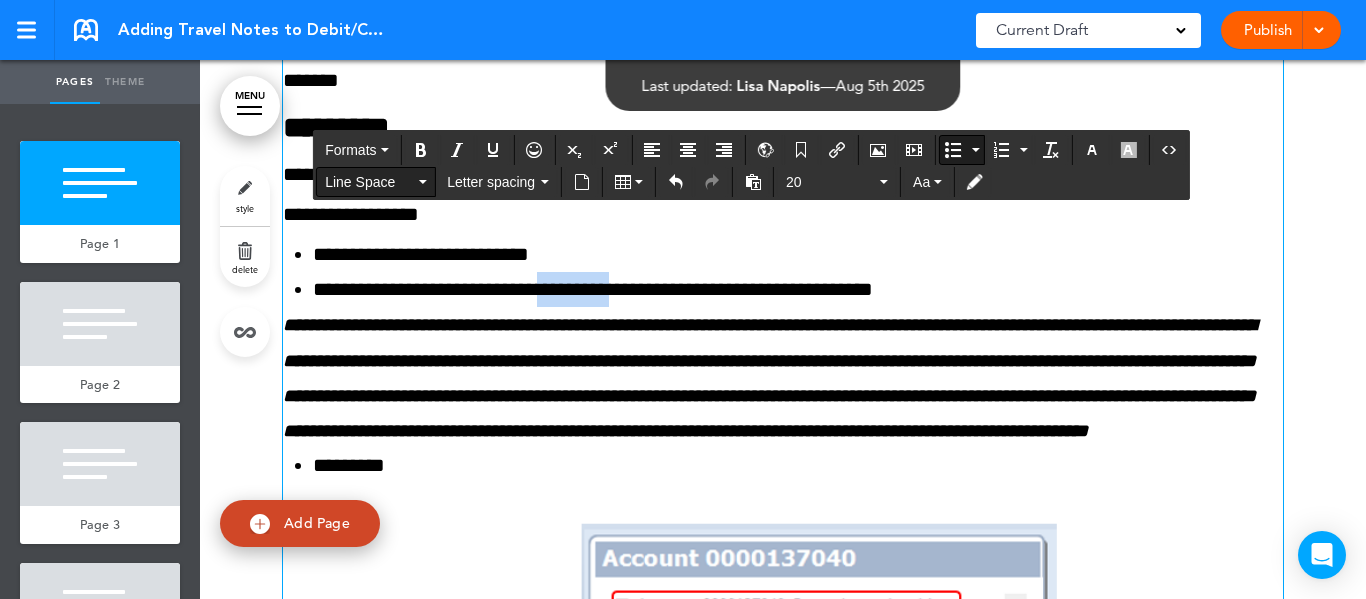 click on "Line Space" at bounding box center (376, 182) 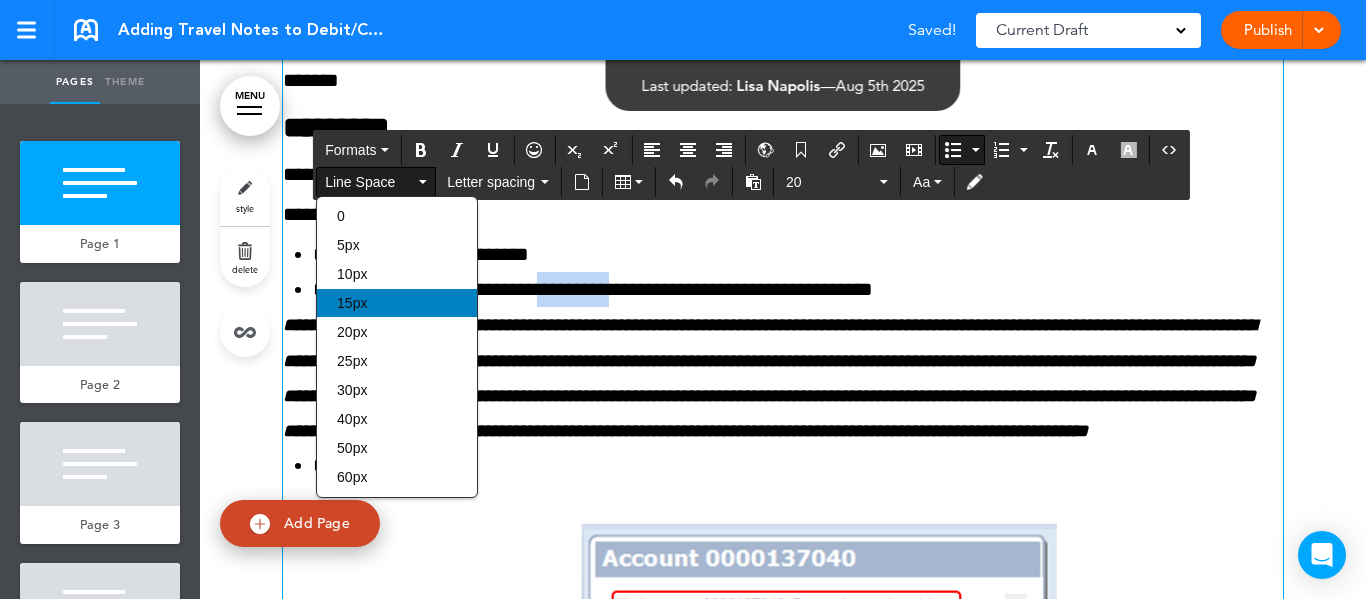 click on "15px" at bounding box center (352, 303) 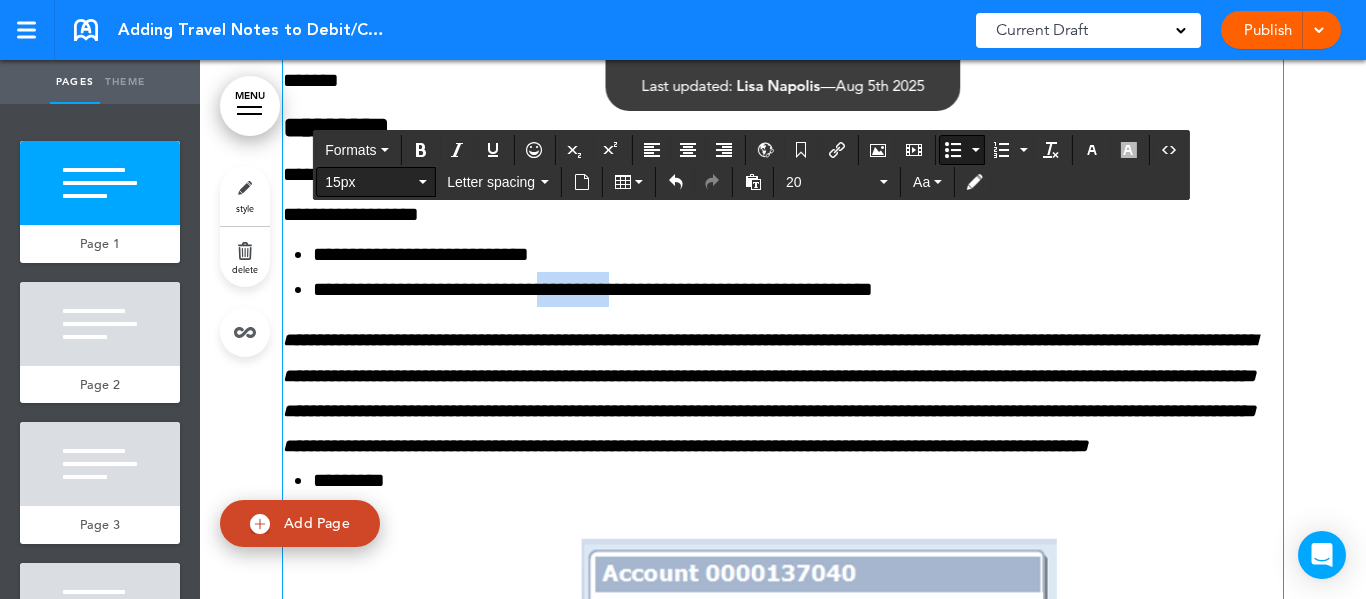 click on "15px" at bounding box center [376, 182] 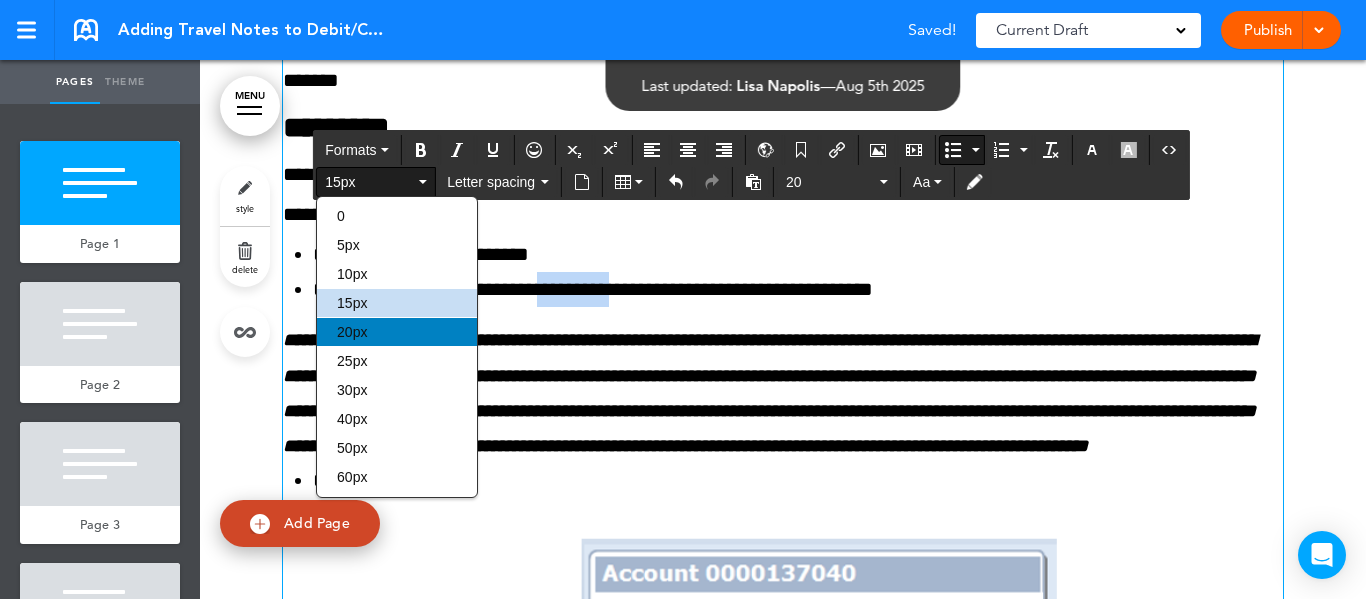 click on "20px" at bounding box center [352, 332] 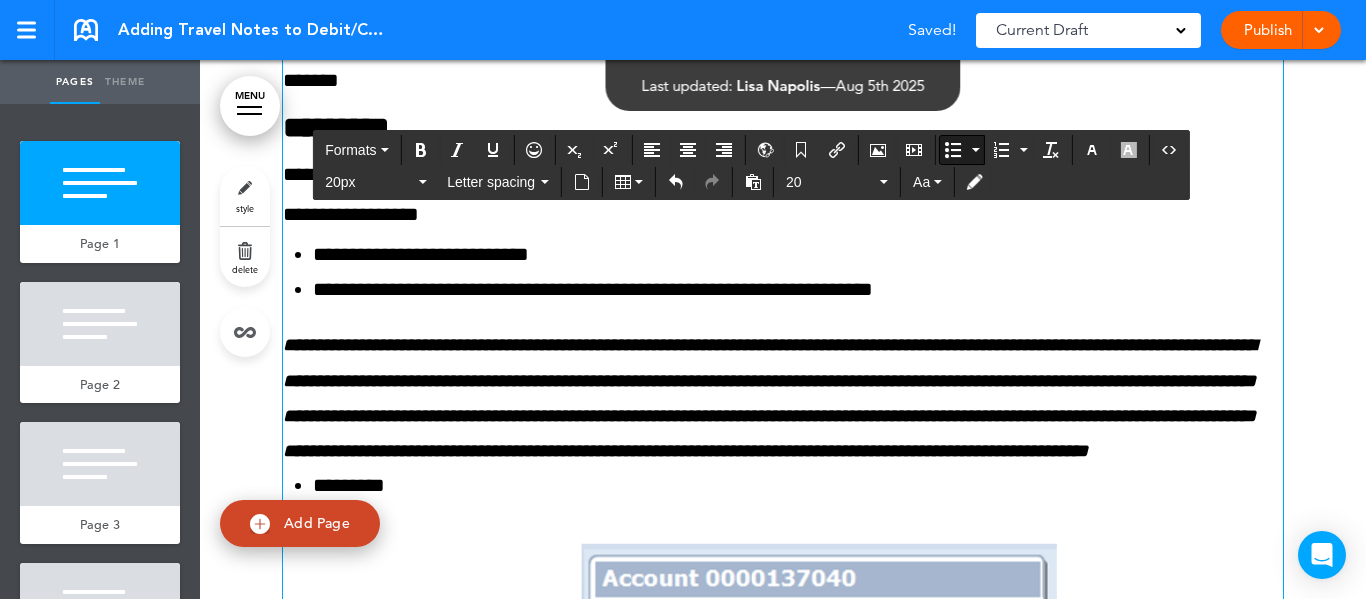 click on "**********" at bounding box center [798, 254] 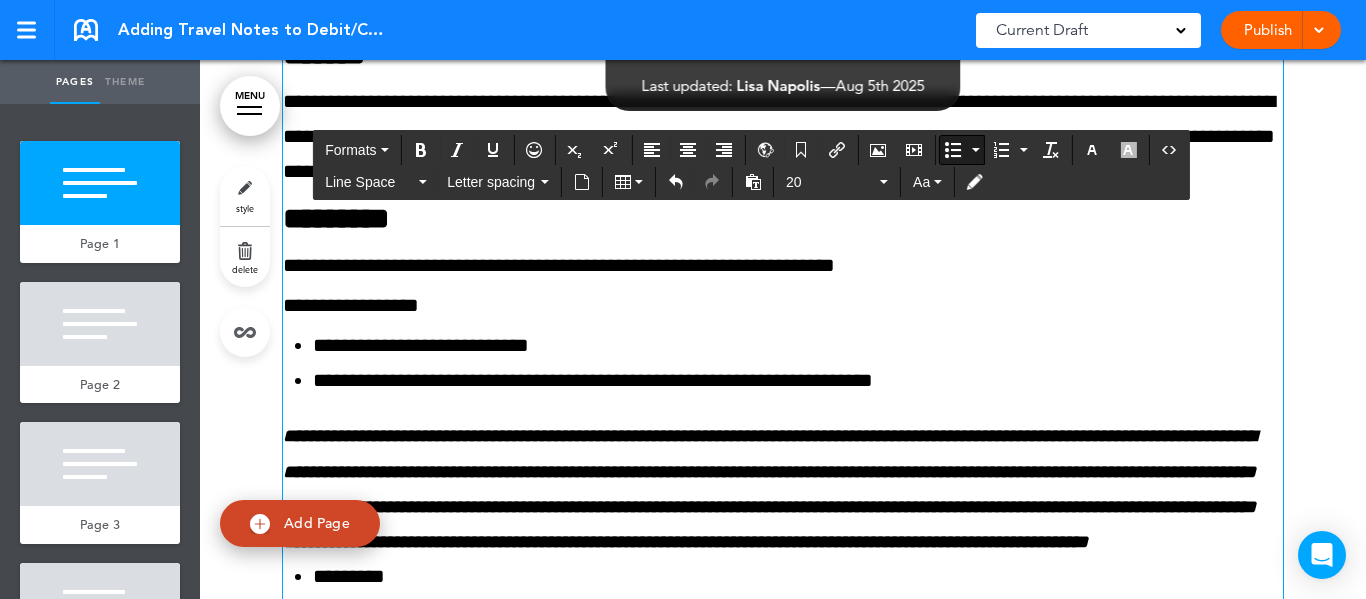 scroll, scrollTop: 200, scrollLeft: 0, axis: vertical 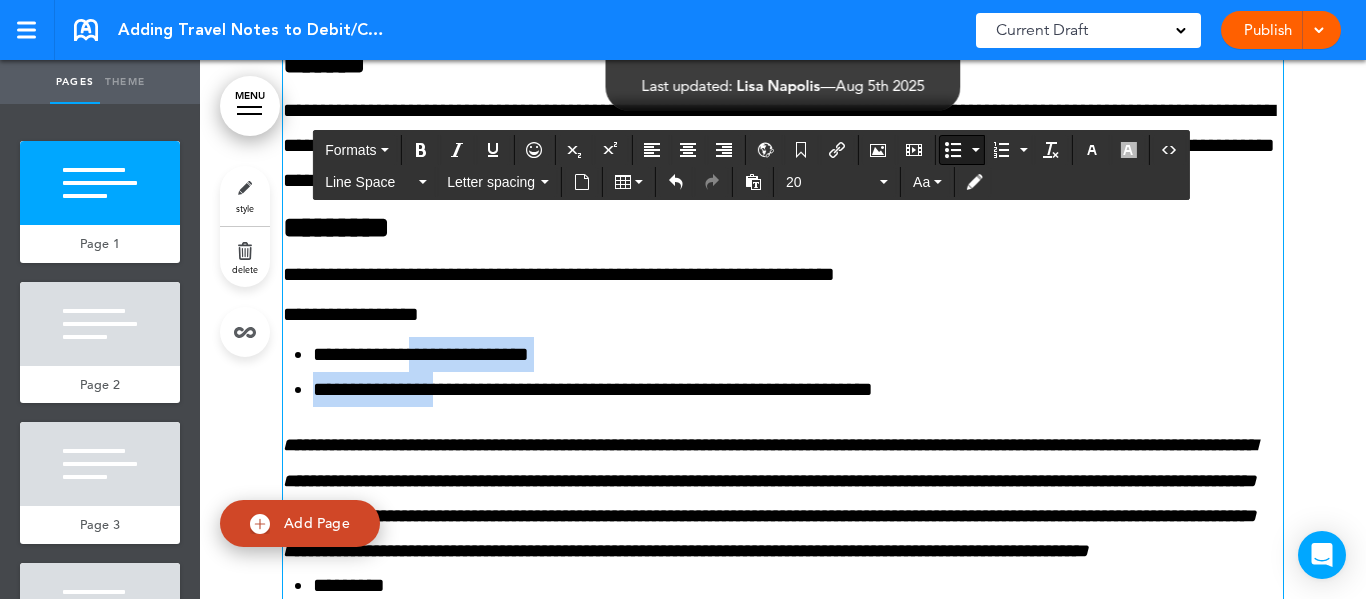 drag, startPoint x: 421, startPoint y: 345, endPoint x: 458, endPoint y: 393, distance: 60.60528 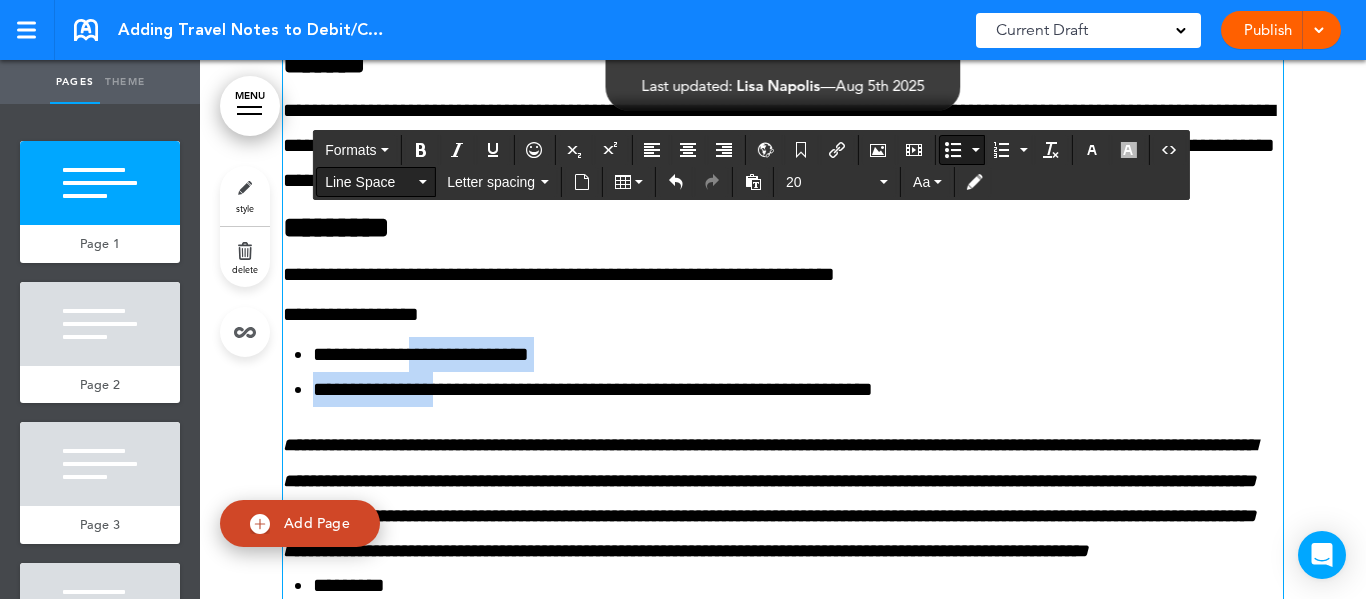 click on "Line Space" at bounding box center [376, 182] 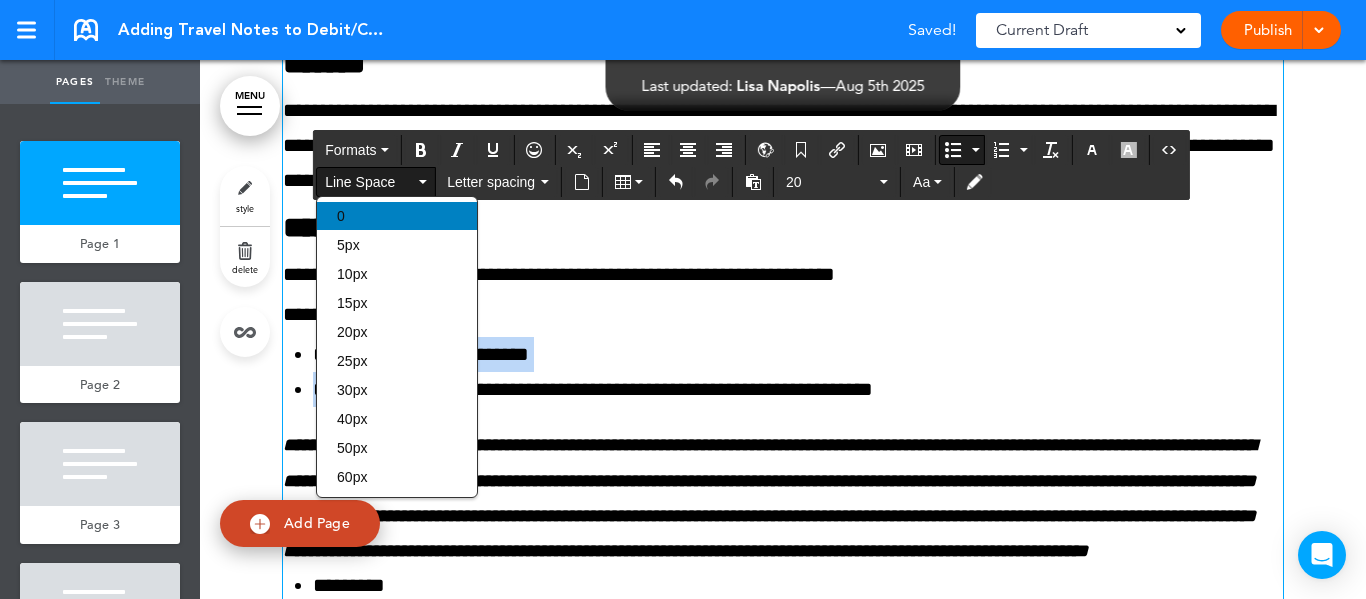 click on "0" at bounding box center [397, 216] 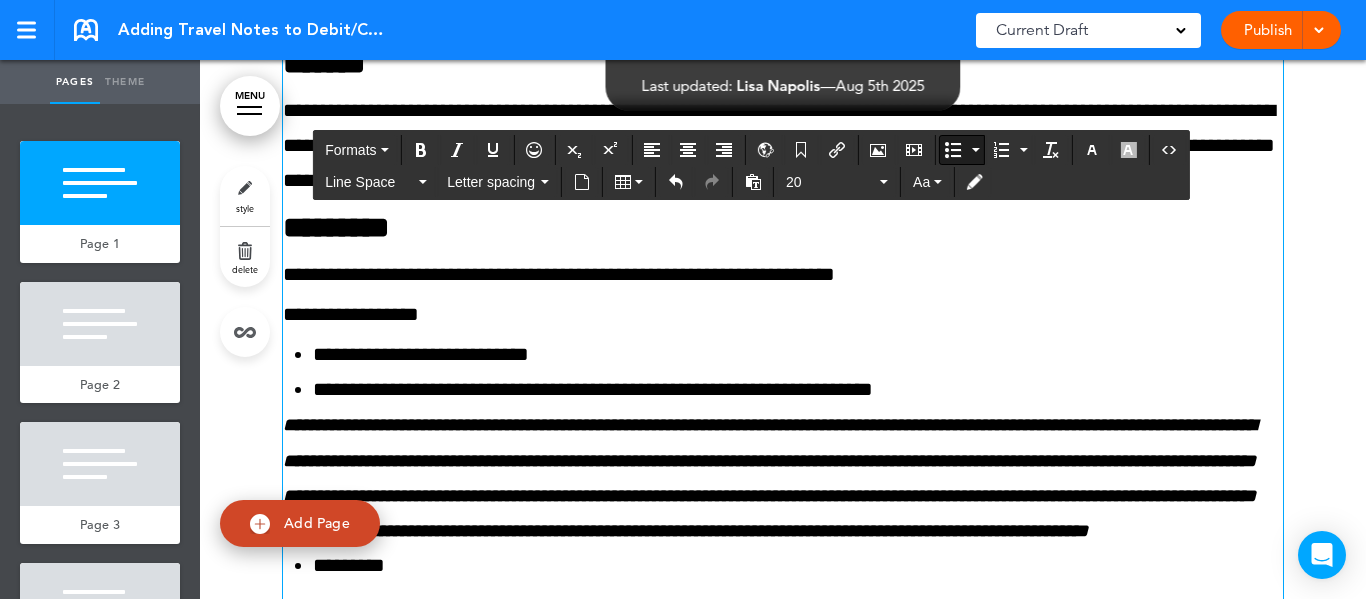 click on "**********" at bounding box center [593, 389] 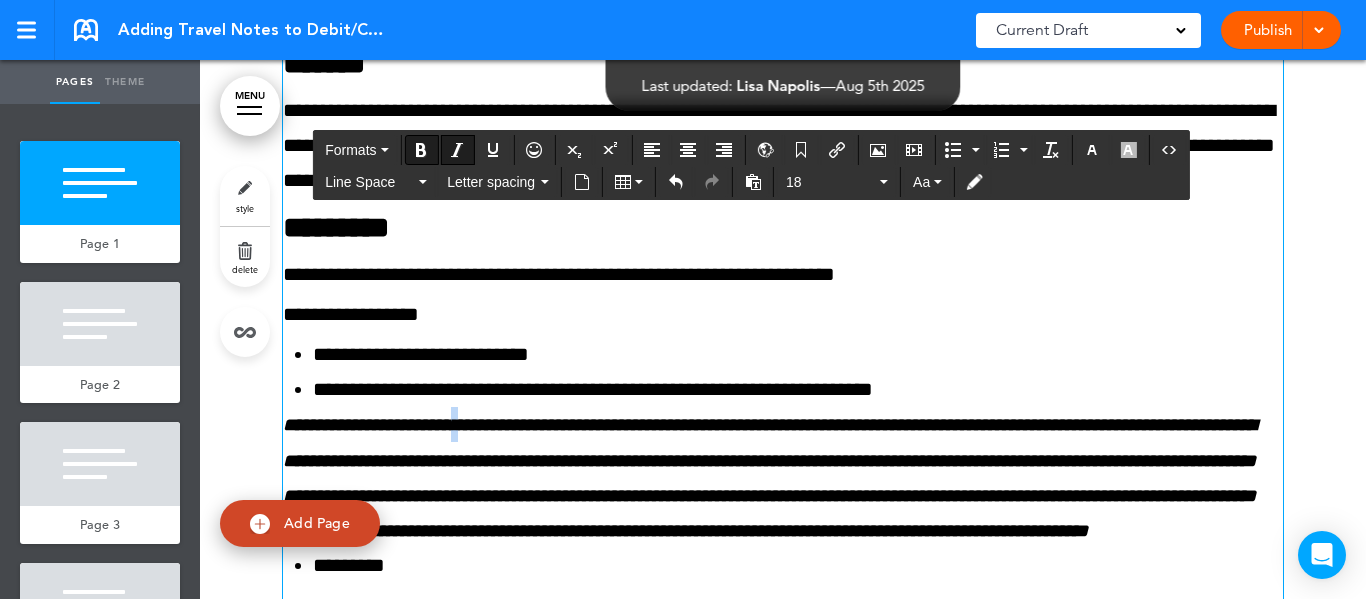 click on "**********" at bounding box center [769, 478] 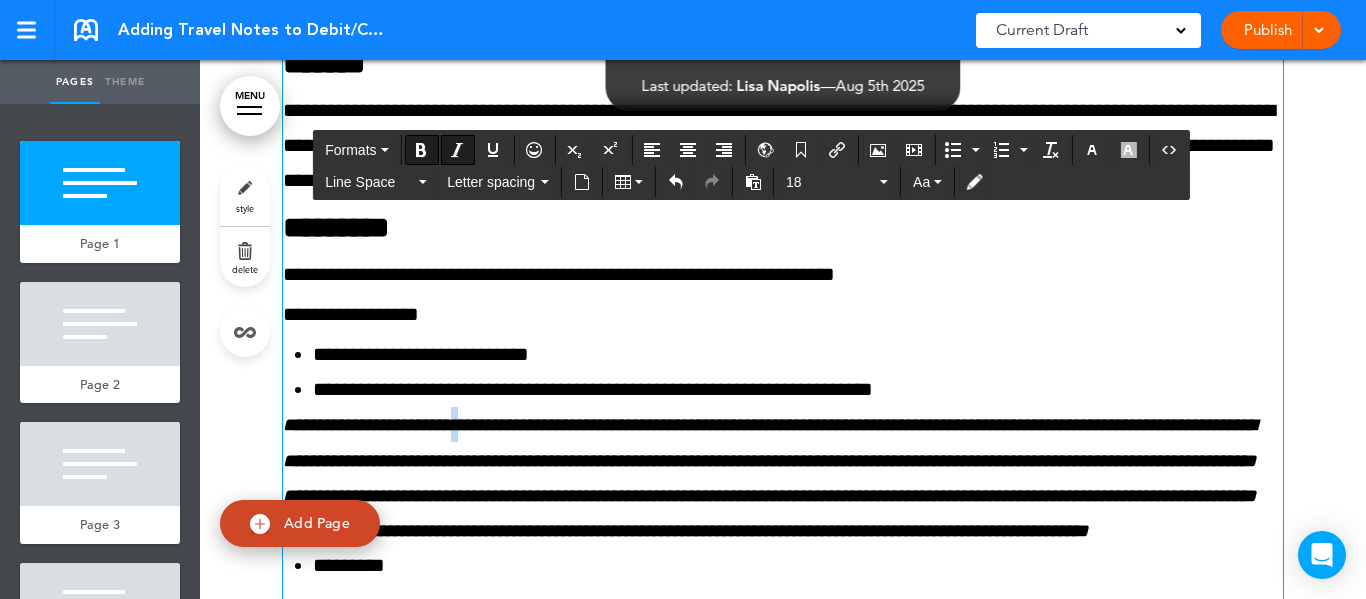 click on "**********" at bounding box center [783, 477] 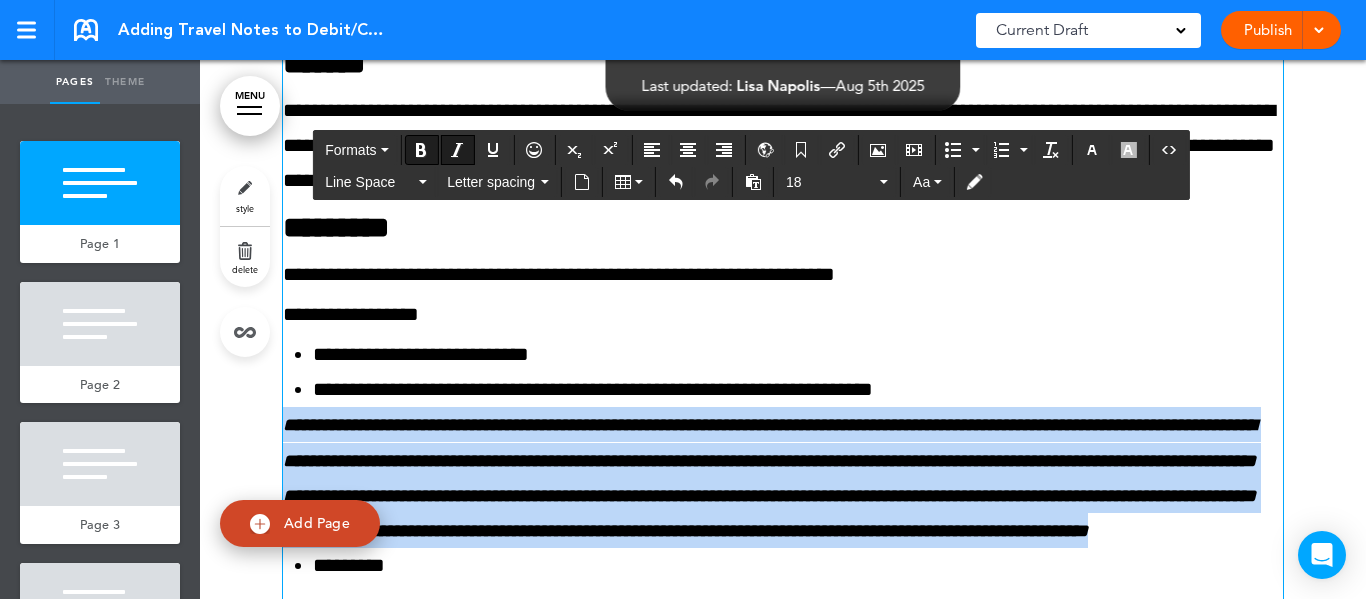 drag, startPoint x: 279, startPoint y: 422, endPoint x: 825, endPoint y: 575, distance: 567.03174 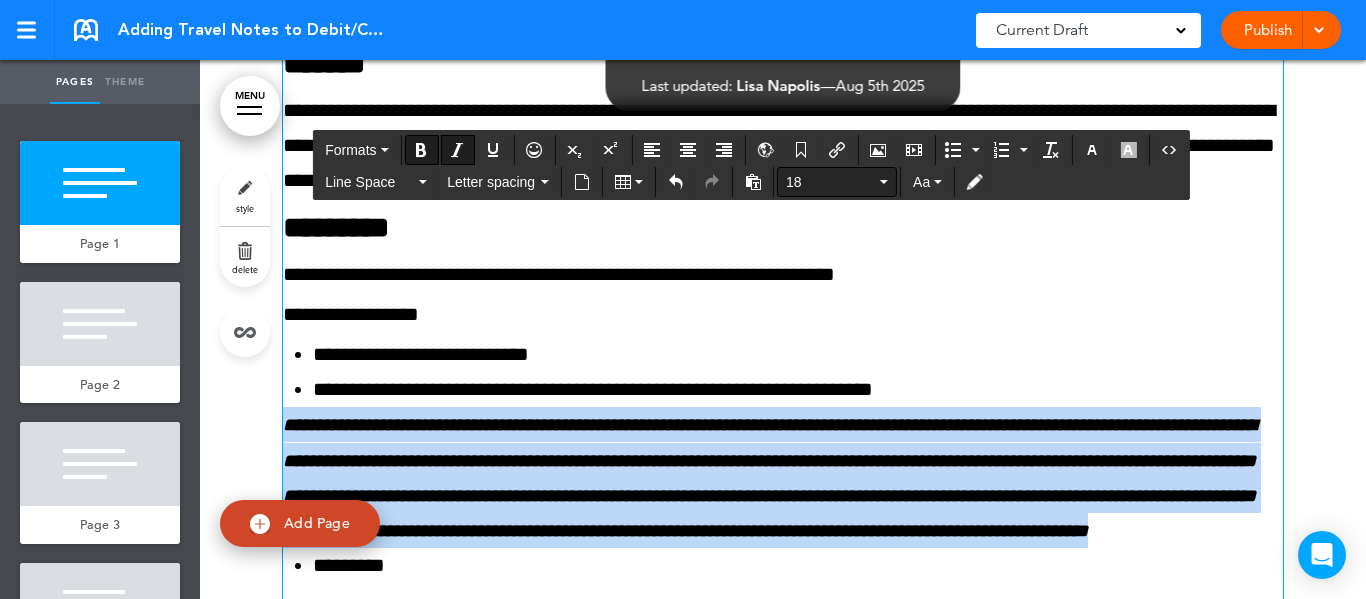 click on "18" at bounding box center (837, 182) 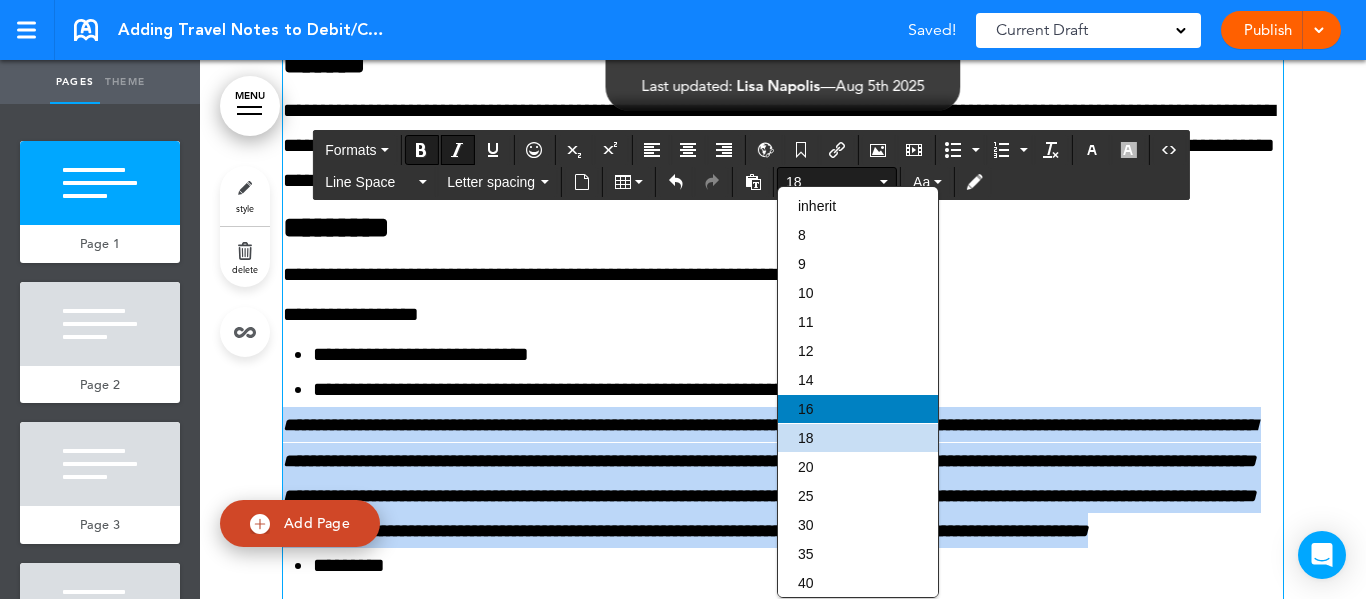 click on "16" at bounding box center [806, 409] 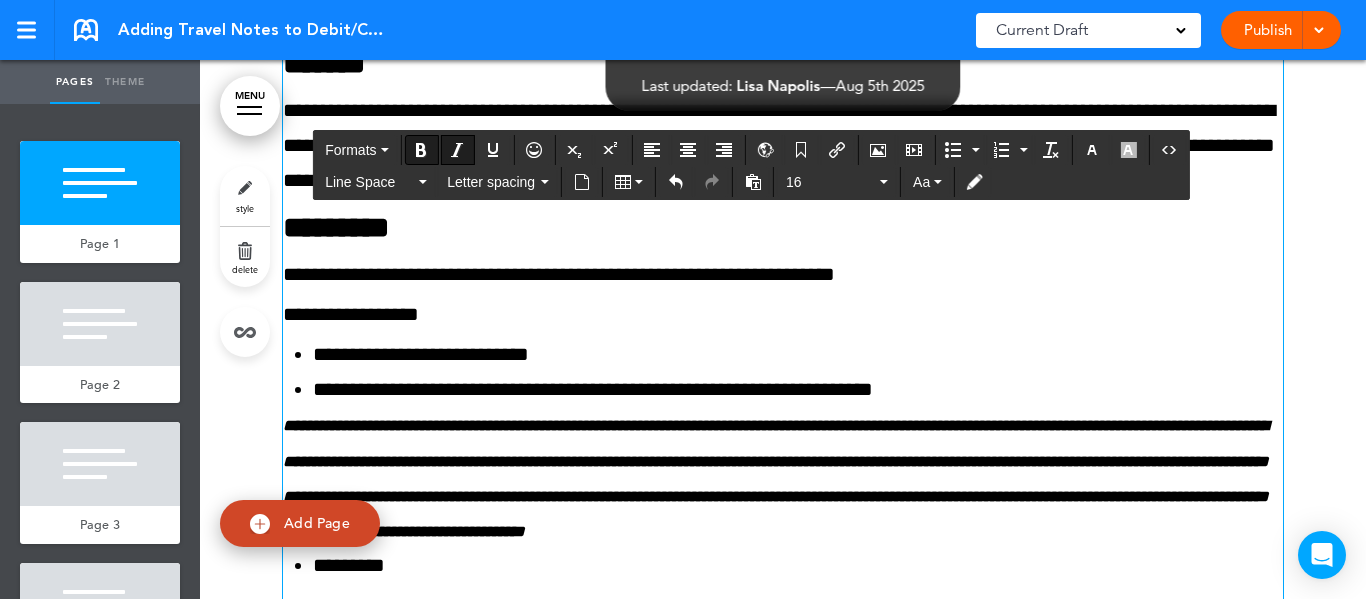 click on "**********" at bounding box center (798, 354) 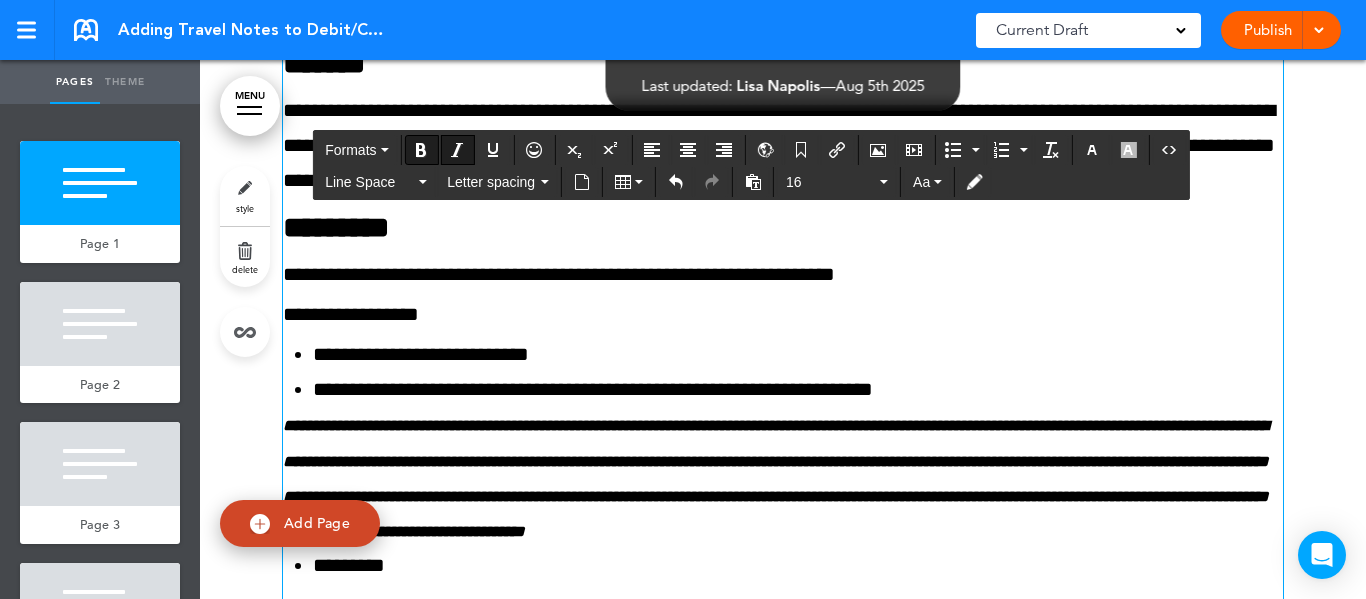 click on "**********" at bounding box center [776, 478] 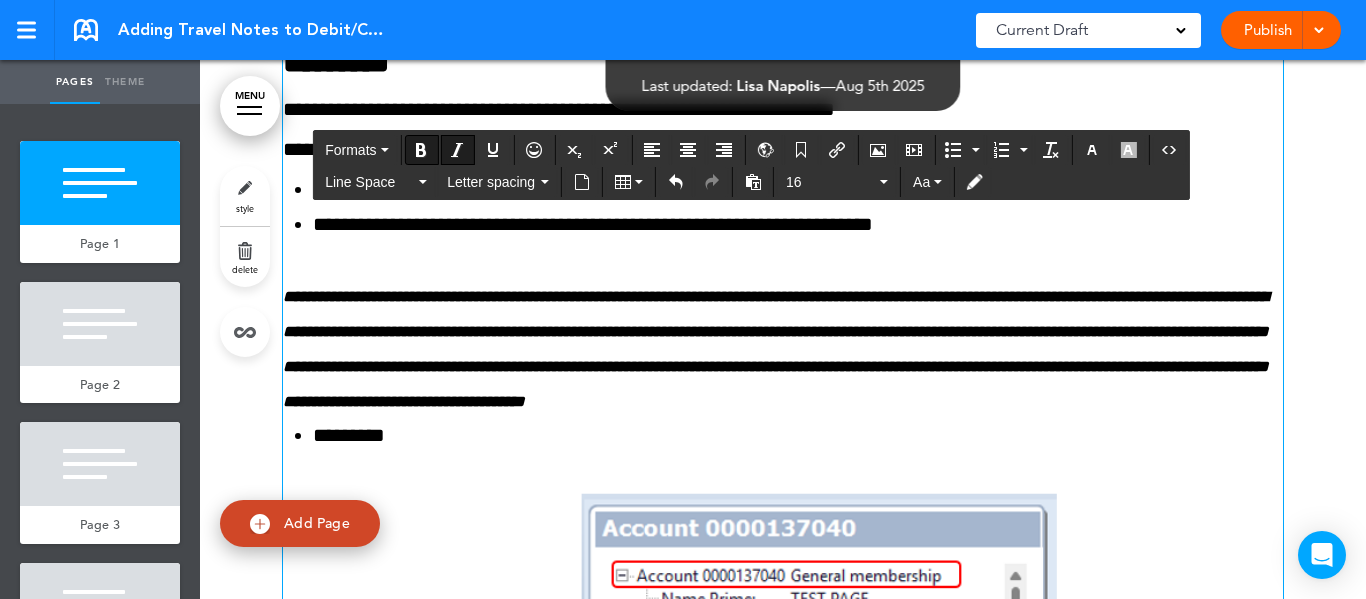 scroll, scrollTop: 400, scrollLeft: 0, axis: vertical 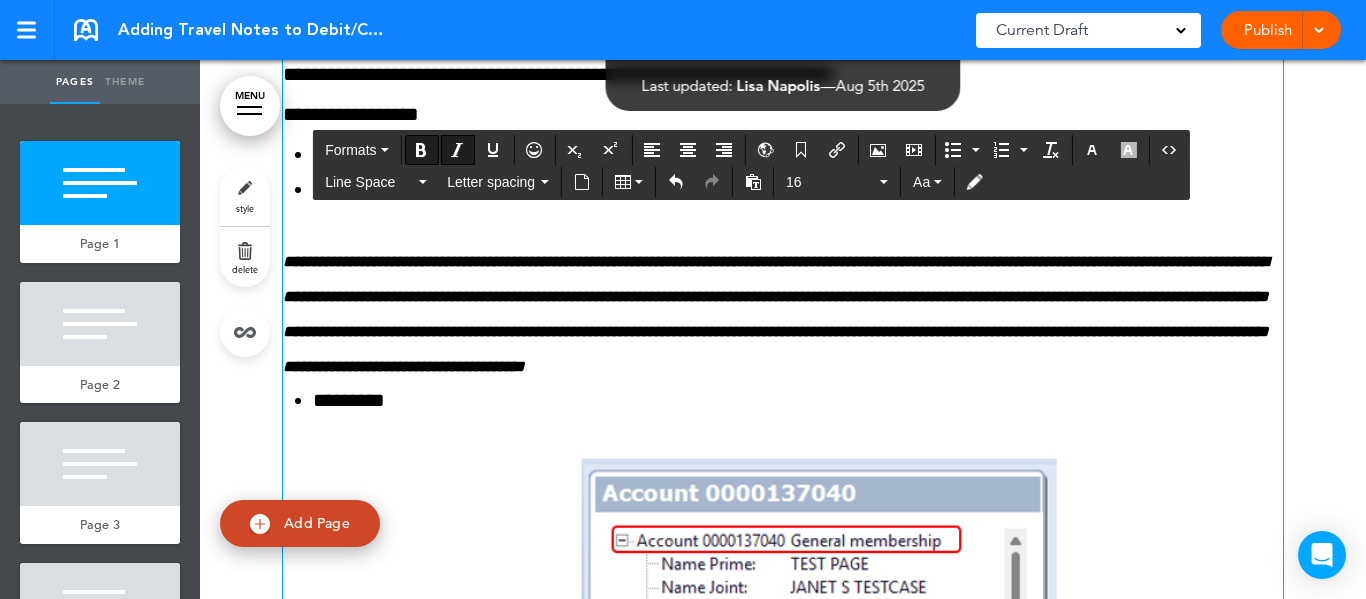 click on "**********" at bounding box center (783, 313) 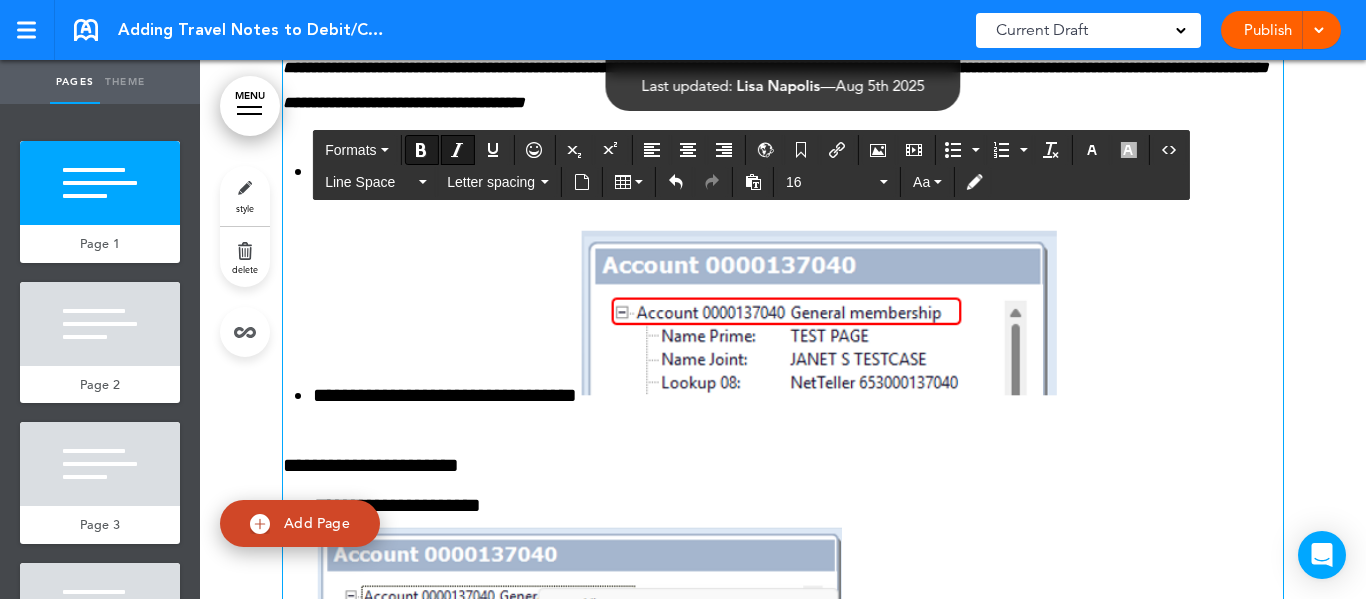 scroll, scrollTop: 700, scrollLeft: 0, axis: vertical 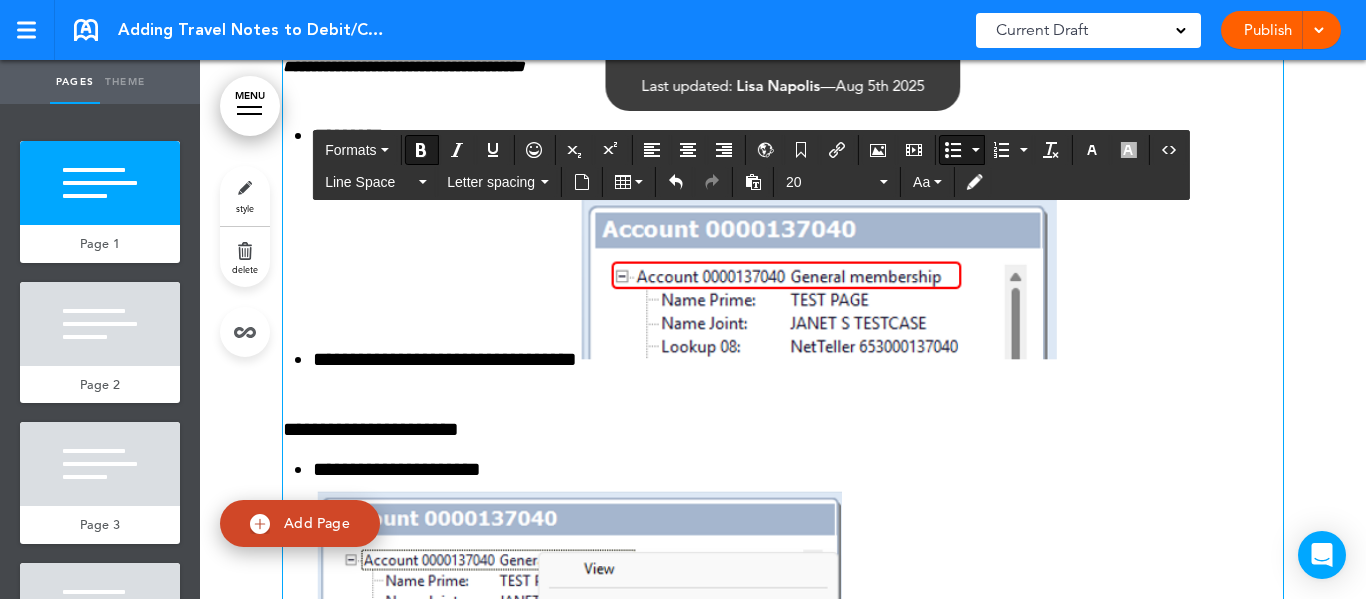click on "**********" at bounding box center [798, 283] 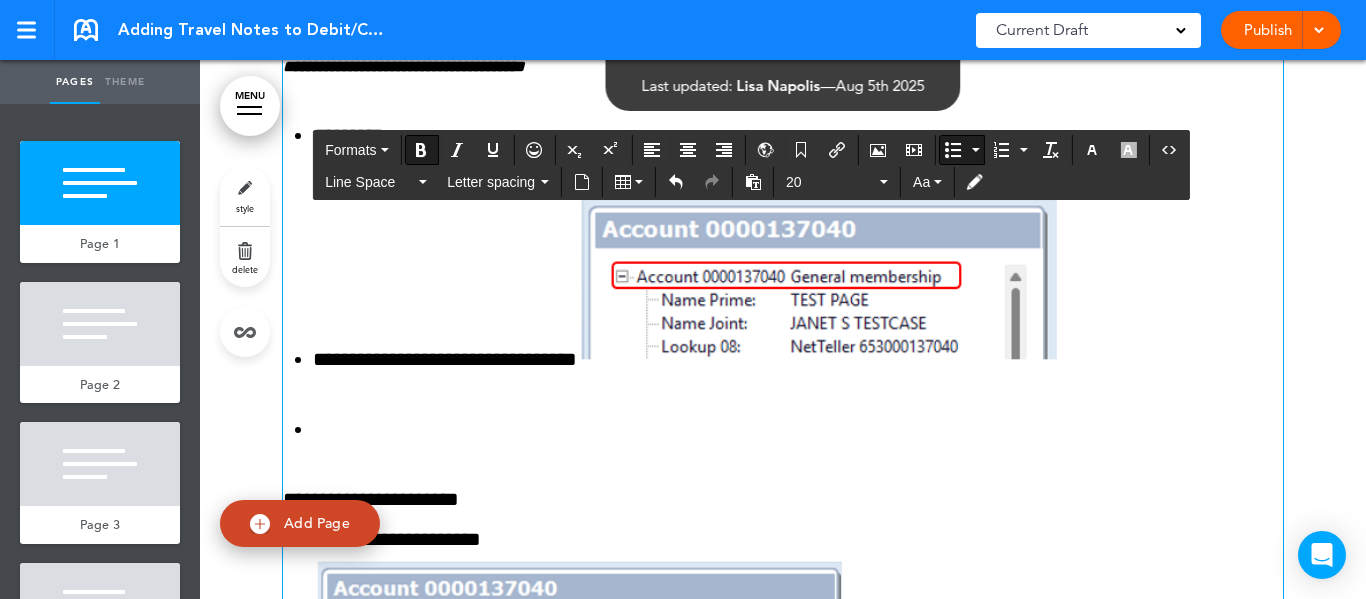 click on "**********" at bounding box center (798, 283) 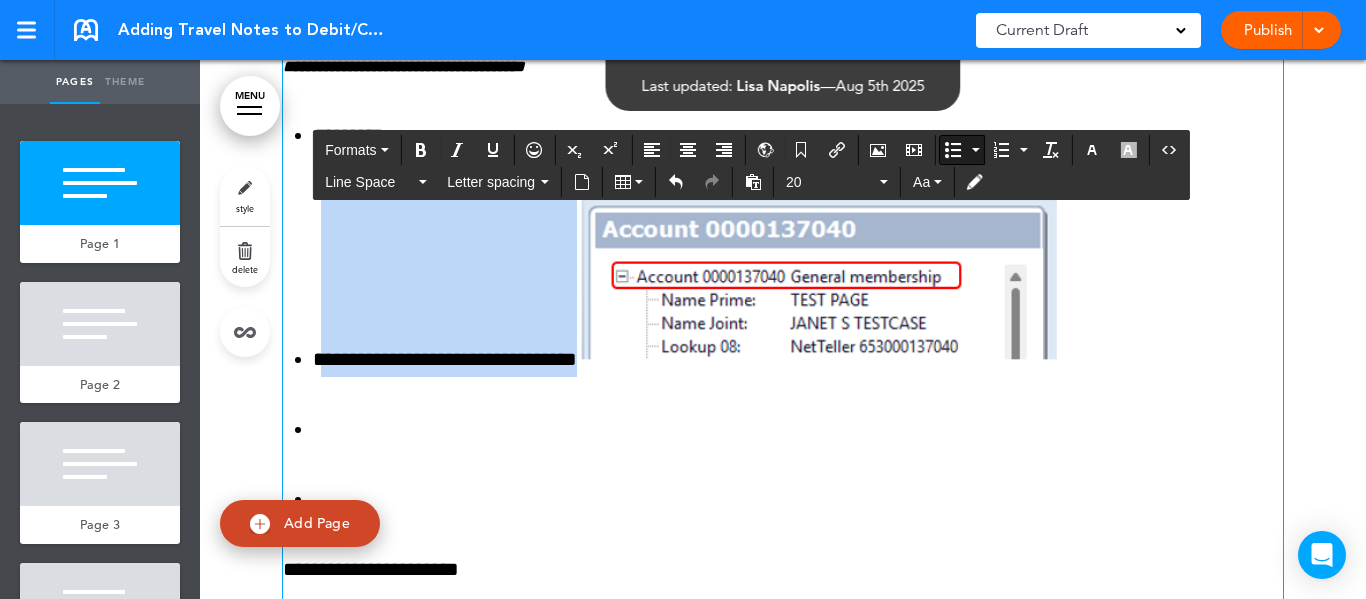 drag, startPoint x: 313, startPoint y: 353, endPoint x: 609, endPoint y: 364, distance: 296.2043 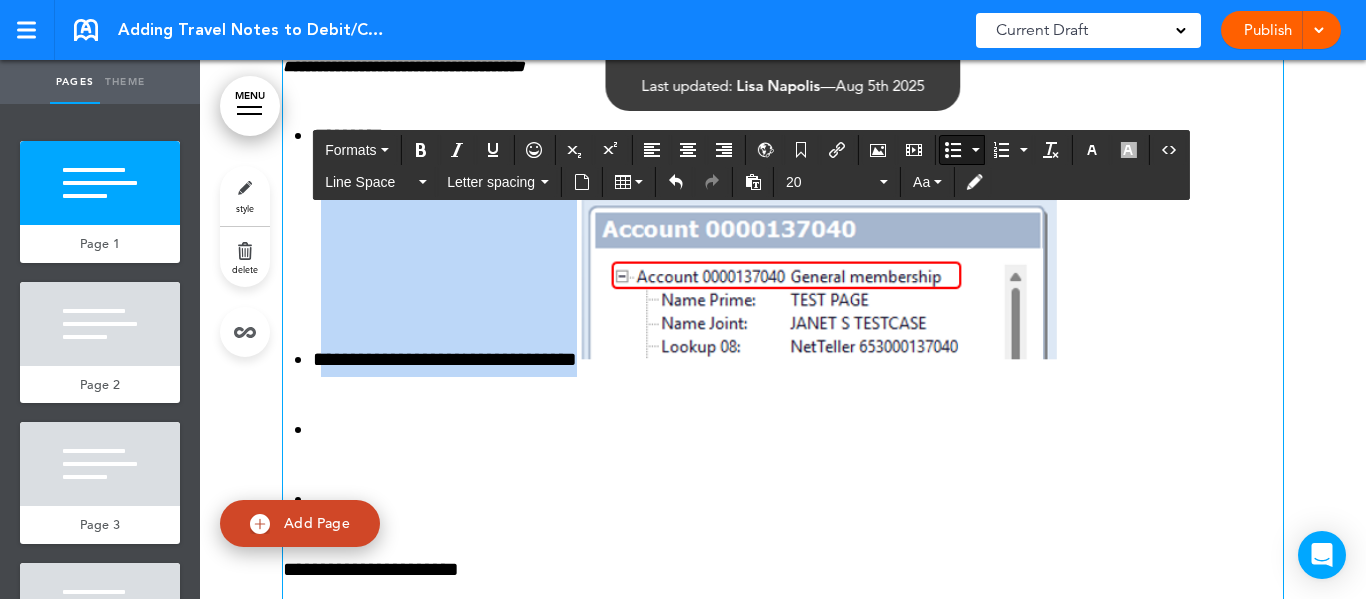 type 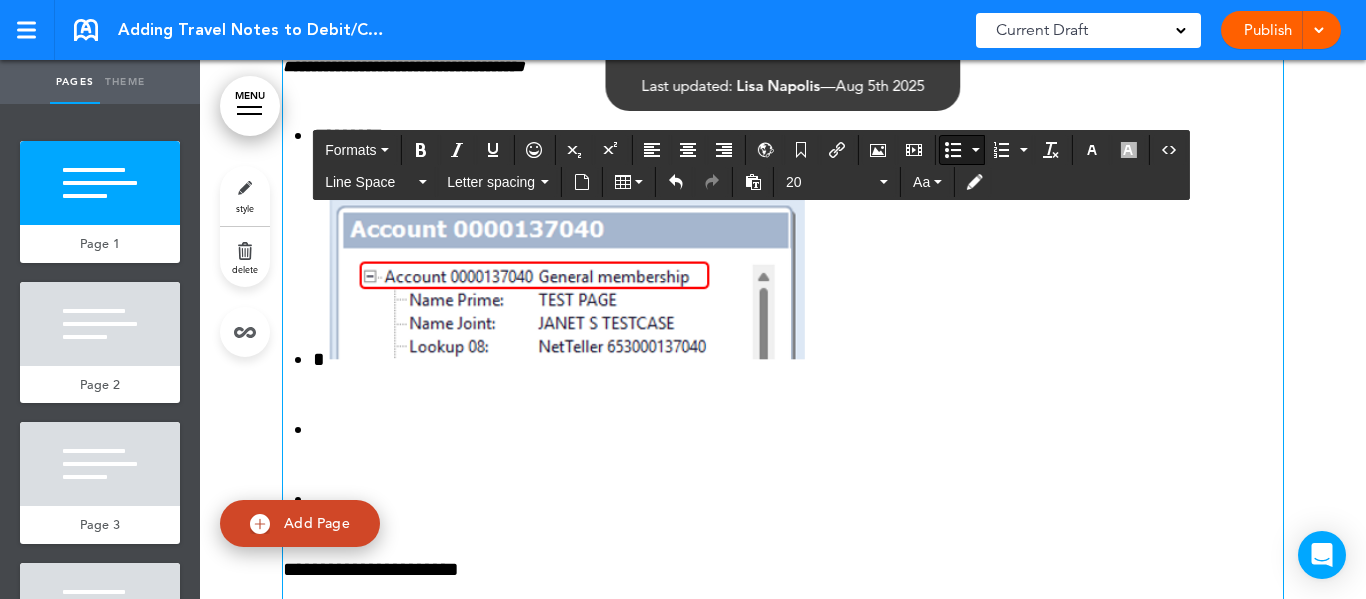 click at bounding box center [798, 429] 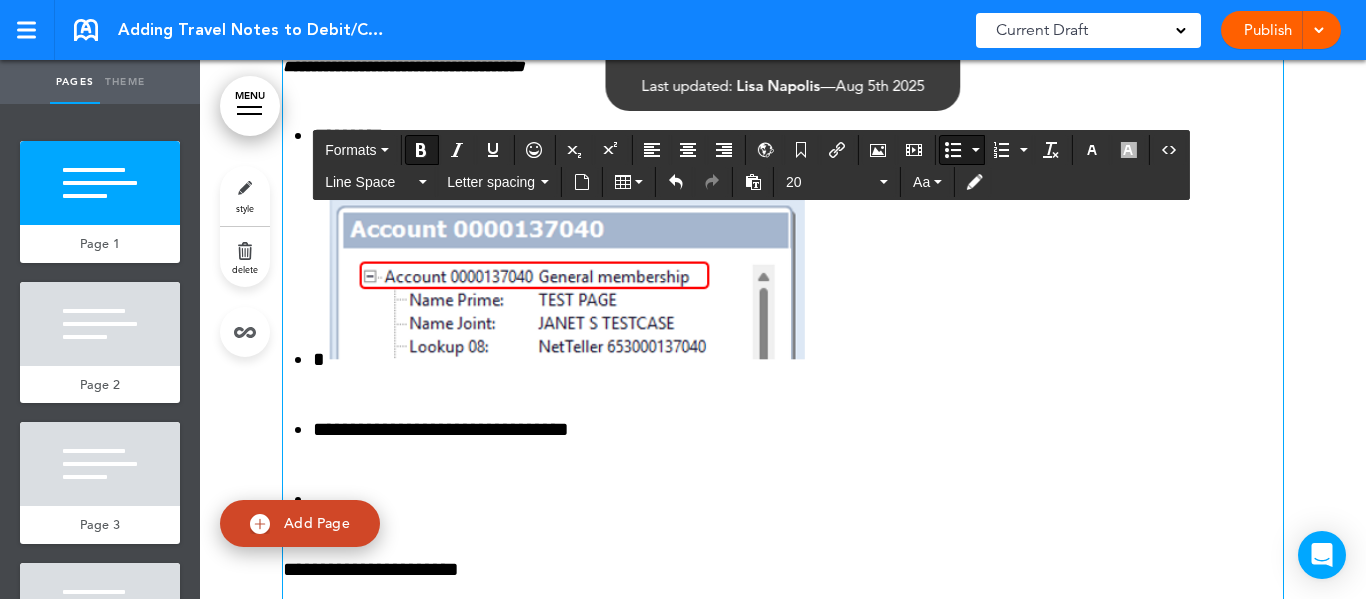 click on "**********" at bounding box center (783, 317) 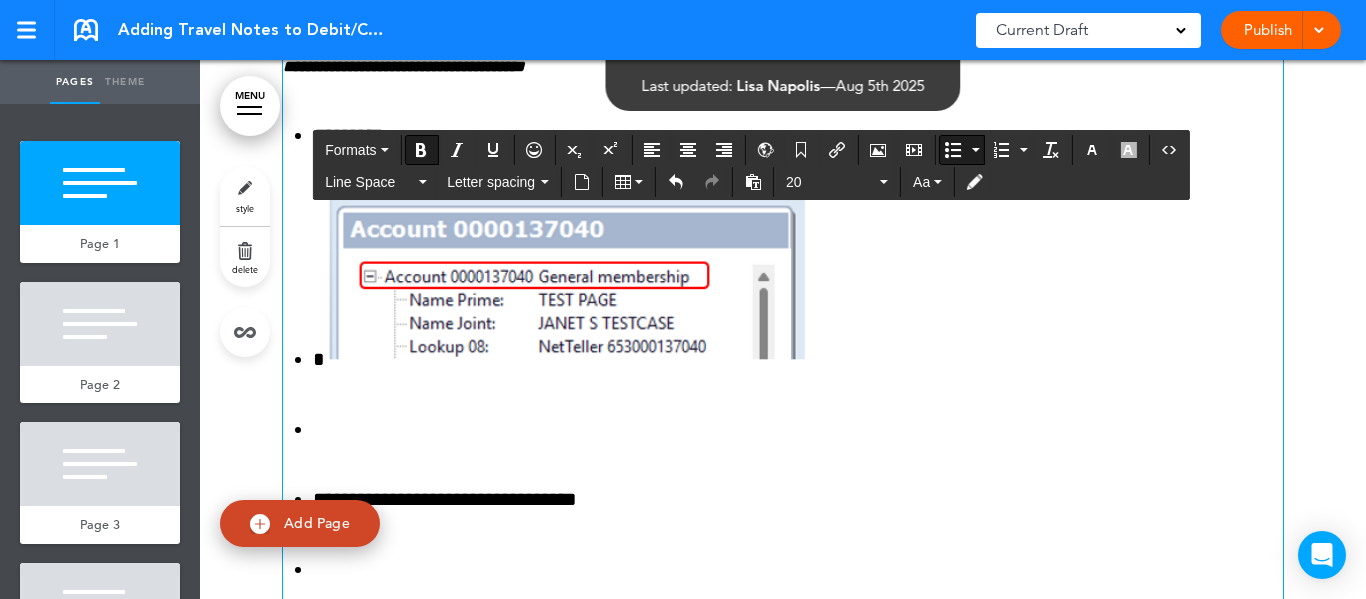 click at bounding box center [565, 277] 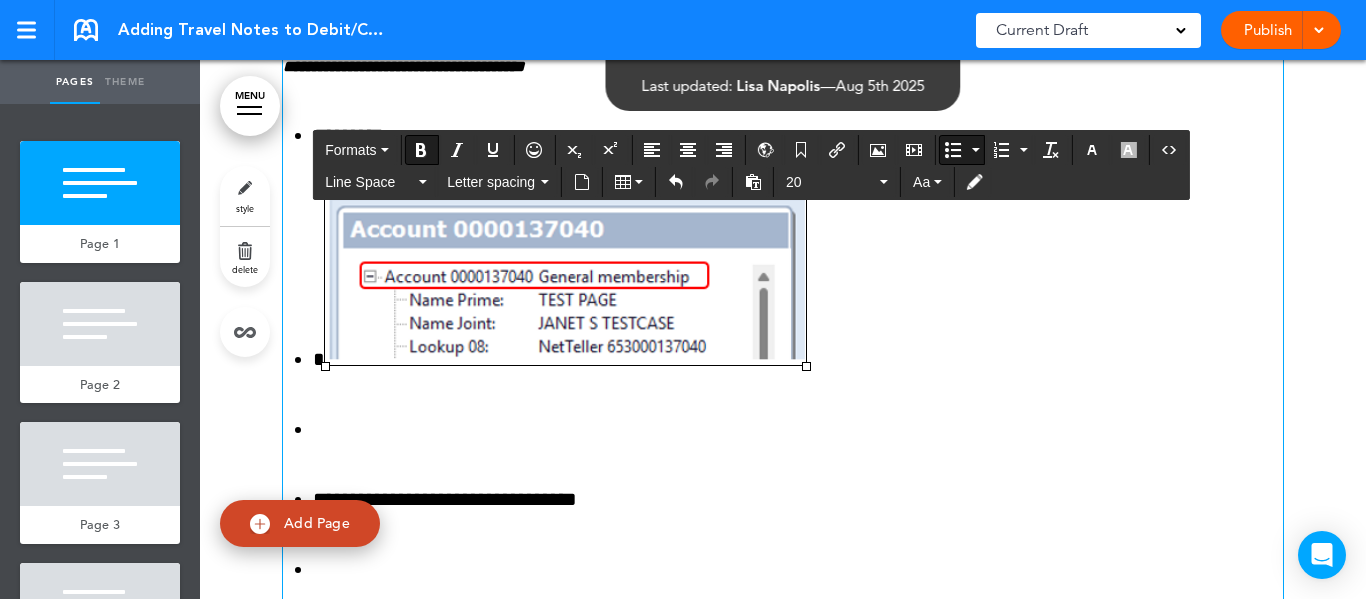 click at bounding box center (565, 277) 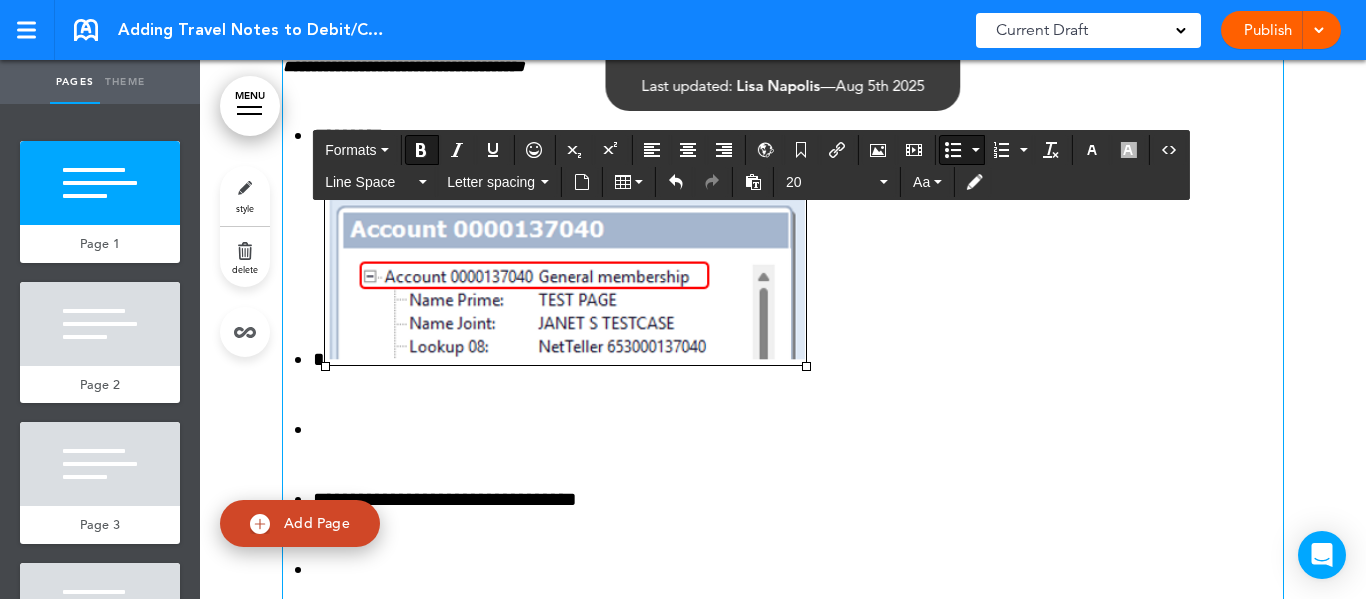 click on "*" at bounding box center [319, 359] 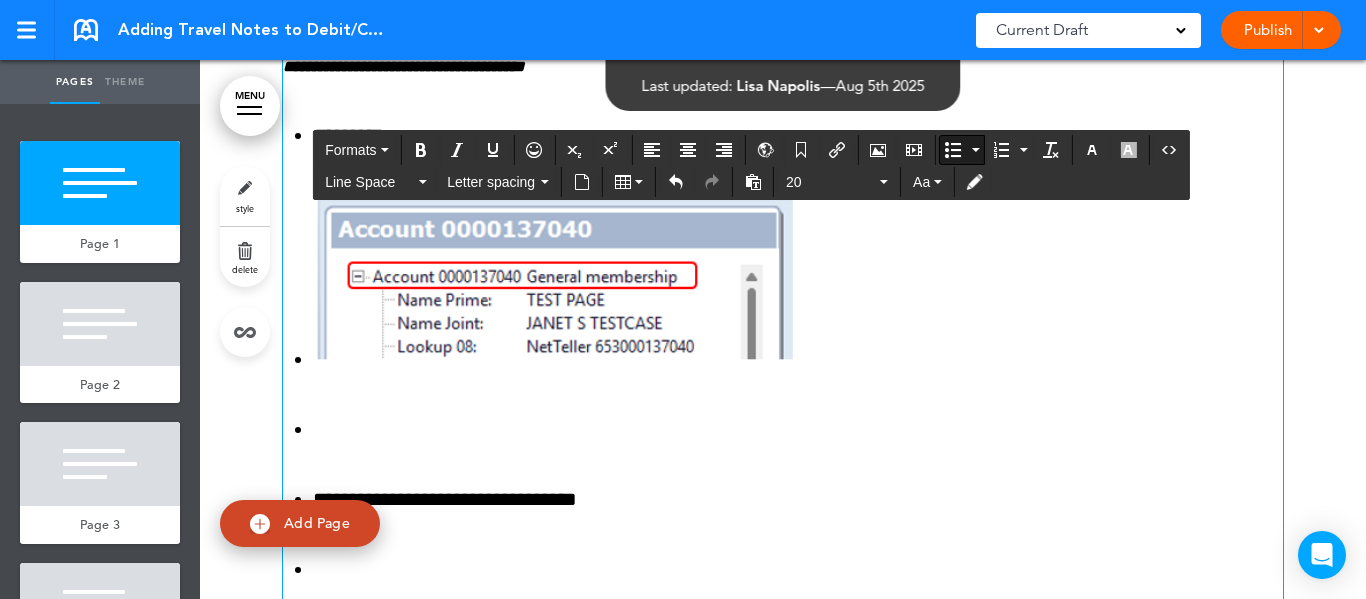click at bounding box center [953, 150] 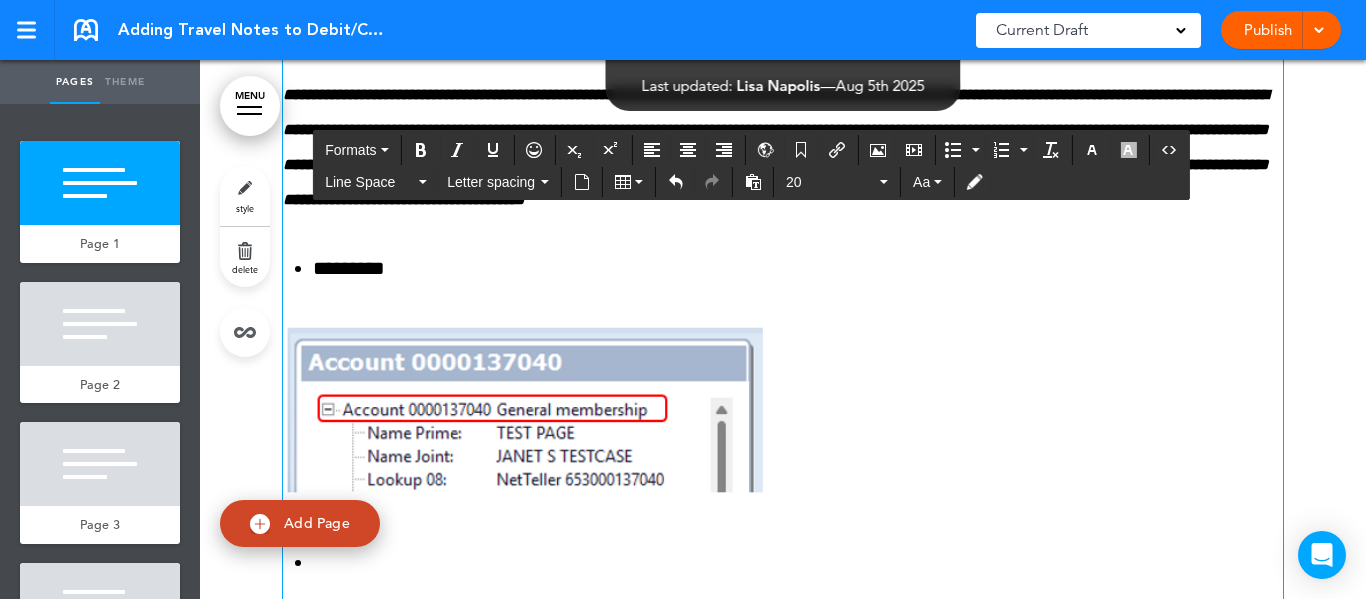 scroll, scrollTop: 600, scrollLeft: 0, axis: vertical 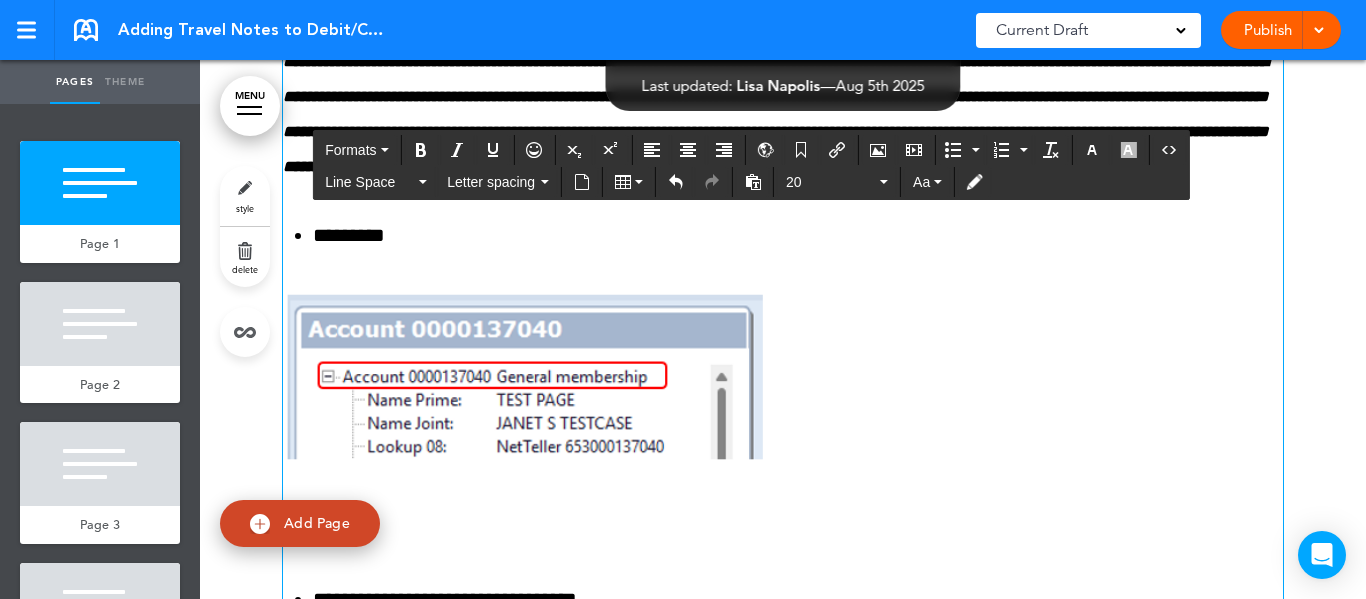 click at bounding box center (523, 377) 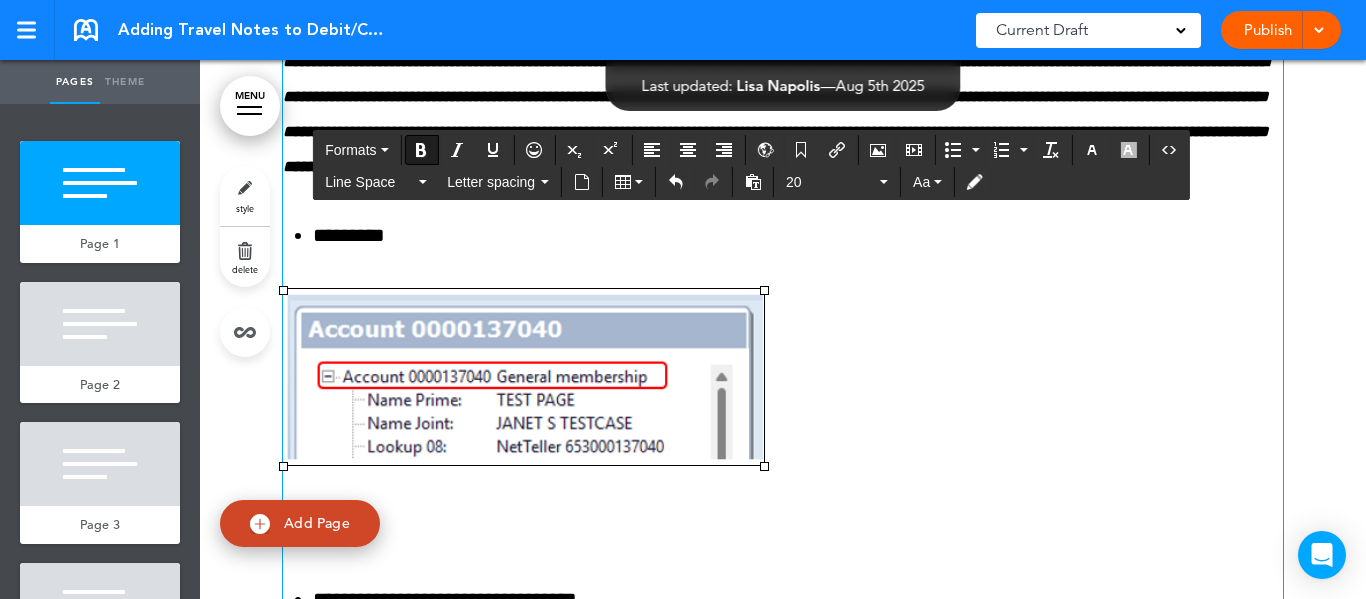 click at bounding box center [523, 377] 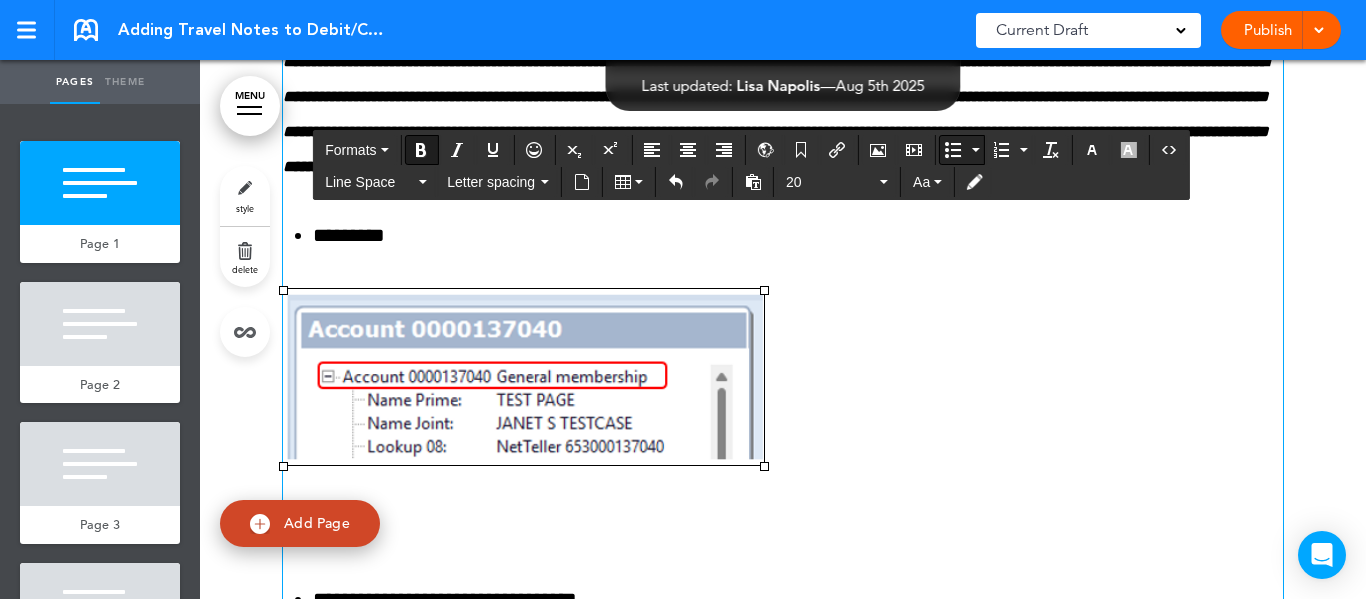 click at bounding box center (953, 150) 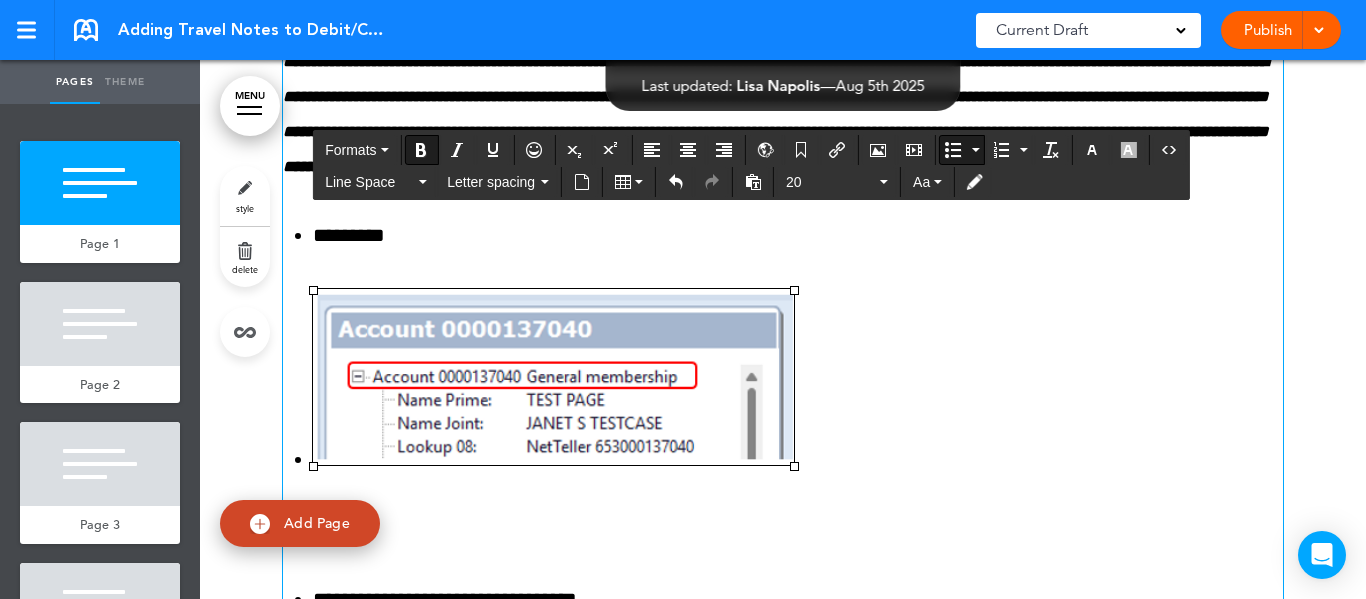 drag, startPoint x: 293, startPoint y: 451, endPoint x: 295, endPoint y: 462, distance: 11.18034 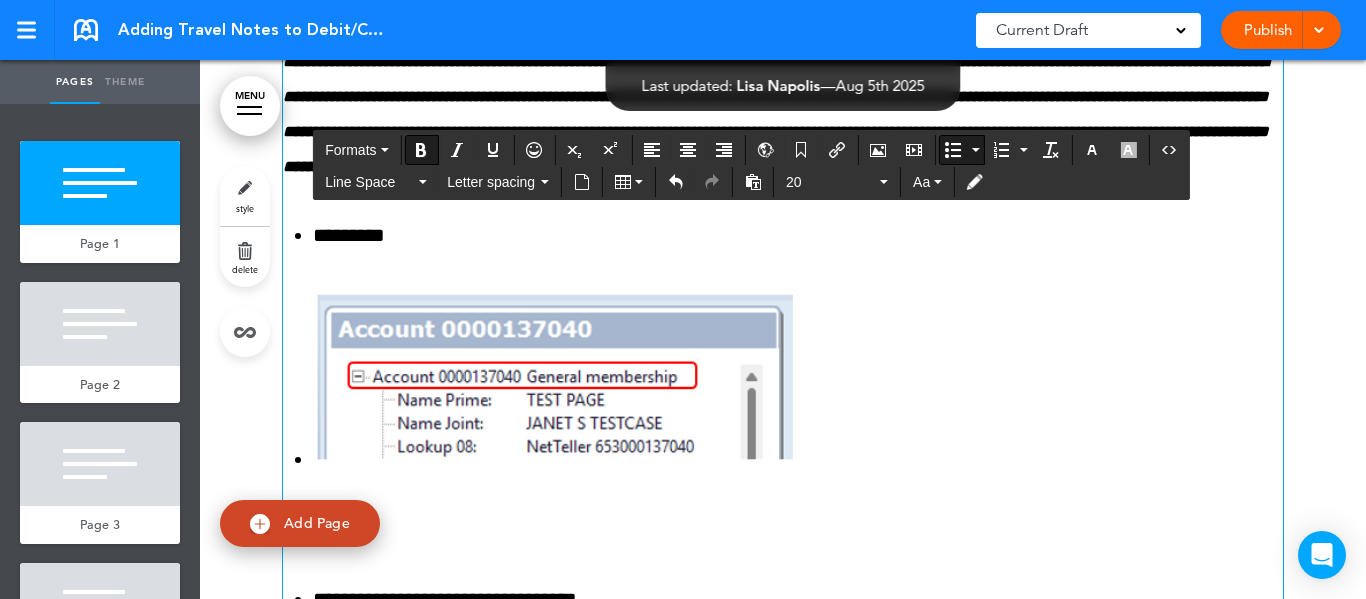 click on "**********" at bounding box center [783, 452] 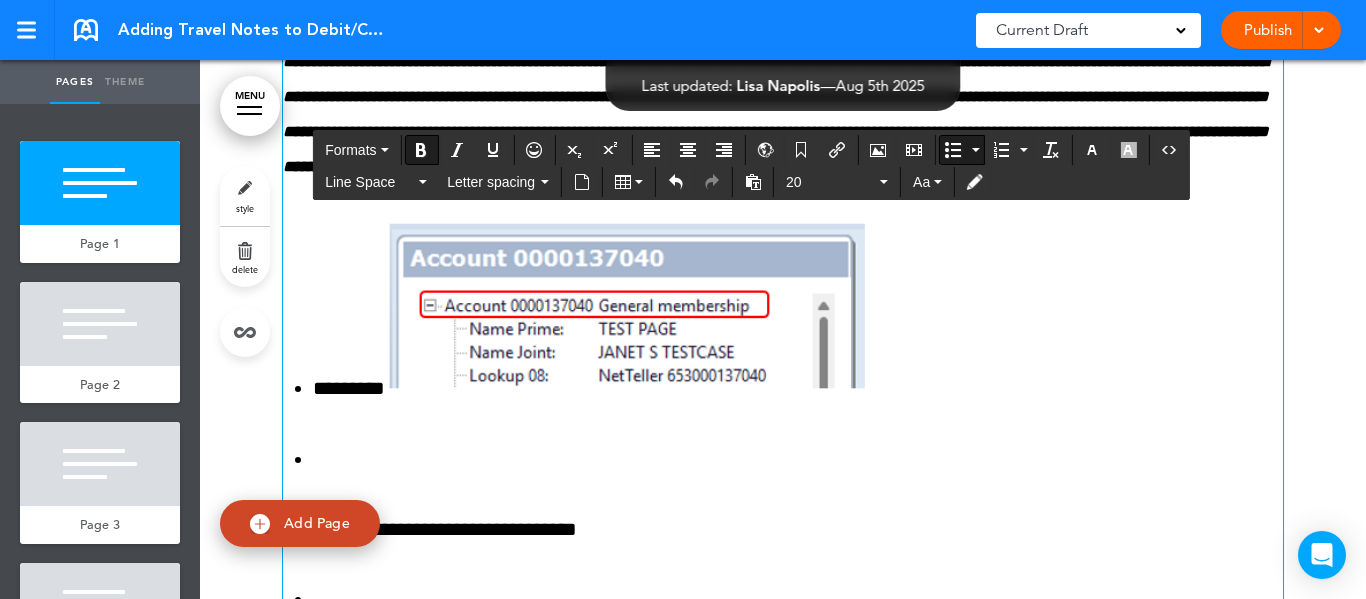 click at bounding box center (625, 306) 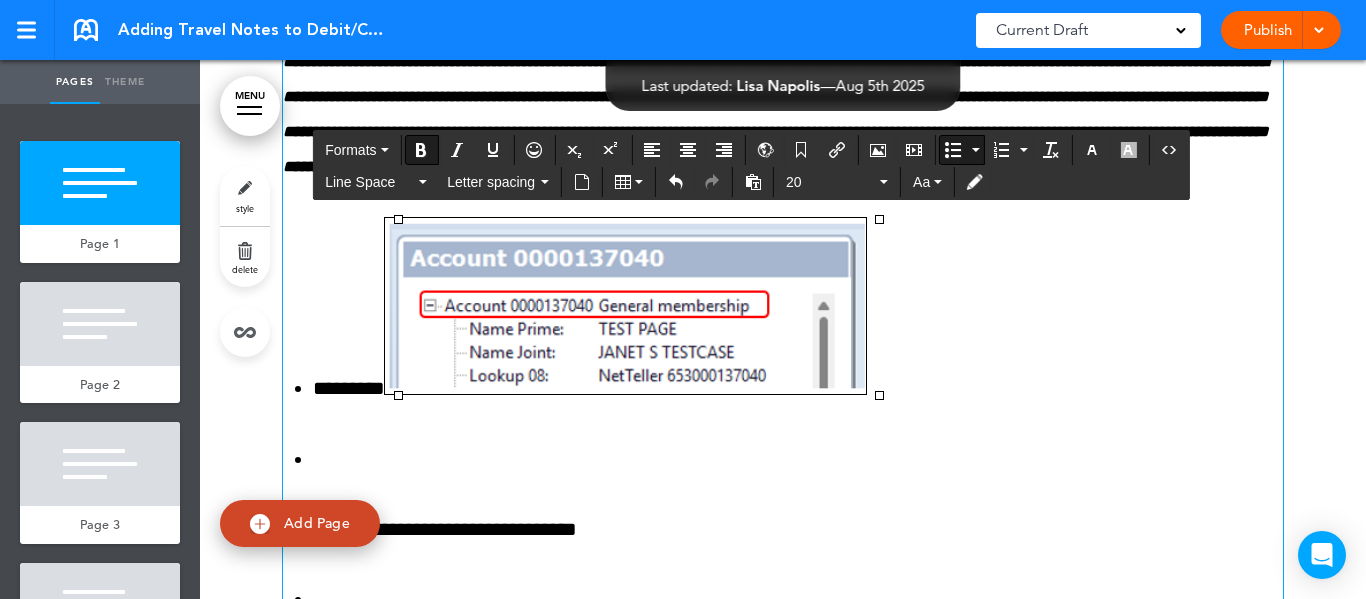 click at bounding box center [625, 306] 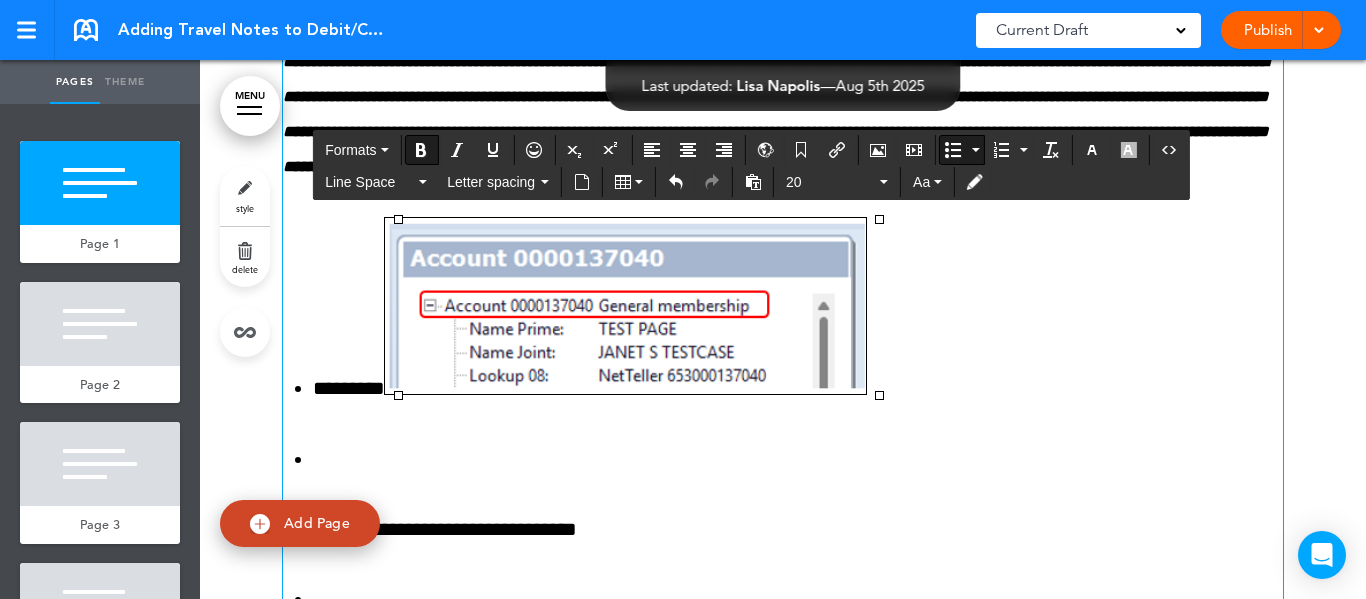 drag, startPoint x: 431, startPoint y: 223, endPoint x: 410, endPoint y: 431, distance: 209.0574 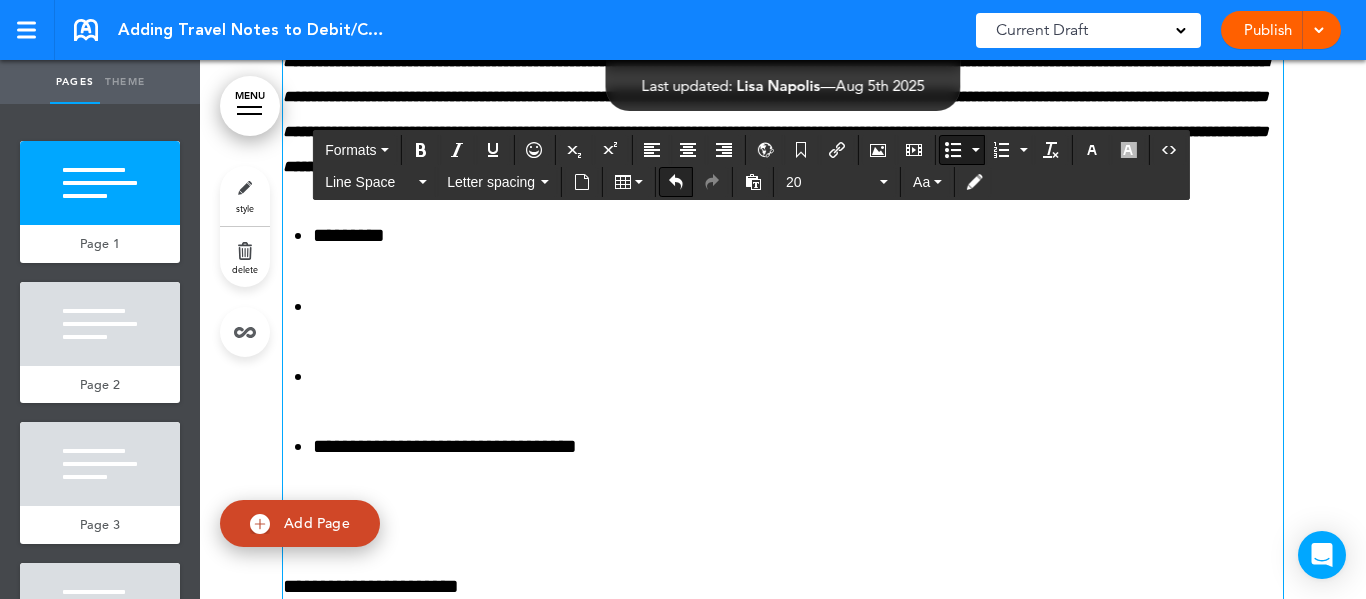 click at bounding box center (676, 182) 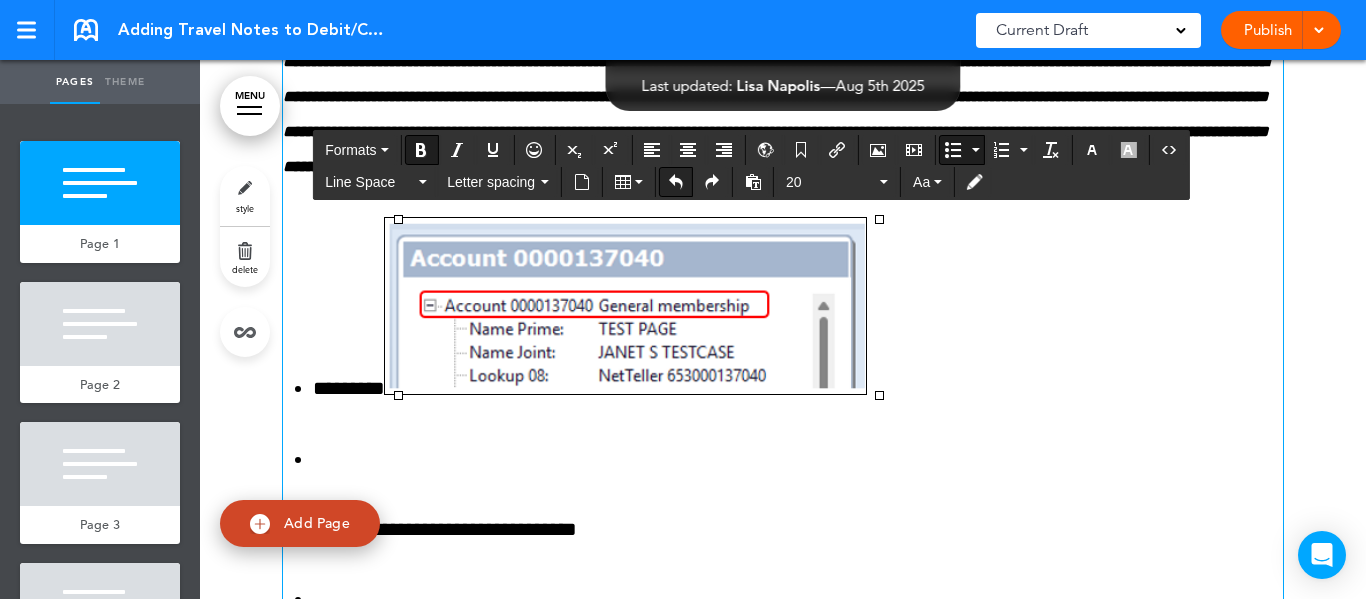 click at bounding box center [676, 182] 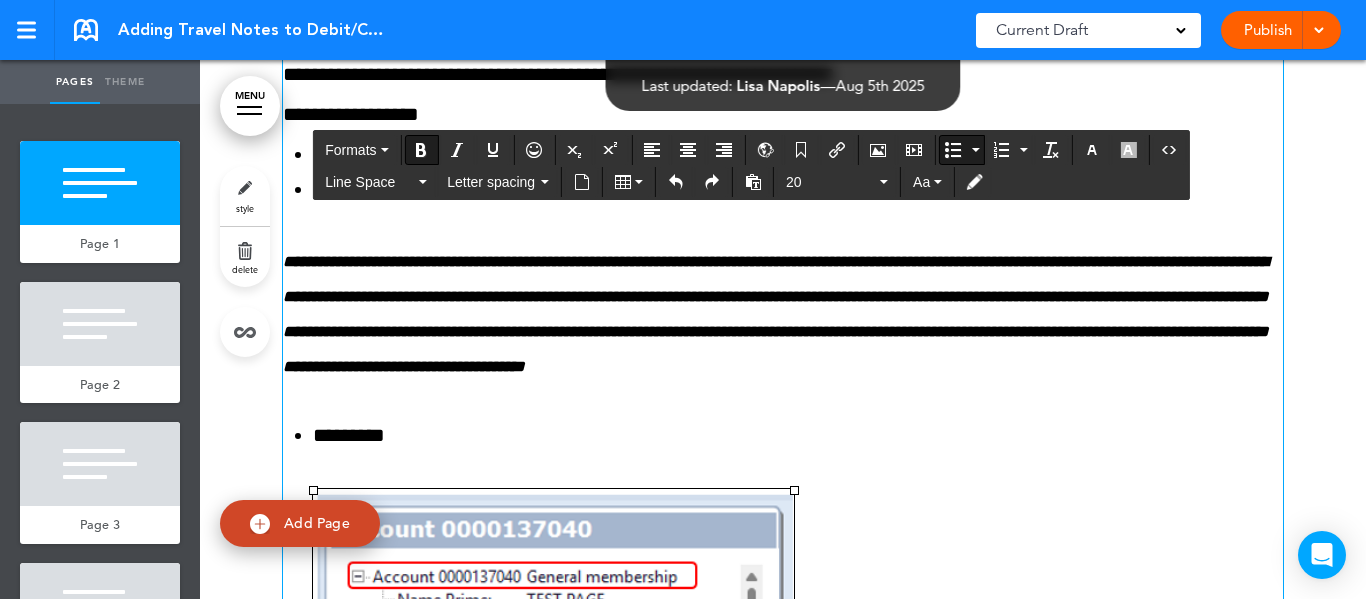 scroll, scrollTop: 500, scrollLeft: 0, axis: vertical 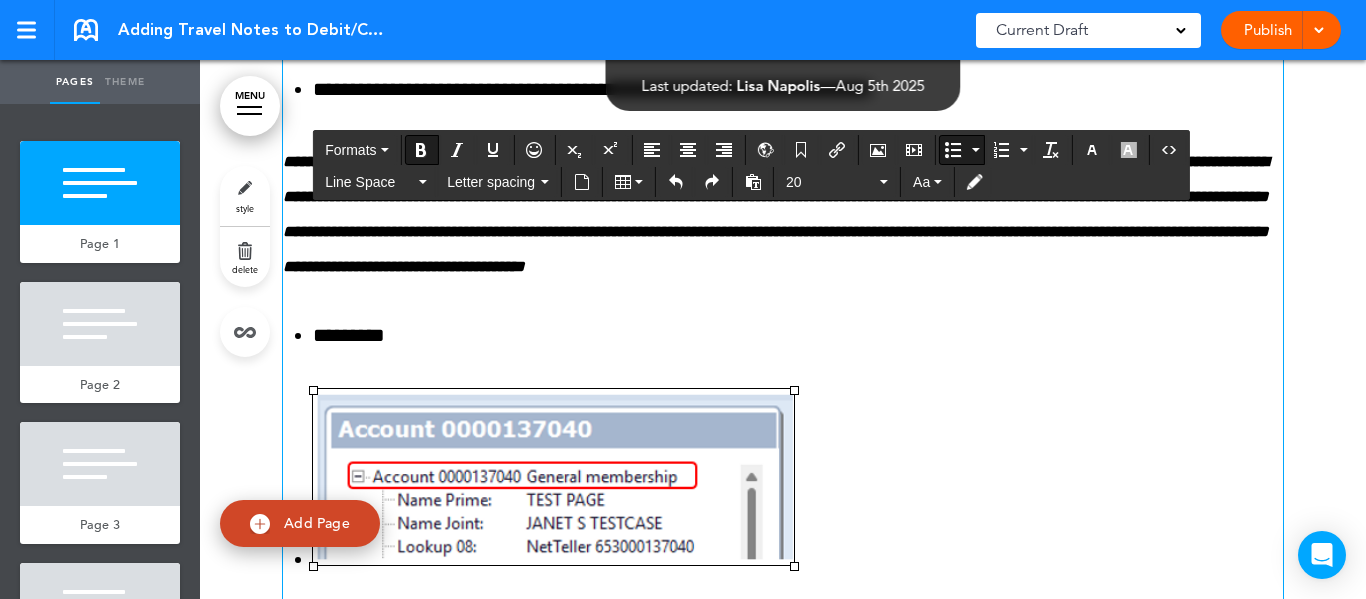 click on "**********" at bounding box center [783, 552] 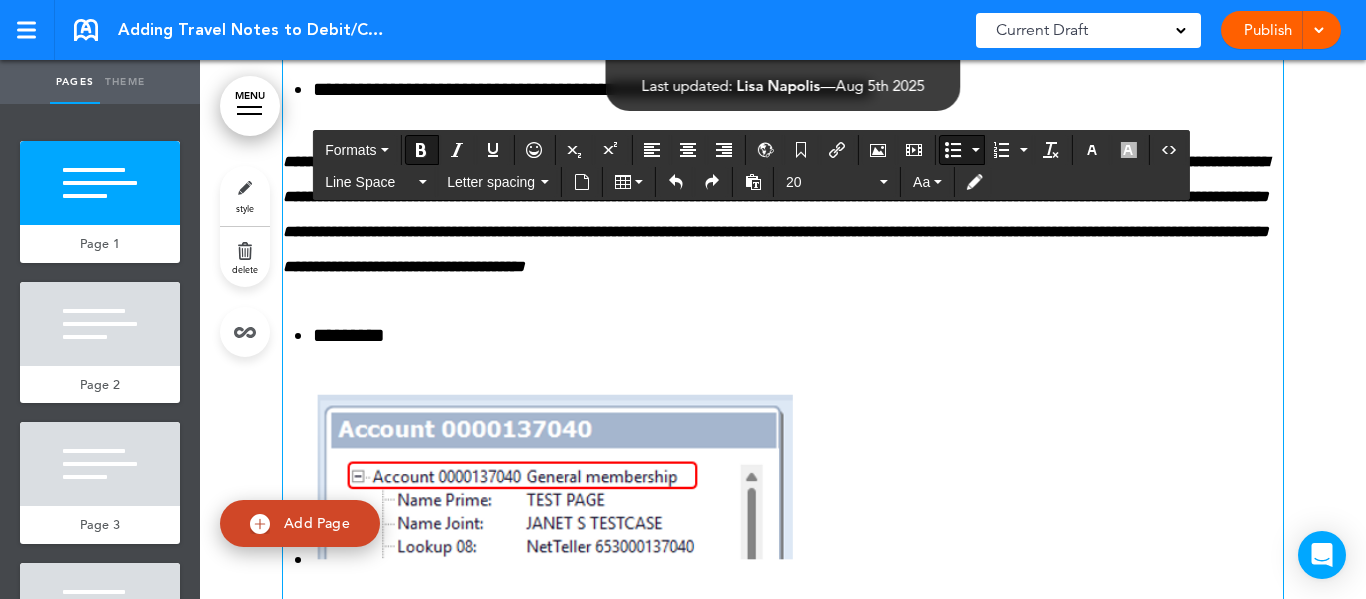 click on "*********" at bounding box center [798, 335] 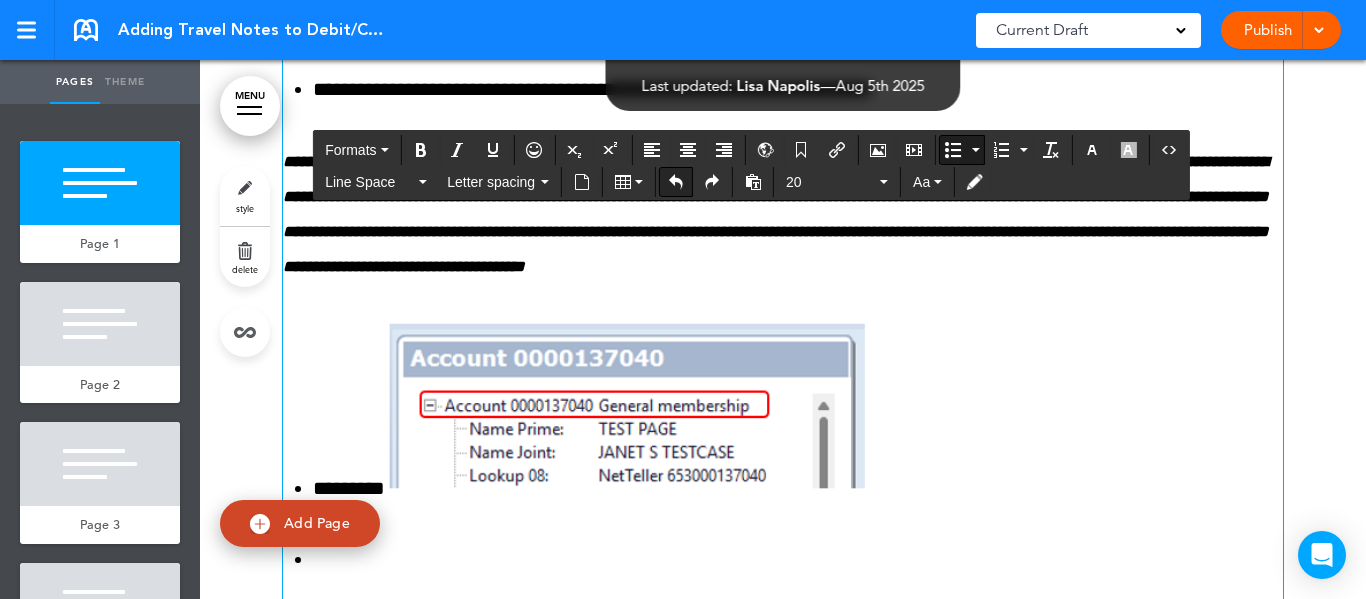 click at bounding box center (676, 182) 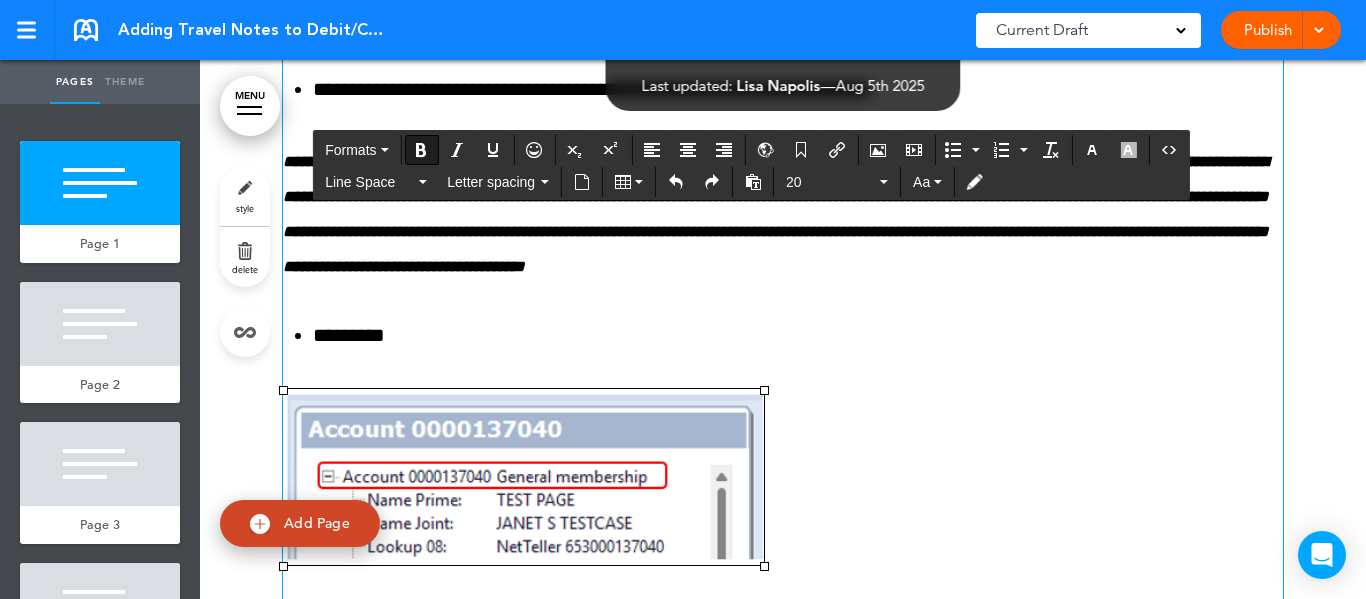 click on "**********" at bounding box center [783, 213] 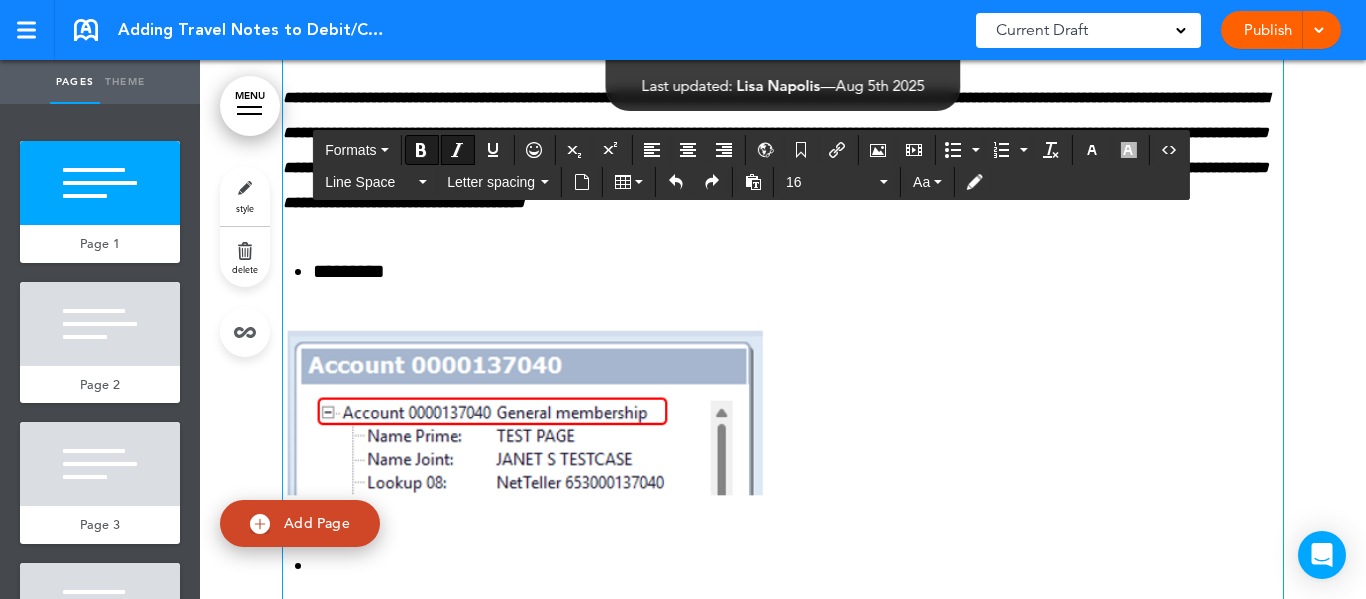 scroll, scrollTop: 600, scrollLeft: 0, axis: vertical 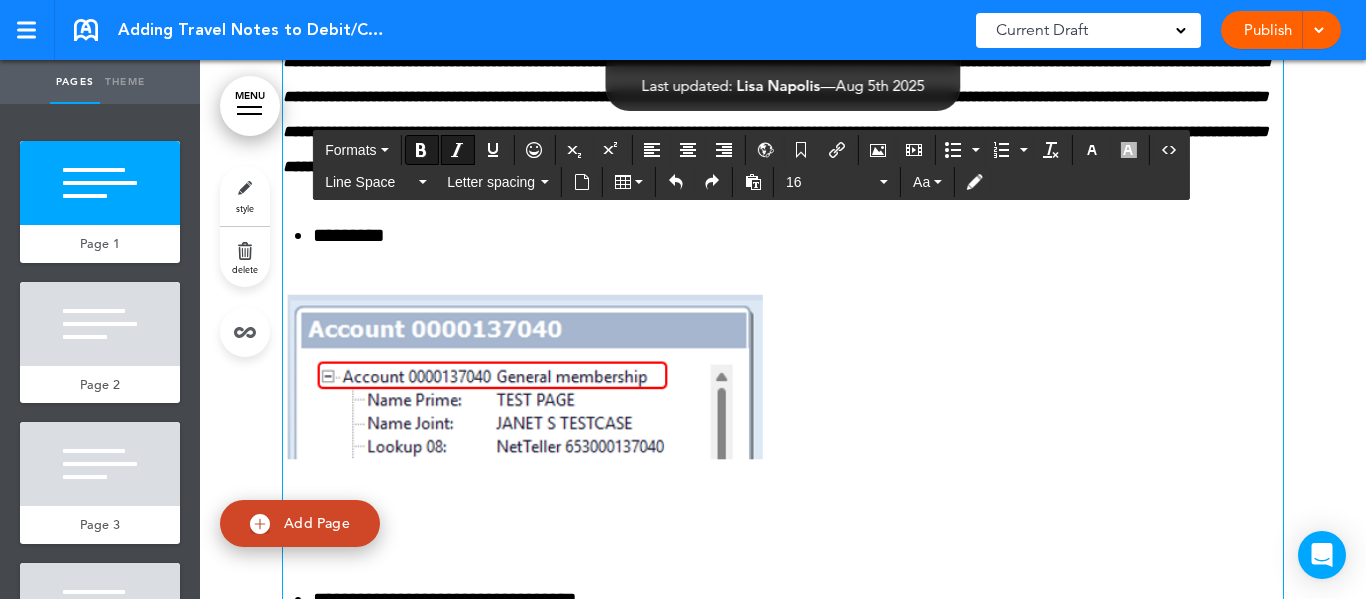 click at bounding box center (523, 377) 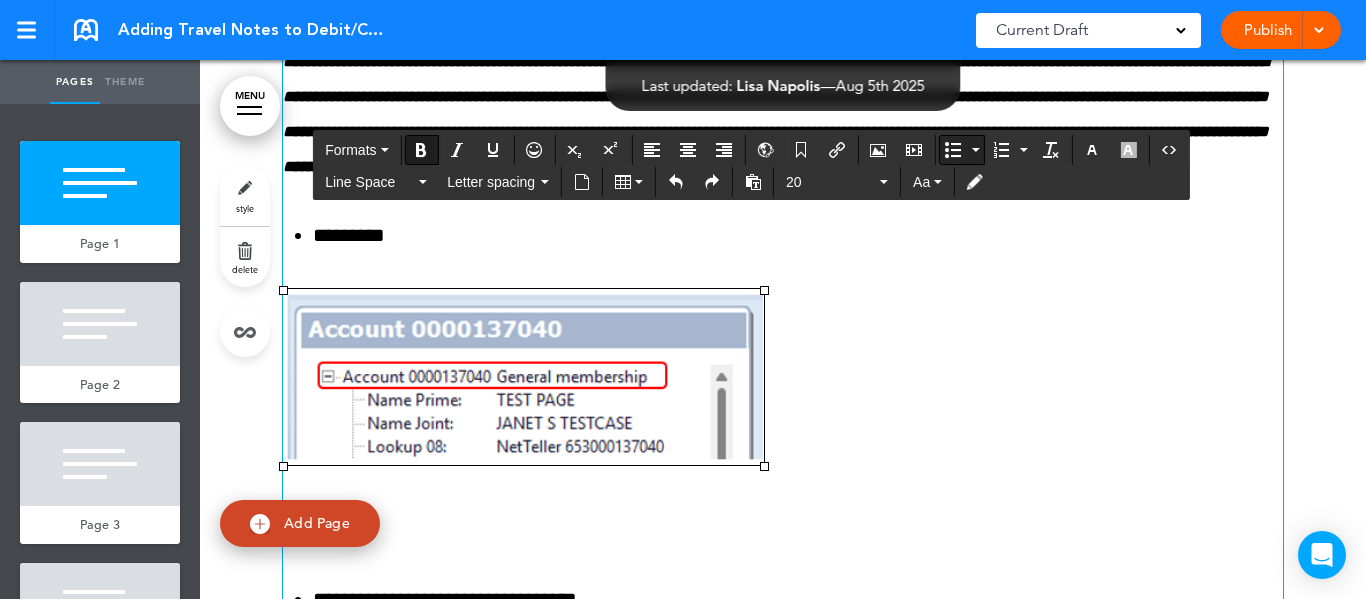 click at bounding box center [975, 150] 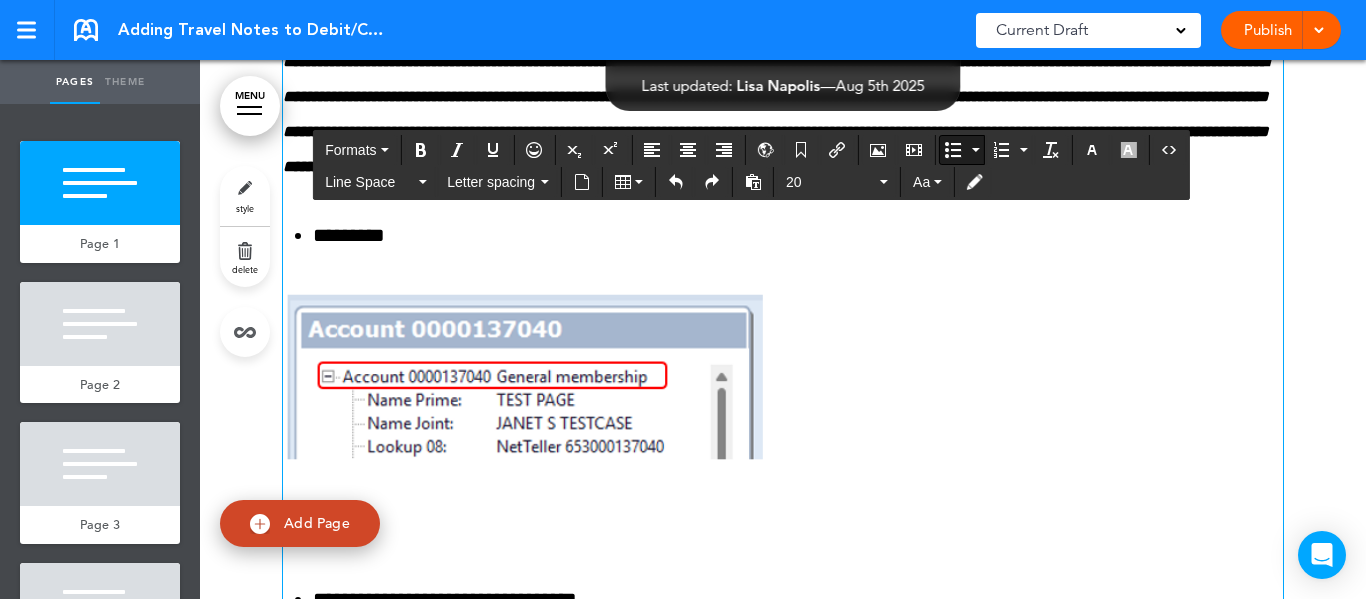 click on "*********" at bounding box center [798, 235] 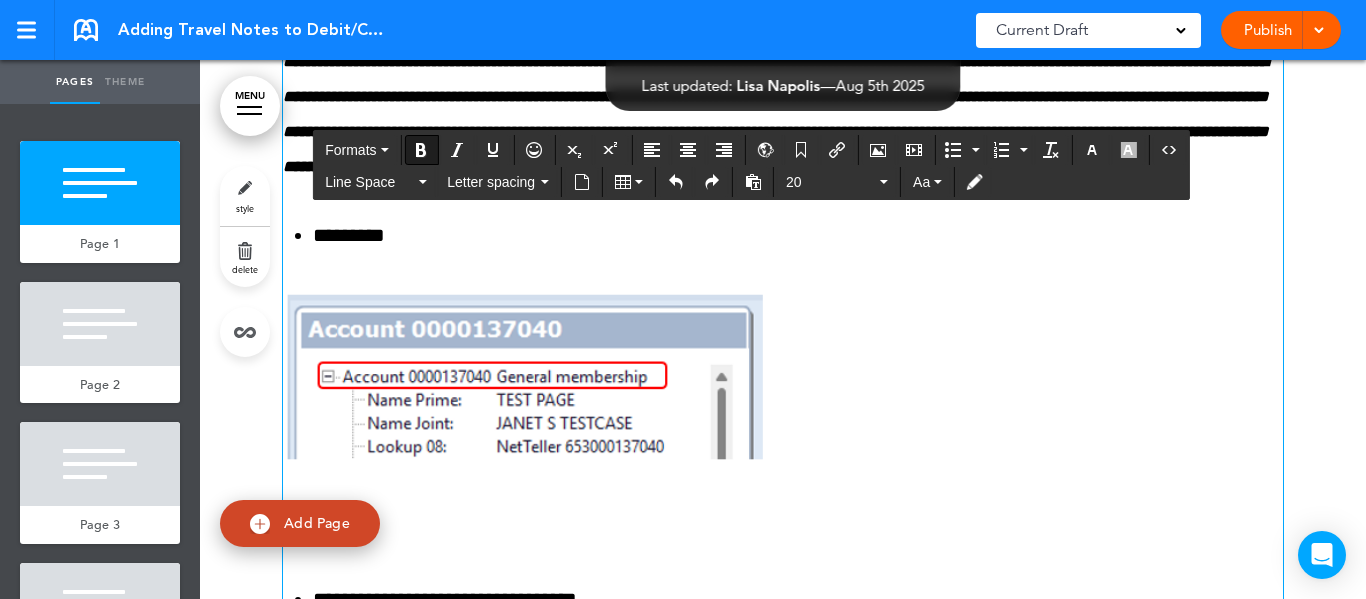 click on "**********" at bounding box center (783, 353) 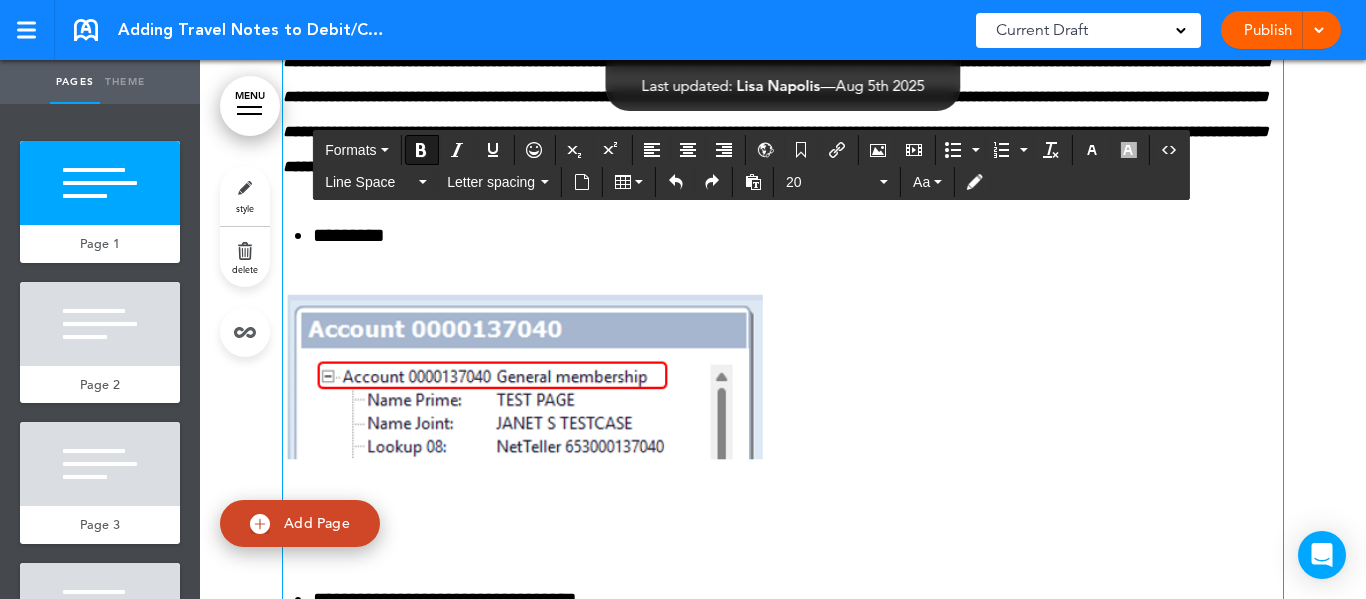 click at bounding box center (523, 377) 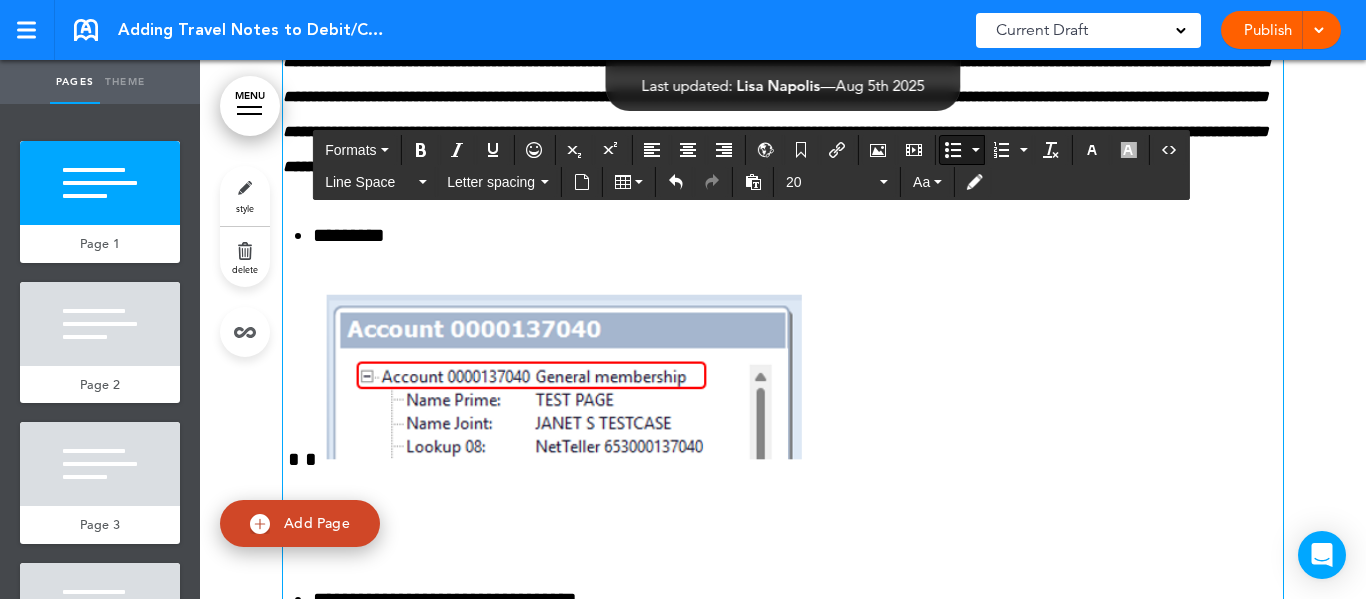 click on "*********" at bounding box center (798, 235) 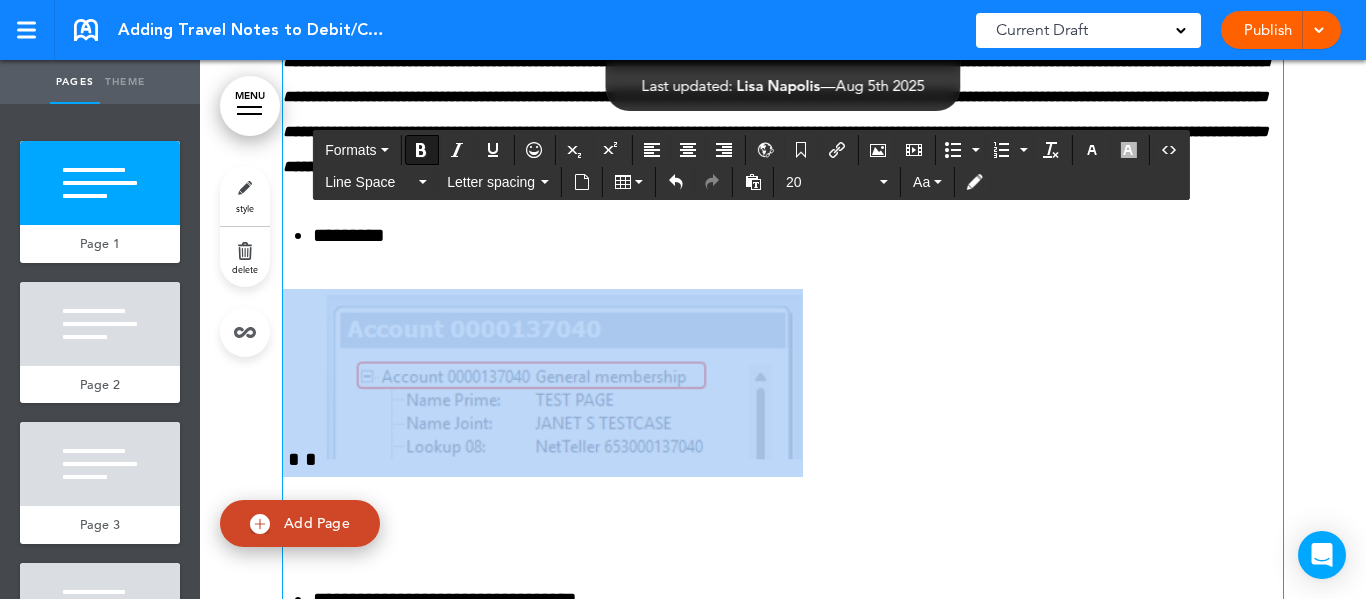 click on "**********" at bounding box center [783, 353] 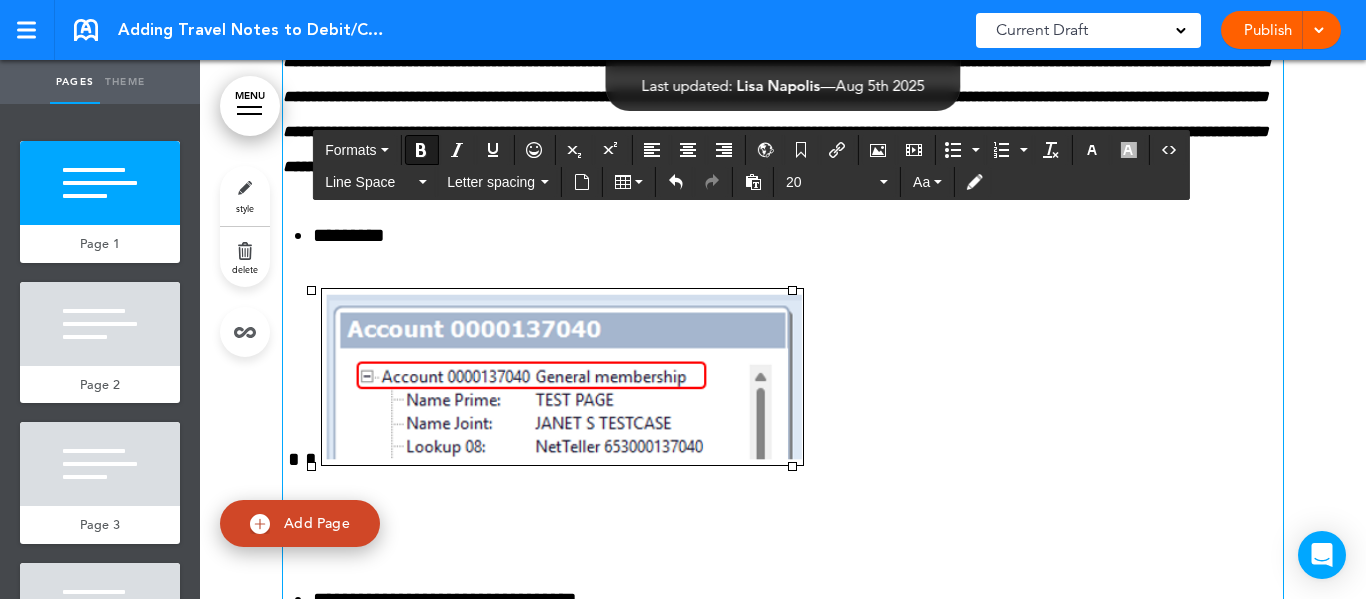 click on "*********" at bounding box center [349, 235] 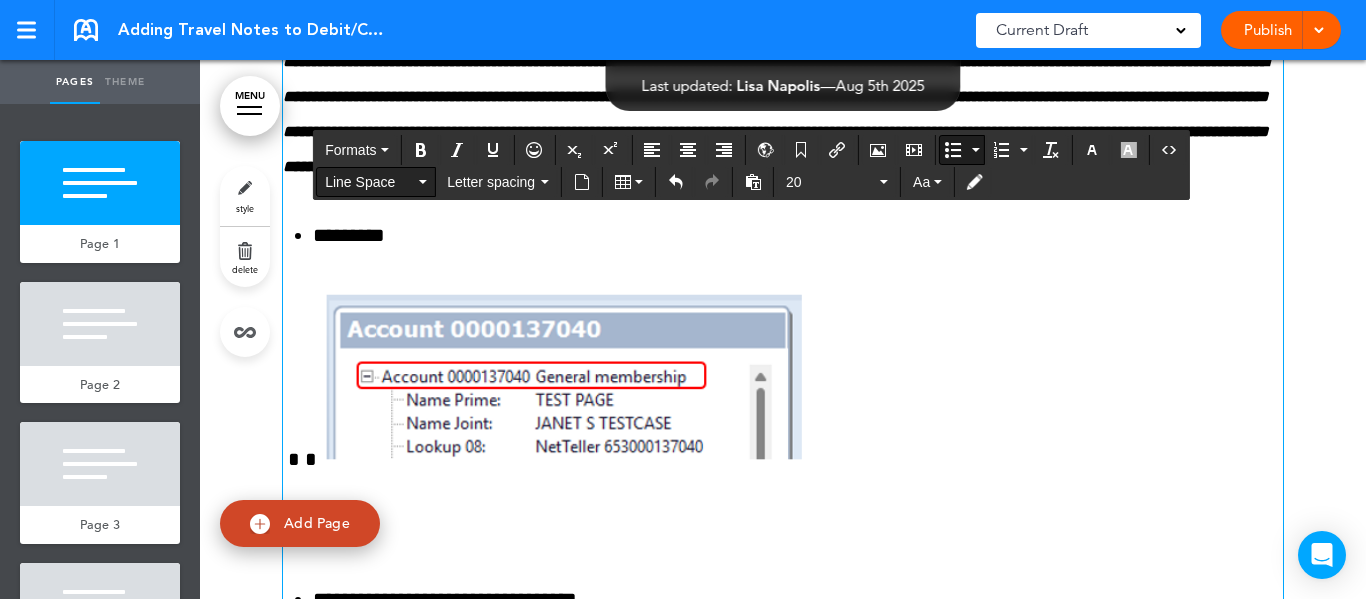 click on "Line Space" at bounding box center [376, 182] 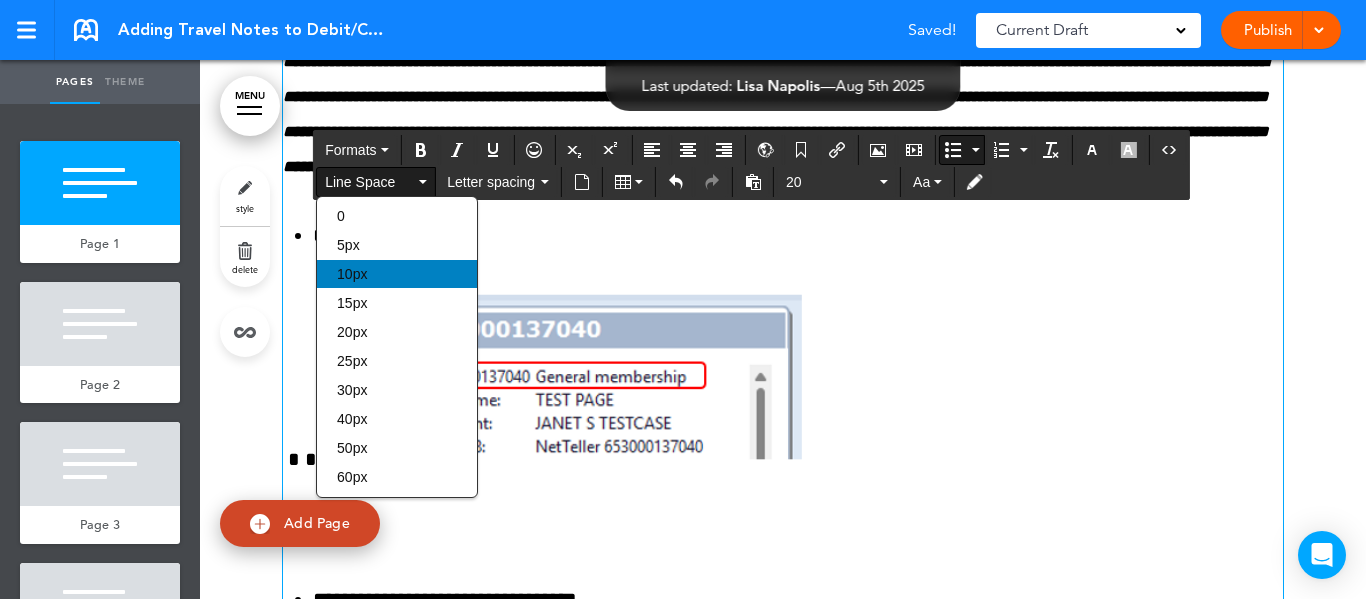 click on "10px" at bounding box center [352, 274] 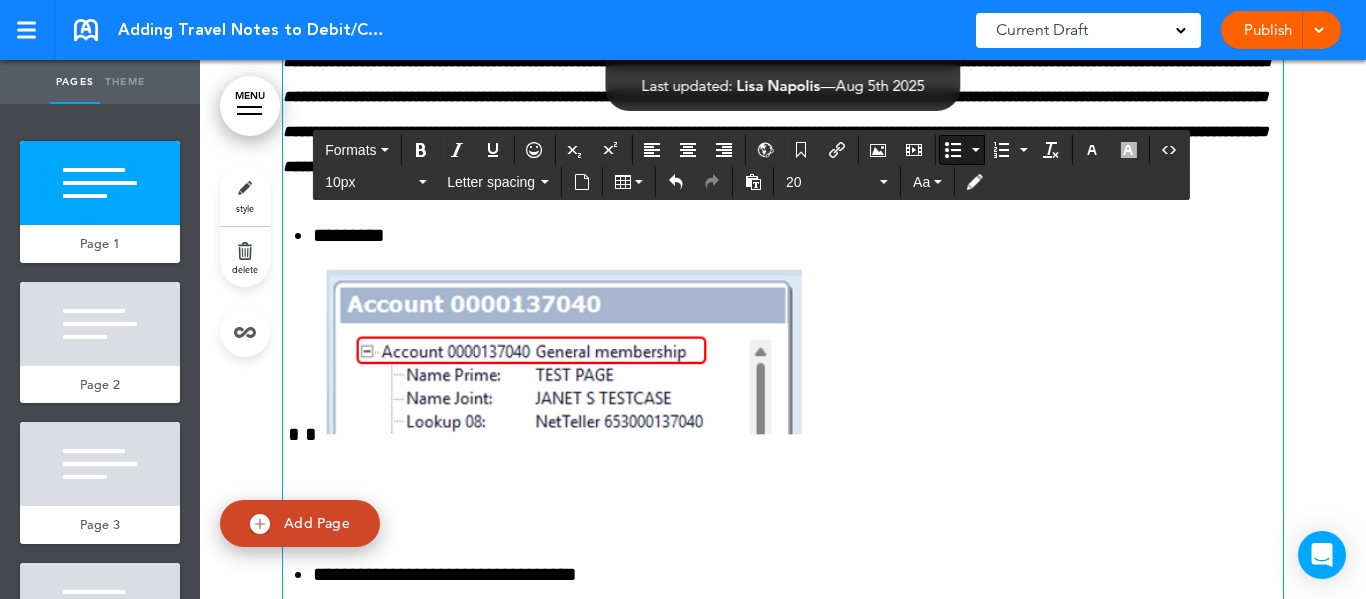 click on "*********" at bounding box center [798, 235] 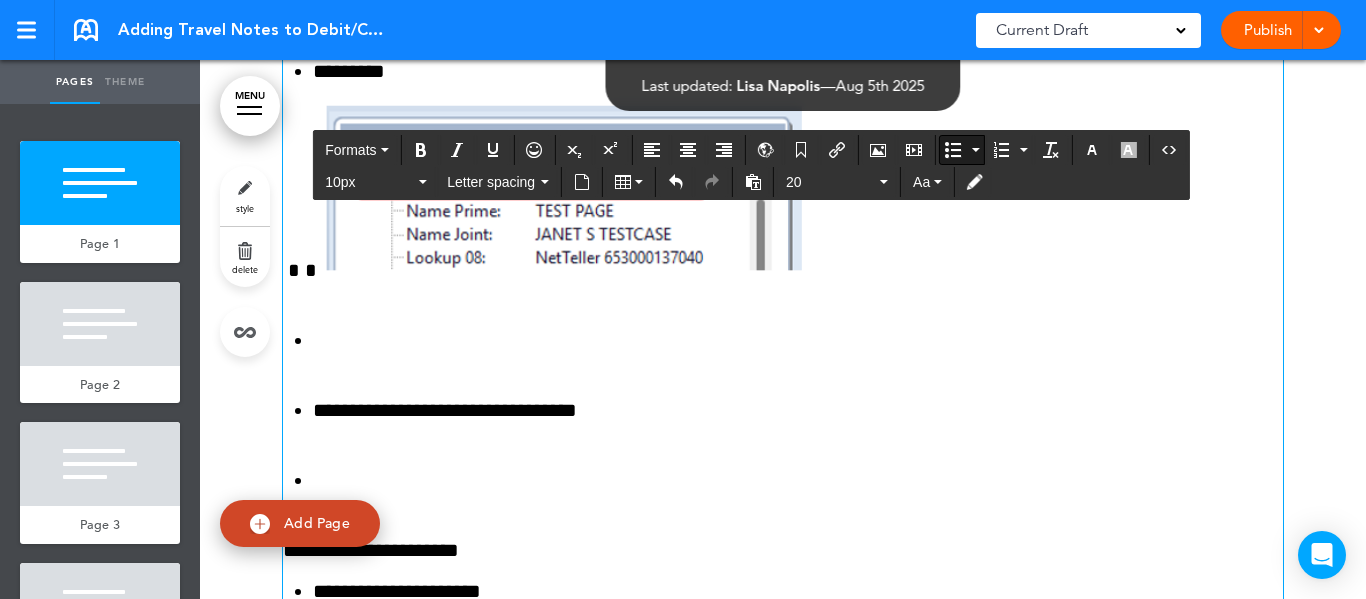 scroll, scrollTop: 800, scrollLeft: 0, axis: vertical 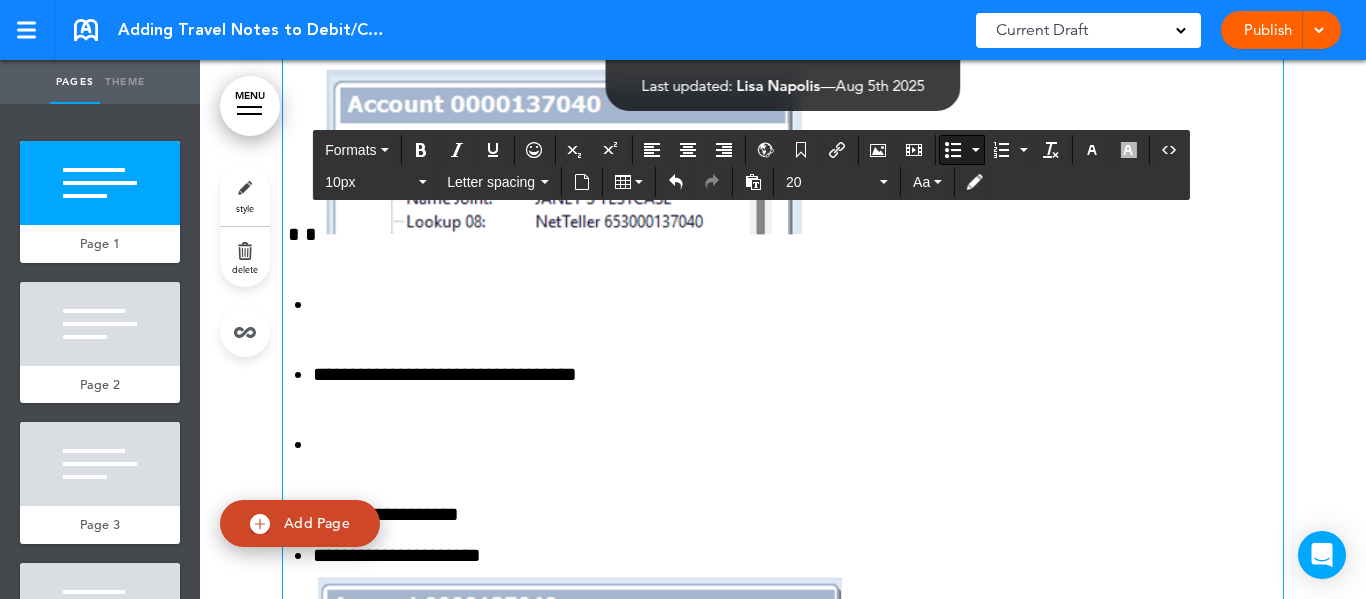 click at bounding box center [798, 304] 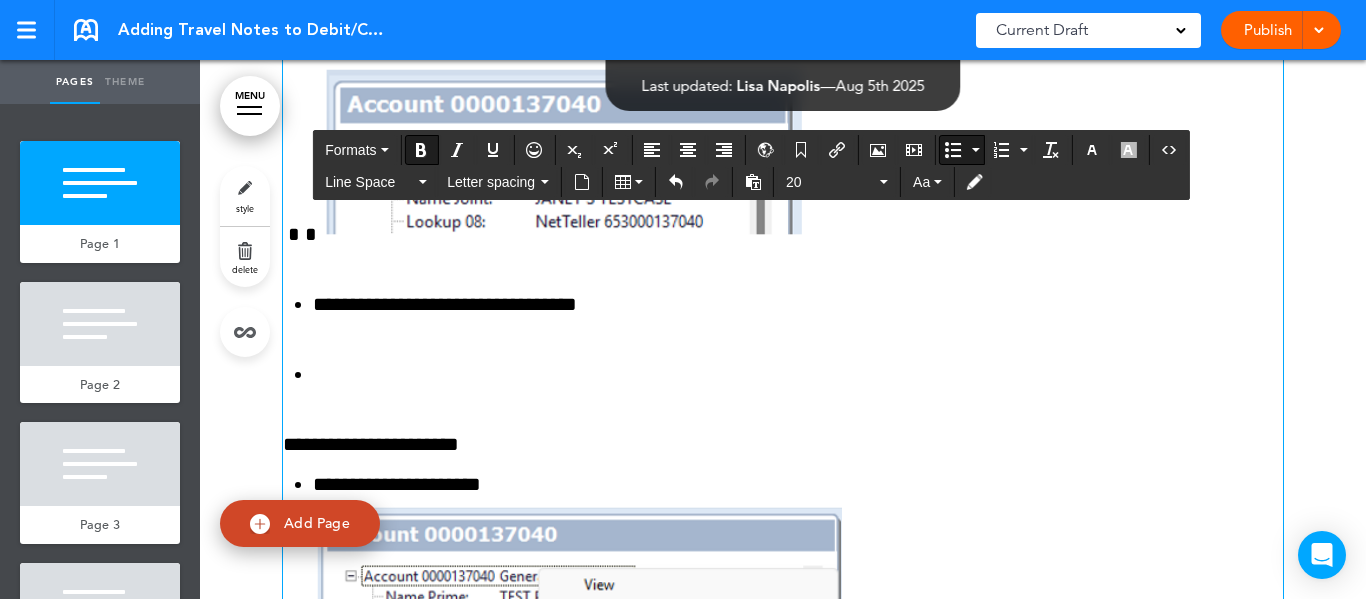 drag, startPoint x: 305, startPoint y: 333, endPoint x: 316, endPoint y: 371, distance: 39.56008 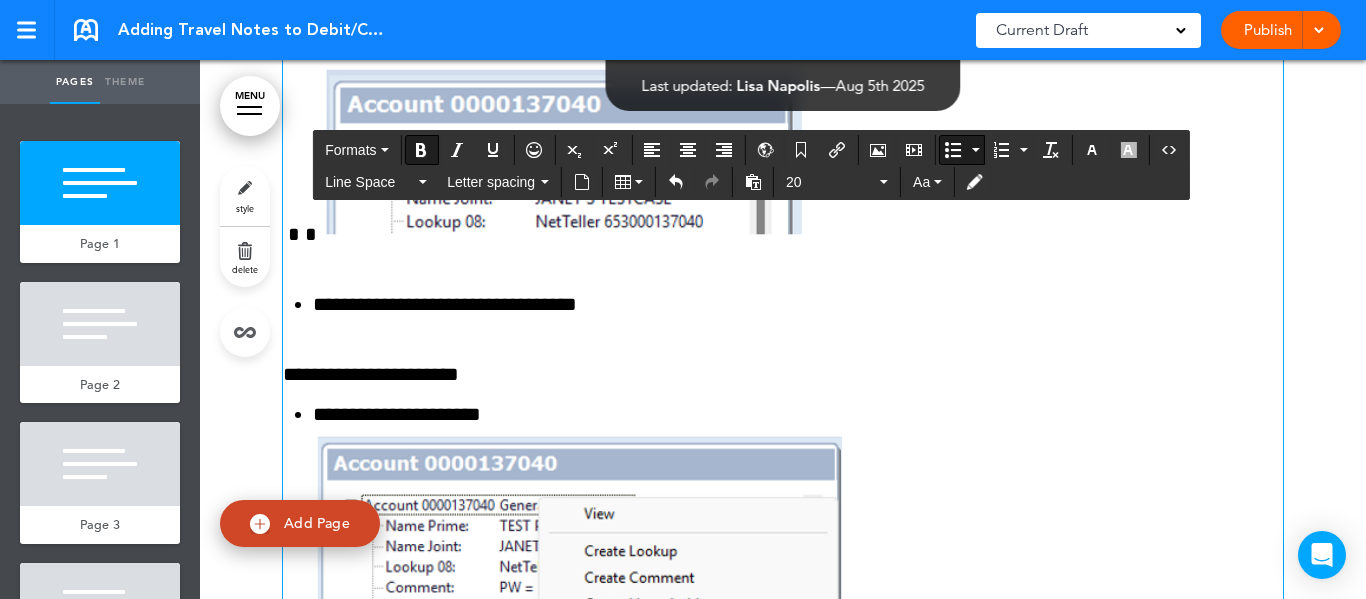 click on "**********" at bounding box center [783, 71] 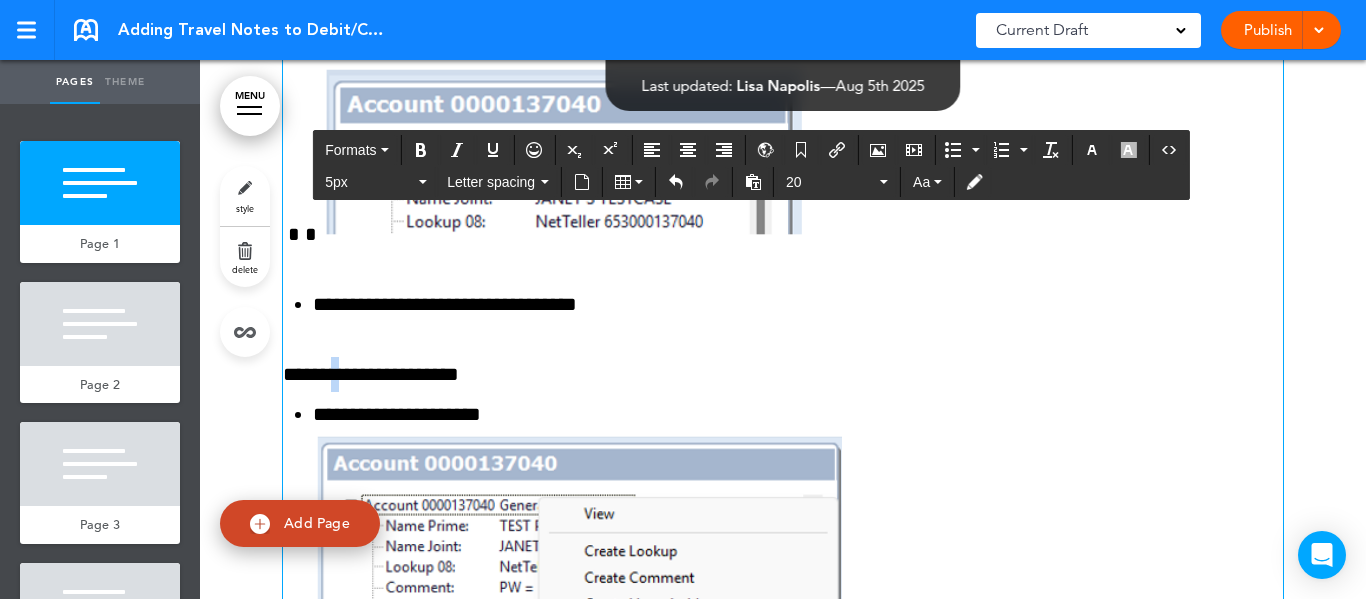 click on "**********" at bounding box center [783, 71] 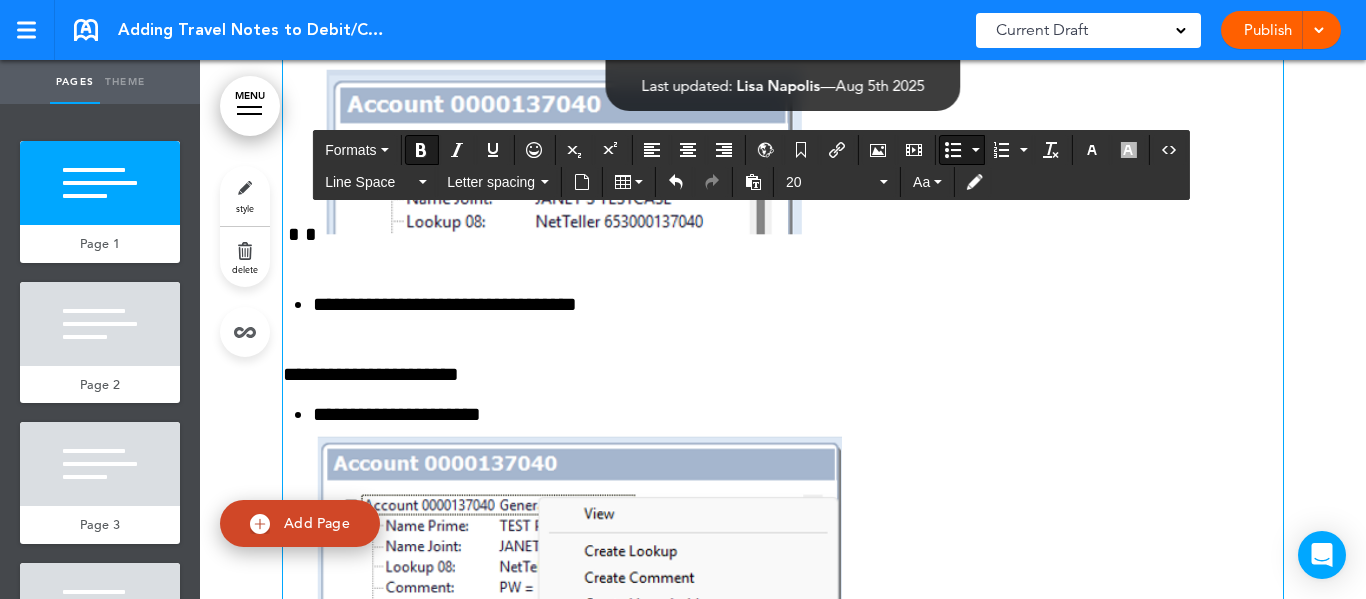 click on "**********" at bounding box center [445, 304] 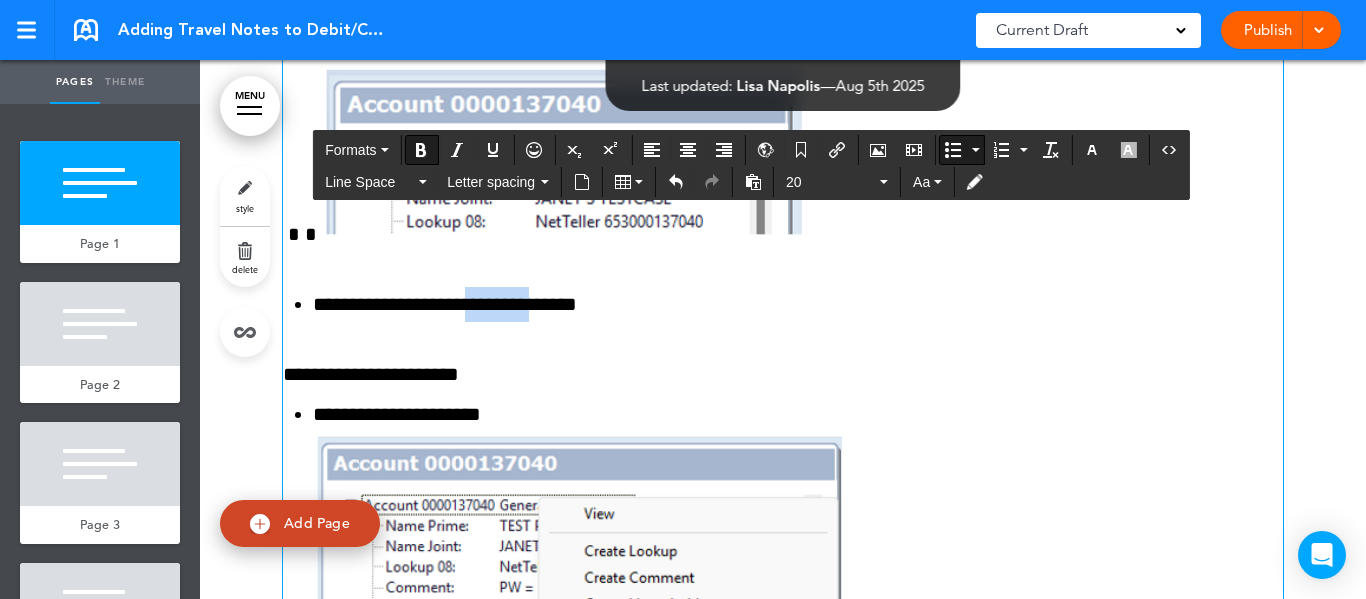 click on "**********" at bounding box center (445, 304) 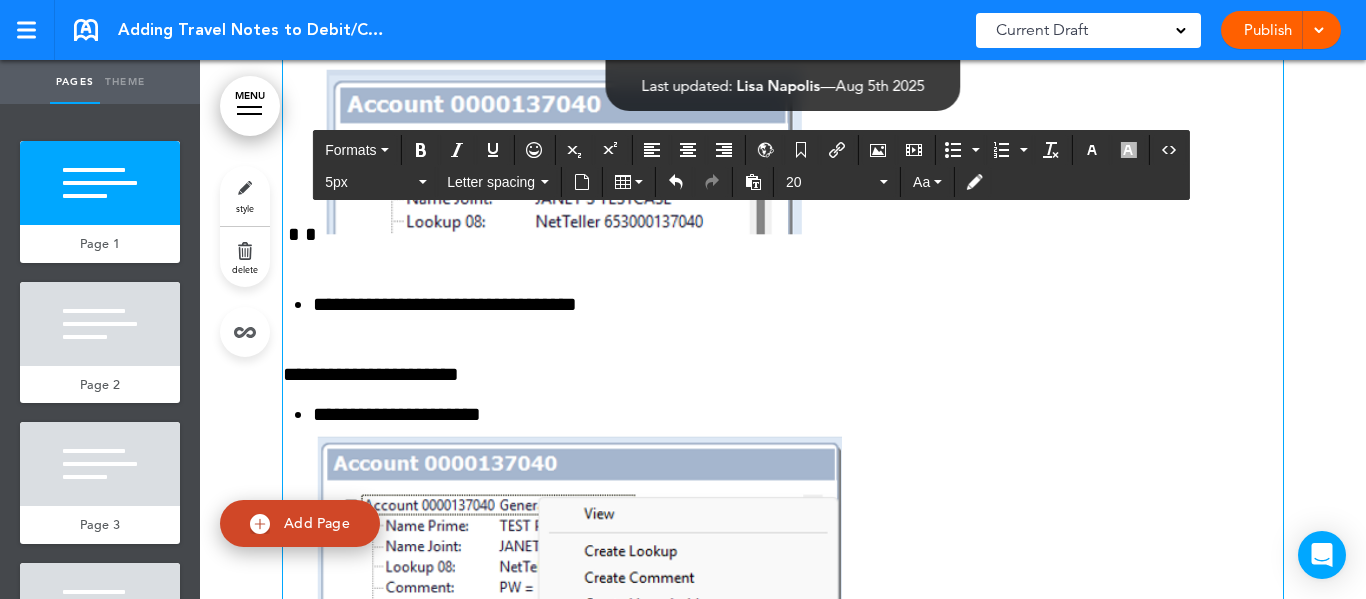 click on "**********" at bounding box center [371, 374] 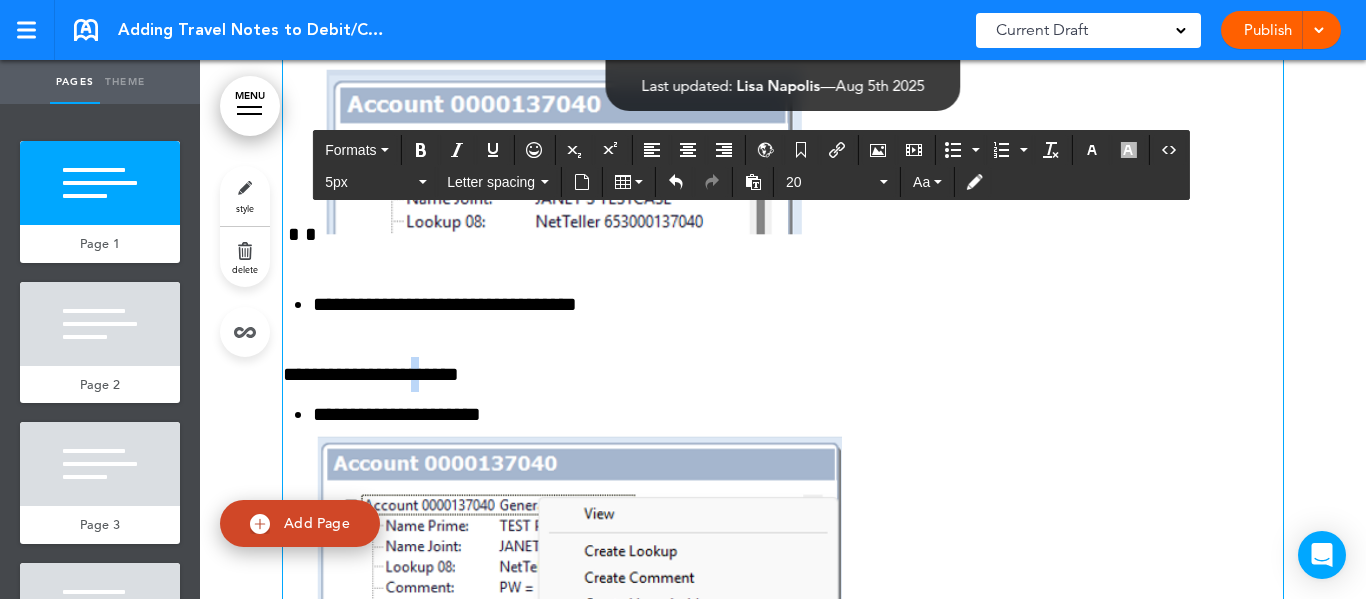 click on "**********" at bounding box center (371, 374) 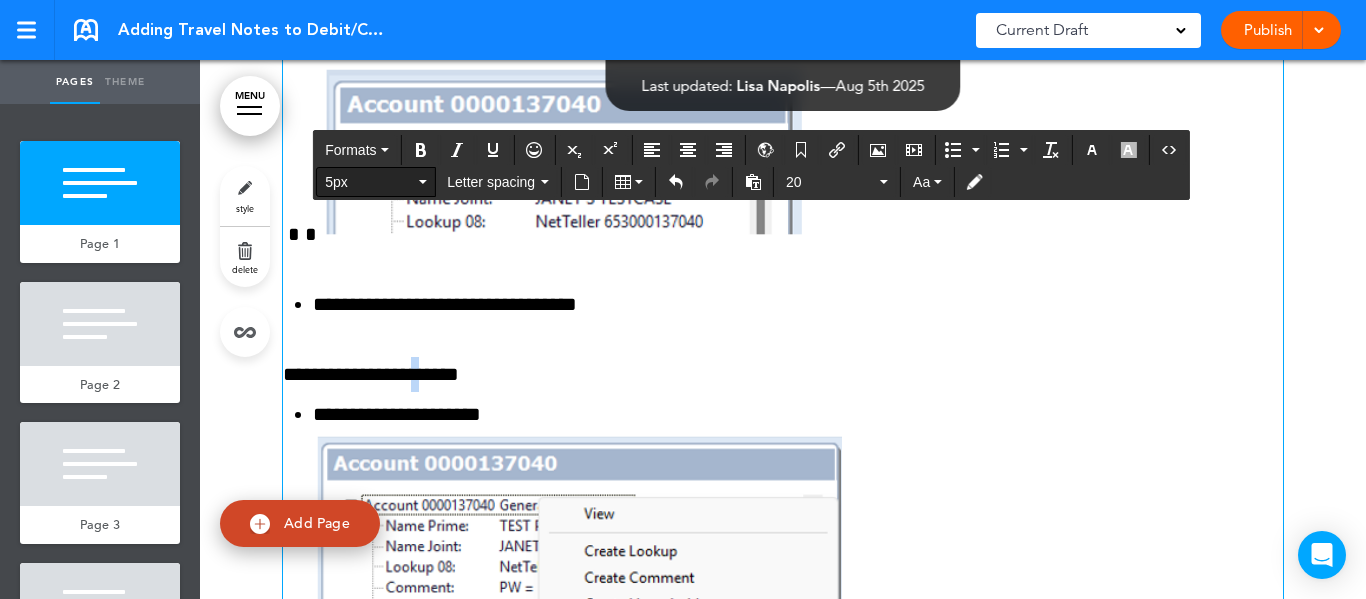 click at bounding box center (423, 182) 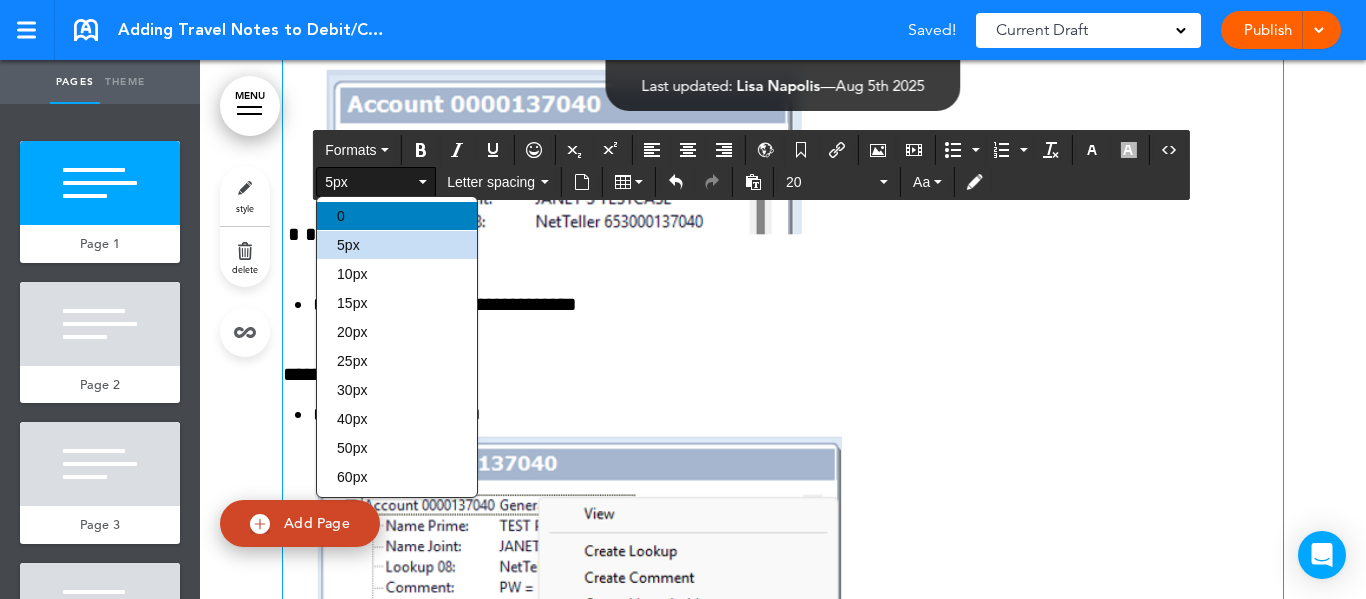 click on "0" at bounding box center (397, 216) 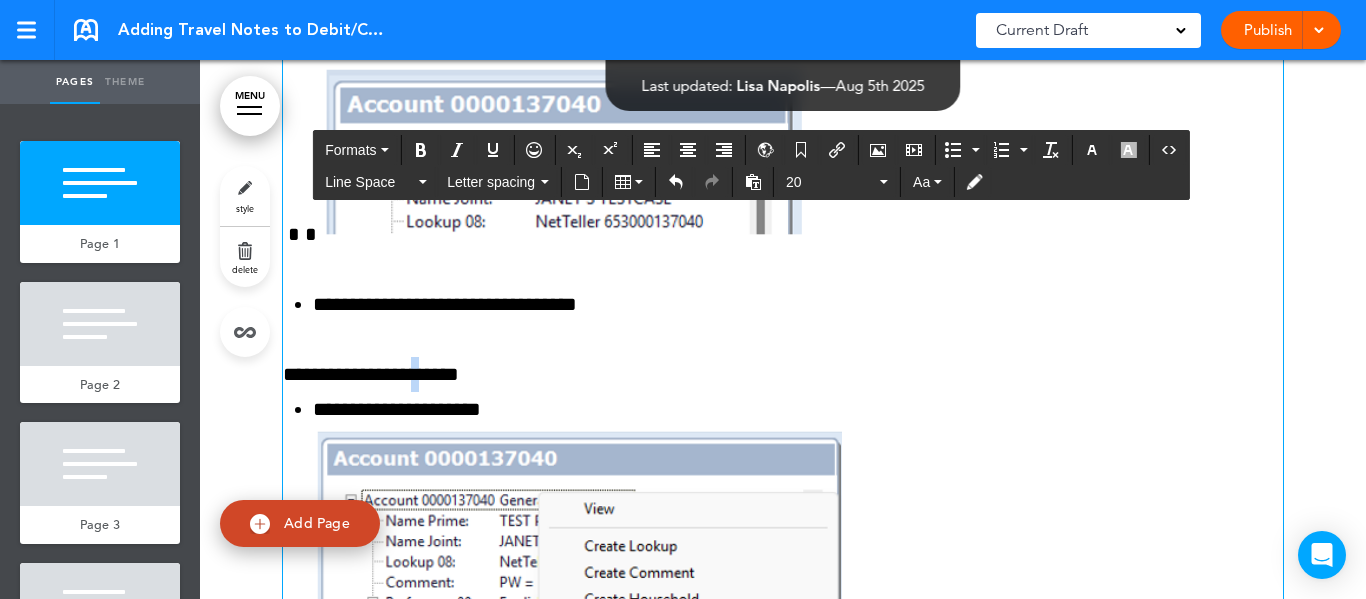 click on "**********" at bounding box center (371, 374) 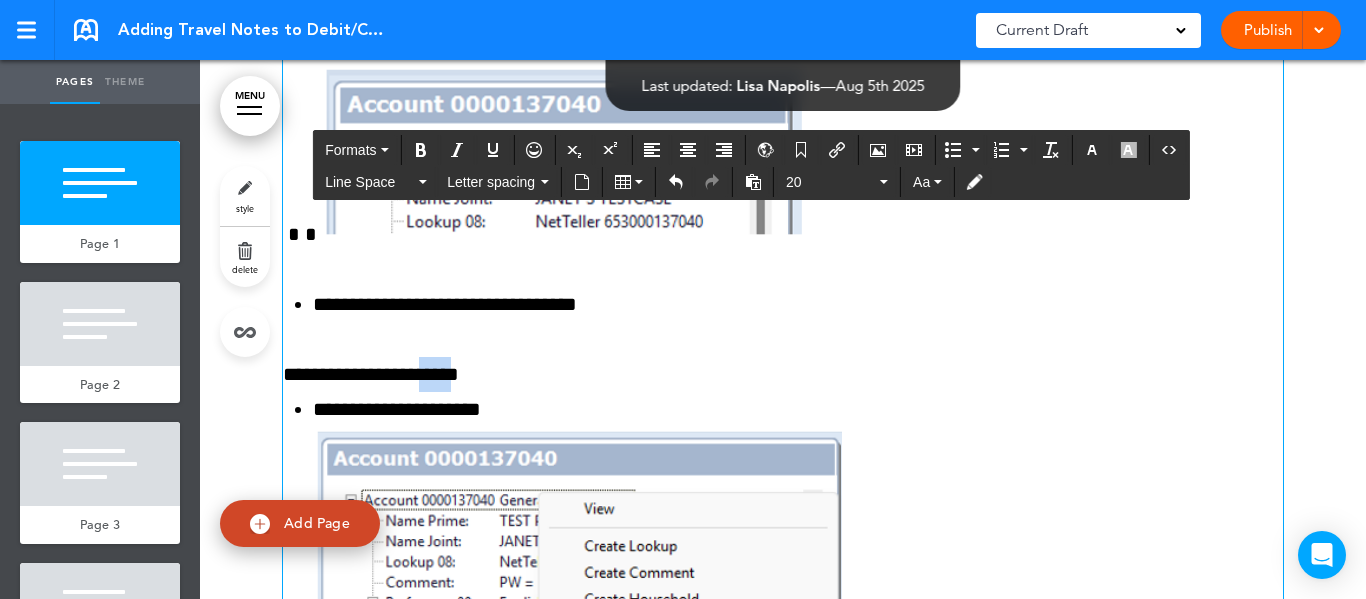 click on "**********" at bounding box center (371, 374) 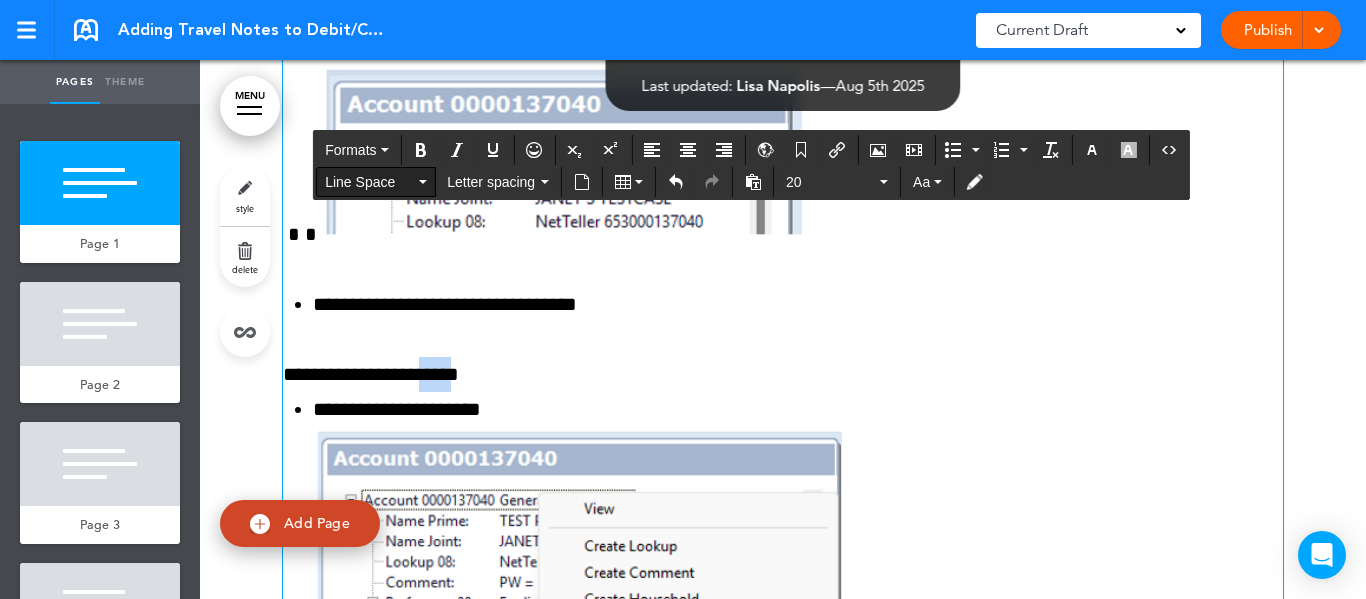 click on "Line Space" at bounding box center (376, 182) 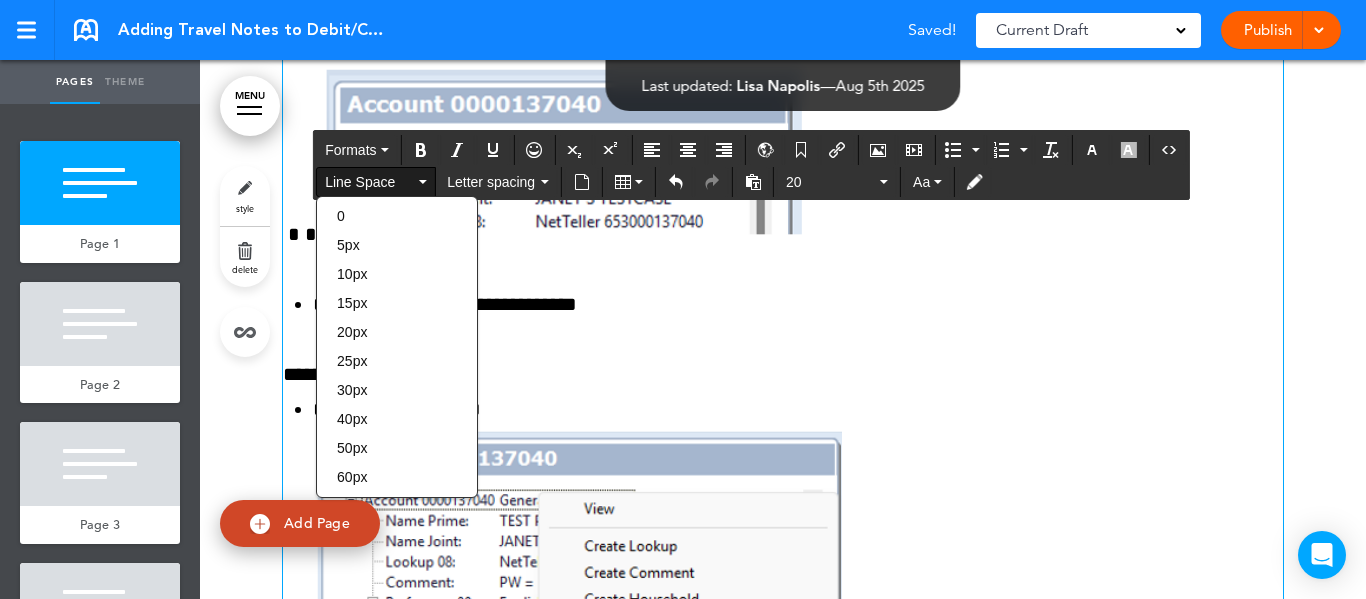 click on "5px" at bounding box center (397, 245) 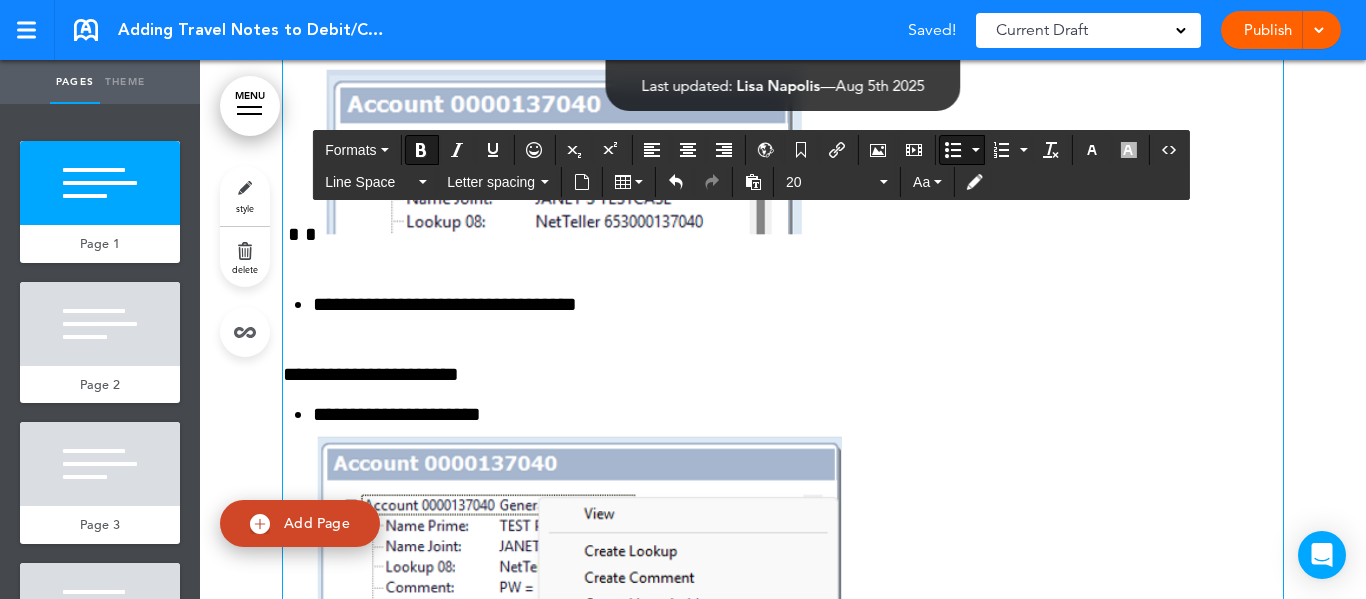 click on "**********" at bounding box center [445, 304] 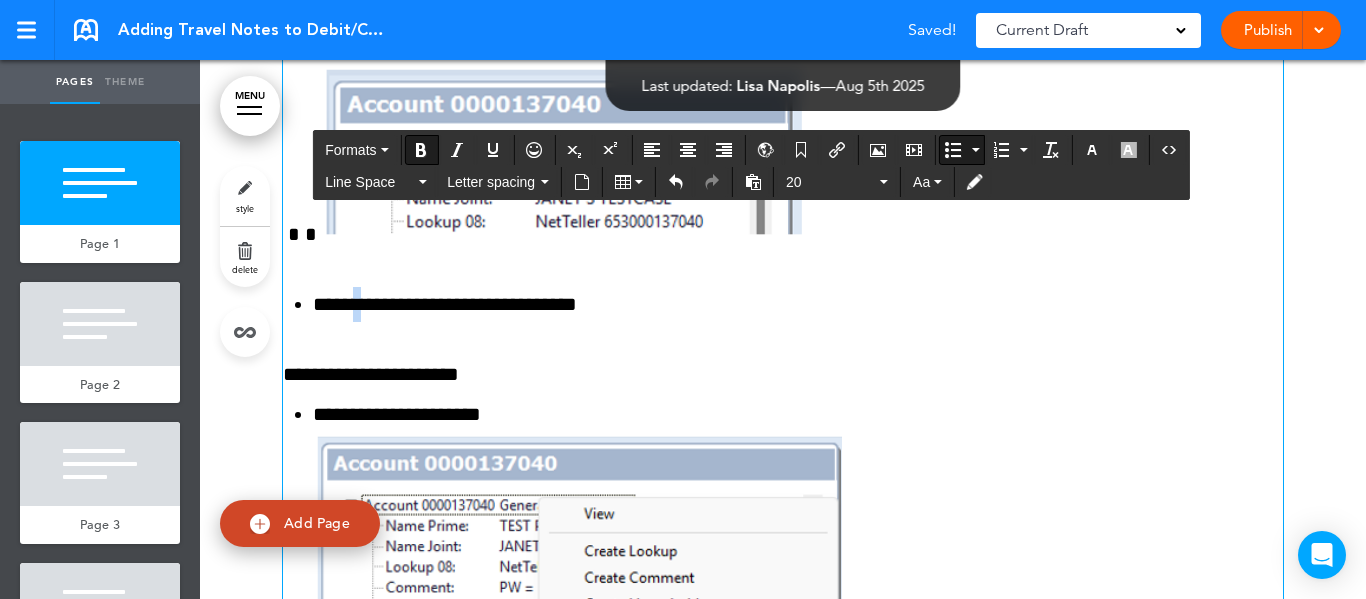 click on "**********" at bounding box center [445, 304] 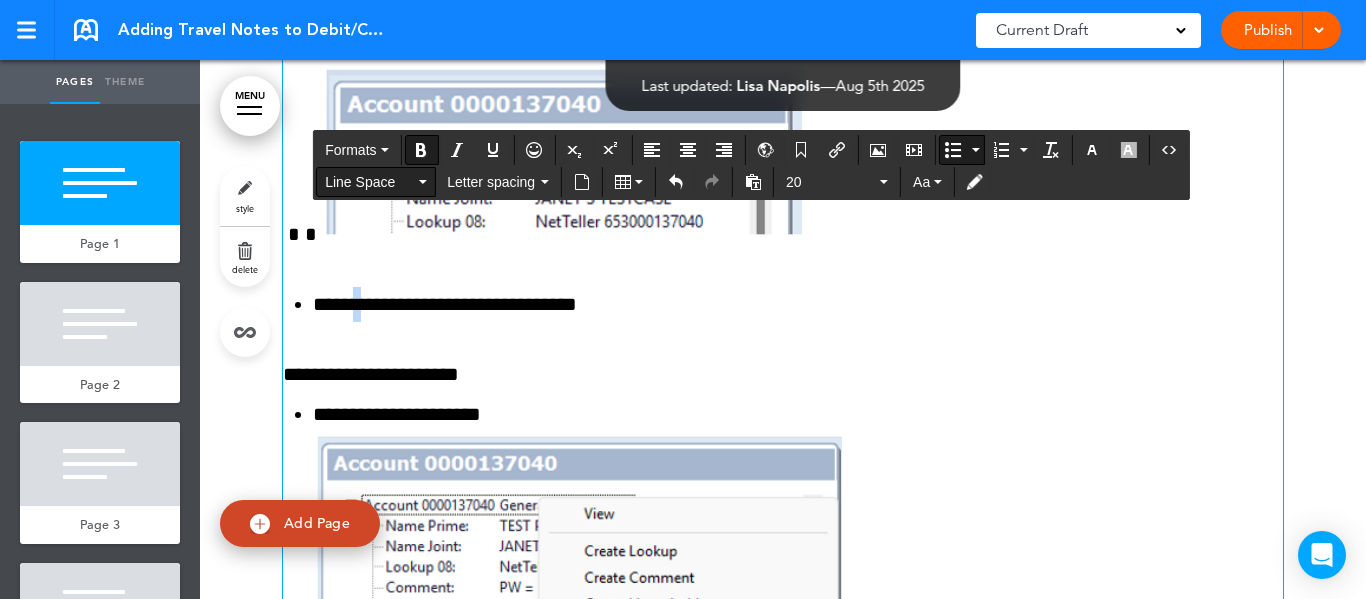 click on "Line Space" at bounding box center (376, 182) 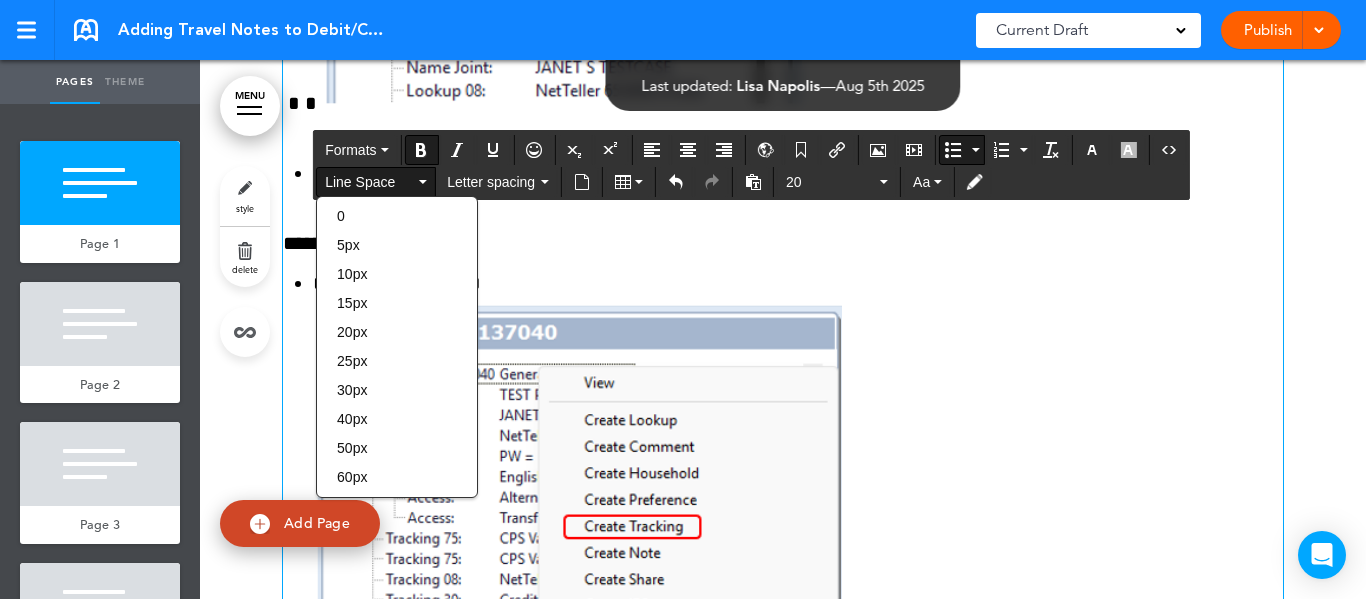 scroll, scrollTop: 900, scrollLeft: 0, axis: vertical 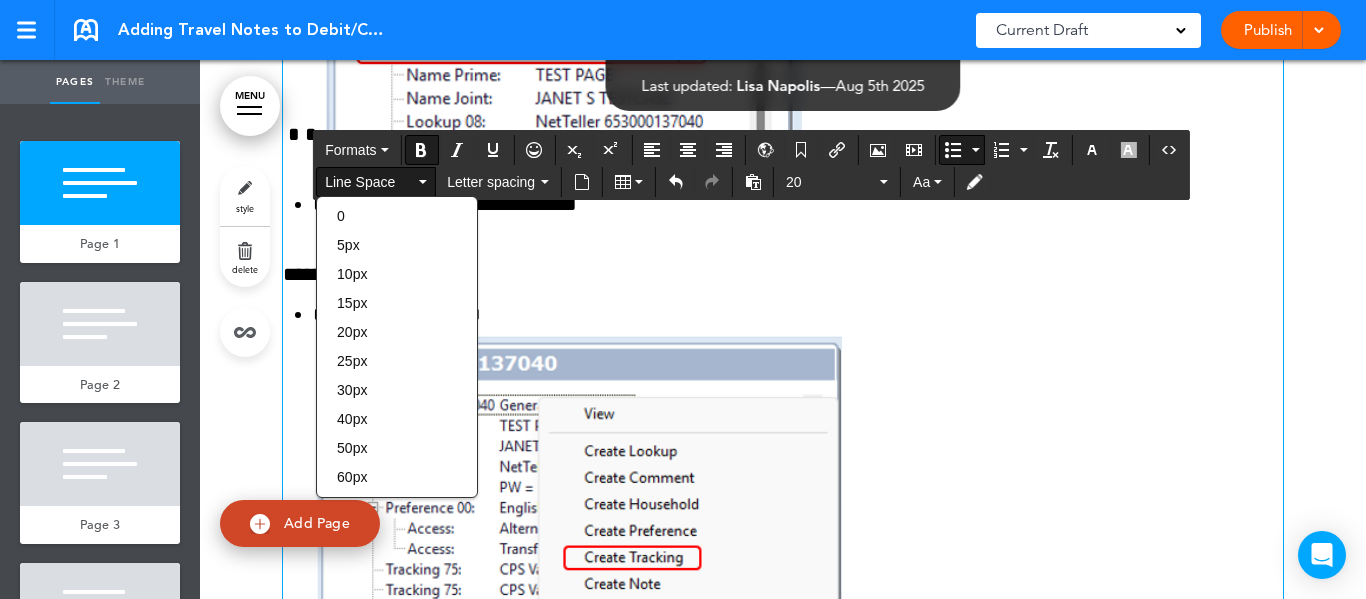 click on "Publish" at bounding box center [1267, 30] 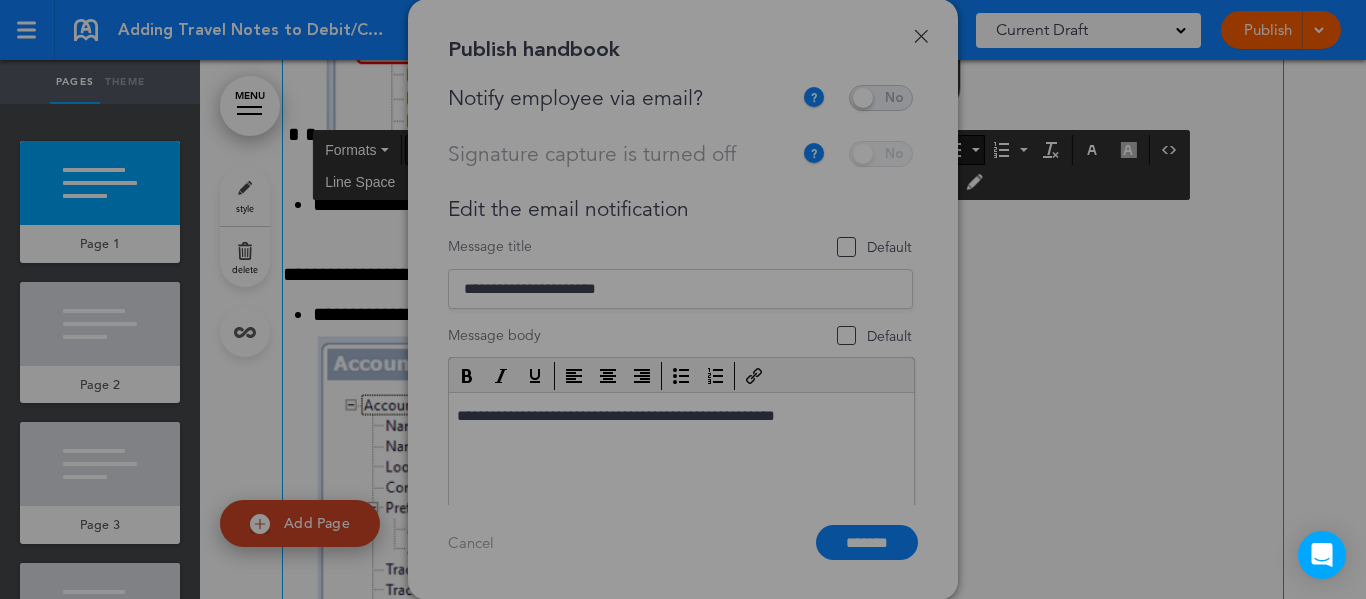 scroll, scrollTop: 0, scrollLeft: 0, axis: both 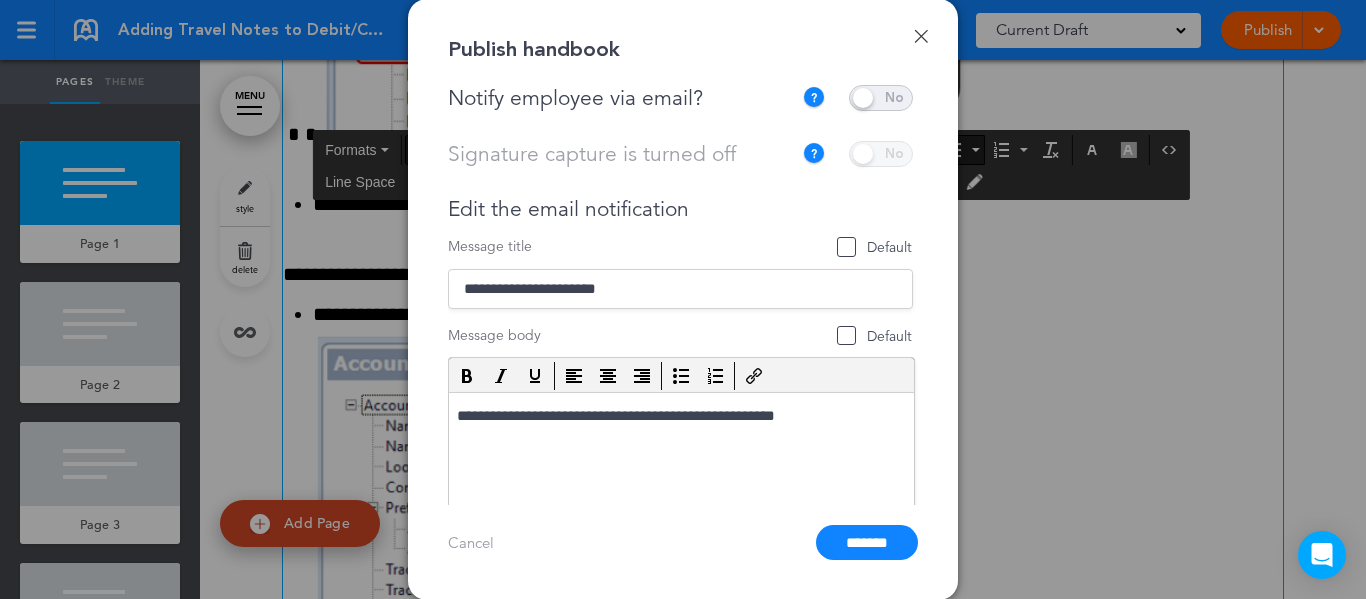 click at bounding box center (881, 98) 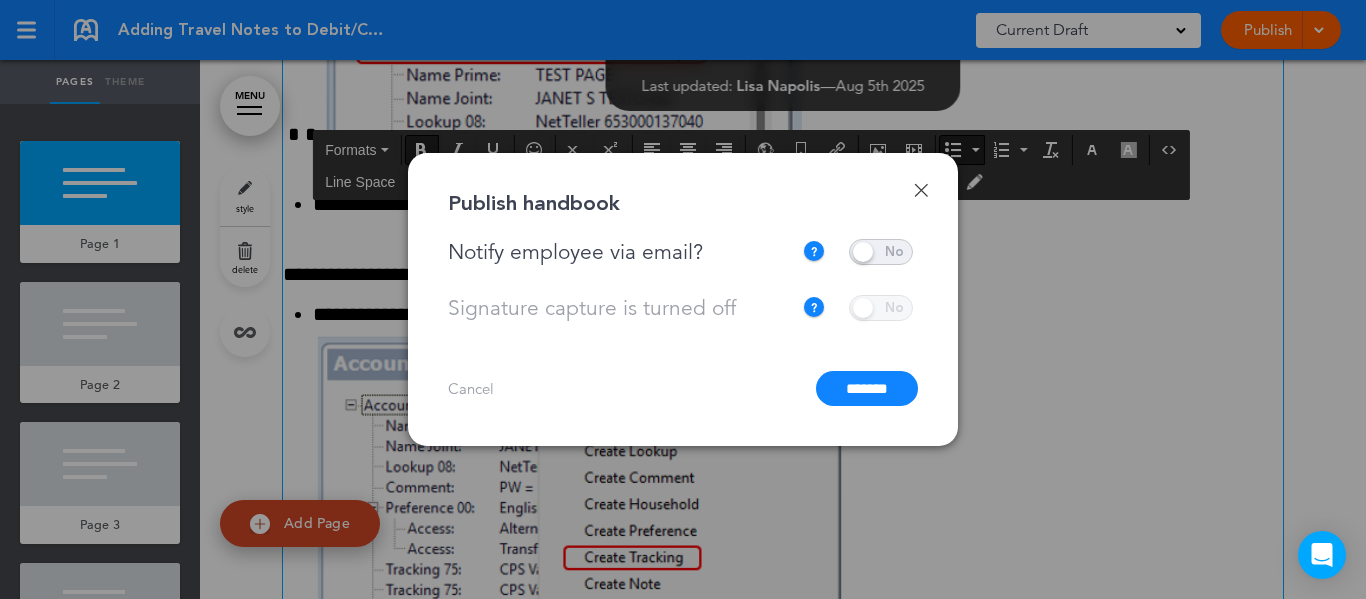 click on "*******" at bounding box center (867, 388) 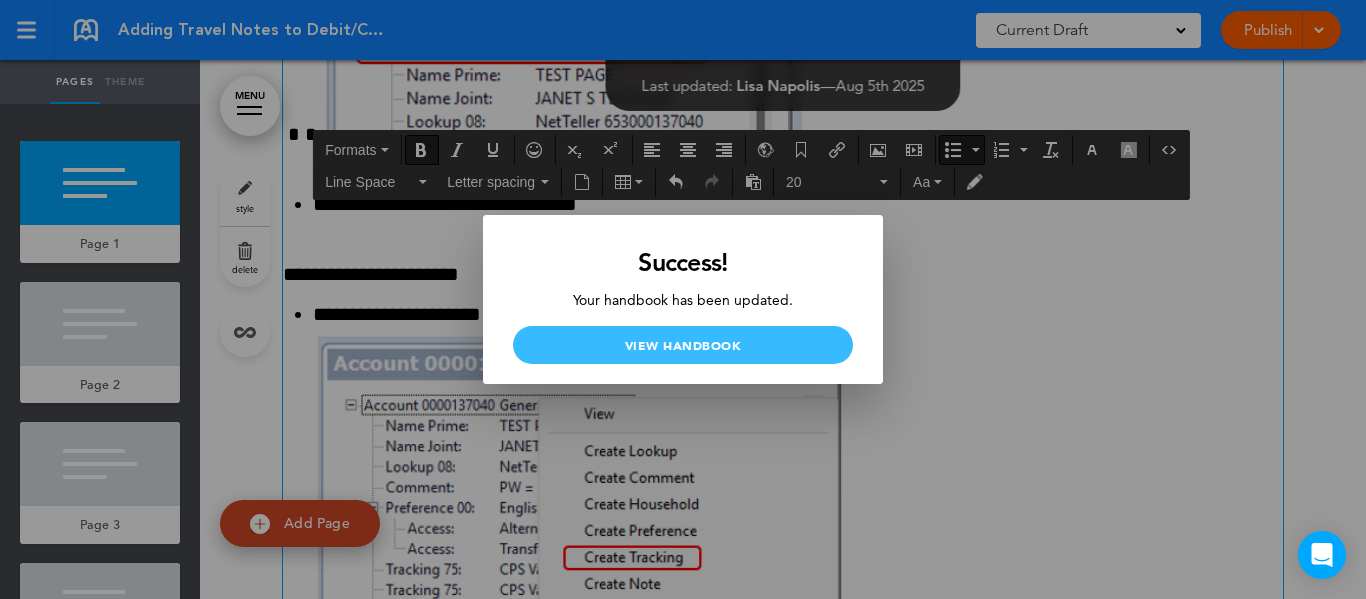 click on "View Handbook" at bounding box center [683, 345] 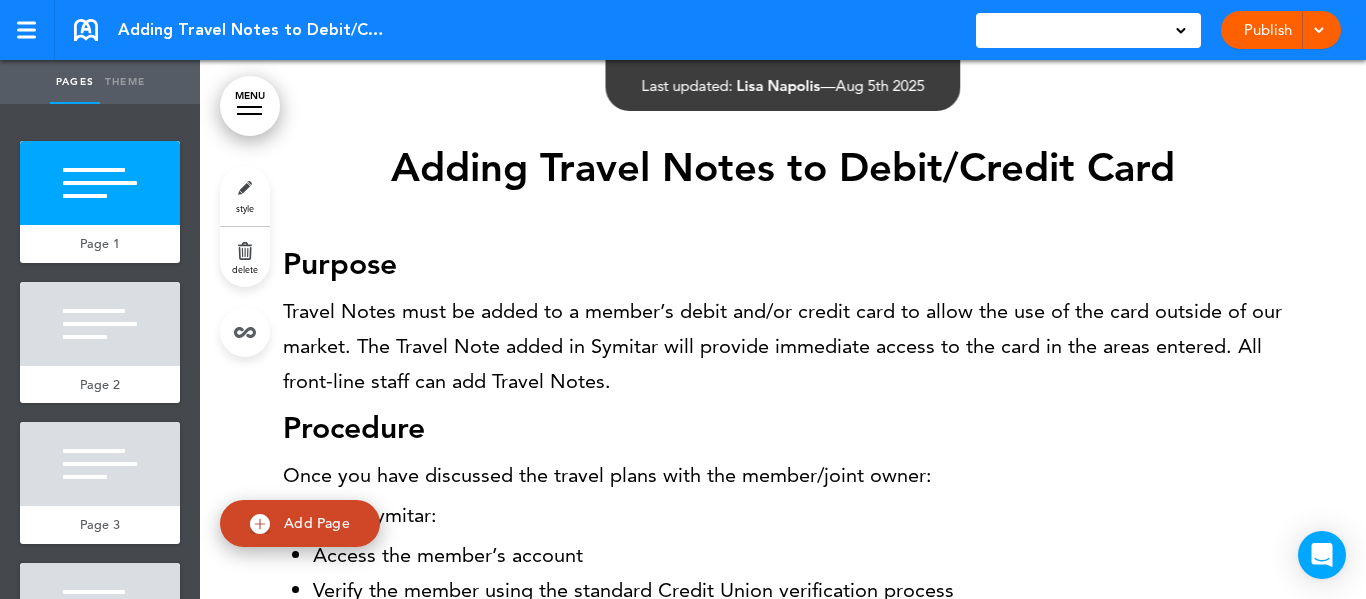 scroll, scrollTop: 0, scrollLeft: 0, axis: both 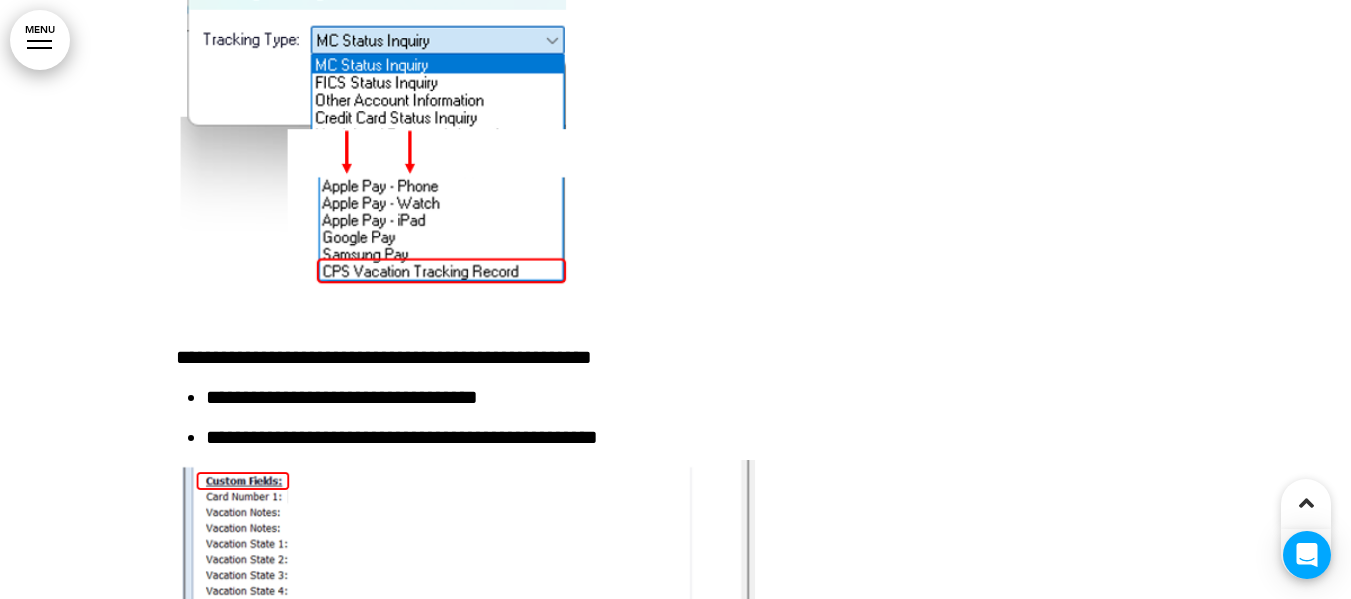 click at bounding box center [375, 123] 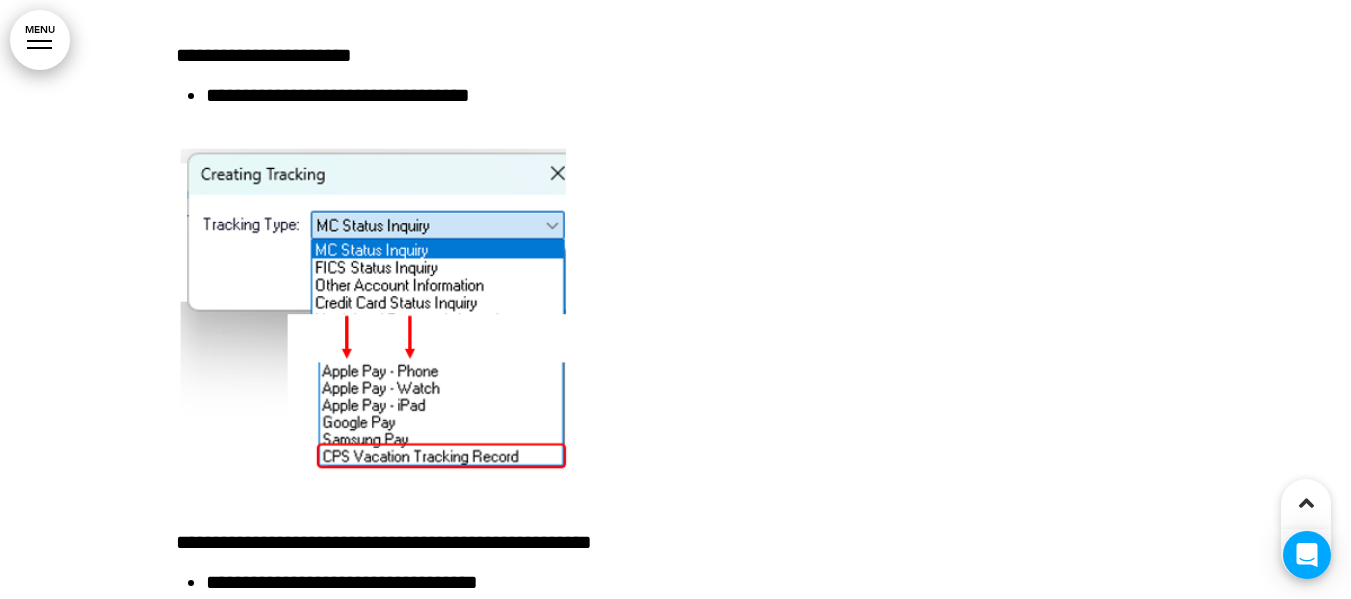 scroll, scrollTop: 1700, scrollLeft: 0, axis: vertical 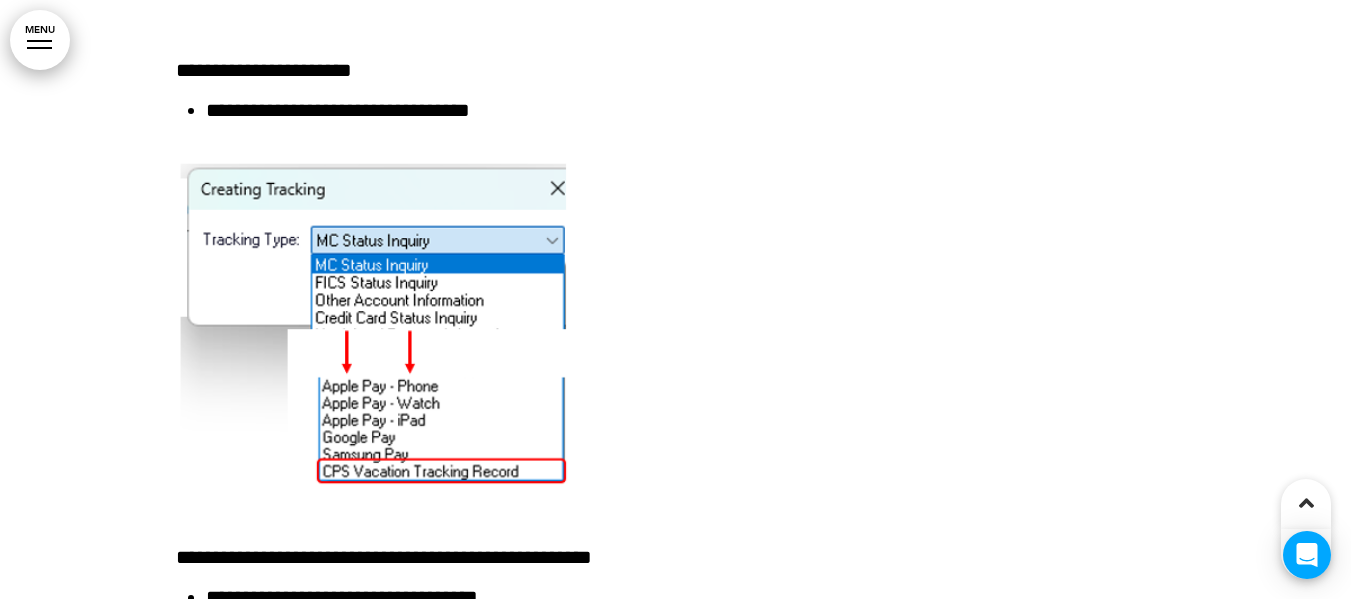 click at bounding box center [375, 323] 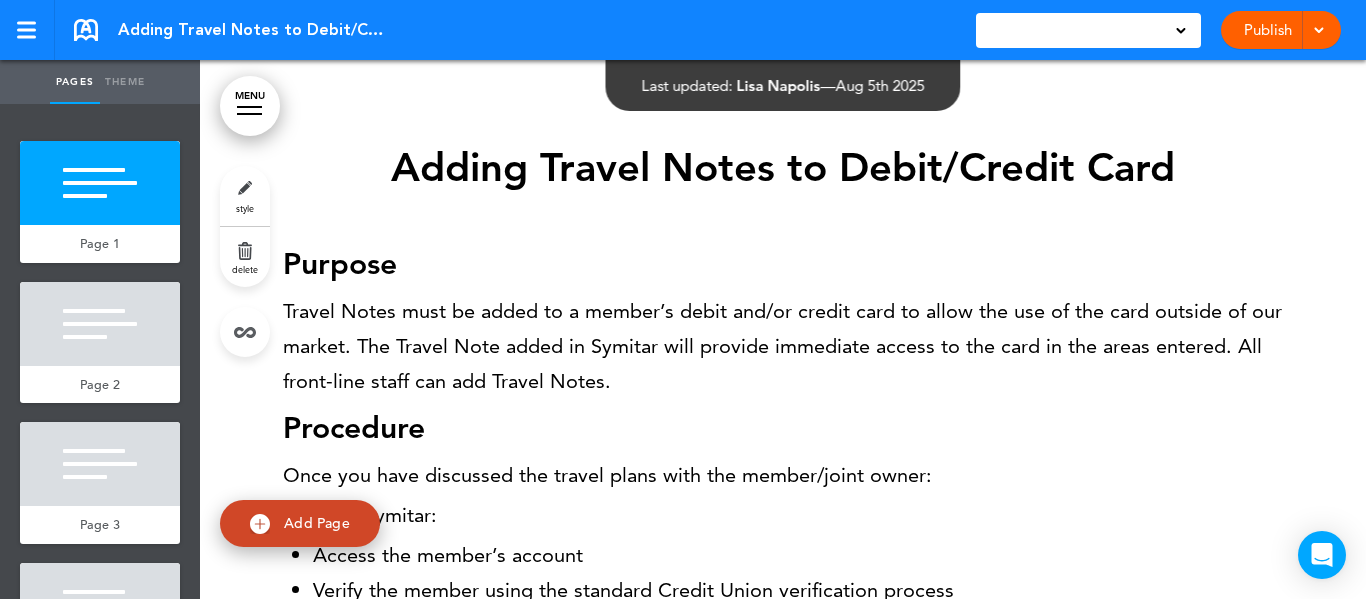 scroll, scrollTop: 0, scrollLeft: 0, axis: both 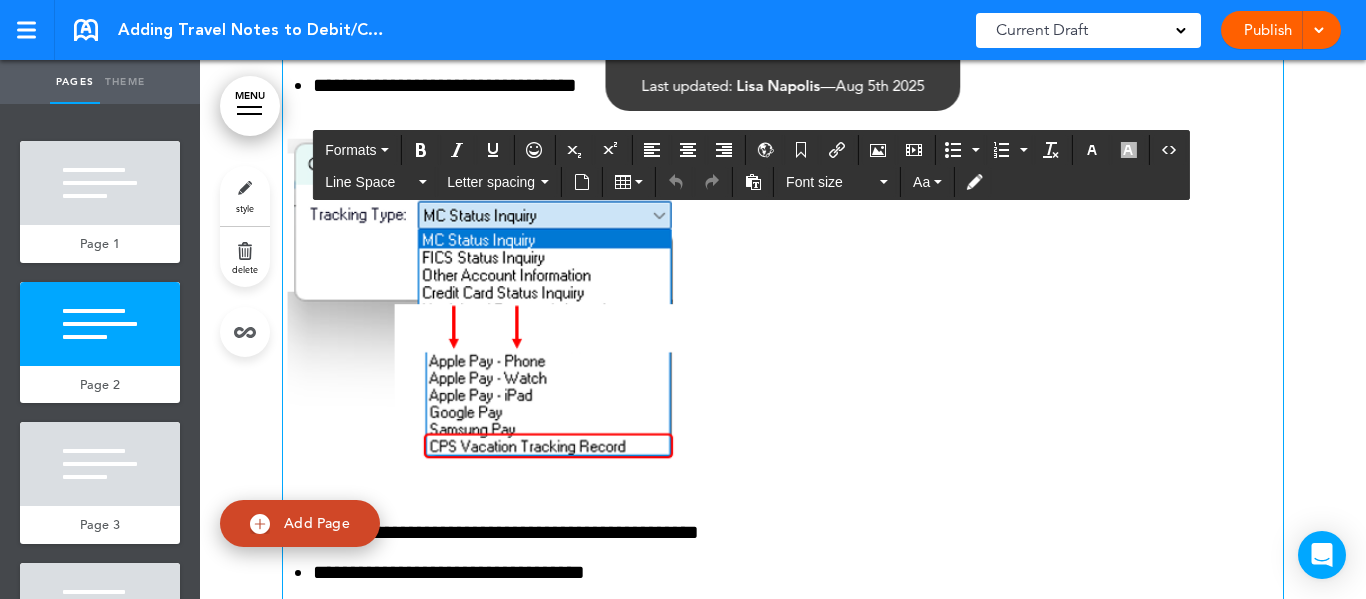click at bounding box center (482, 298) 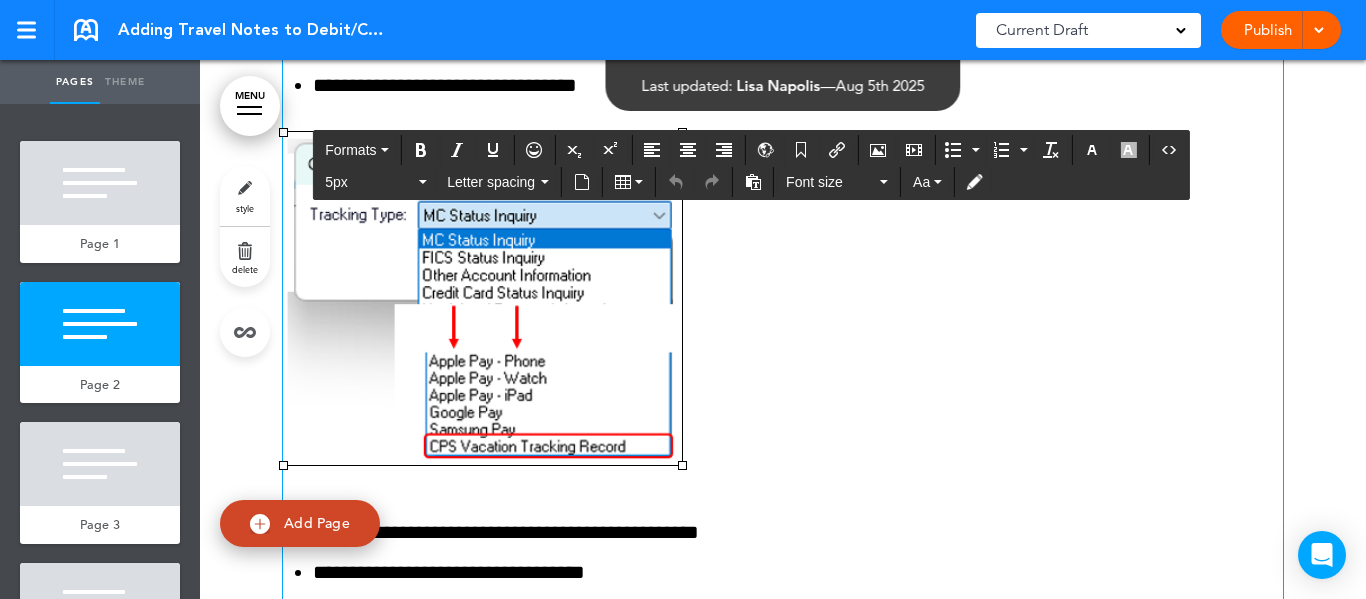 click at bounding box center (783, 301) 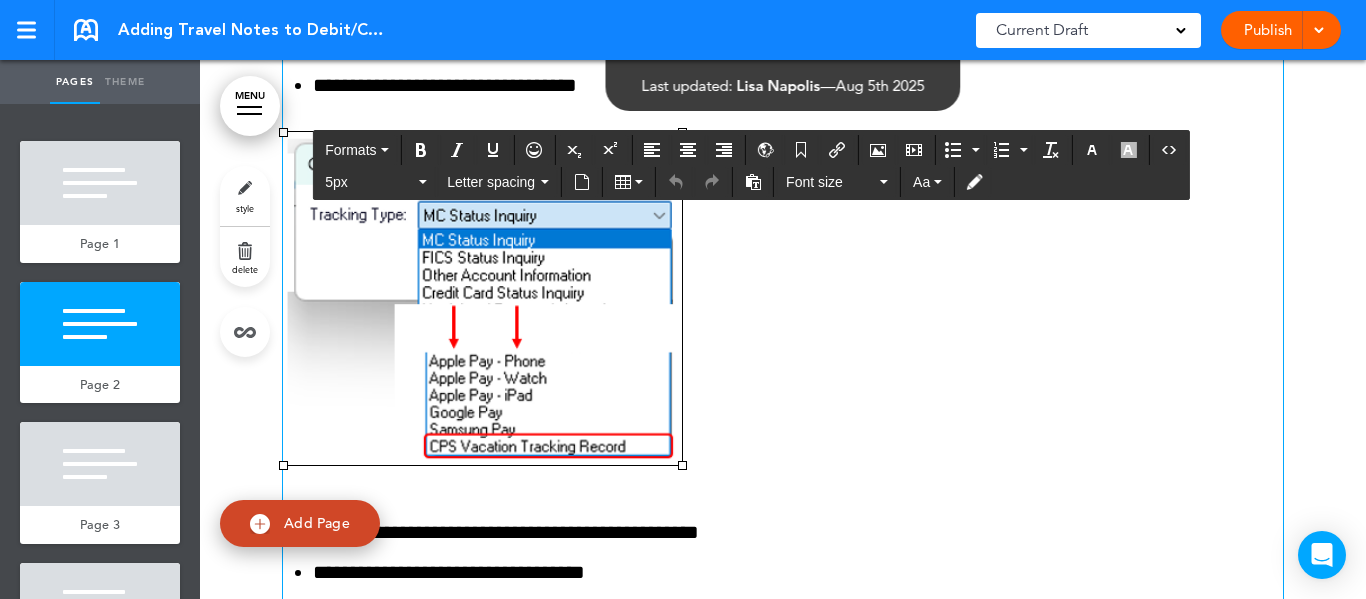 type 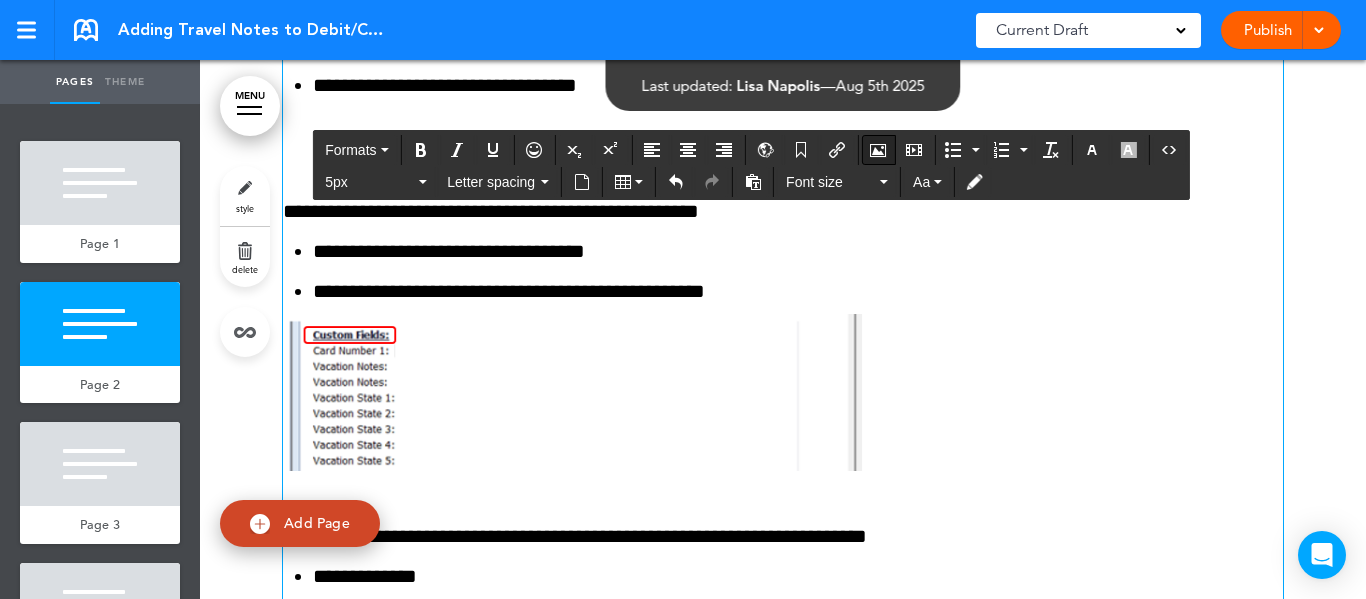 click at bounding box center [878, 150] 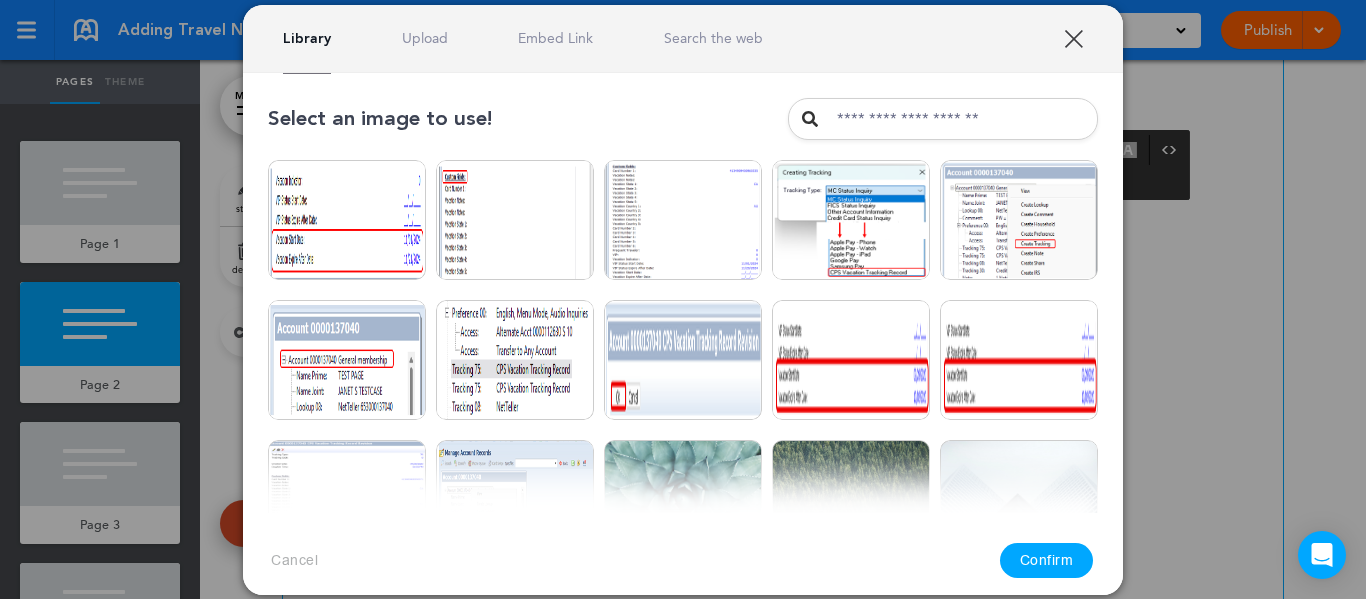 click on "Upload" at bounding box center [425, 38] 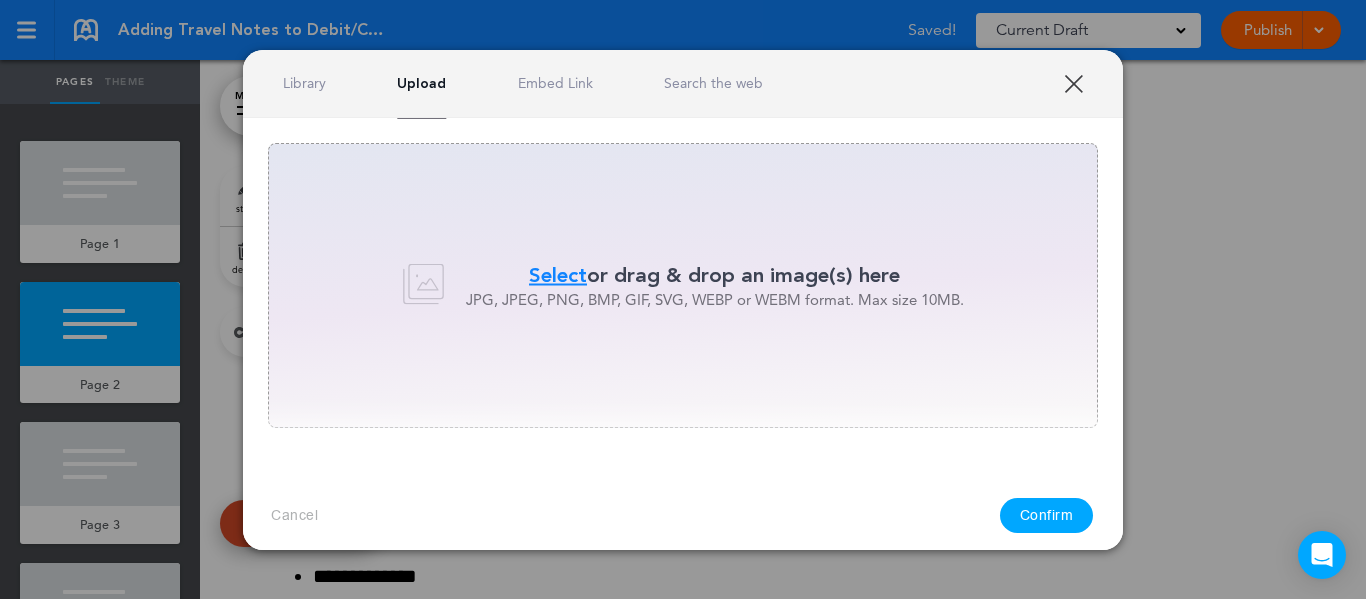 click on "Select" at bounding box center (558, 275) 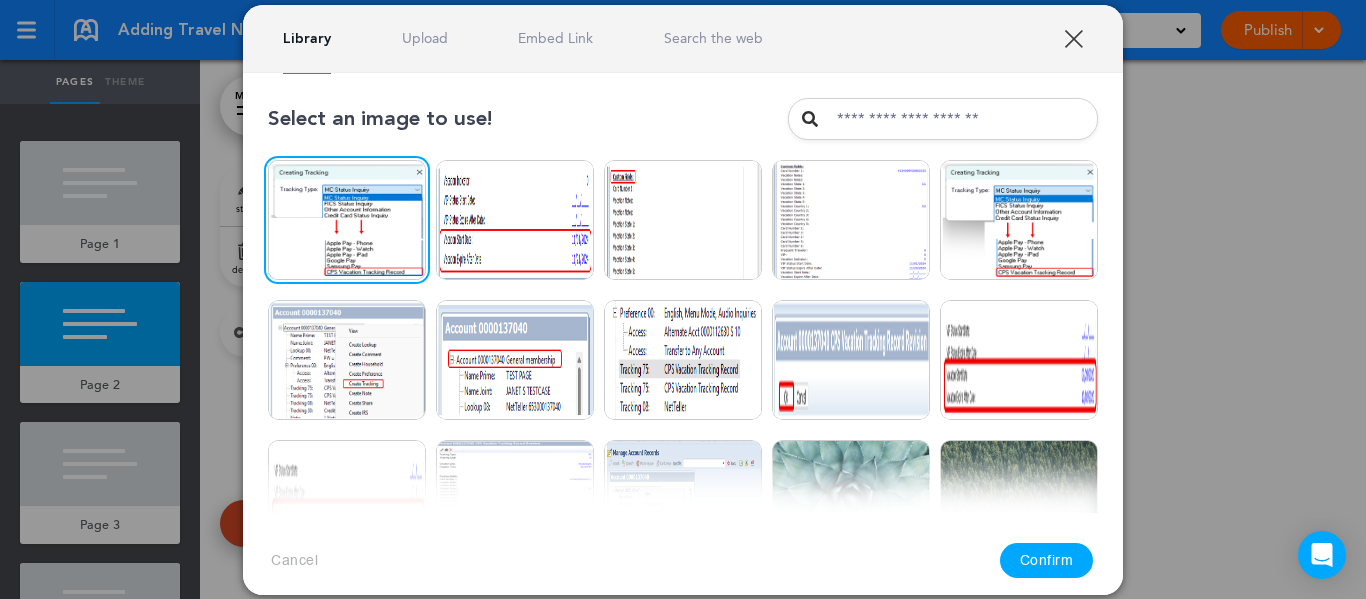 click on "Are you sure?
Delete
Are you sure?
Delete
Are you sure?
Delete
Are you sure?
Delete
Are you sure?
Delete
Are you sure?
Delete
Are you sure?
Delete" at bounding box center (683, 1070) 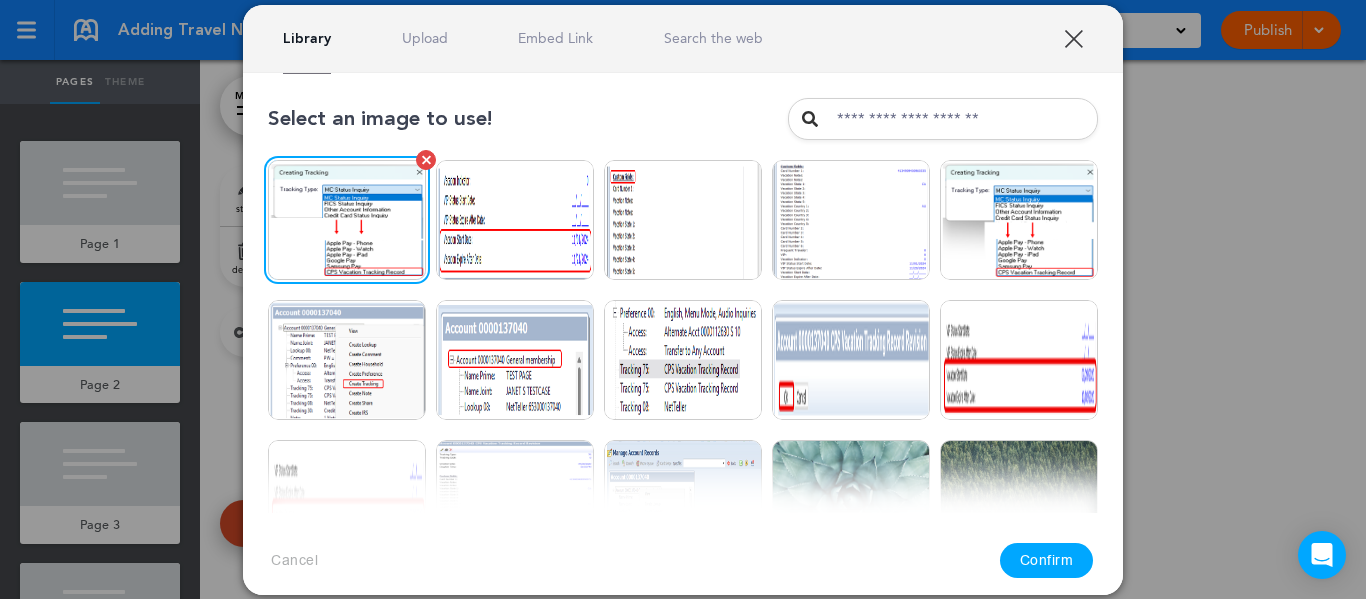 click at bounding box center [347, 220] 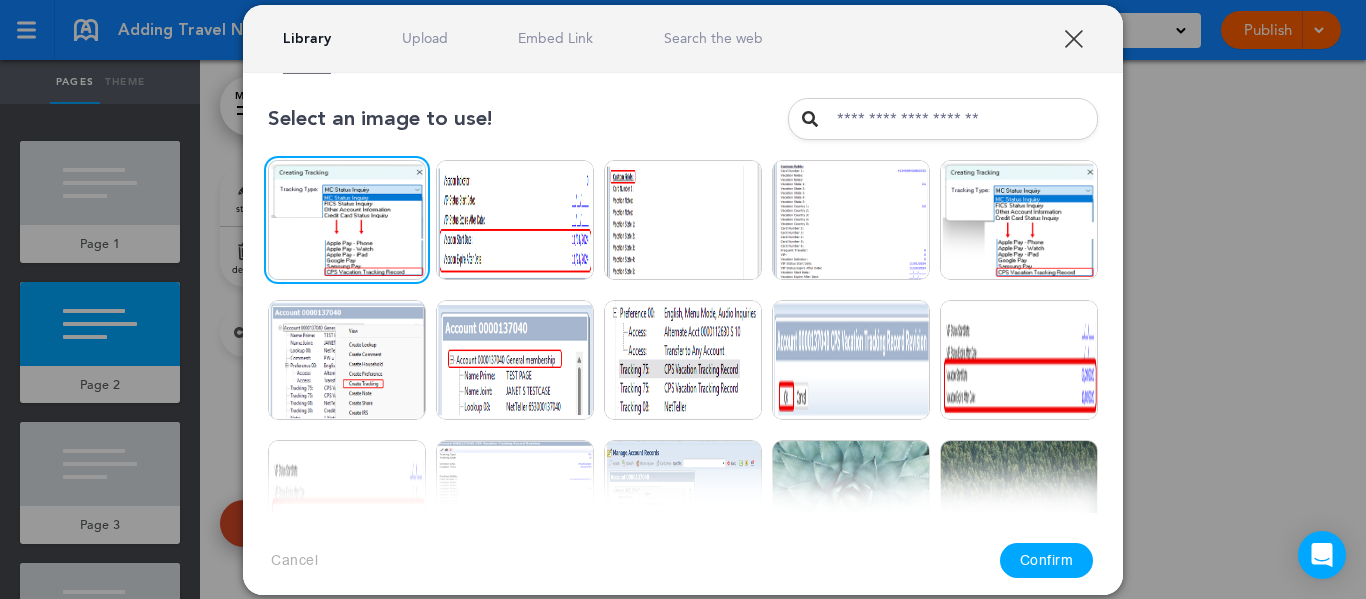 click on "Confirm" at bounding box center [1047, 560] 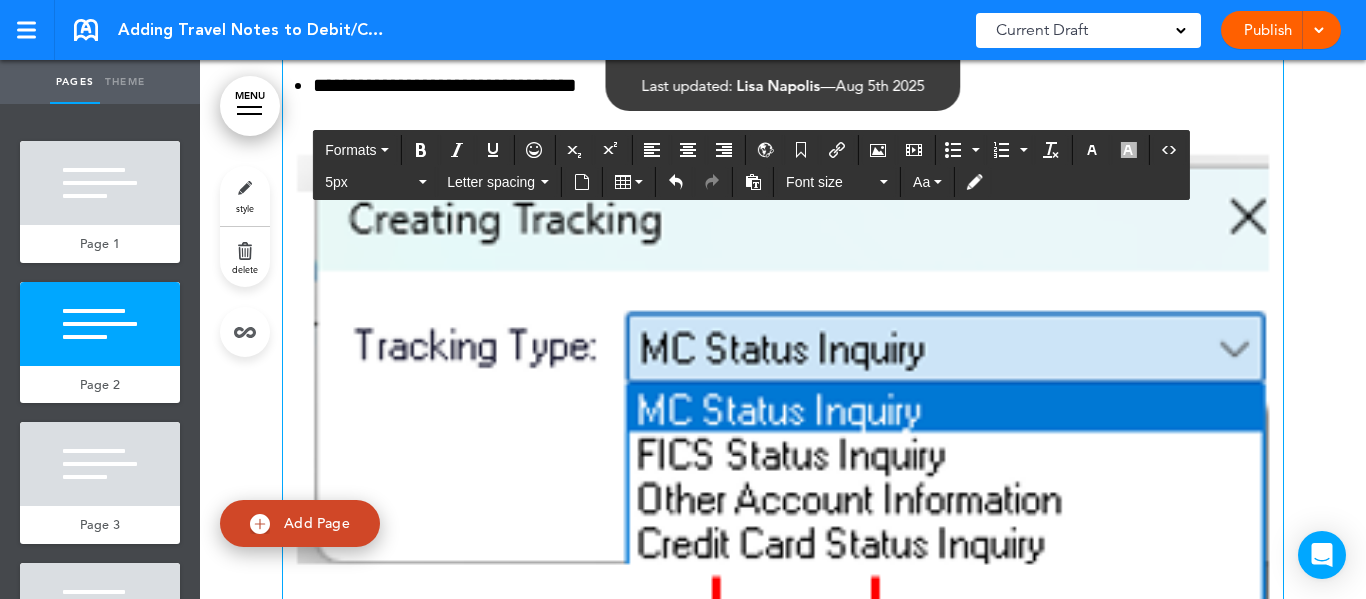 click at bounding box center [783, 578] 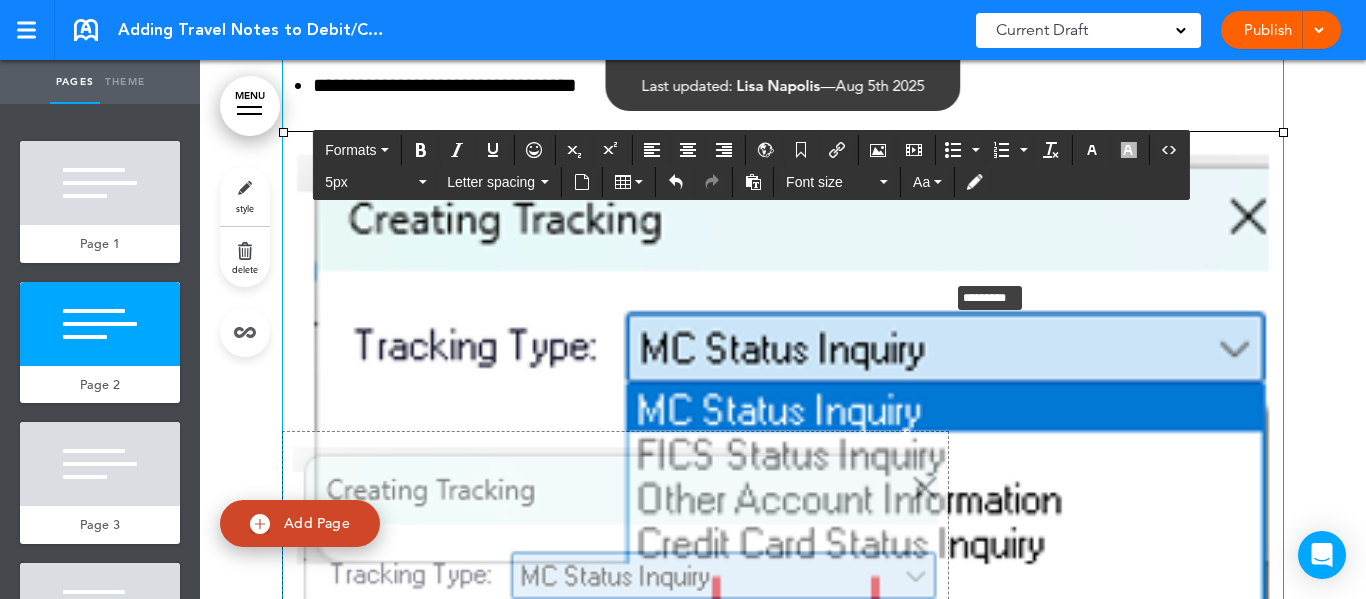 drag, startPoint x: 1272, startPoint y: 129, endPoint x: 937, endPoint y: 277, distance: 366.23627 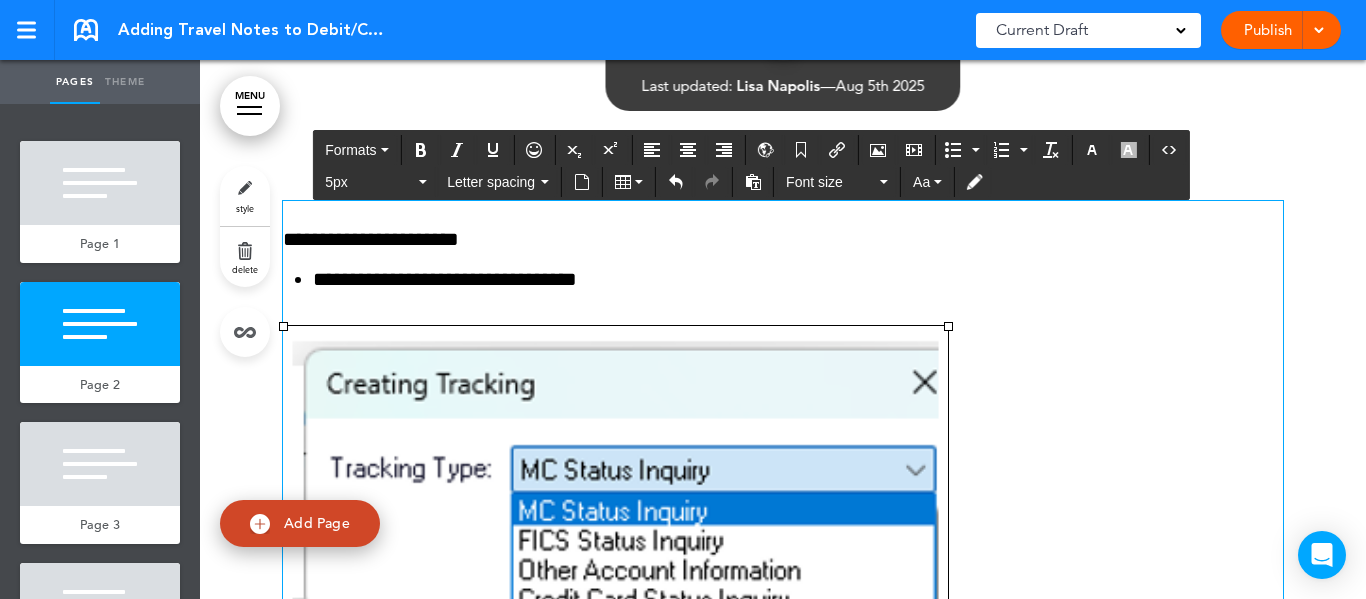 scroll, scrollTop: 1600, scrollLeft: 0, axis: vertical 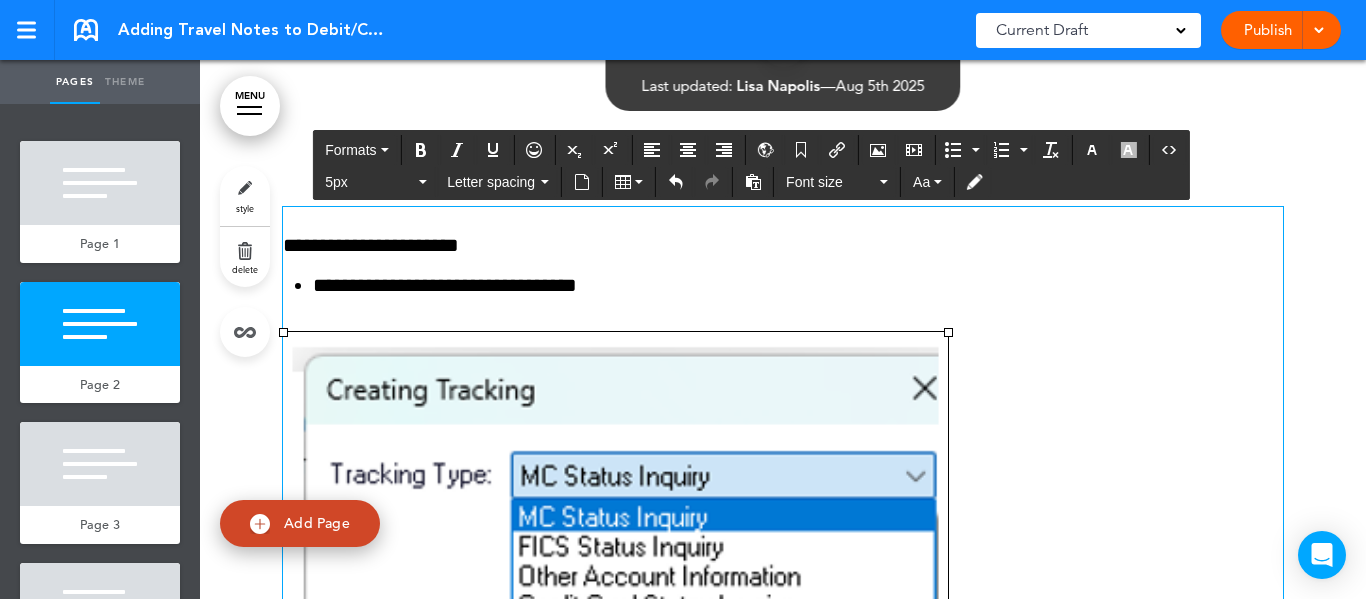 click at bounding box center (783, 631) 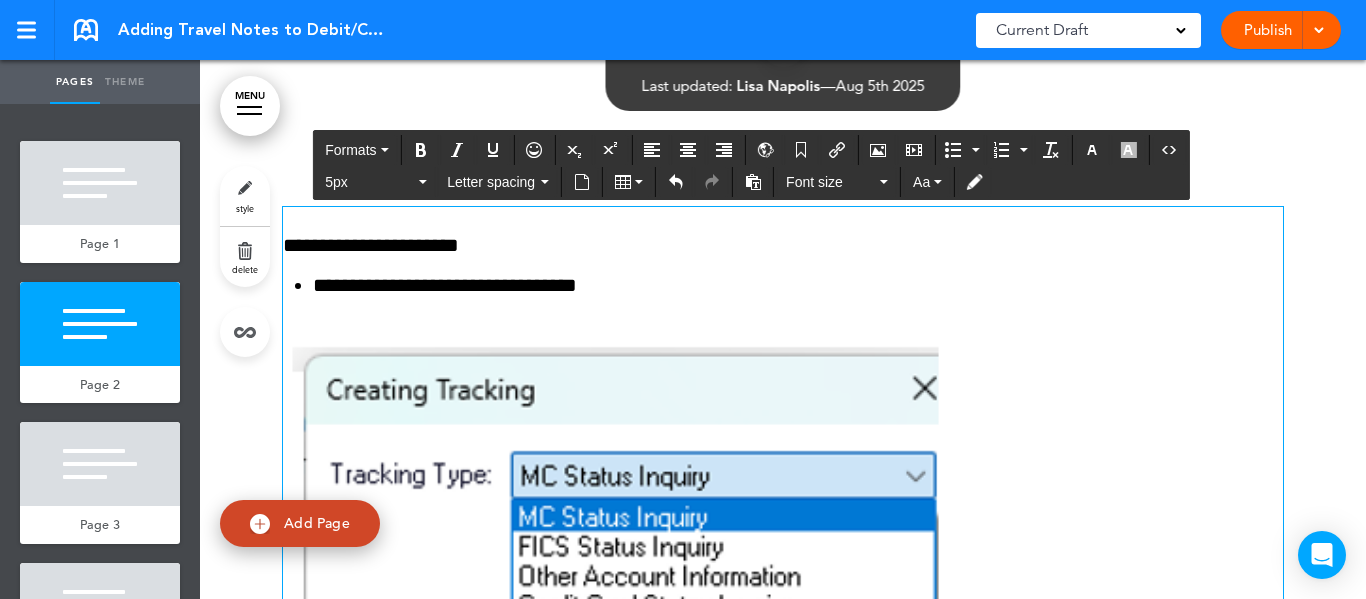 click at bounding box center [615, 628] 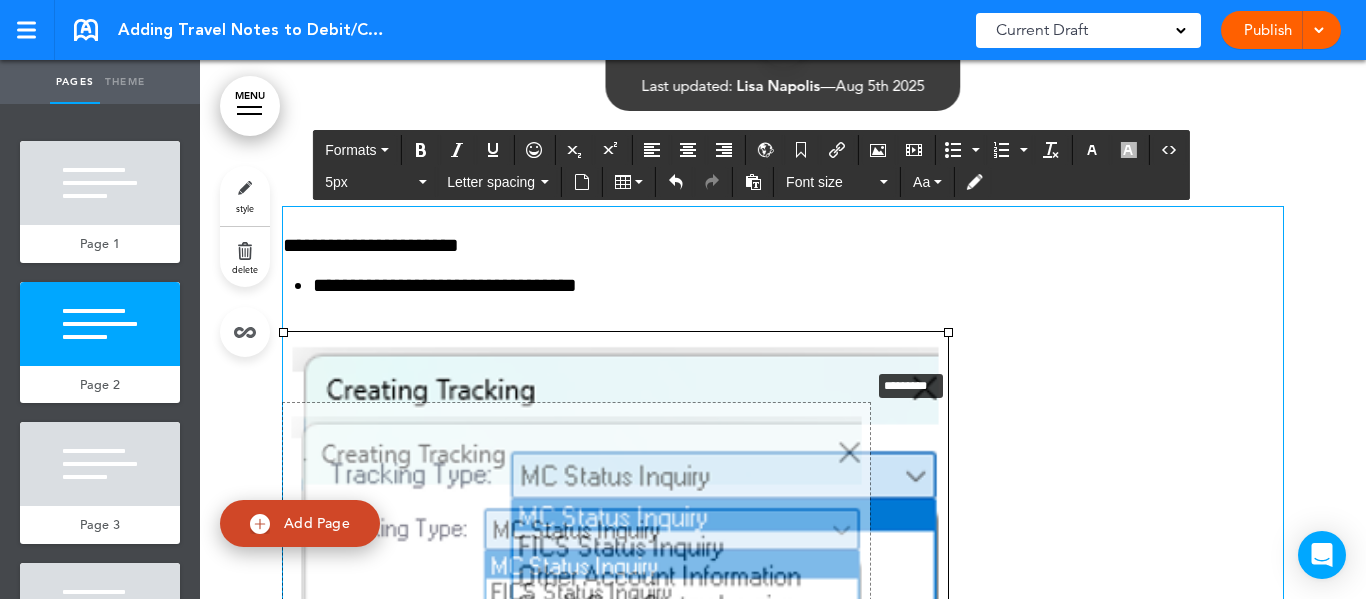 drag, startPoint x: 938, startPoint y: 327, endPoint x: 859, endPoint y: 363, distance: 86.815895 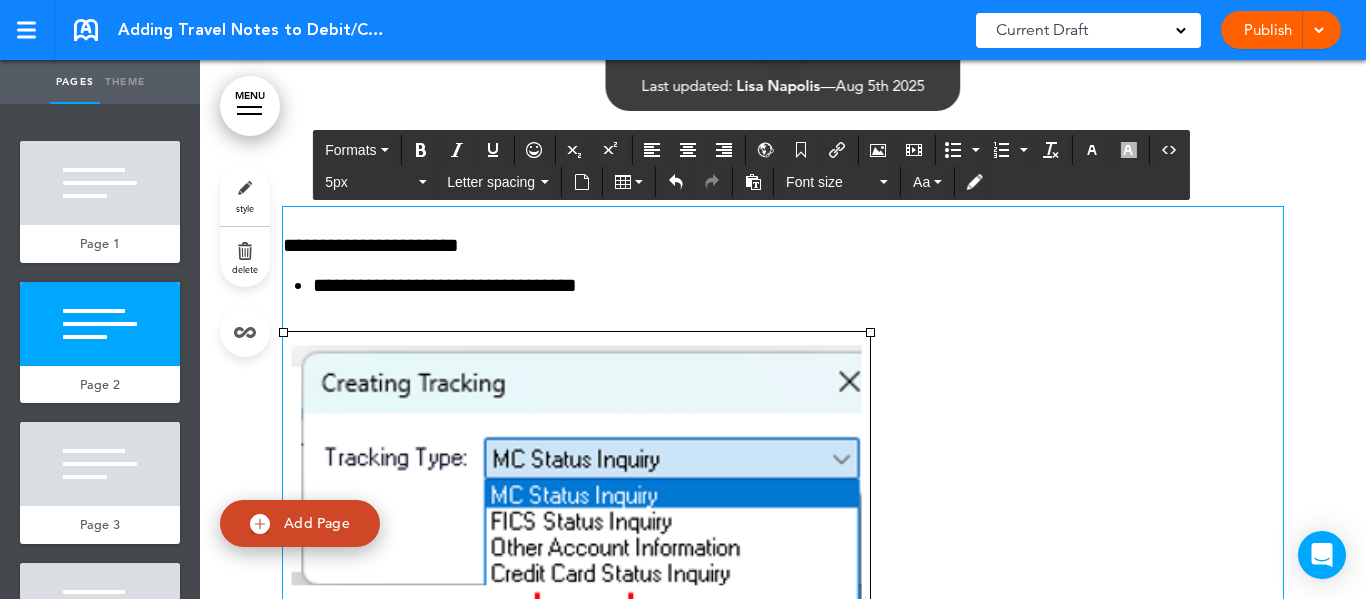 click at bounding box center [783, 317] 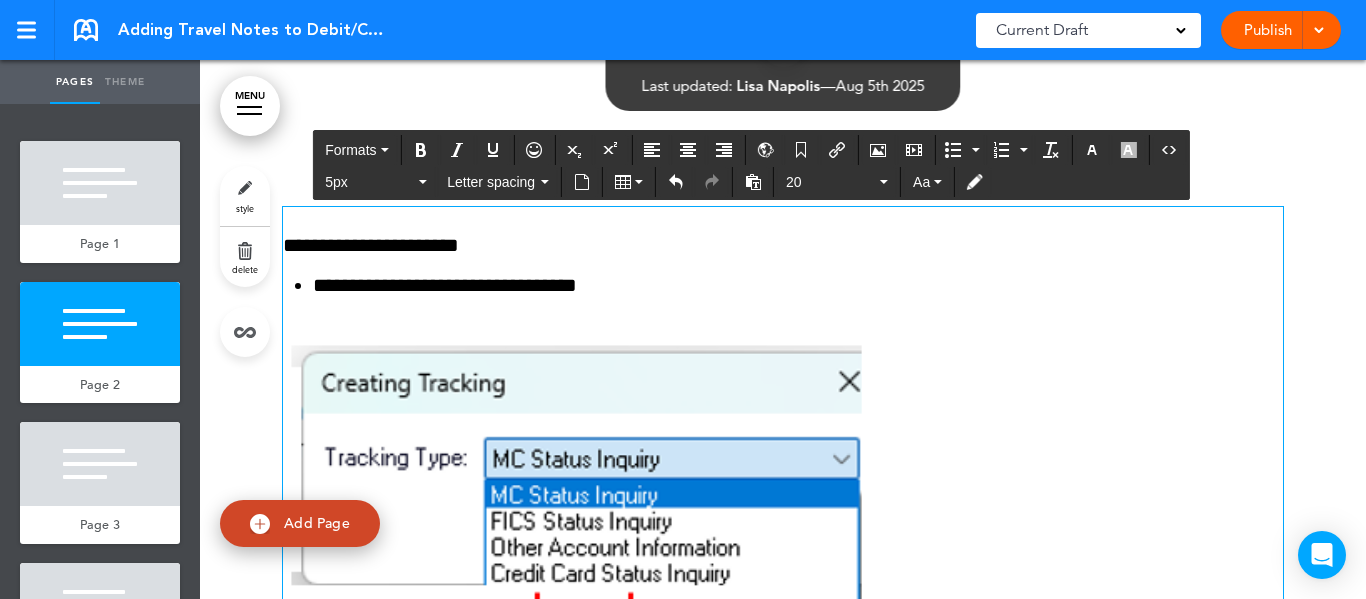 click at bounding box center [783, 317] 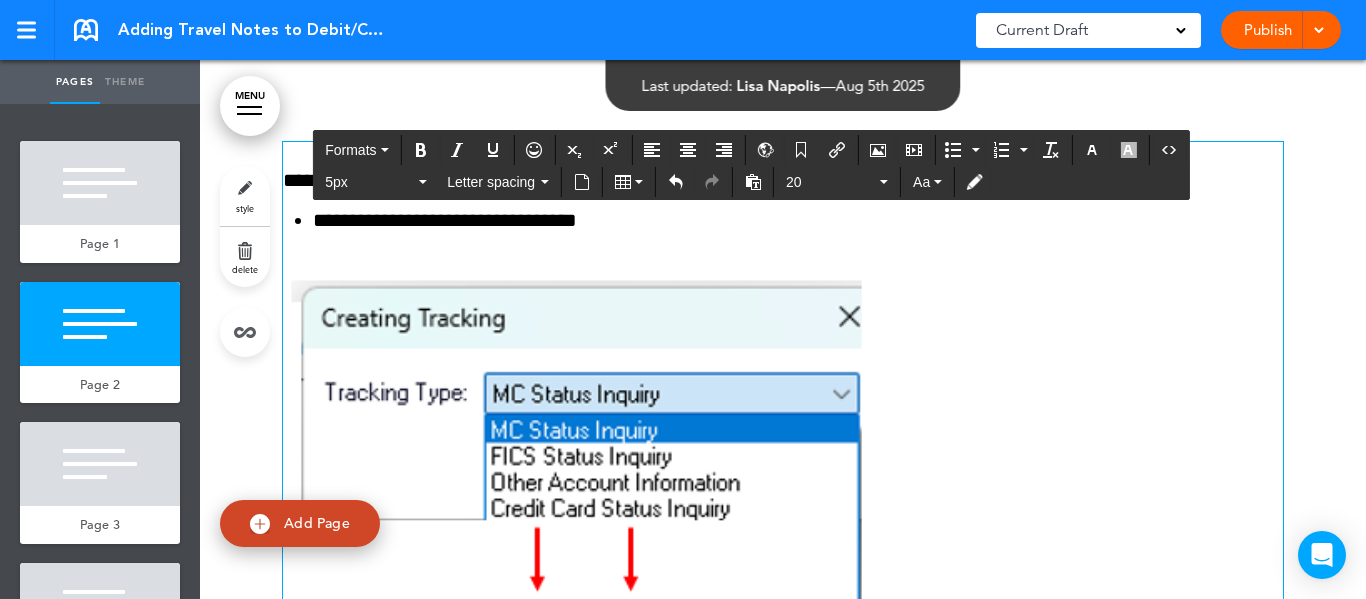 scroll, scrollTop: 1700, scrollLeft: 0, axis: vertical 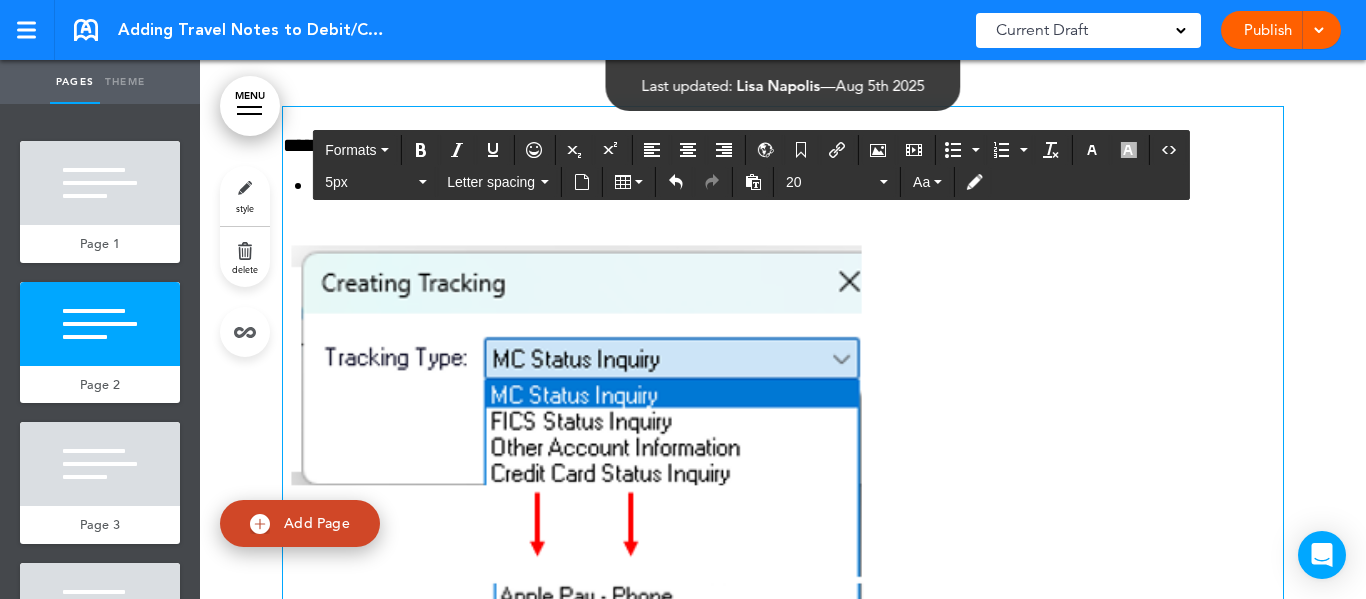 click at bounding box center (576, 493) 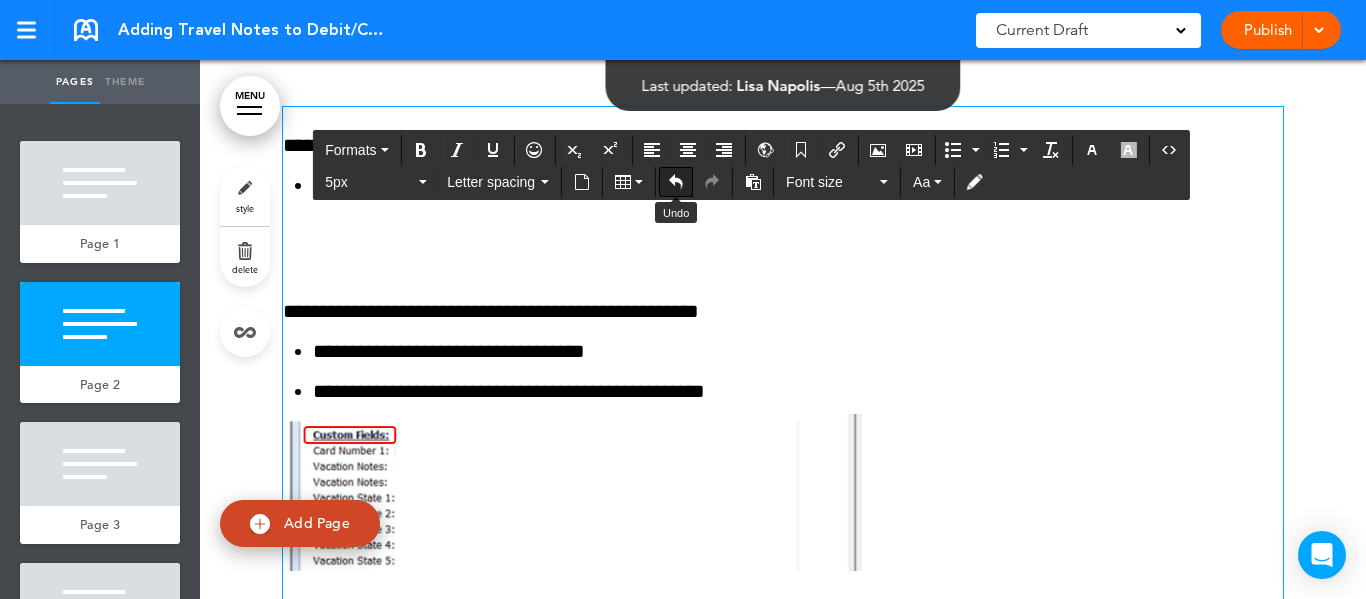 click at bounding box center (676, 182) 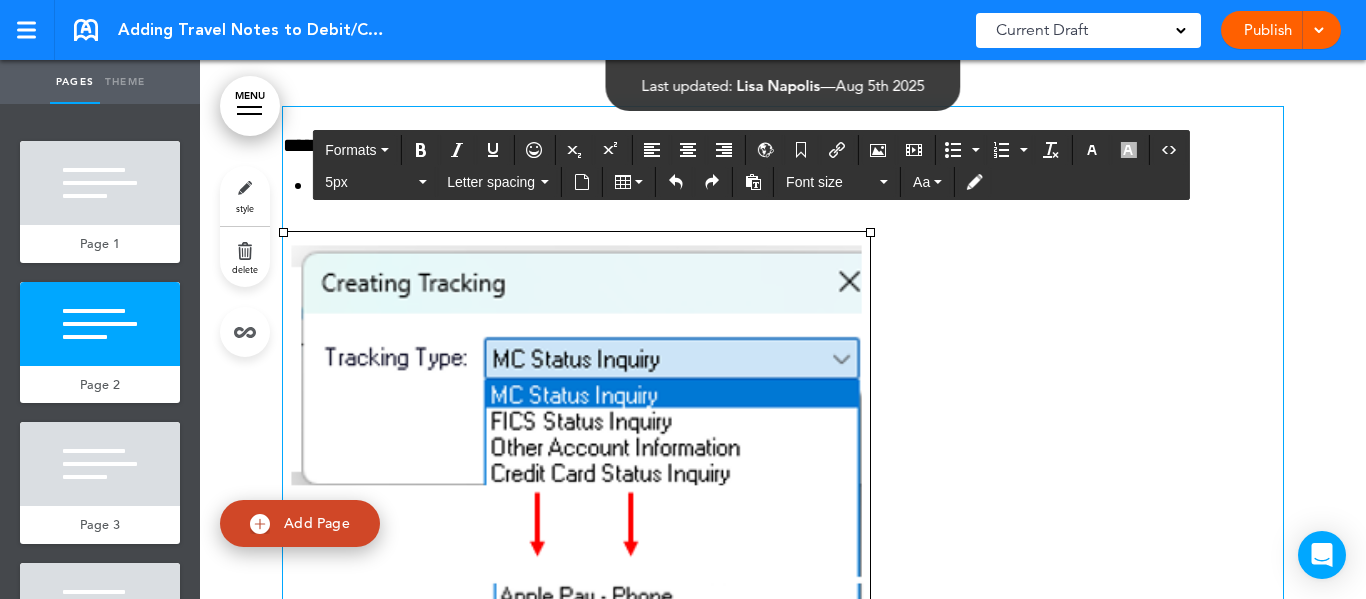 scroll, scrollTop: 1858, scrollLeft: 0, axis: vertical 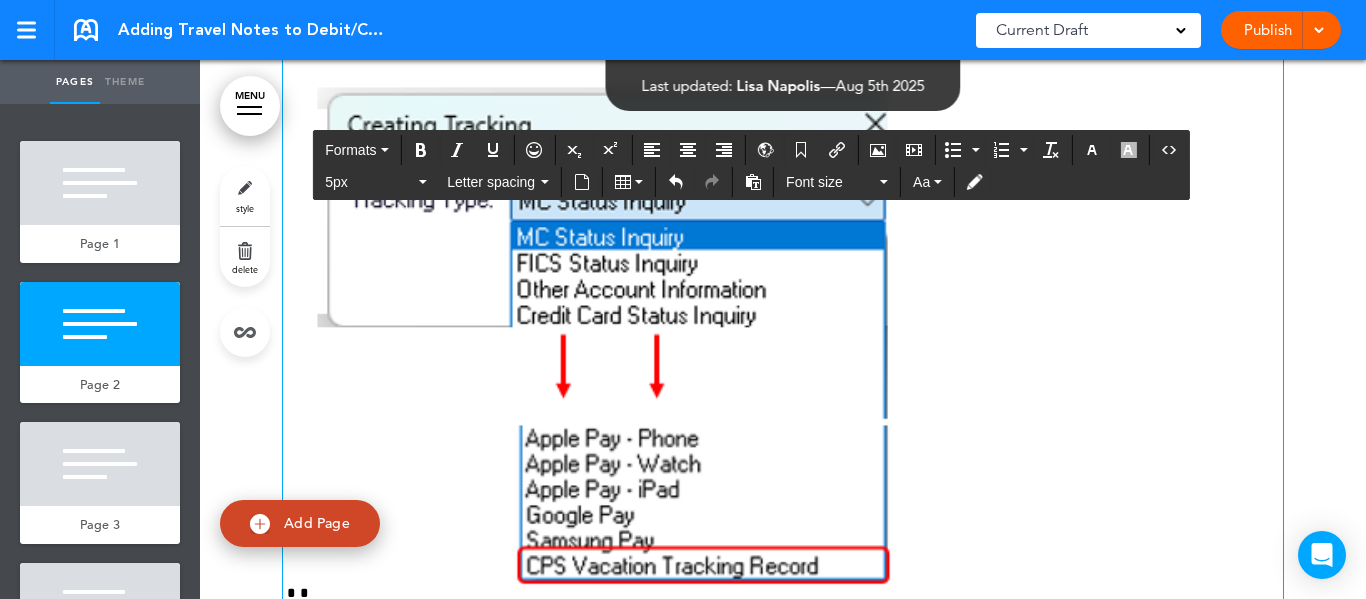 click at bounding box center (783, 337) 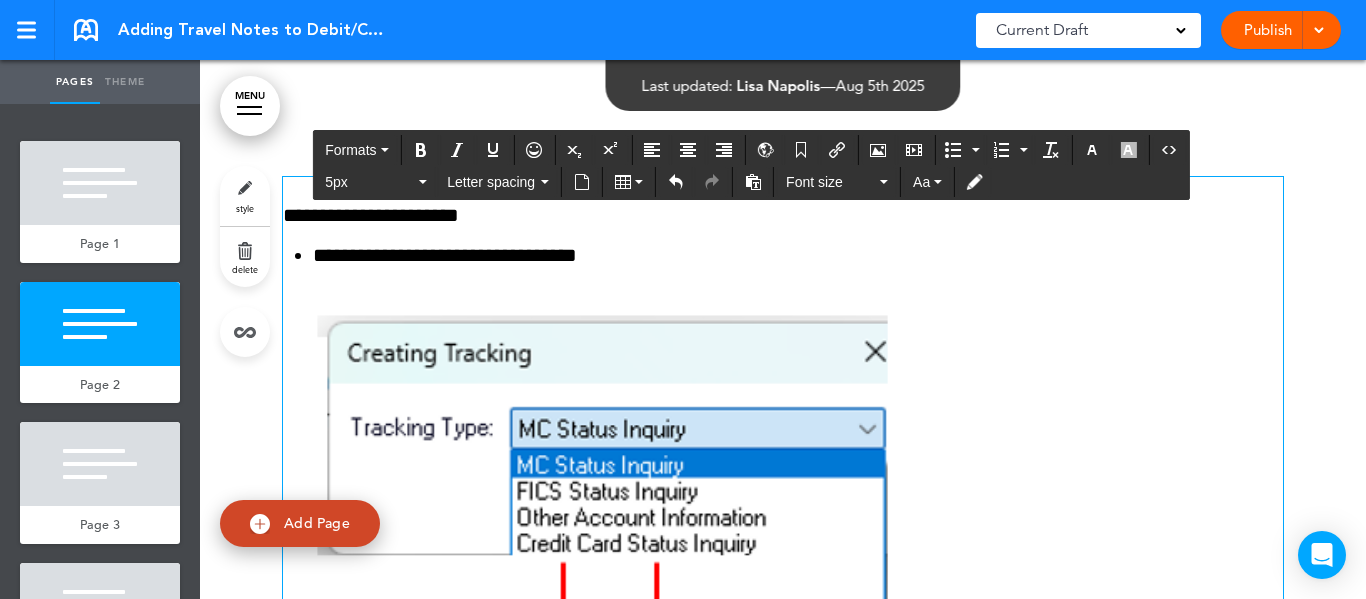 scroll, scrollTop: 1658, scrollLeft: 0, axis: vertical 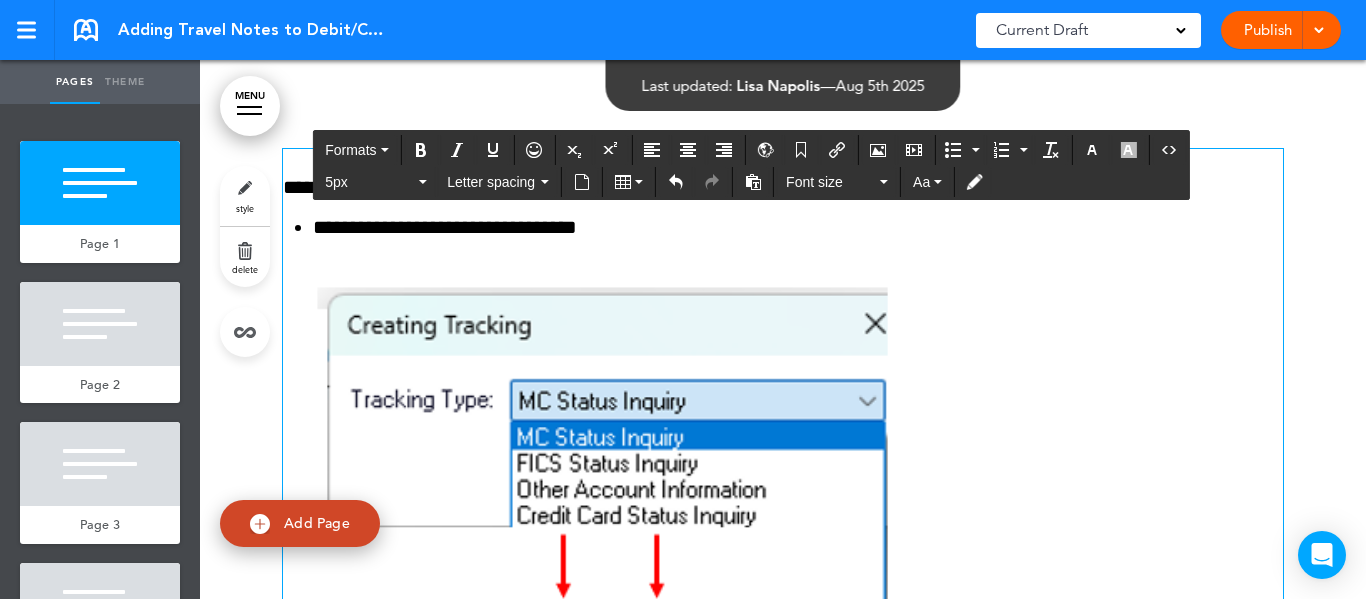click on "Publish
Publish
Preview Draft" at bounding box center (1281, 30) 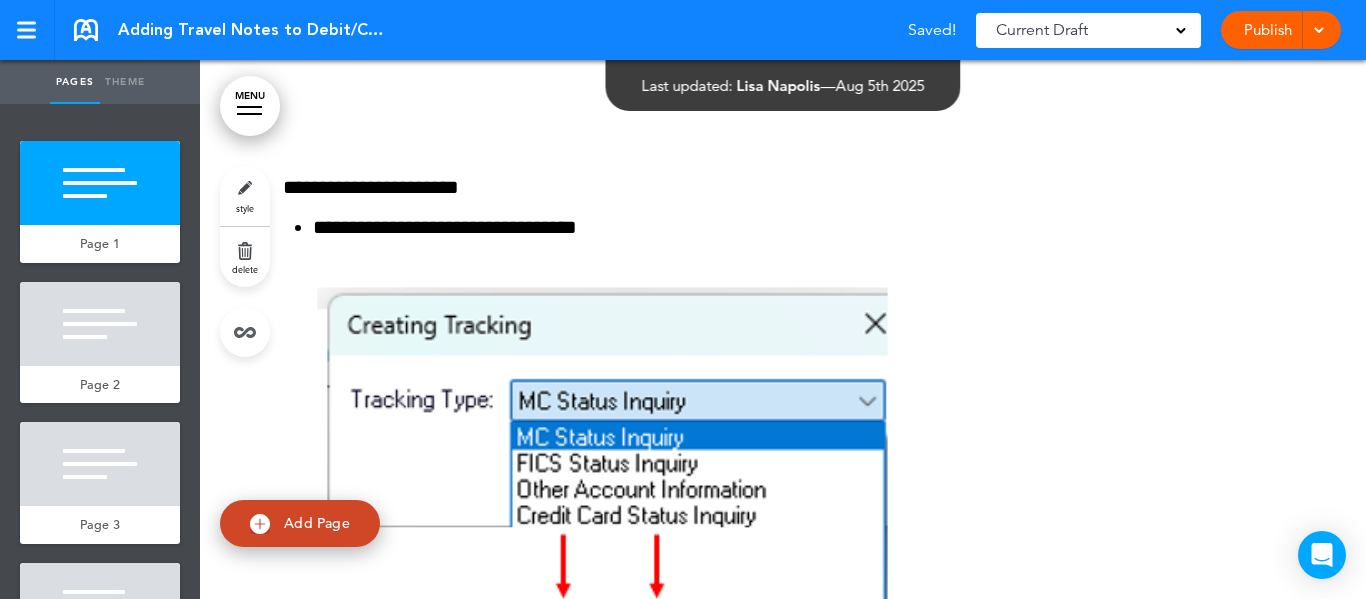 click on "Publish" at bounding box center [1267, 30] 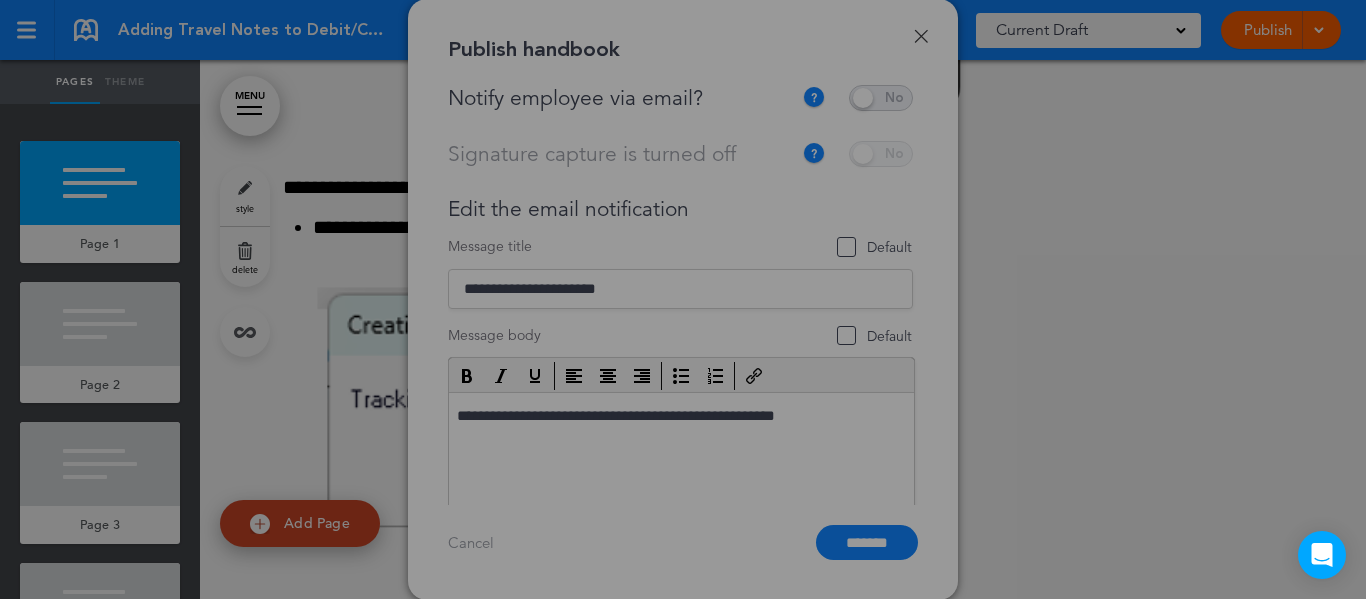 scroll, scrollTop: 0, scrollLeft: 0, axis: both 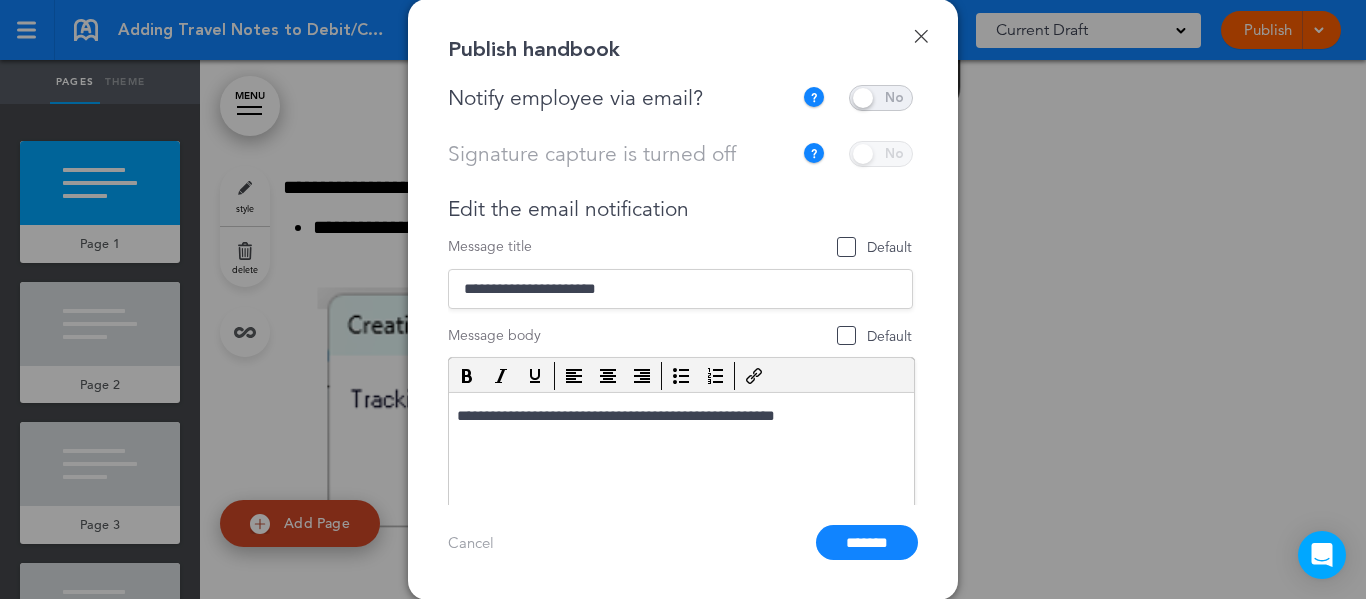 click at bounding box center (881, 98) 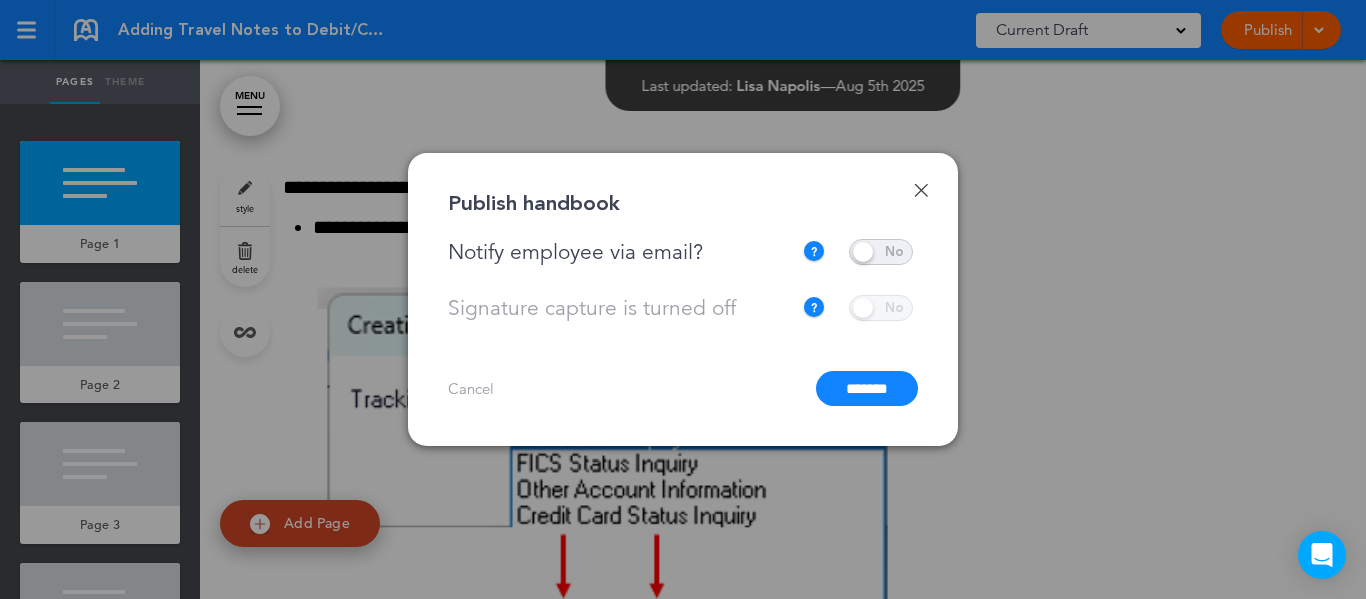 click on "*******" at bounding box center (867, 388) 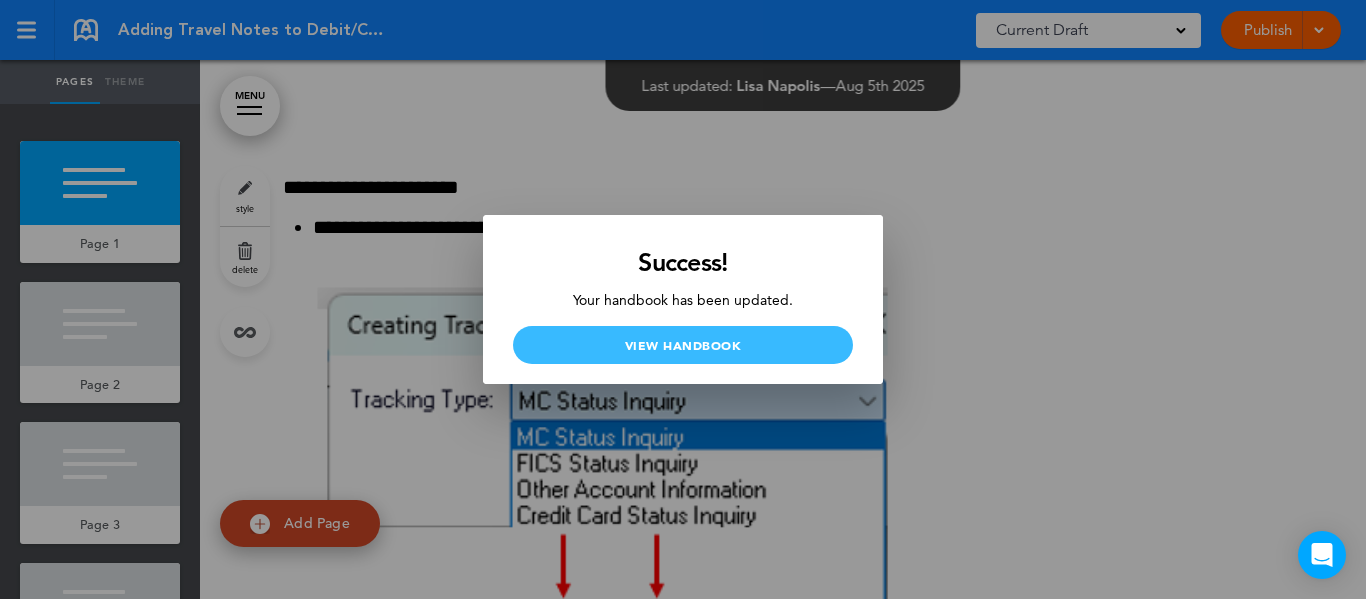 click on "View Handbook" at bounding box center [683, 345] 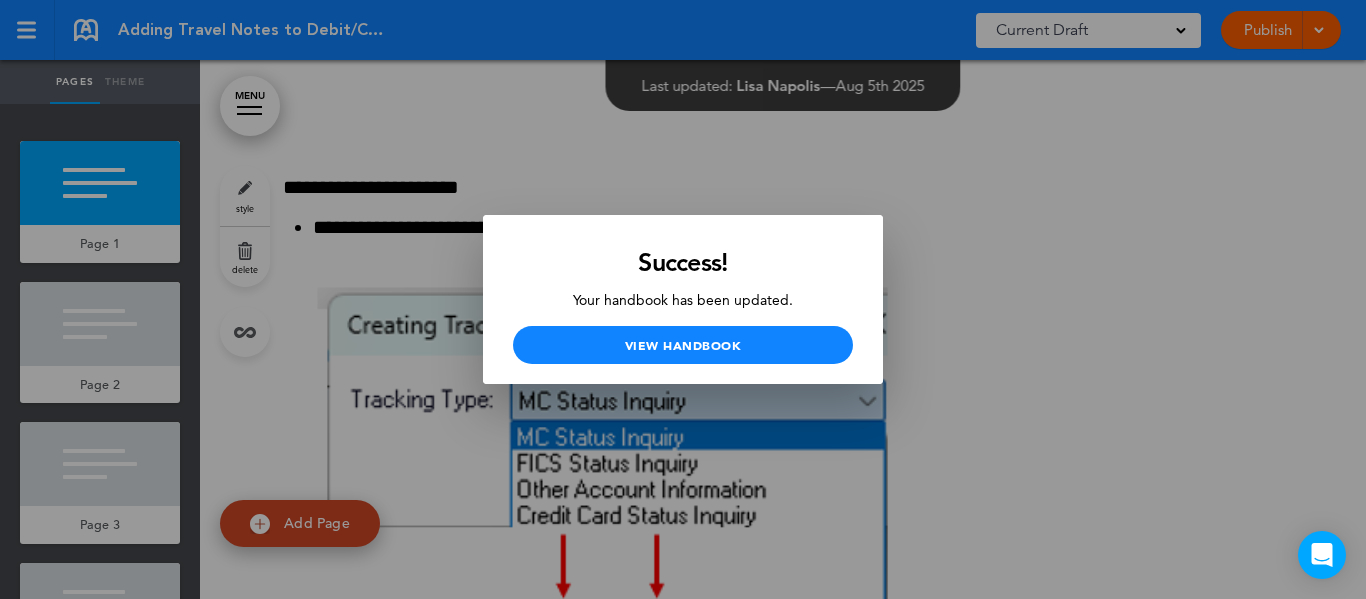 click at bounding box center [683, 299] 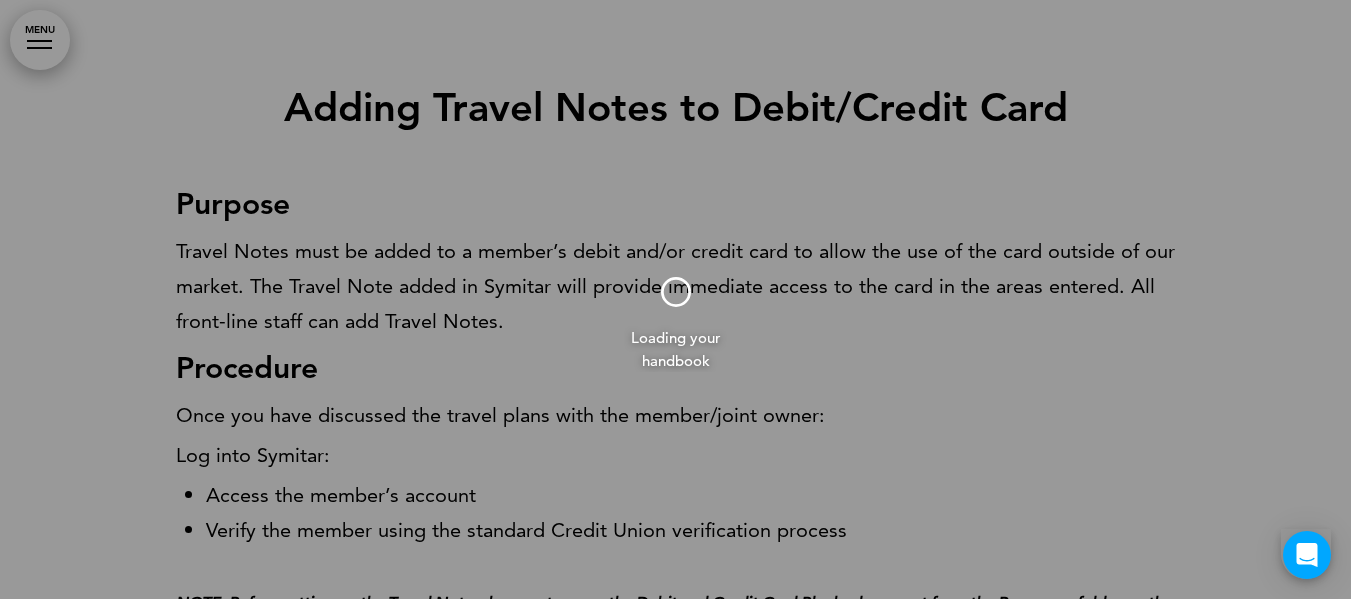 scroll, scrollTop: 0, scrollLeft: 0, axis: both 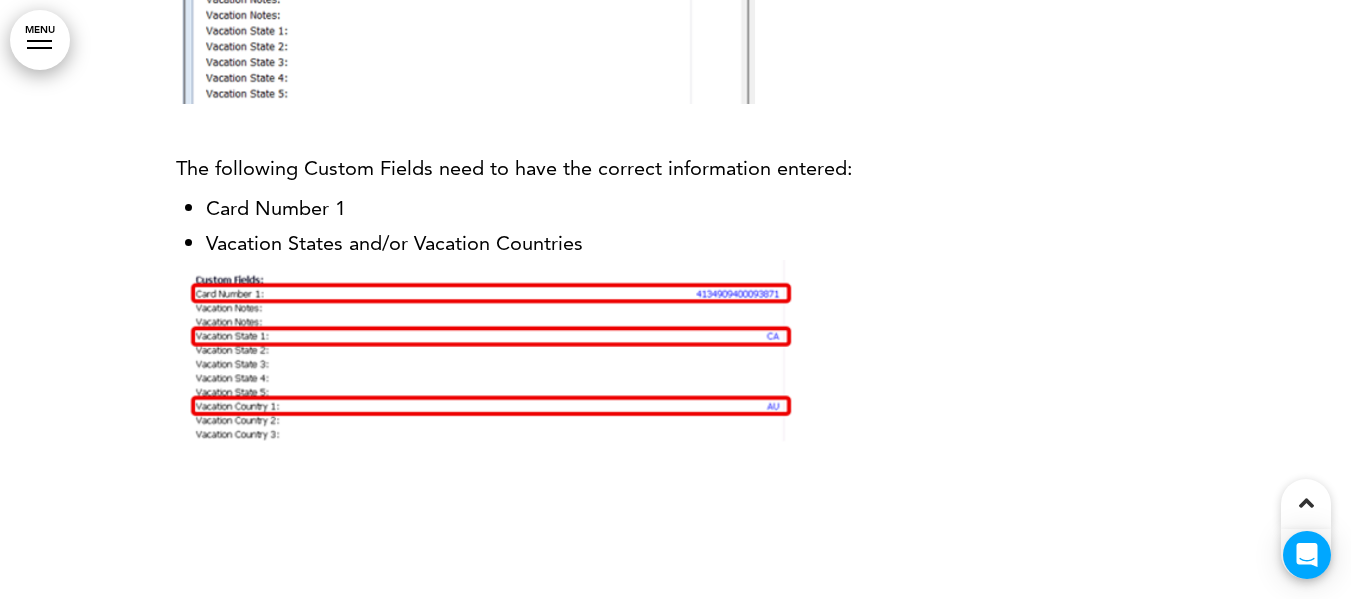 click on "The following Custom Fields need to have the correct information entered:" at bounding box center (514, 168) 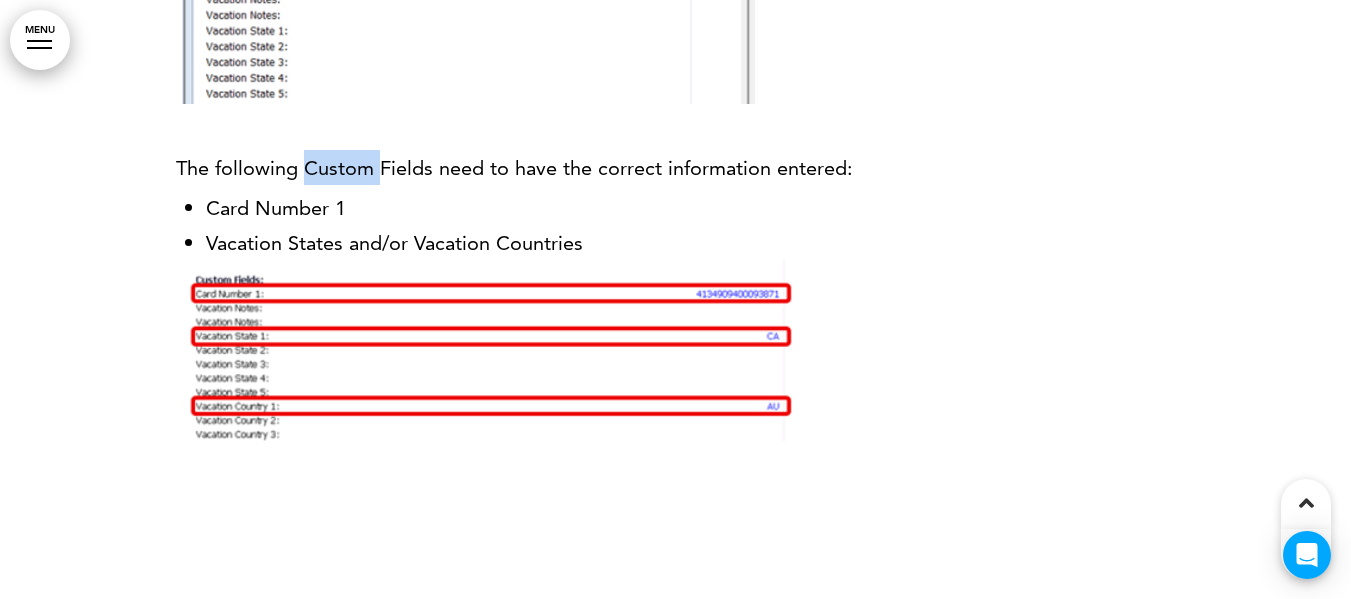click on "The following Custom Fields need to have the correct information entered:" at bounding box center [514, 168] 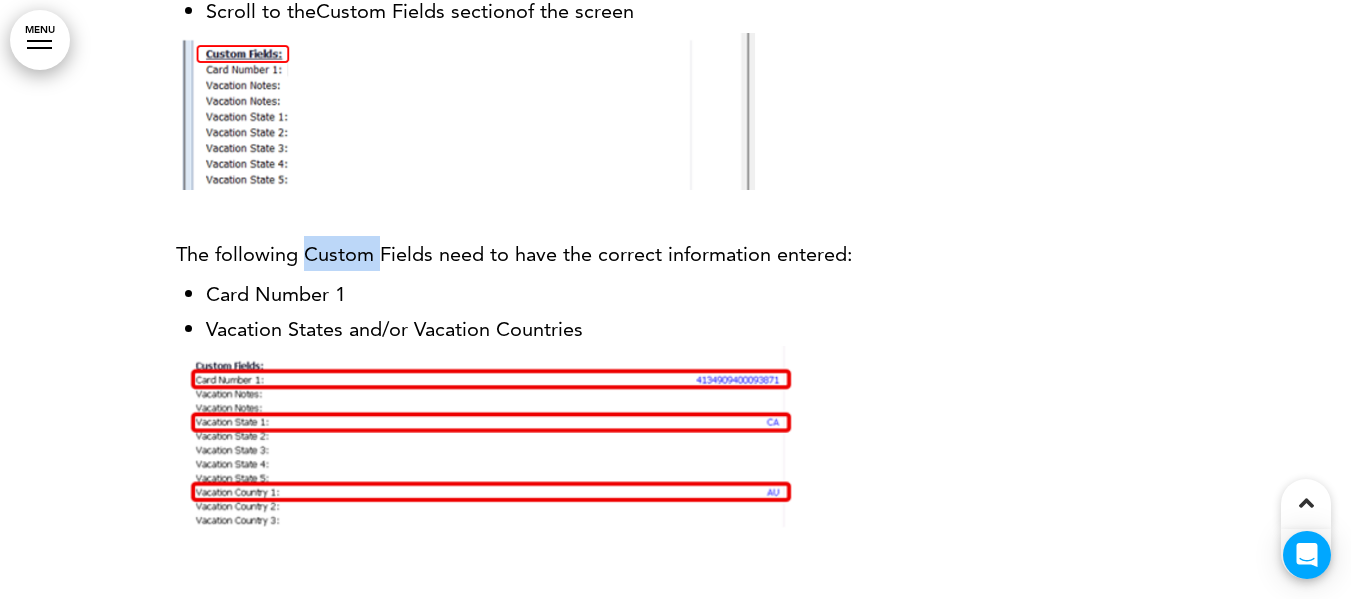 scroll, scrollTop: 2400, scrollLeft: 0, axis: vertical 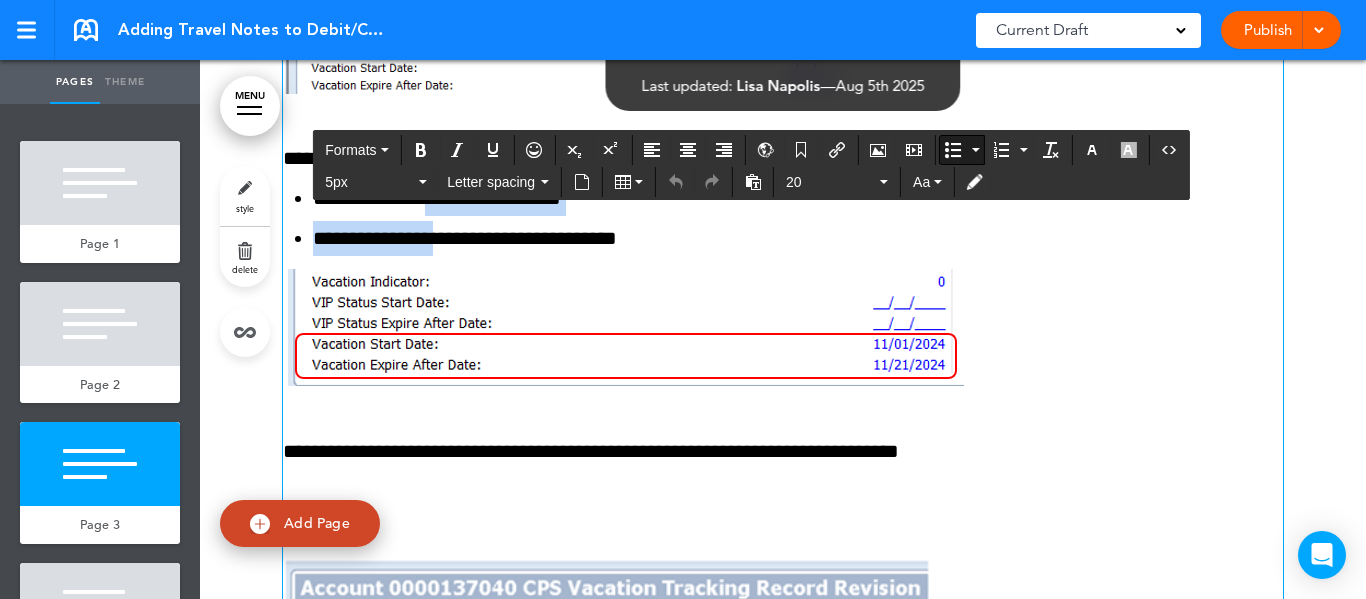 drag, startPoint x: 432, startPoint y: 221, endPoint x: 446, endPoint y: 260, distance: 41.4367 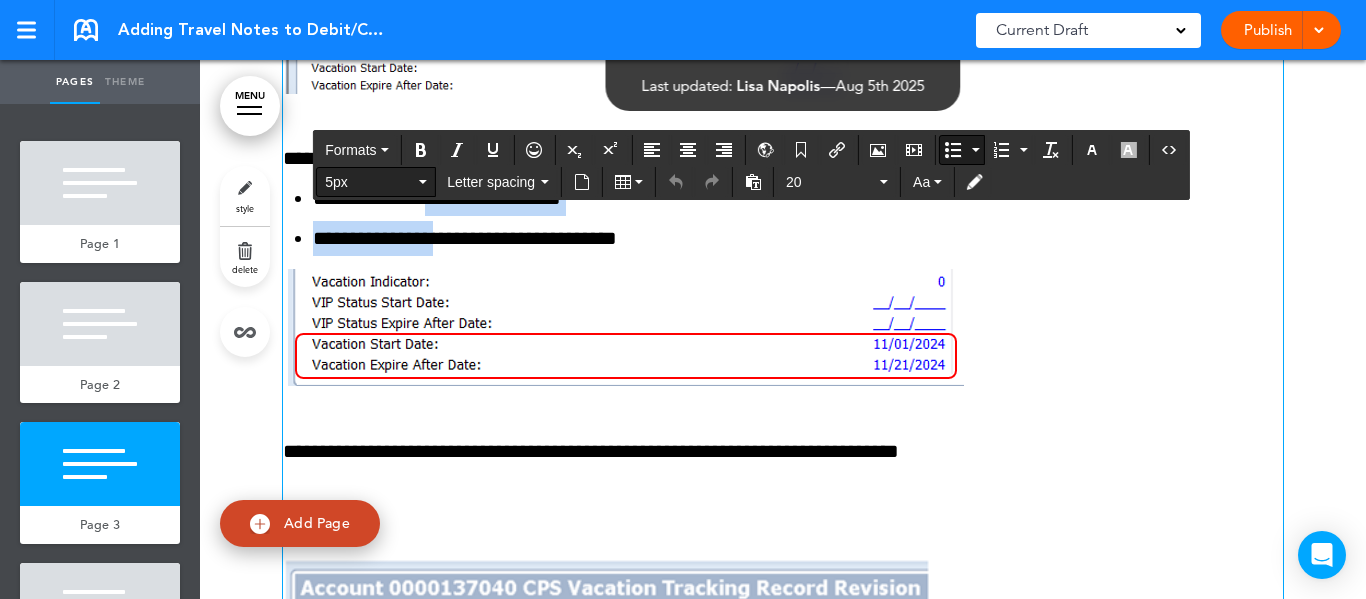 click at bounding box center [423, 182] 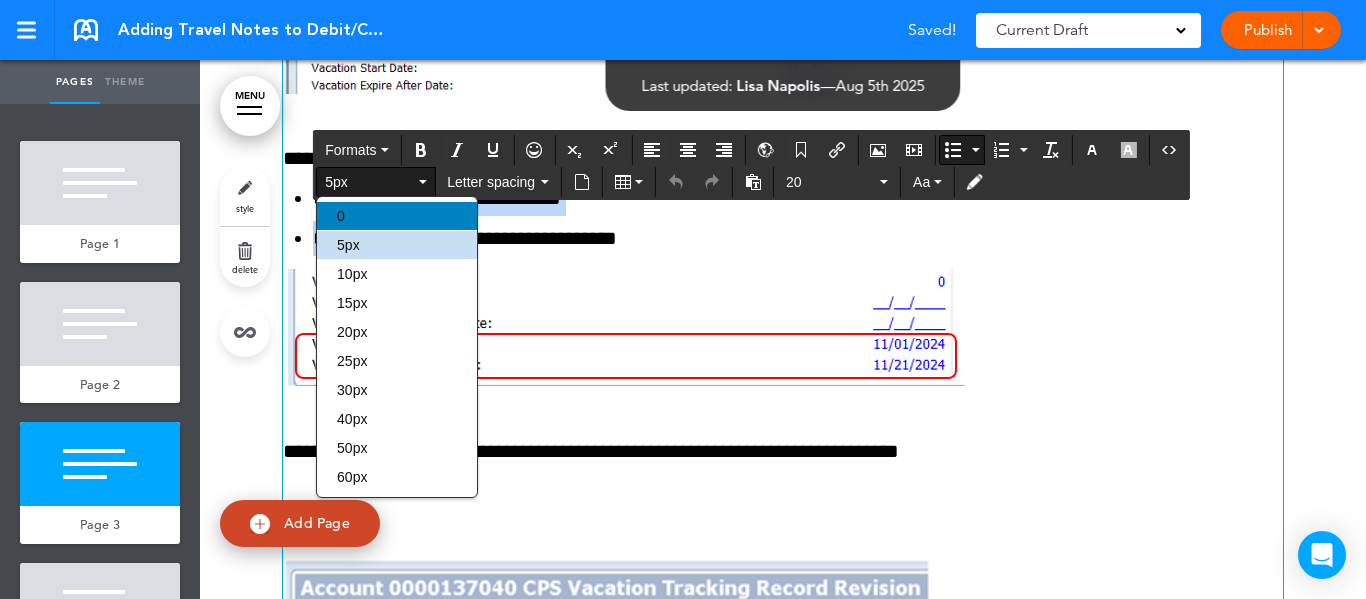 click on "0" at bounding box center (397, 216) 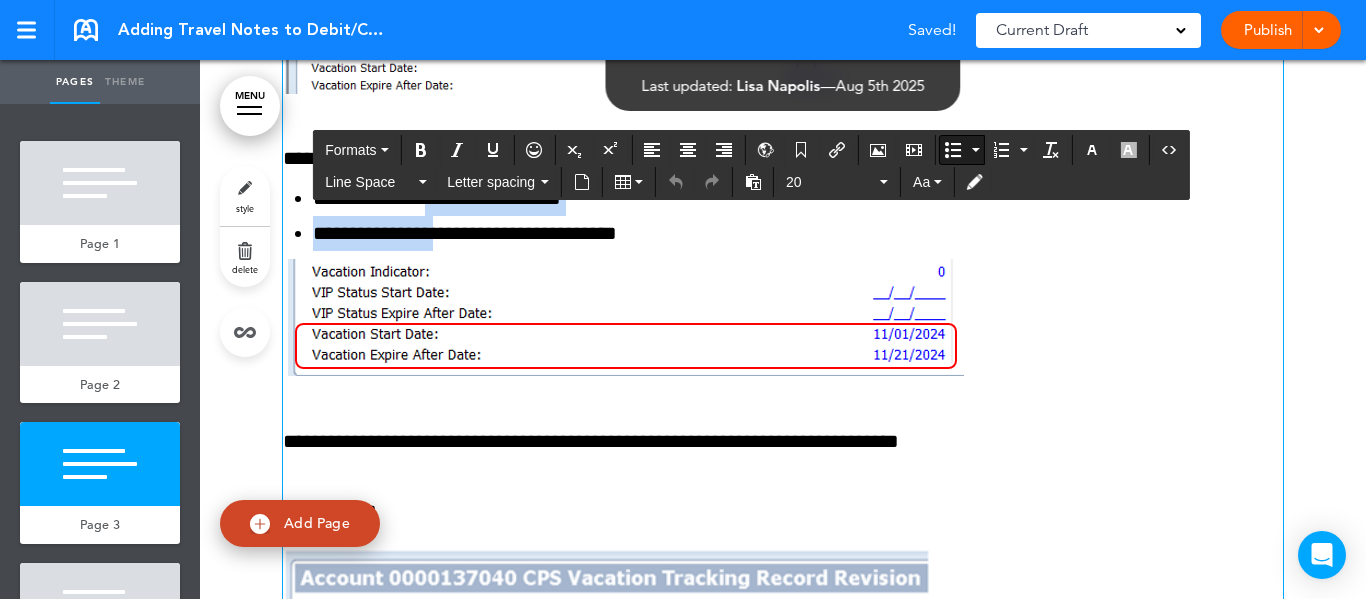 click at bounding box center [624, 313] 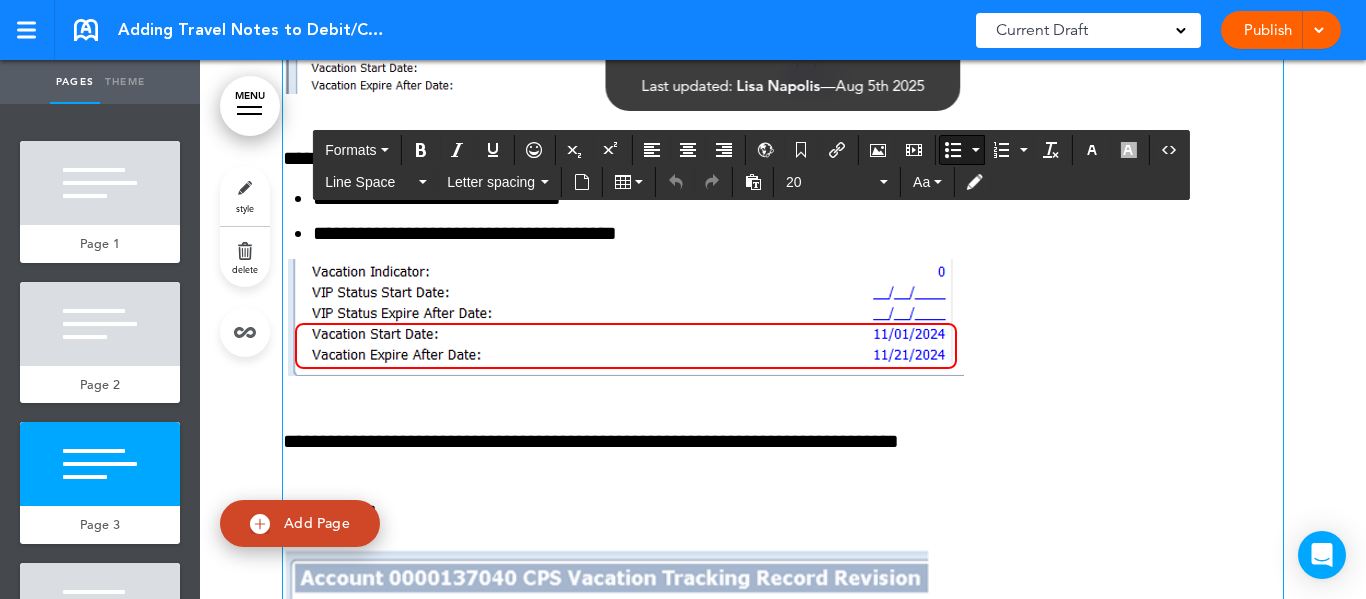 click on "**********" at bounding box center (465, 233) 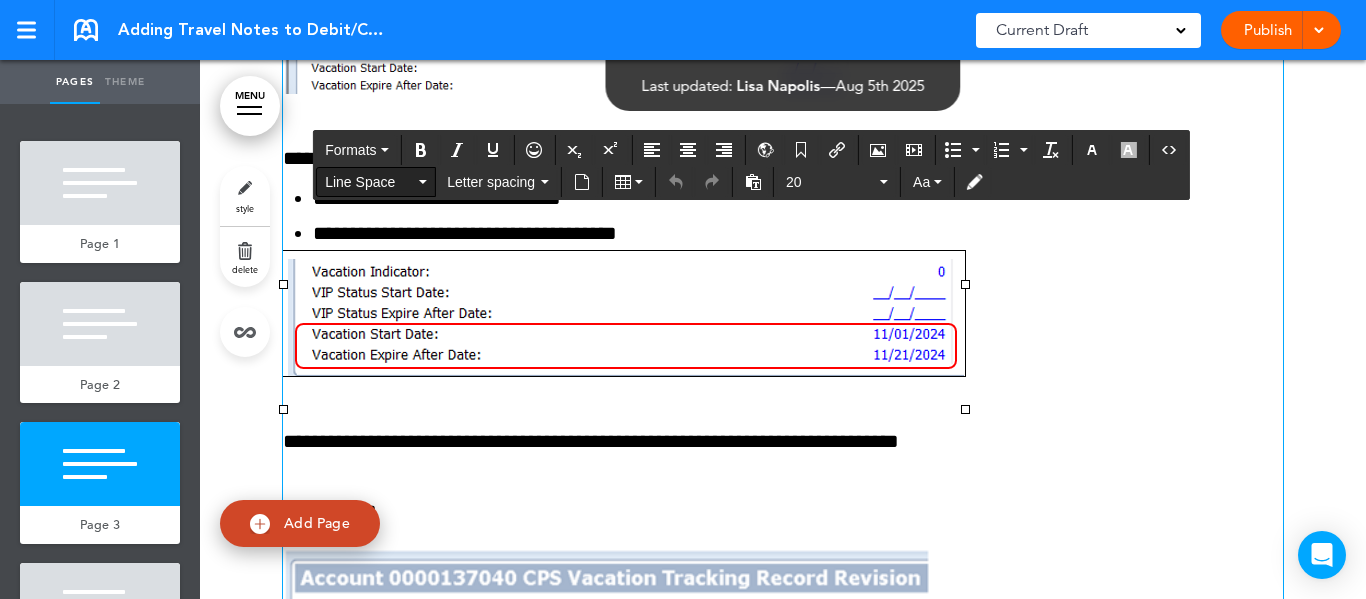 click on "Line Space" at bounding box center [376, 182] 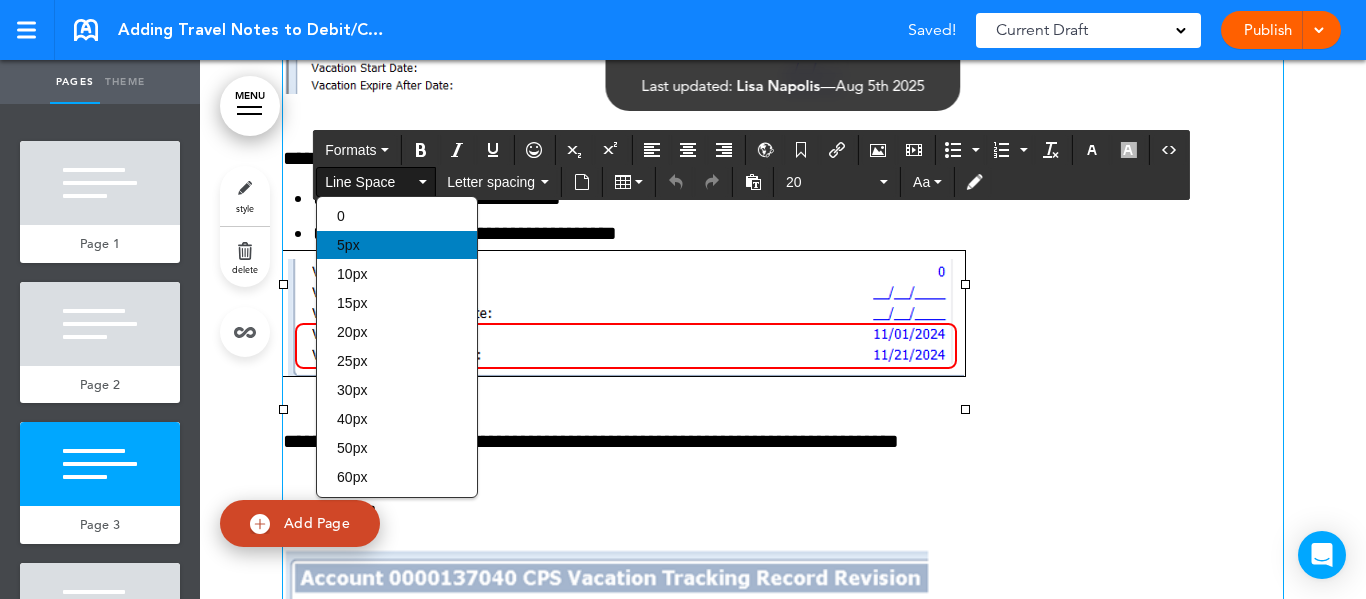 click on "5px" at bounding box center [397, 245] 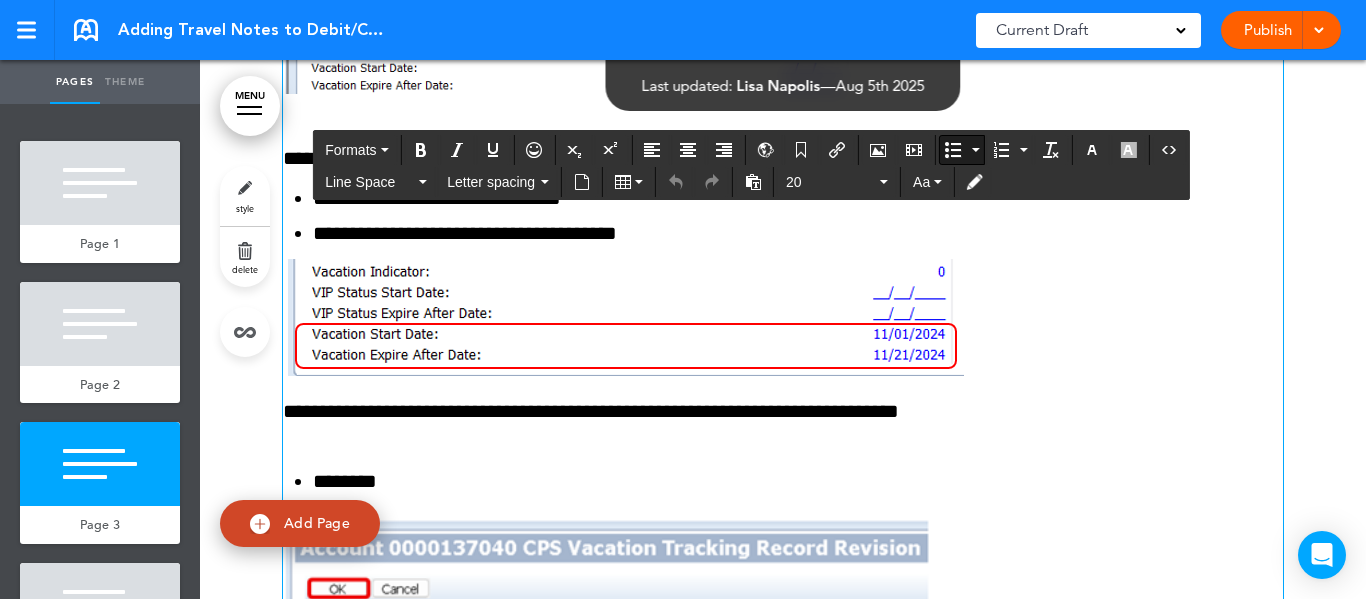 click on "**********" at bounding box center (465, 233) 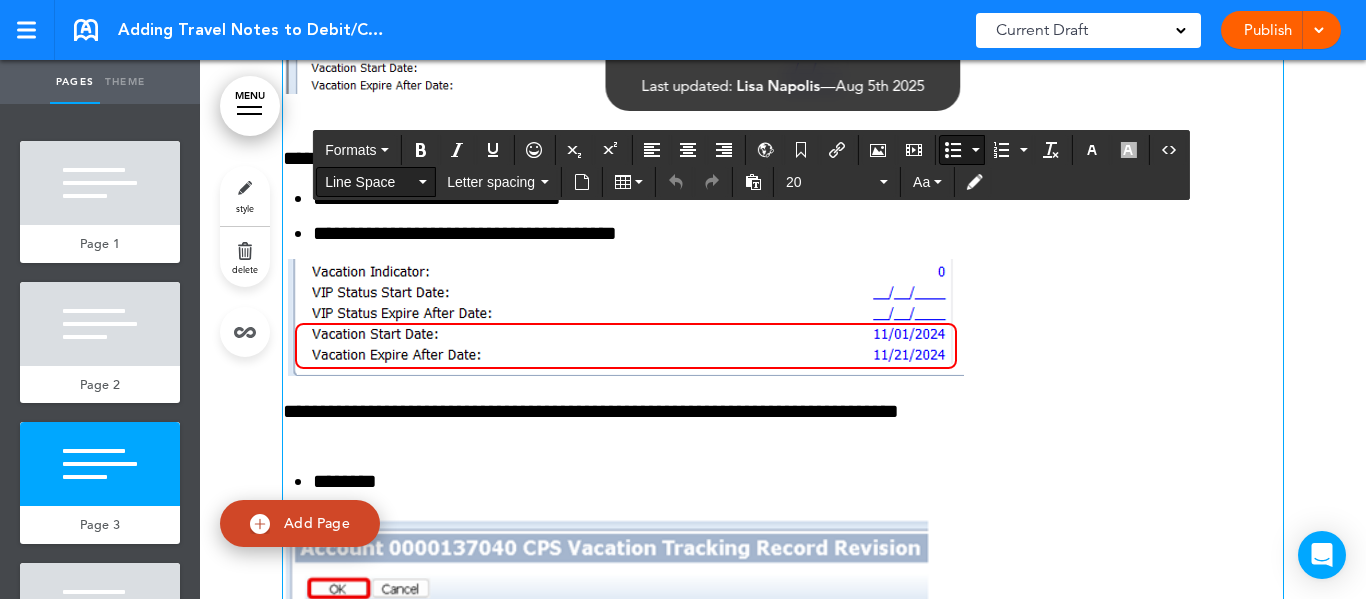 click on "Line Space" at bounding box center [376, 182] 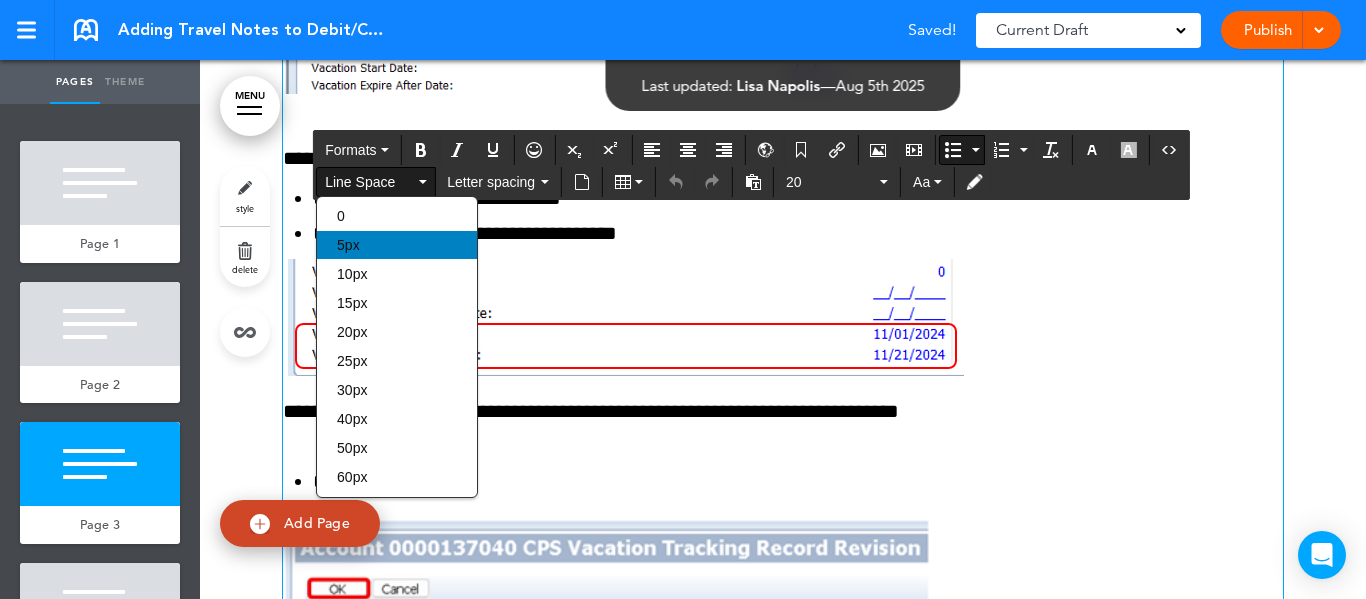 click on "5px" at bounding box center [348, 245] 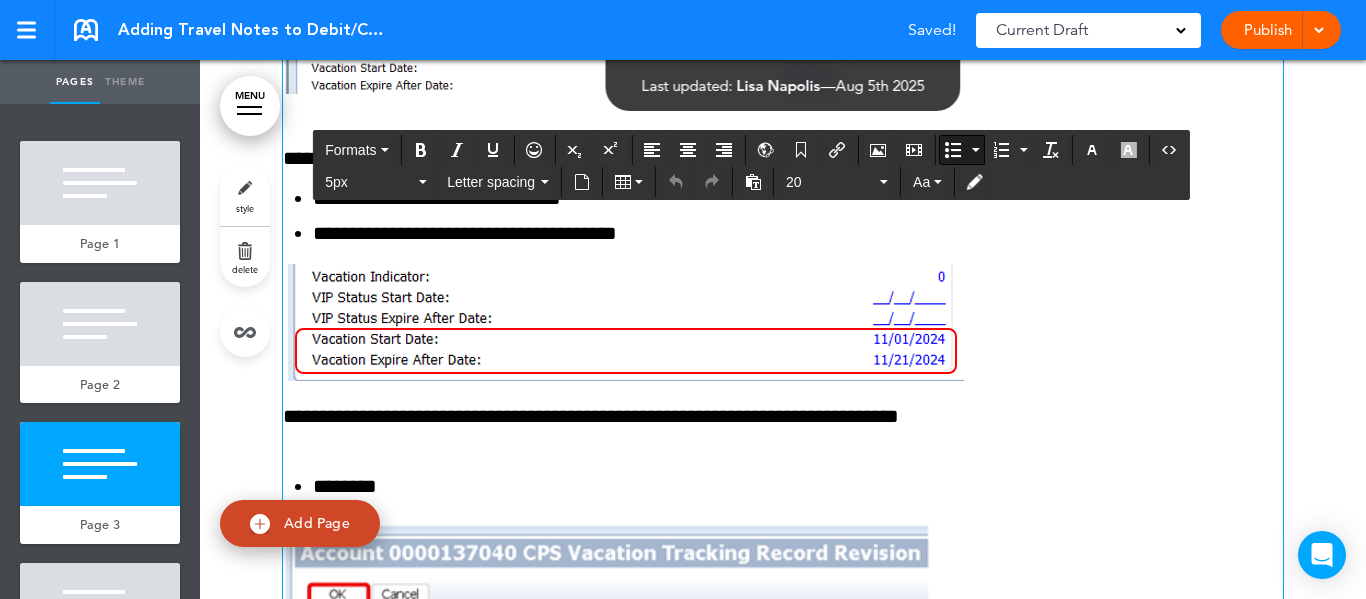 click at bounding box center [624, 318] 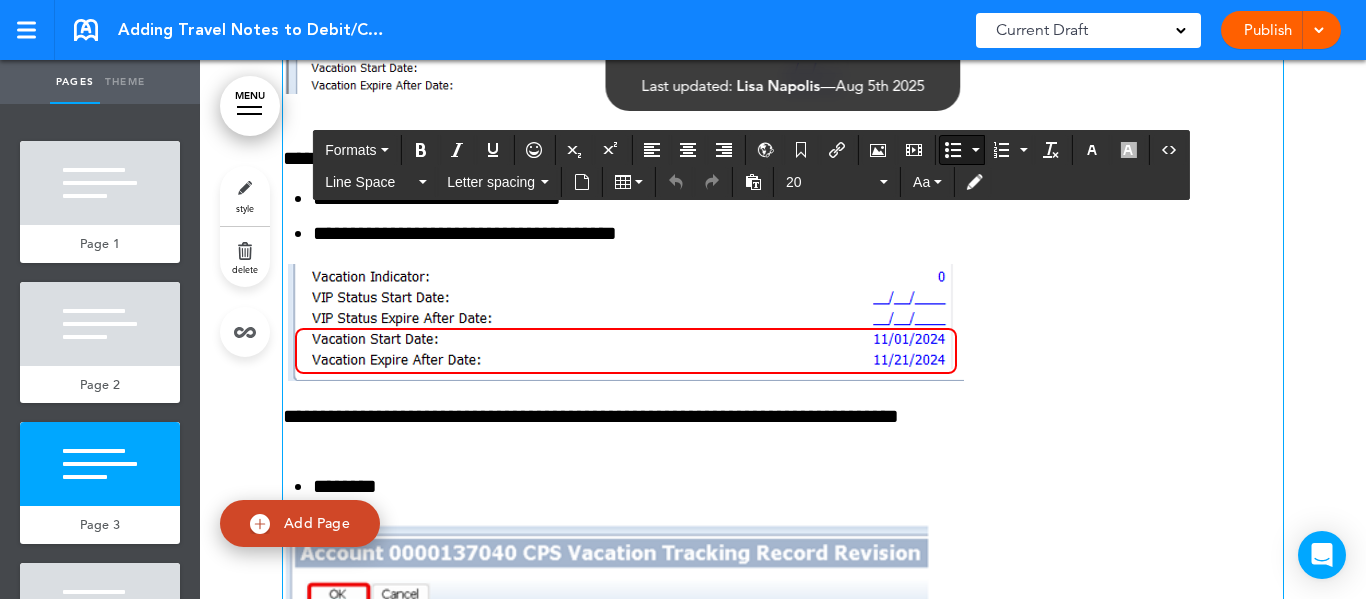 click on "**********" at bounding box center [437, 198] 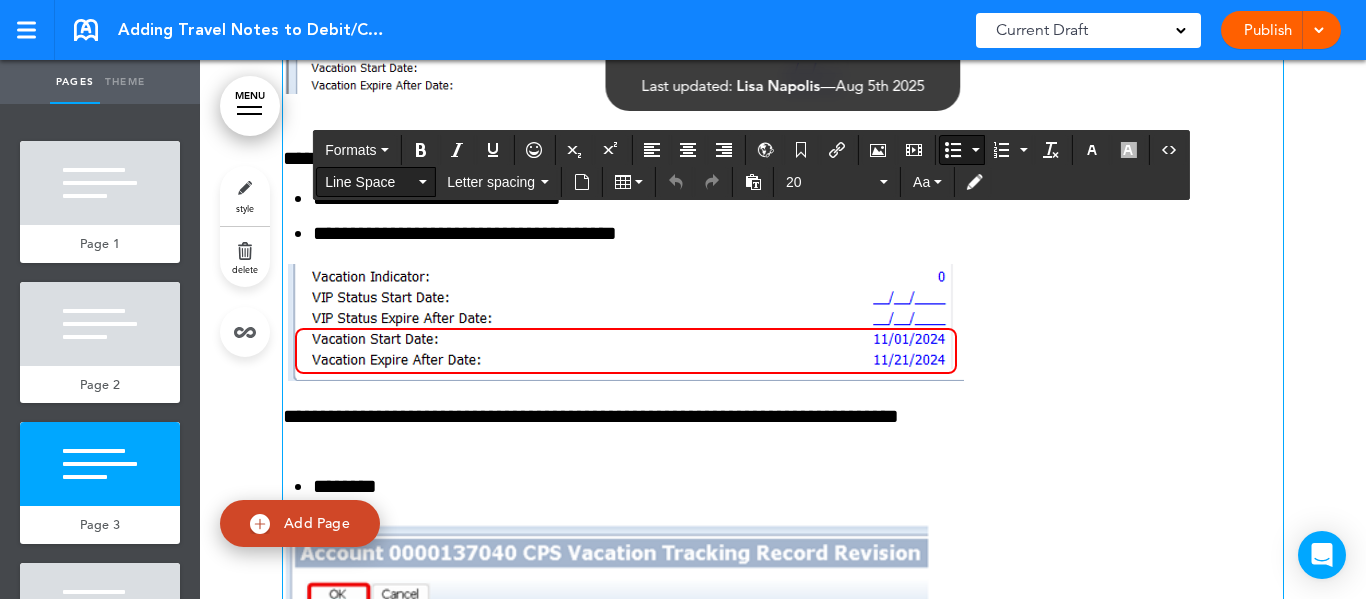 click on "Line Space" at bounding box center (376, 182) 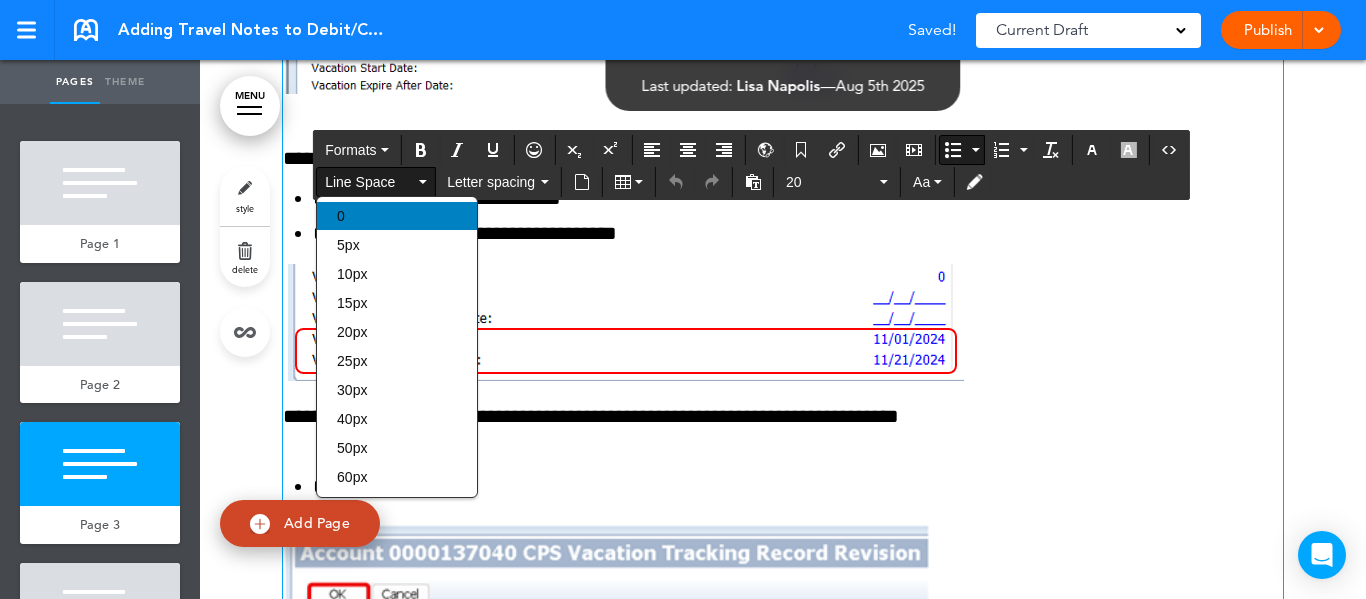 click on "0" at bounding box center [397, 216] 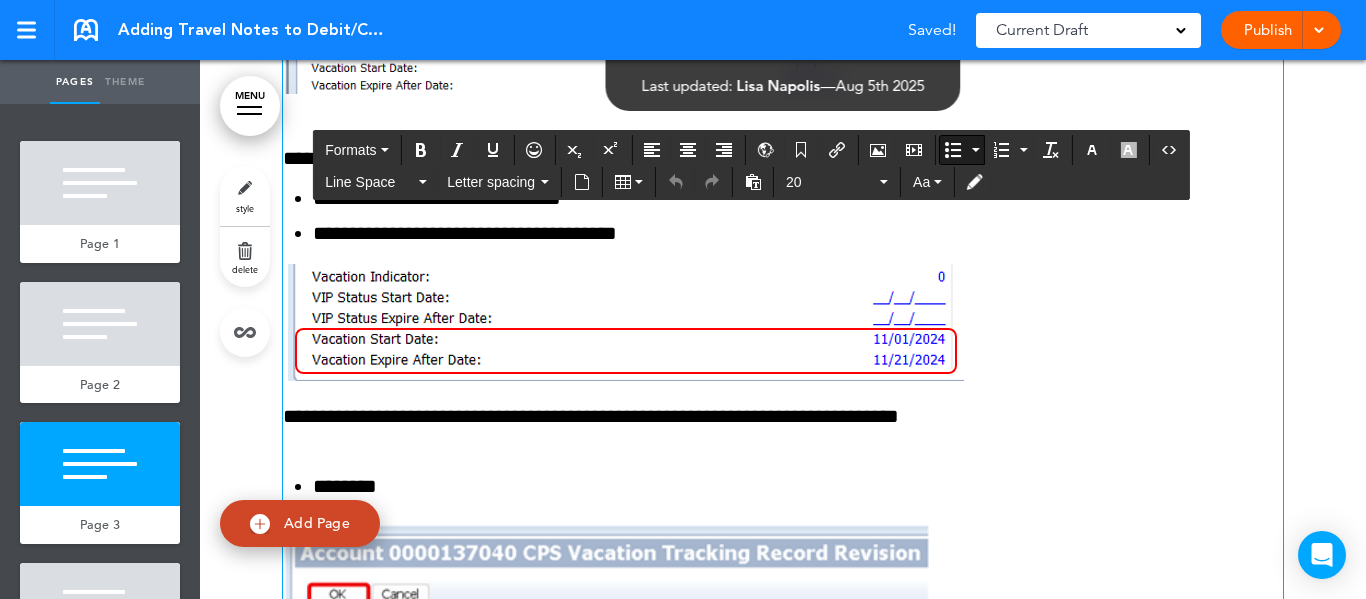click on "**********" at bounding box center (798, 198) 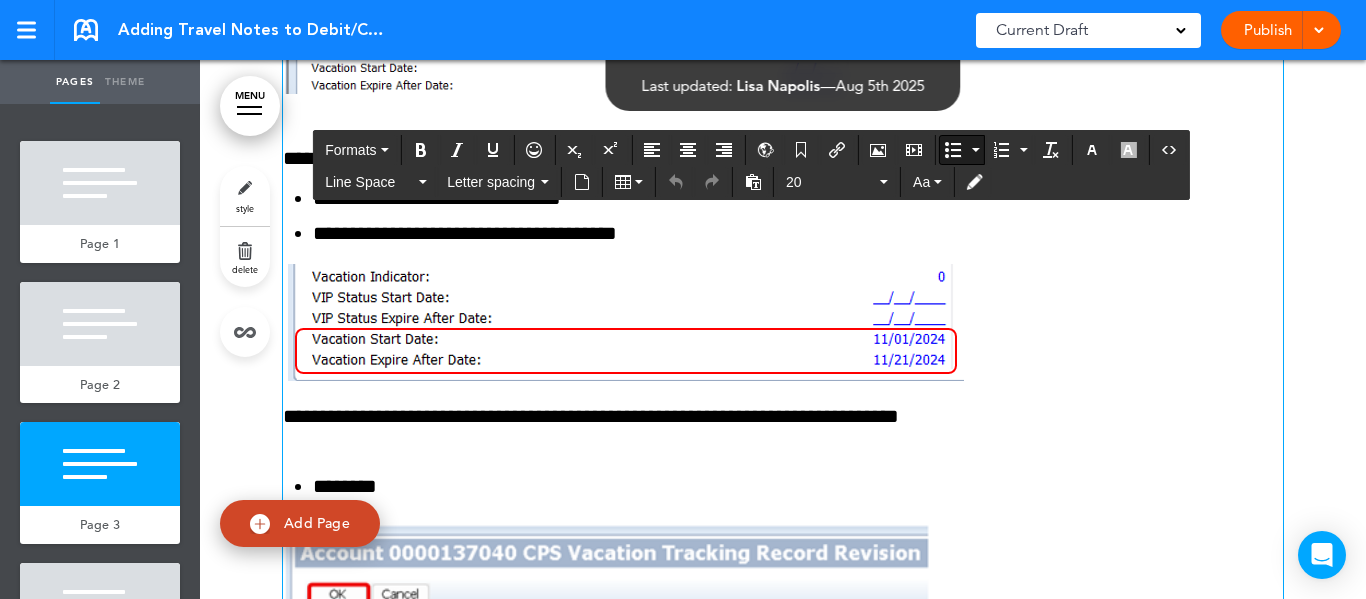 click on "**********" at bounding box center [798, 233] 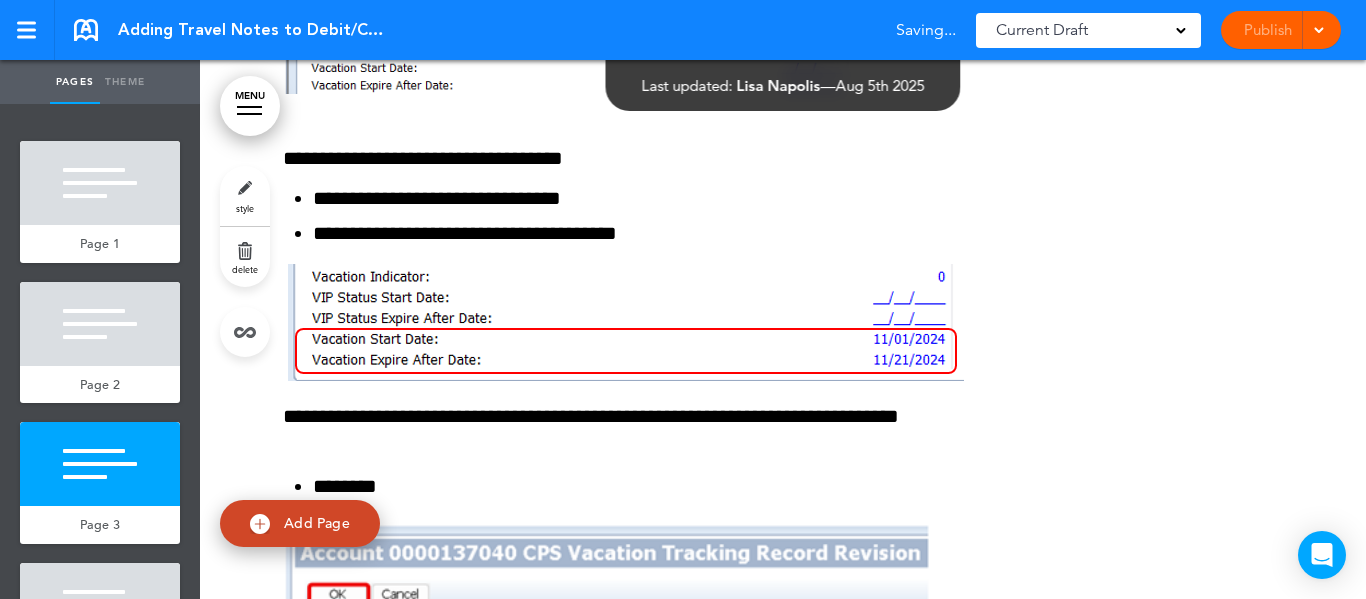 click on "style" at bounding box center [245, 196] 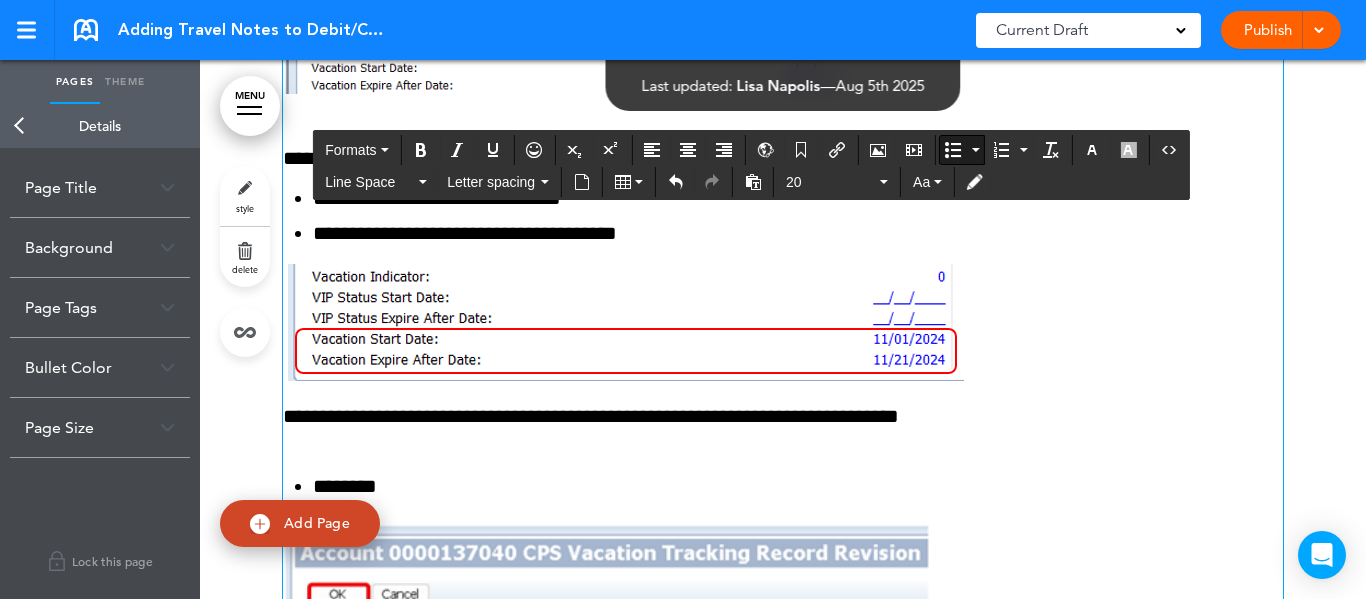 click on "**********" at bounding box center (798, 198) 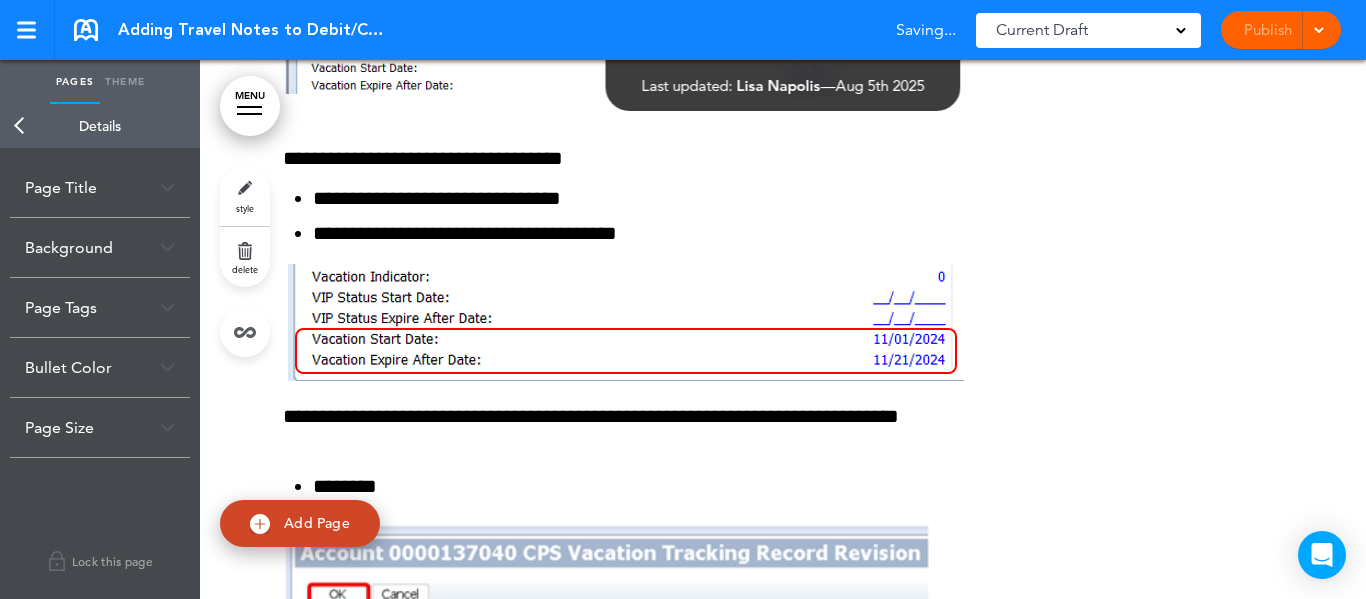 click on "Page Title" at bounding box center [100, 187] 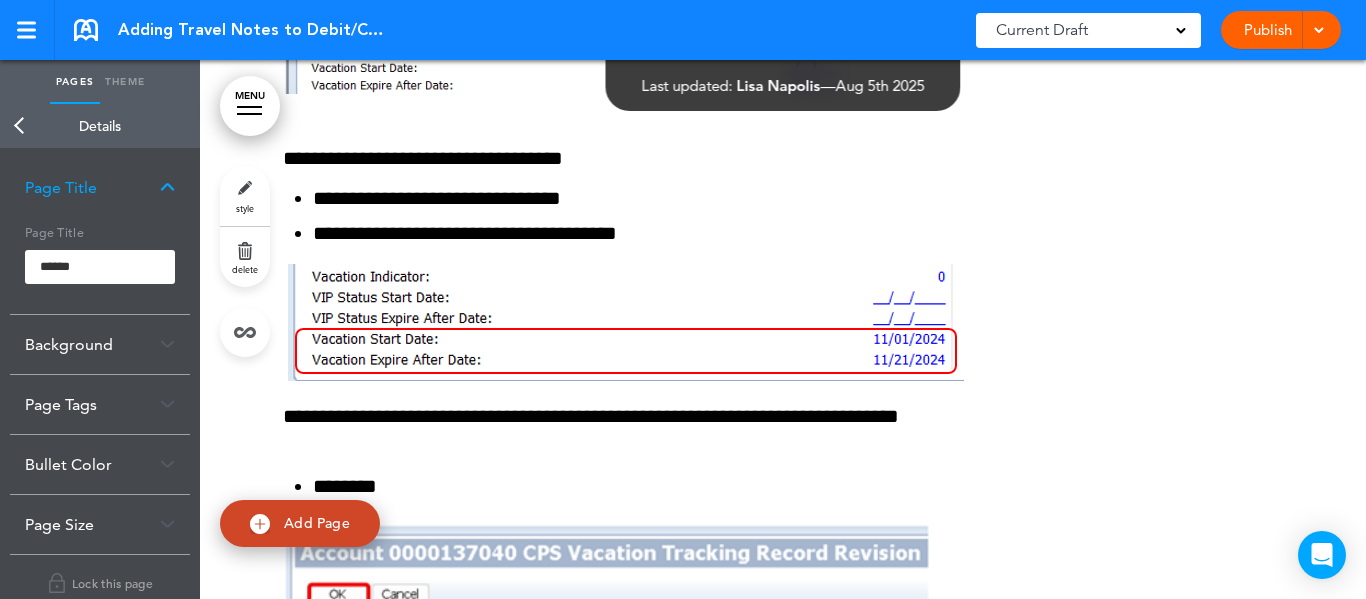 click at bounding box center [167, 187] 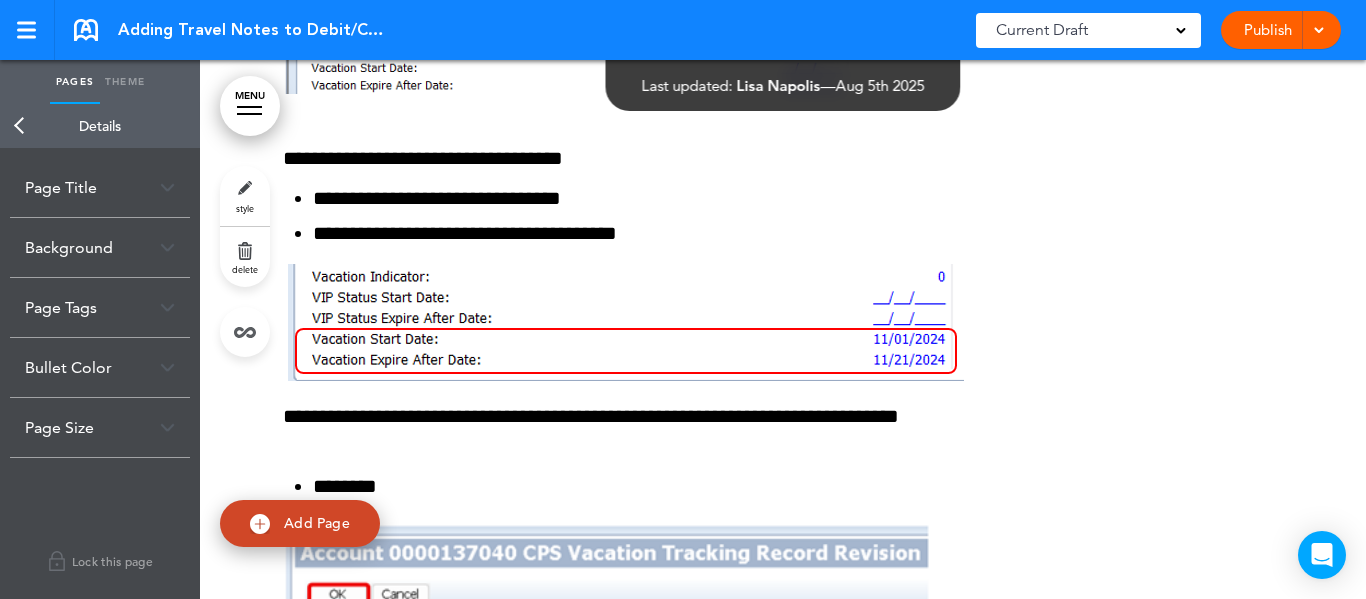 click on "Background" at bounding box center (100, 247) 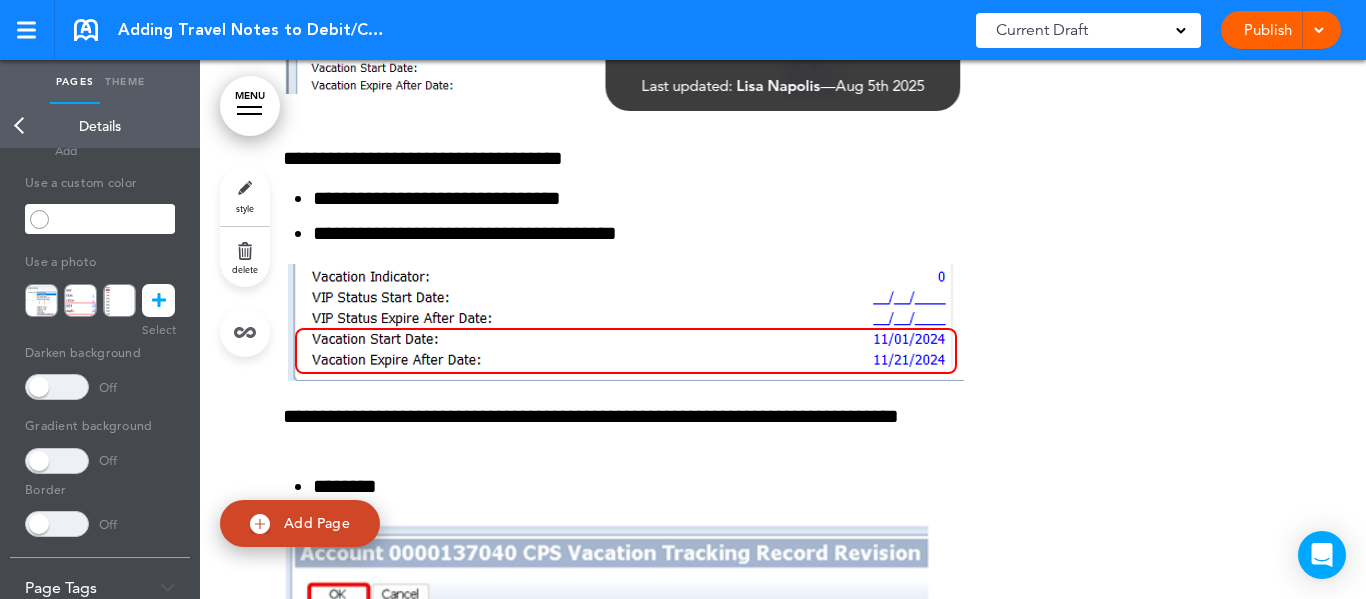 scroll, scrollTop: 100, scrollLeft: 0, axis: vertical 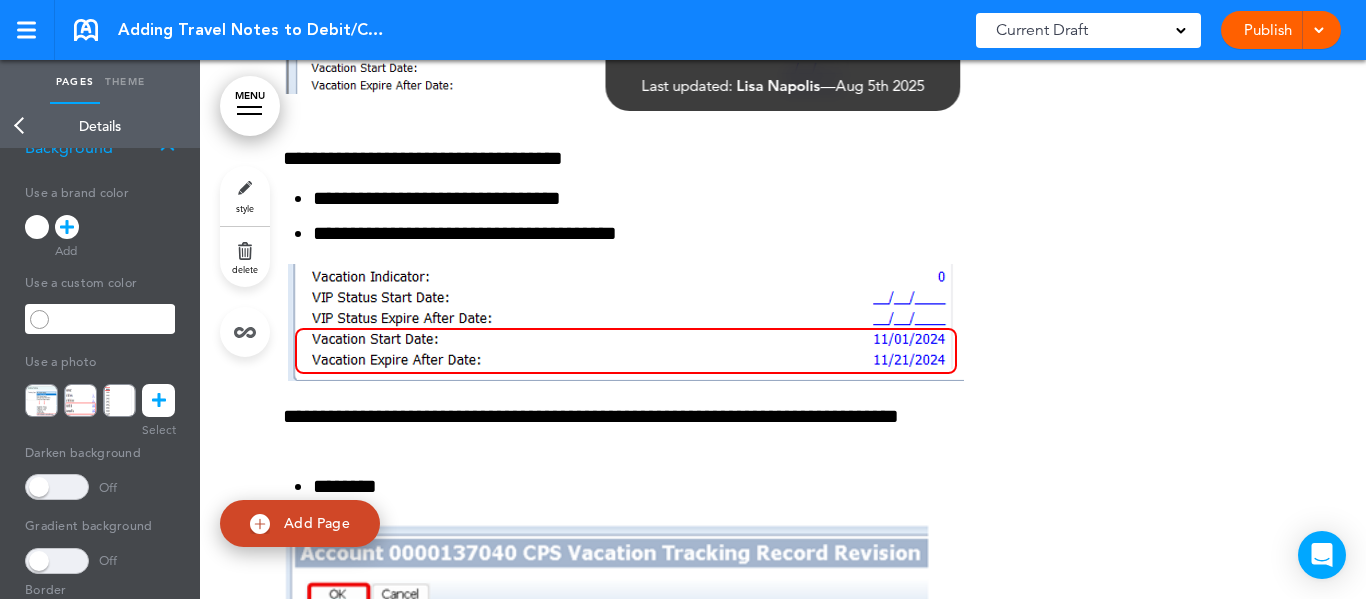 click at bounding box center (39, 319) 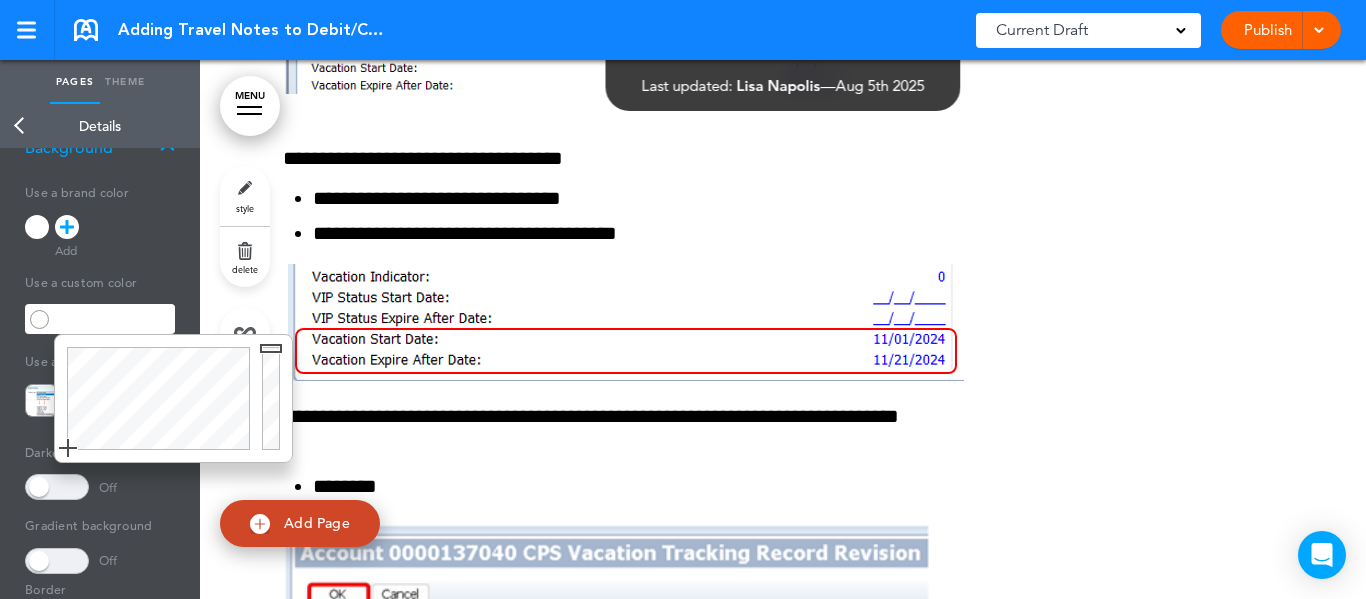 click at bounding box center (114, 319) 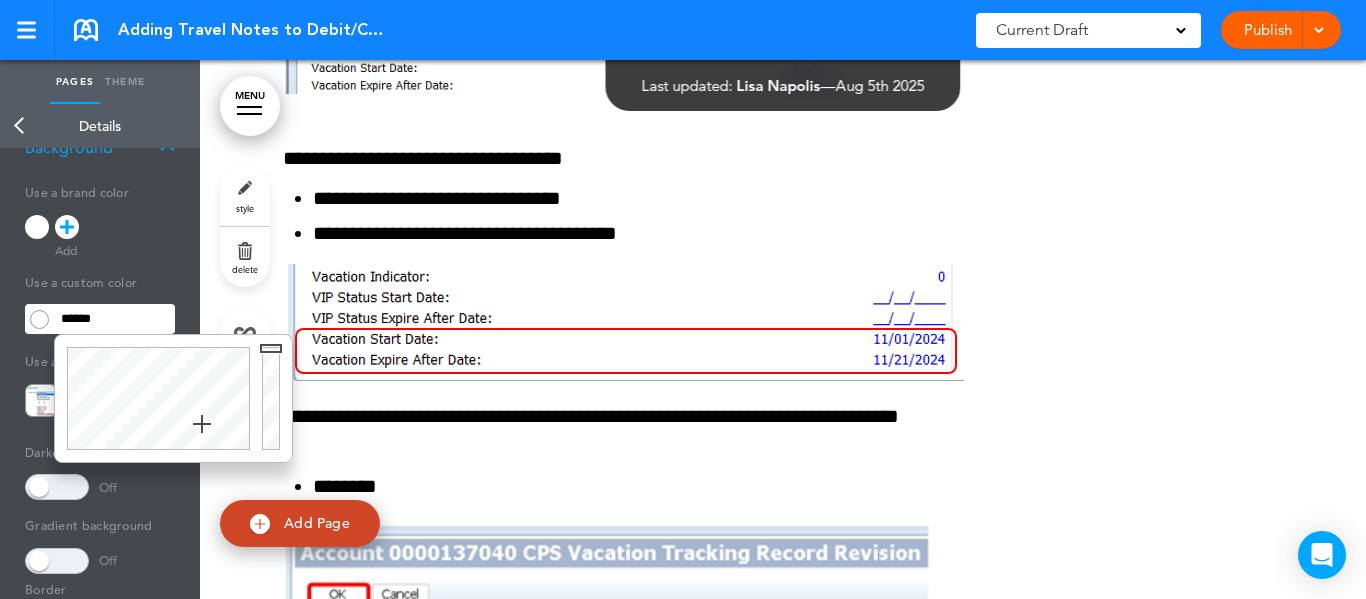click at bounding box center (155, 398) 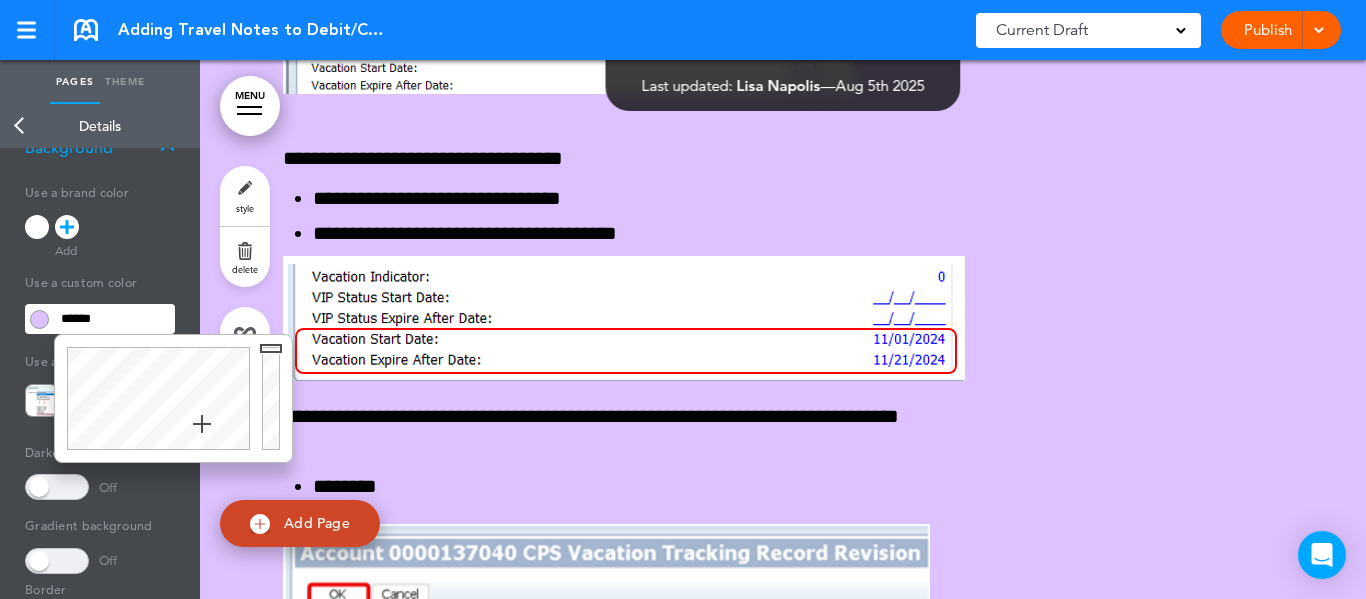 click at bounding box center [155, 398] 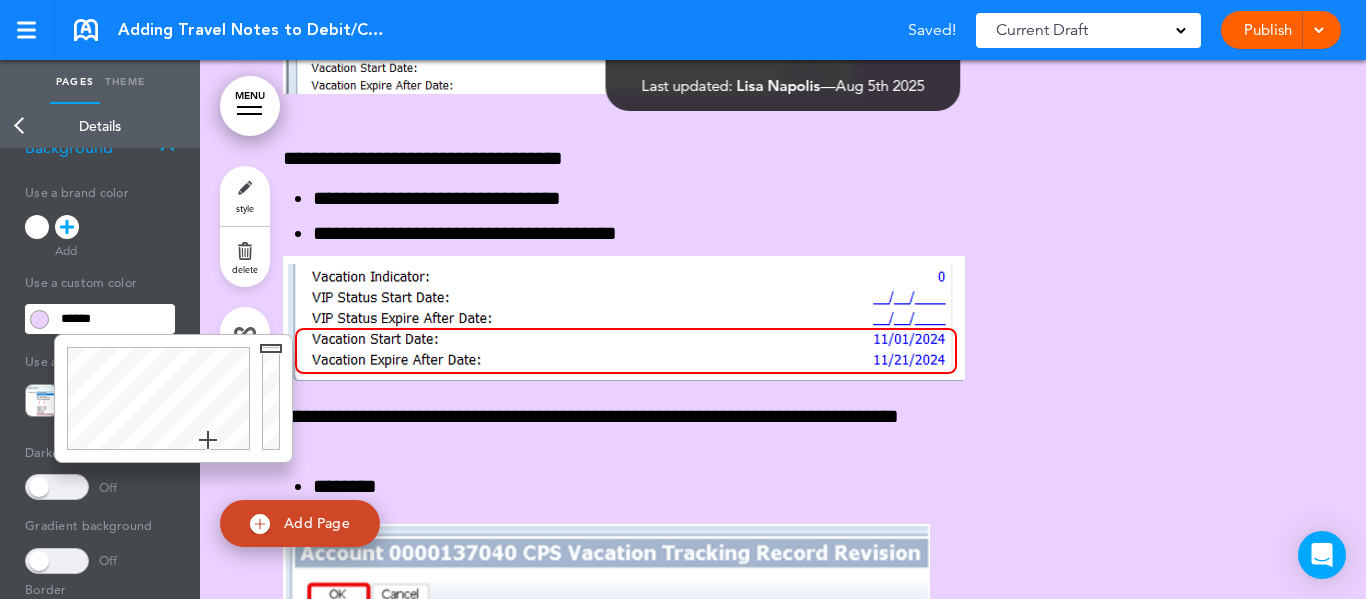 click at bounding box center [155, 398] 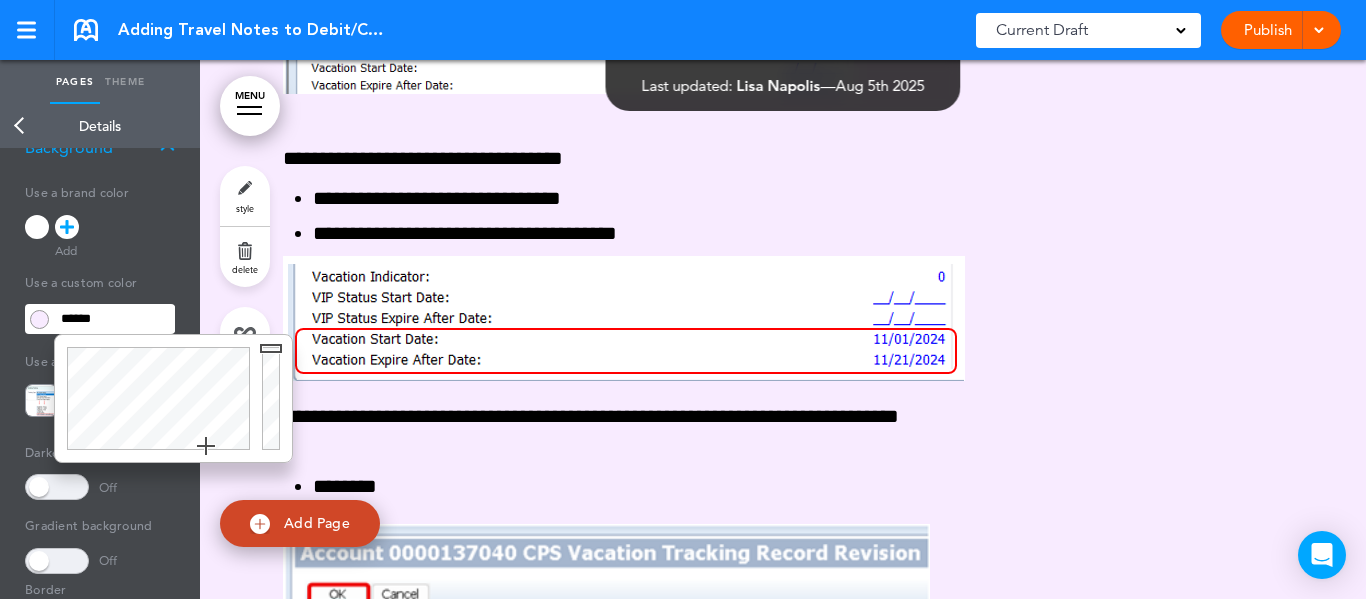 click at bounding box center [155, 398] 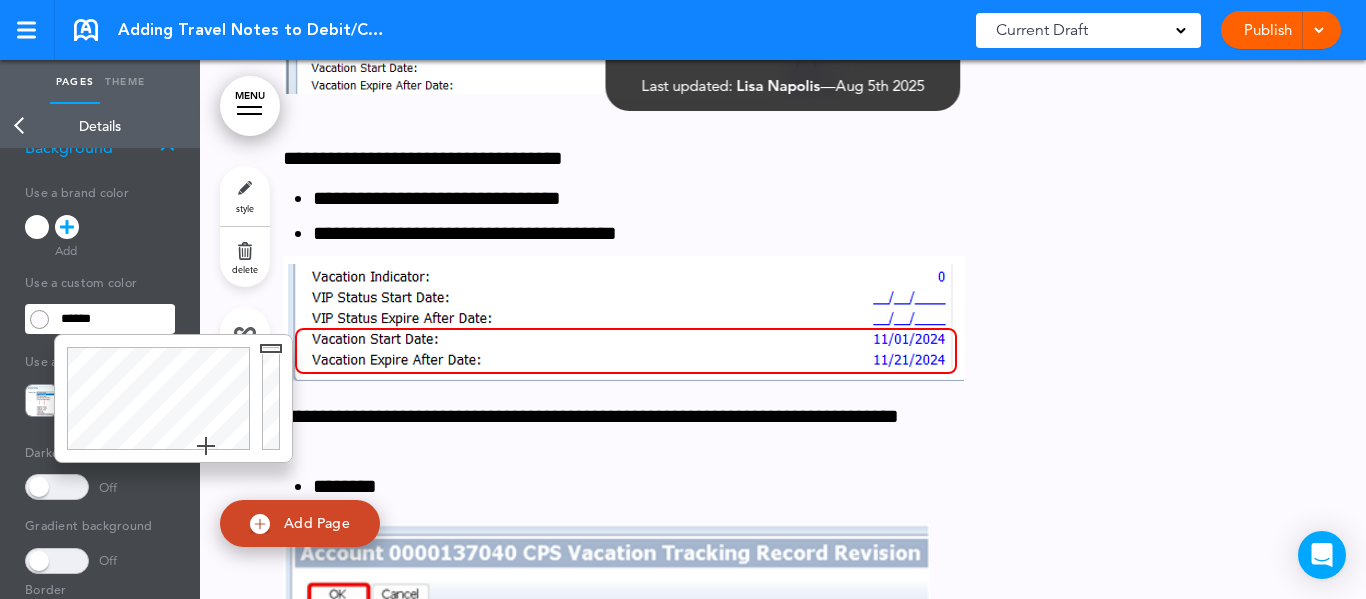 click at bounding box center [155, 398] 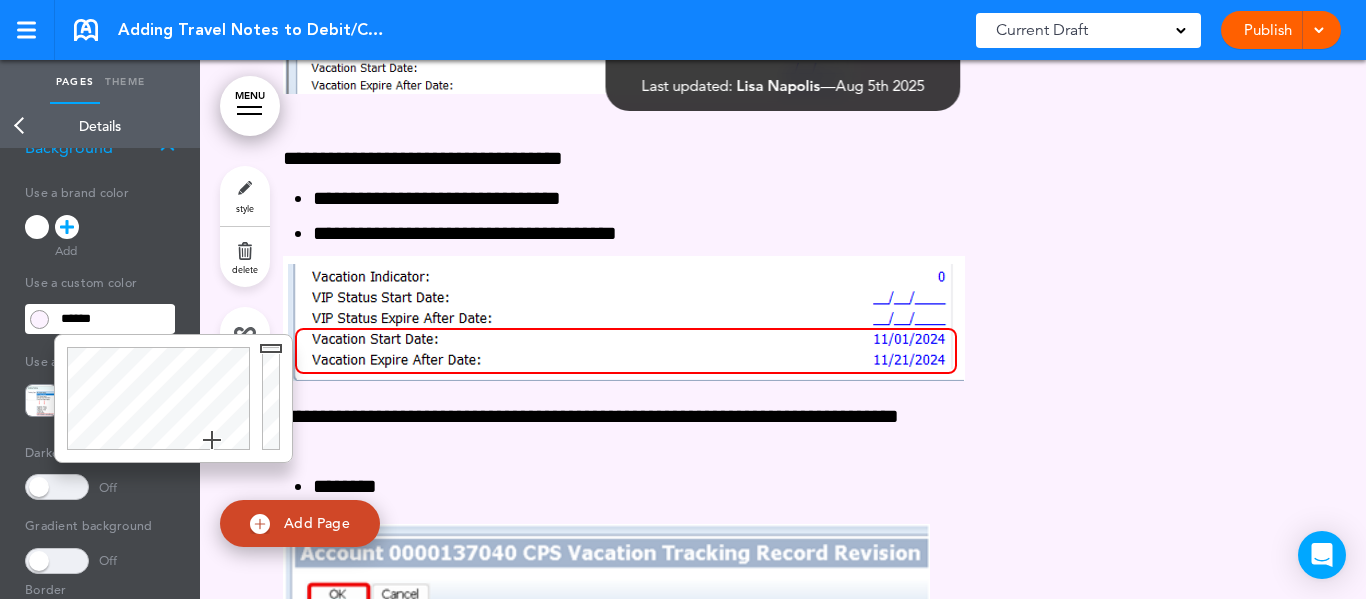 click at bounding box center (155, 398) 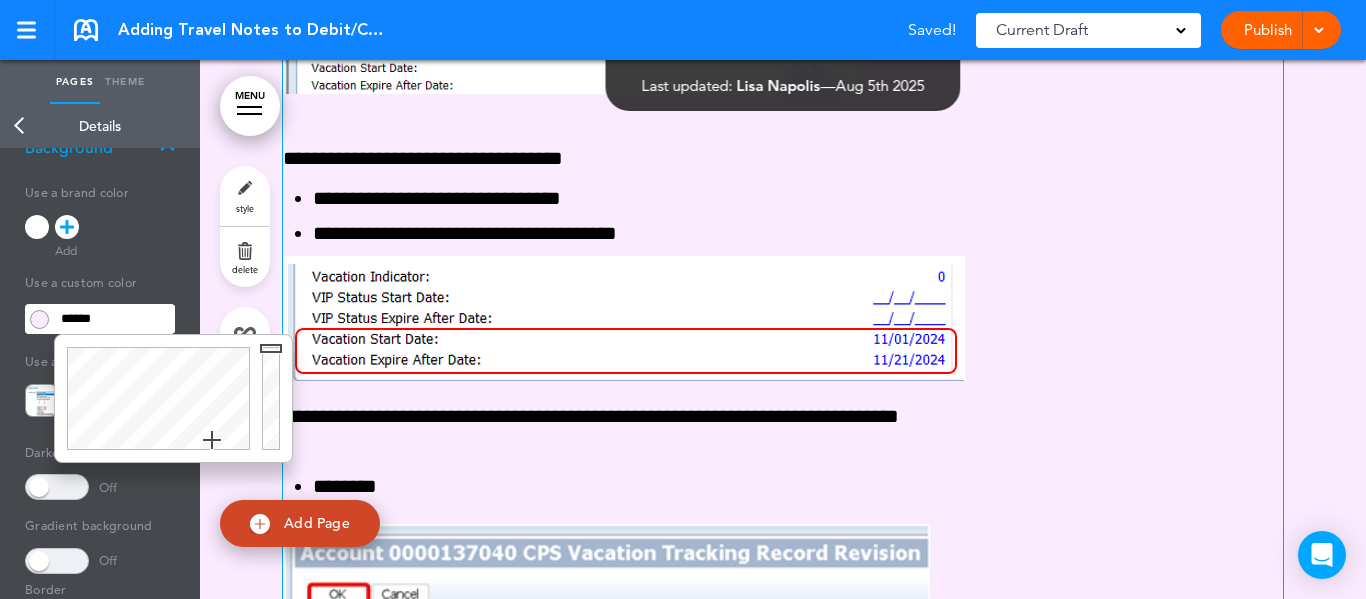 click at bounding box center [783, 324] 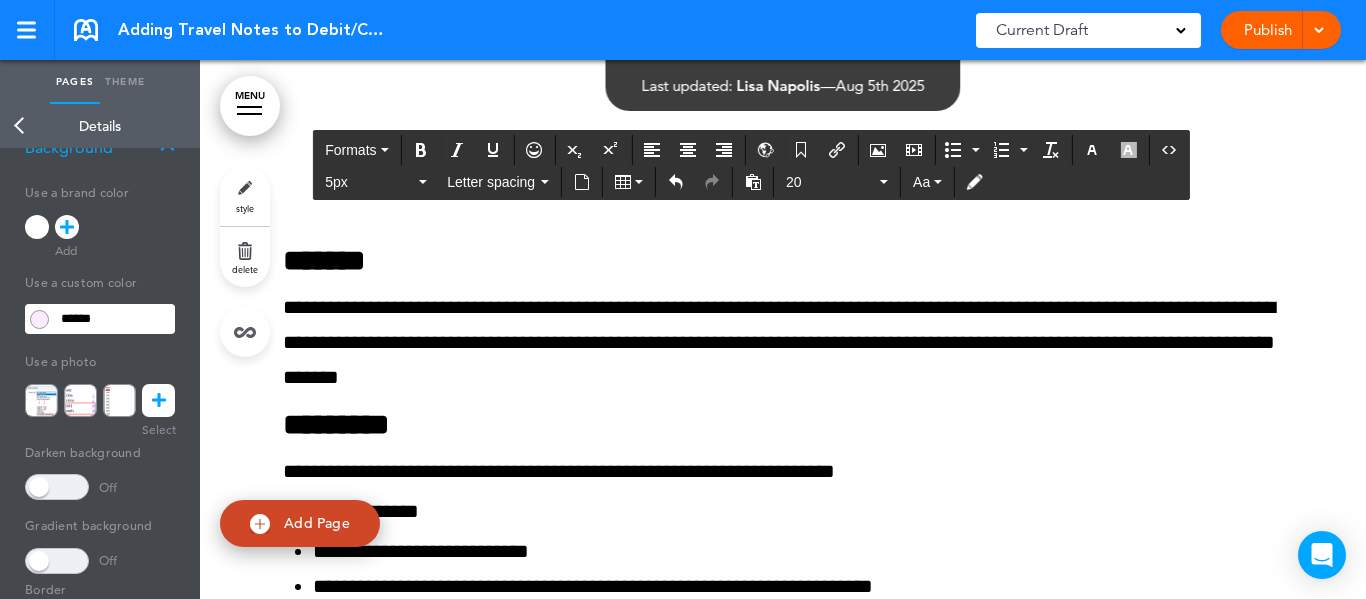 scroll, scrollTop: 0, scrollLeft: 0, axis: both 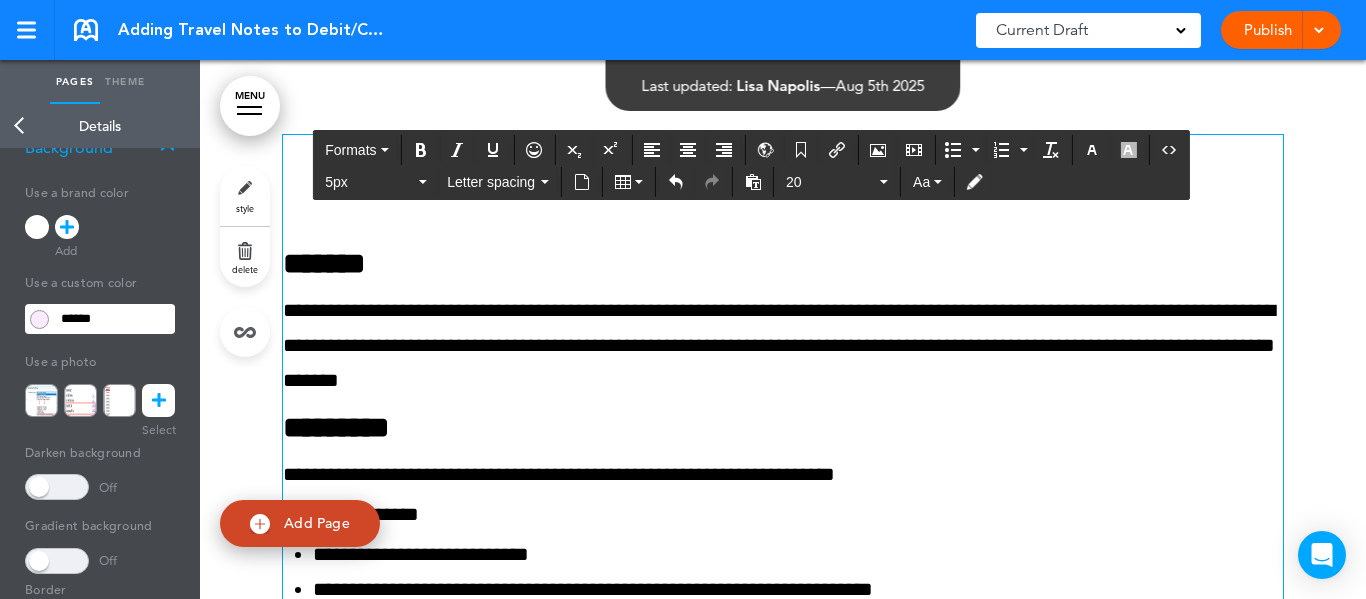click on "*******" at bounding box center [783, 264] 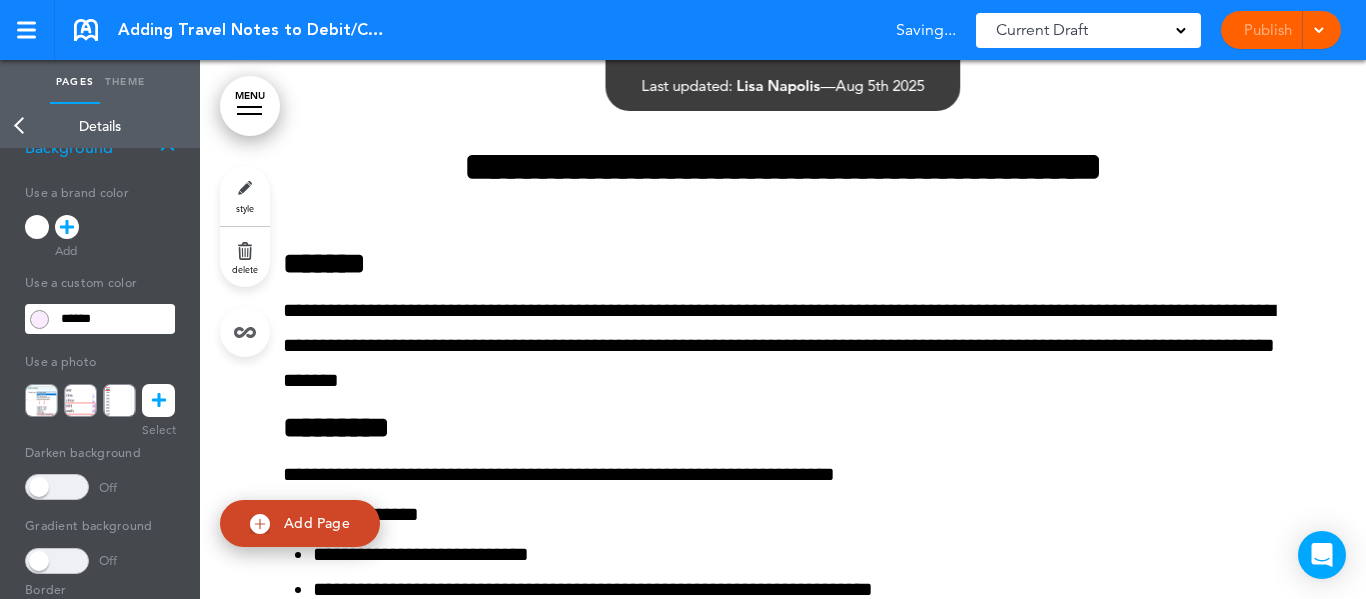 click at bounding box center [39, 319] 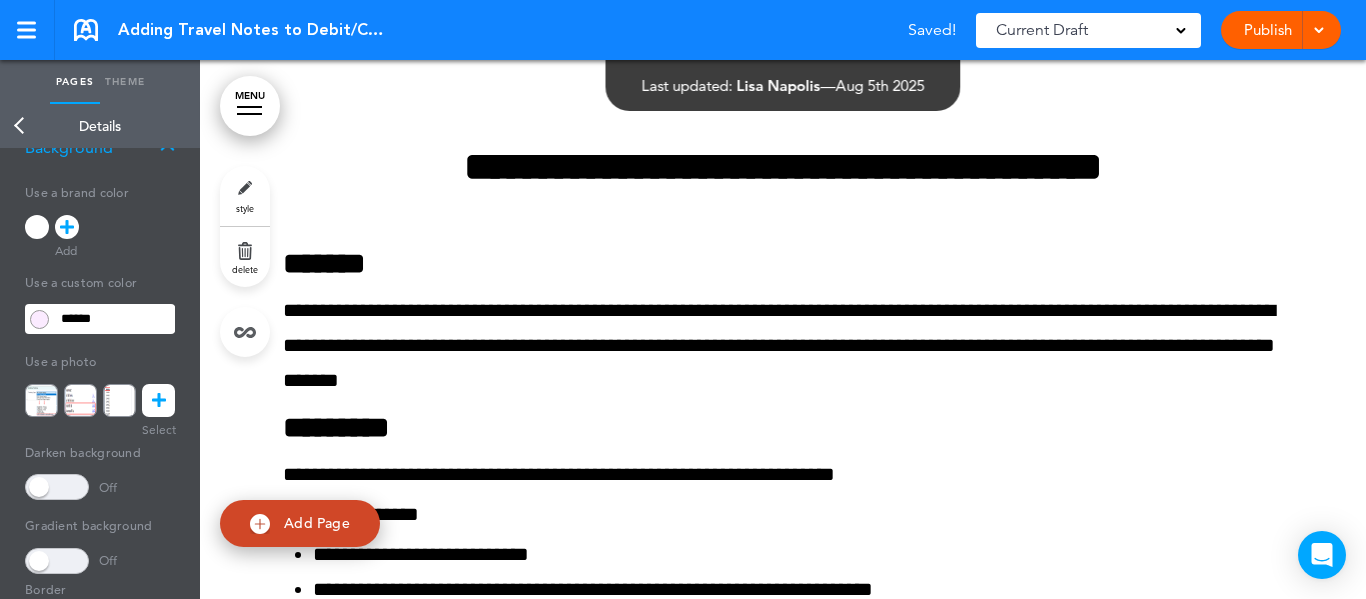 click at bounding box center [39, 319] 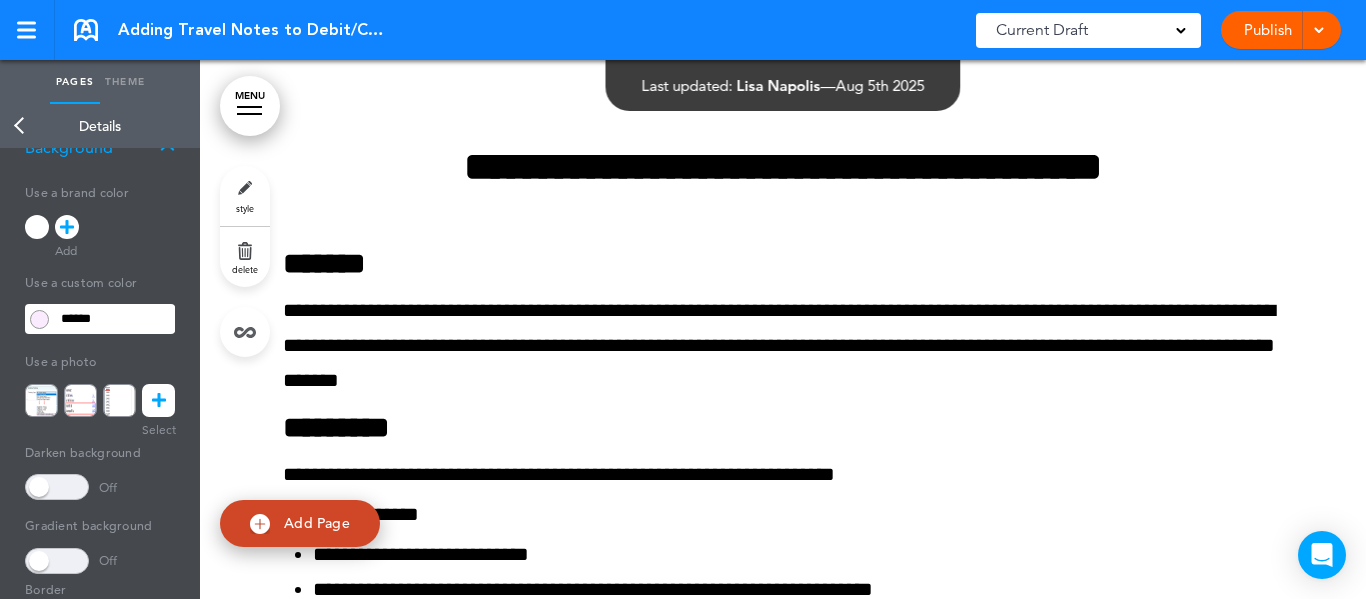 click at bounding box center (39, 319) 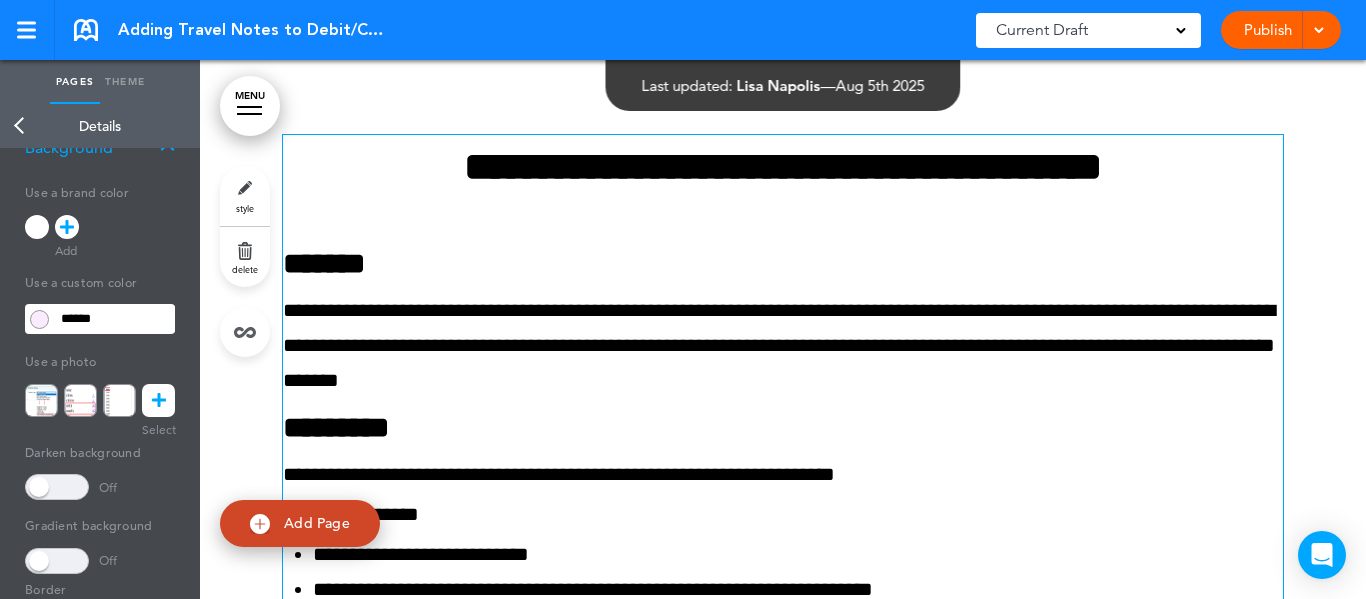 click on "**********" at bounding box center (783, 871) 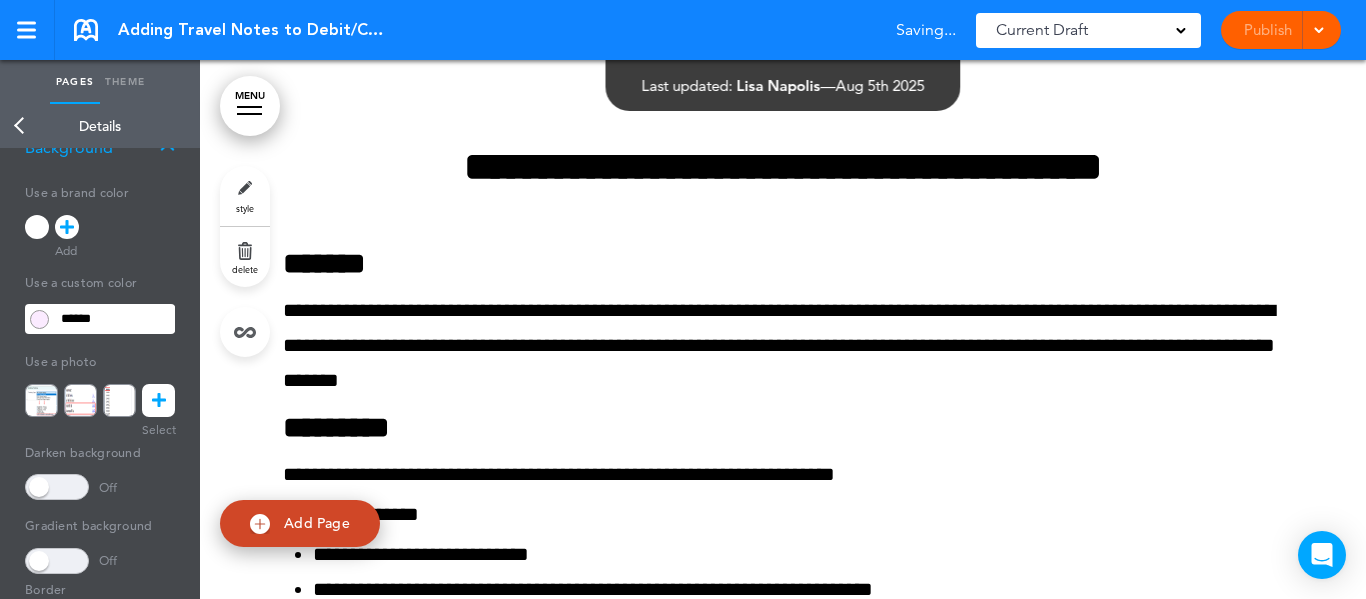 click at bounding box center [39, 319] 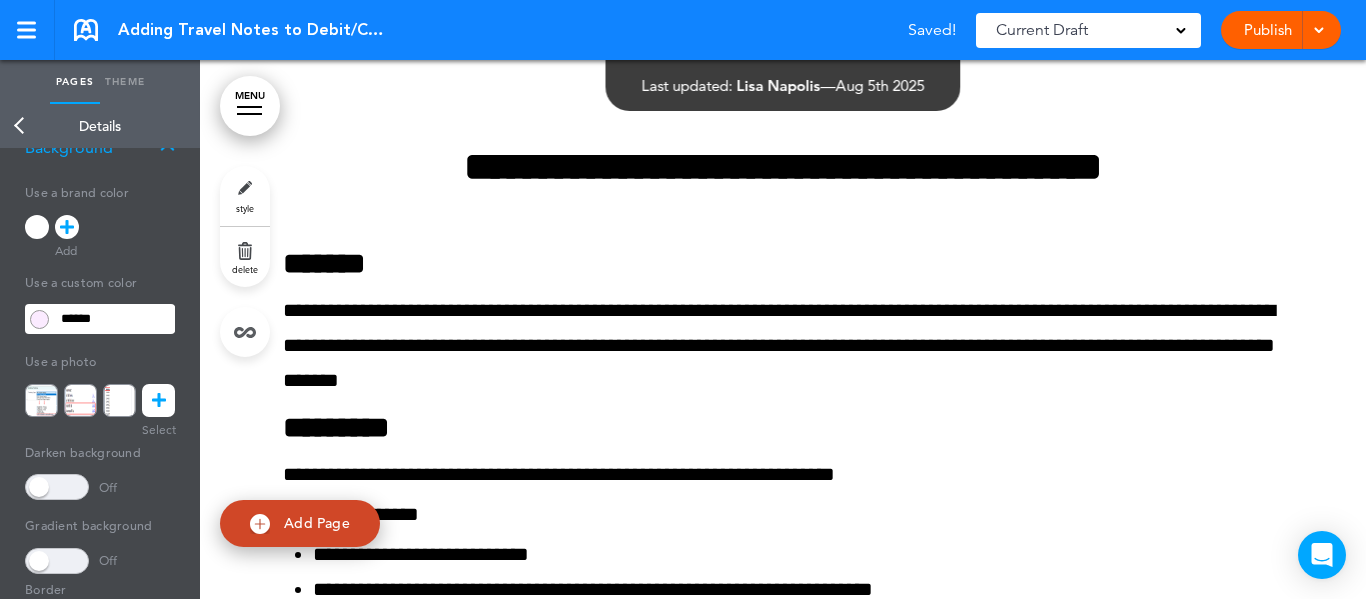 click at bounding box center (39, 319) 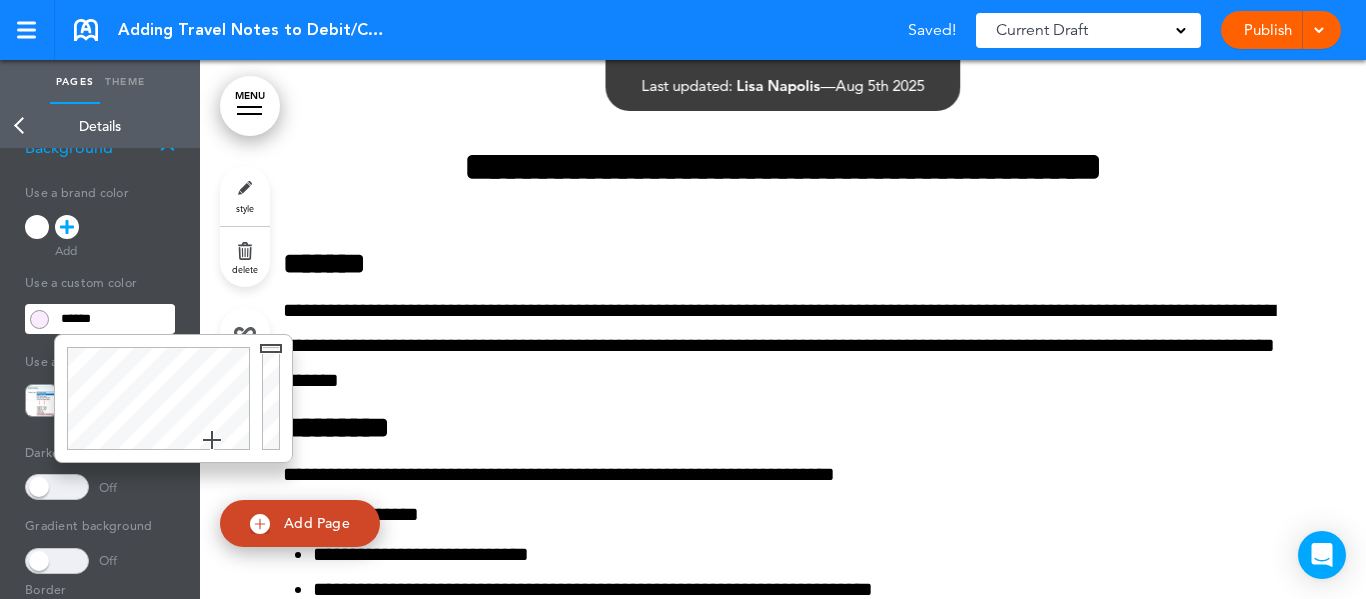 click on "******" at bounding box center (114, 319) 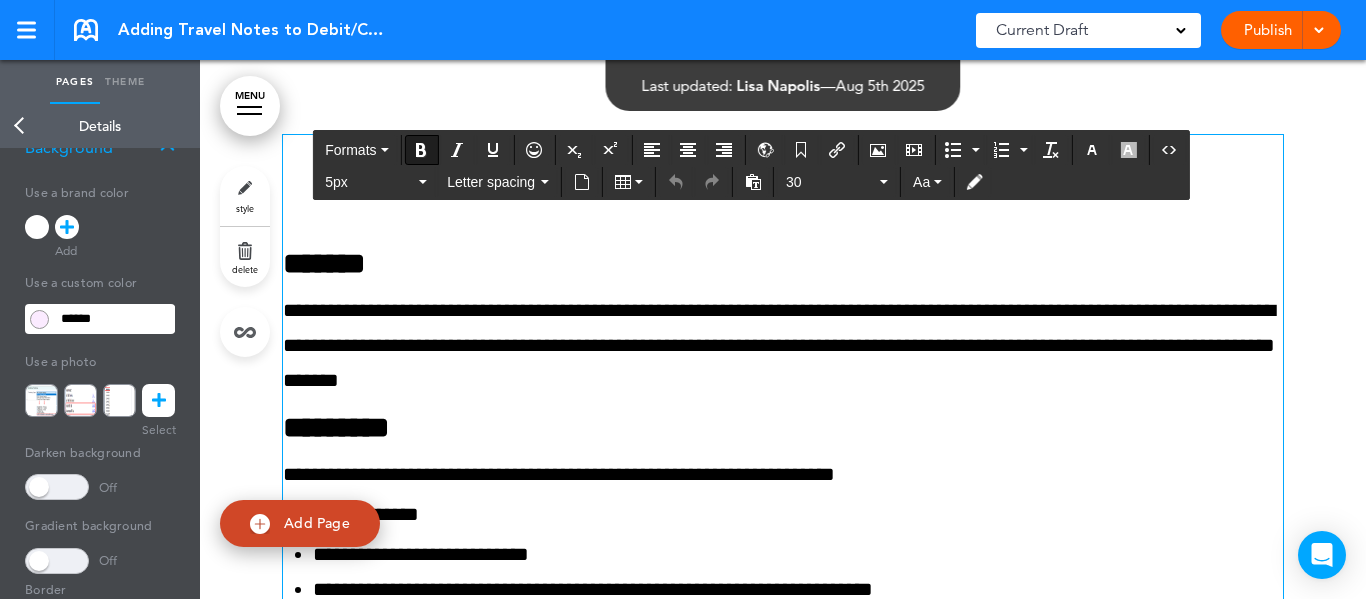 click on "*********" at bounding box center (783, 428) 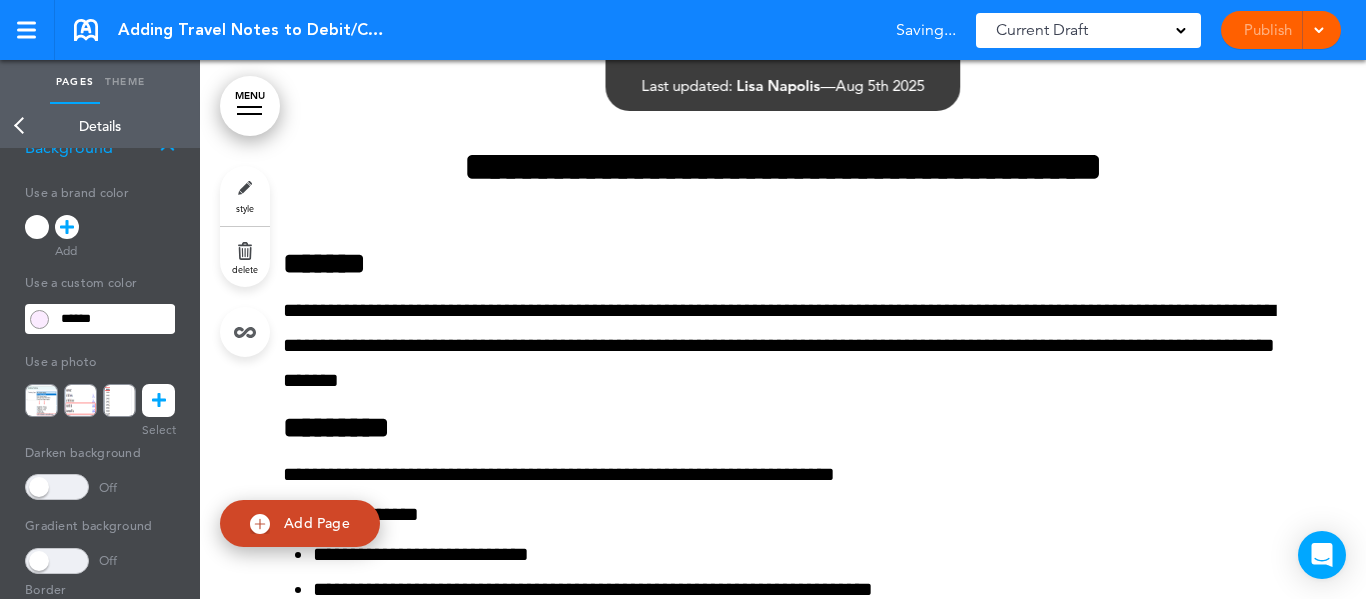 click at bounding box center [39, 319] 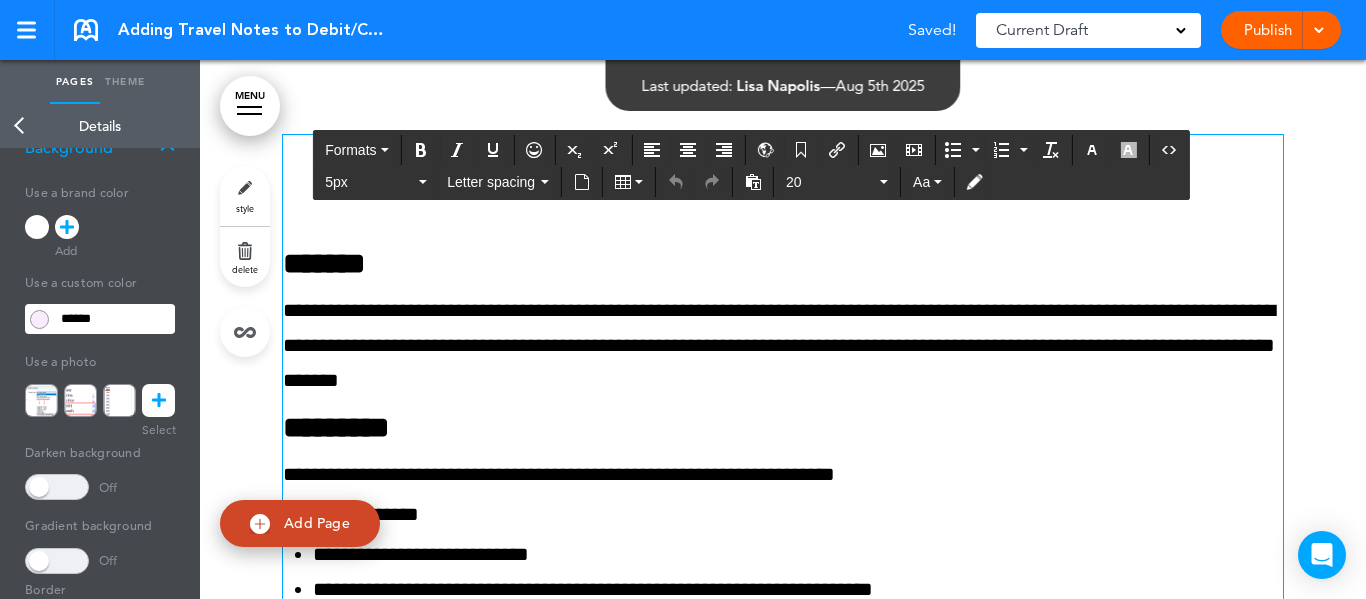 click on "**********" at bounding box center [779, 345] 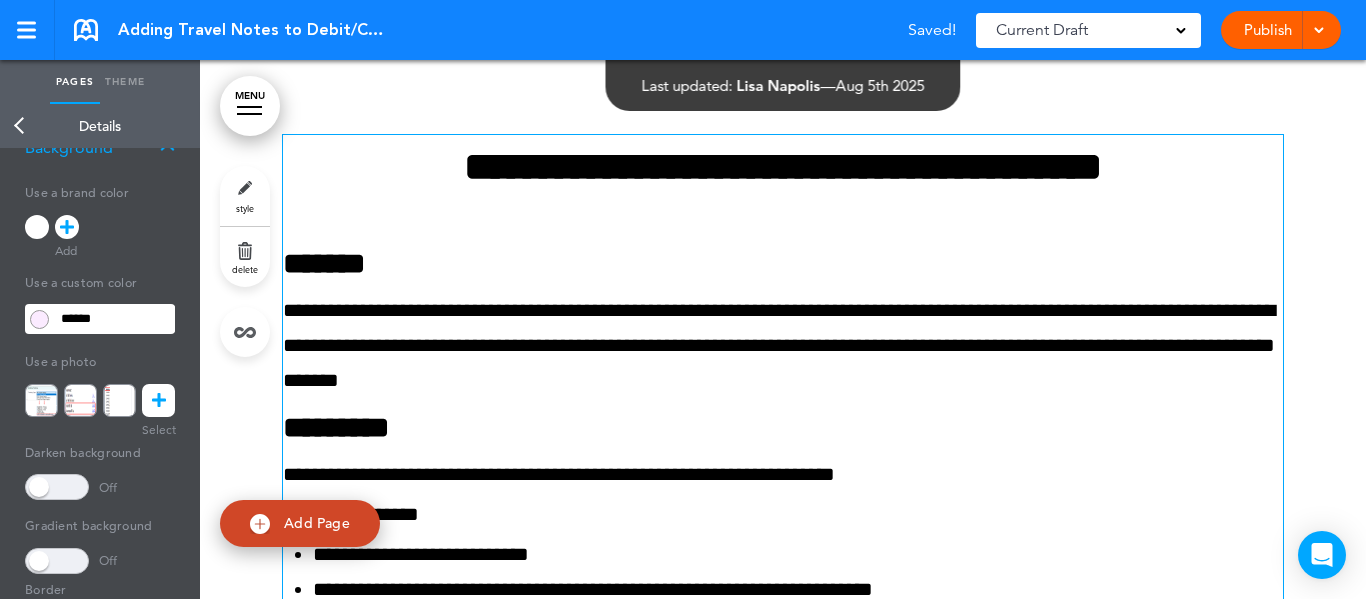 click on "**********" at bounding box center (783, 871) 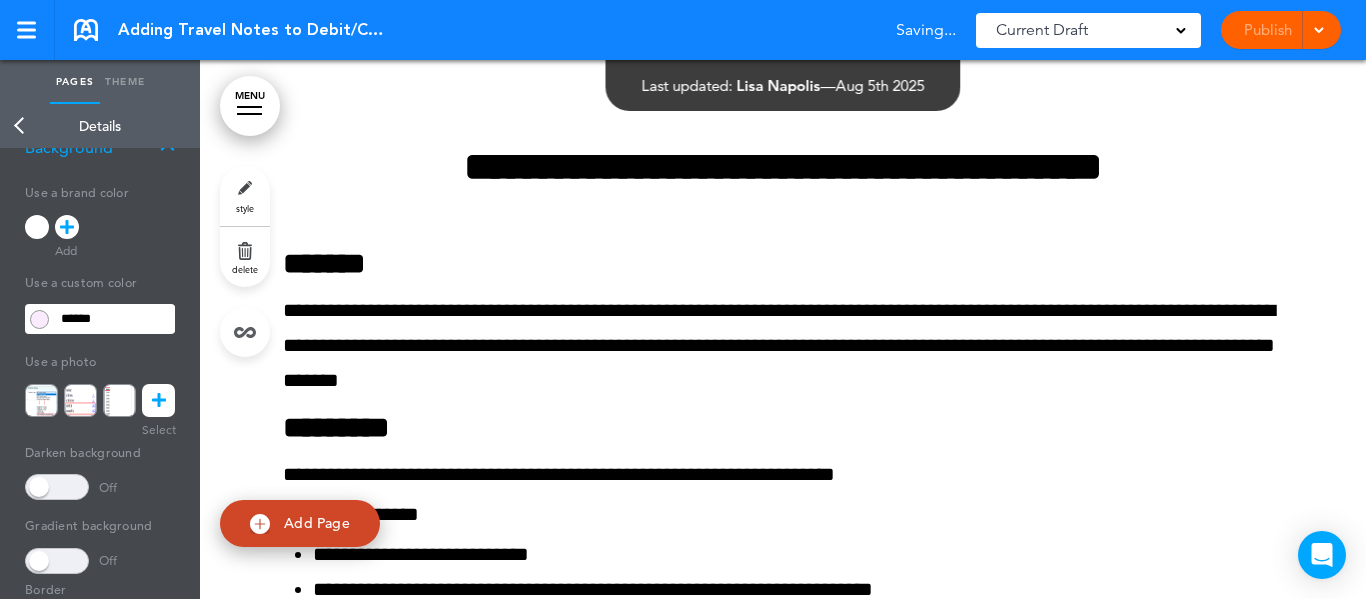click at bounding box center (39, 319) 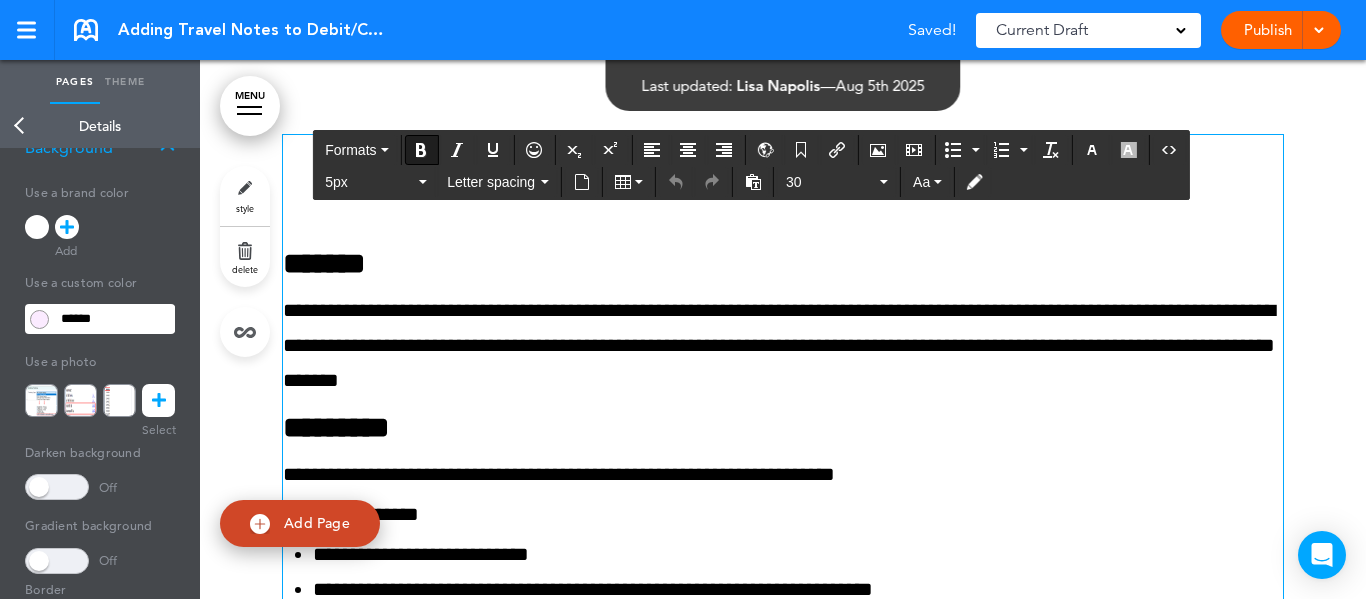 click on "**********" at bounding box center [779, 345] 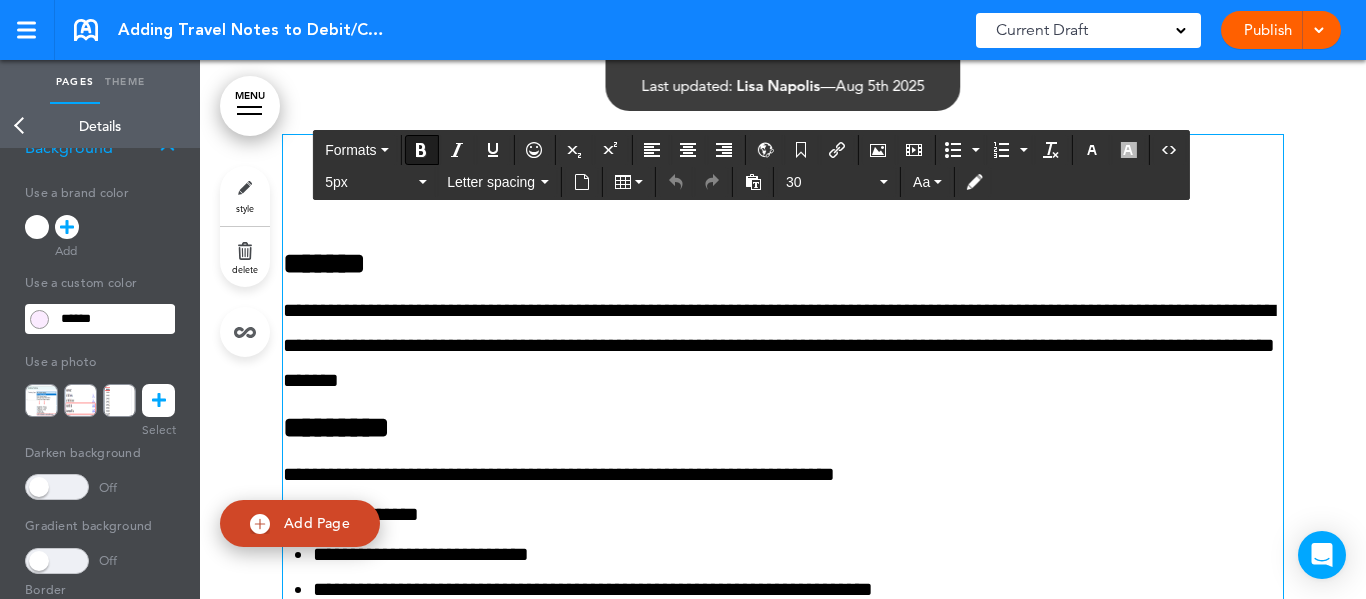 click on "Back" at bounding box center [20, 126] 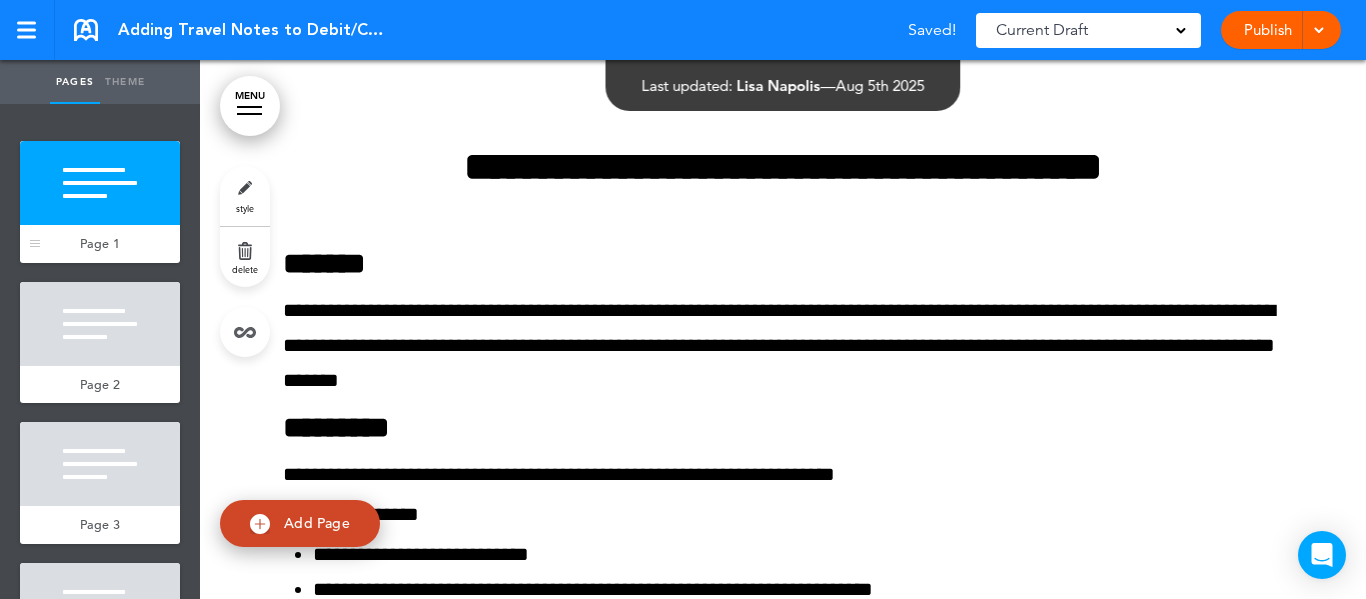 click at bounding box center (100, 183) 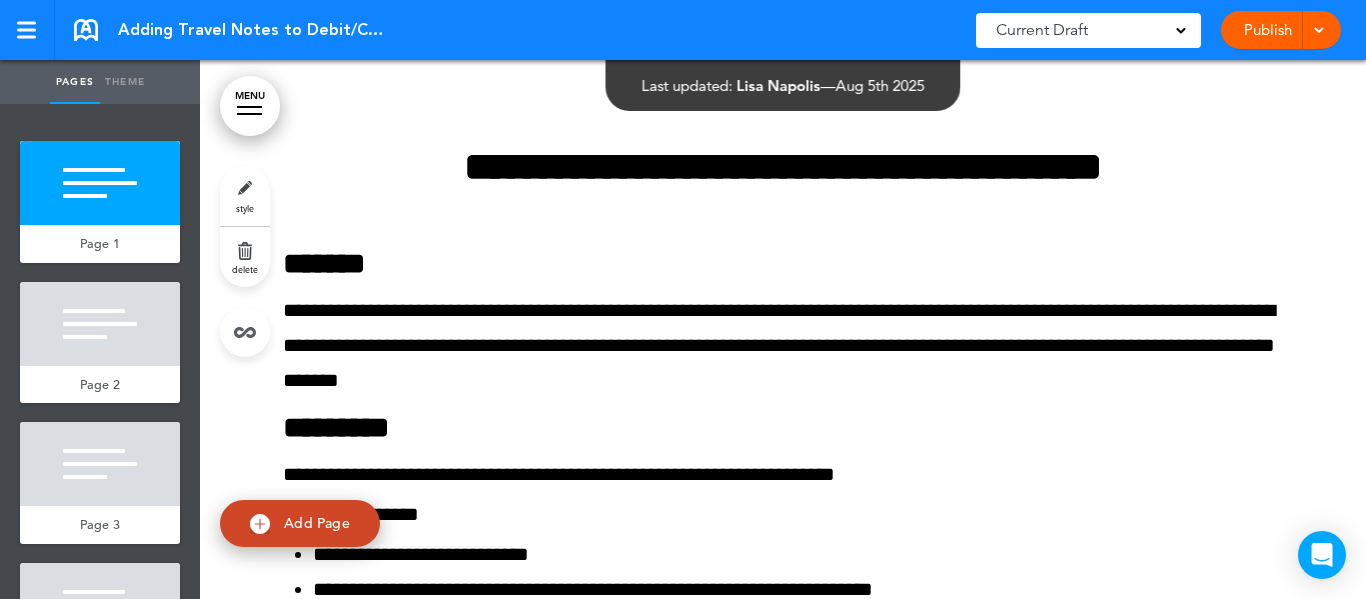 click on "style" at bounding box center [245, 196] 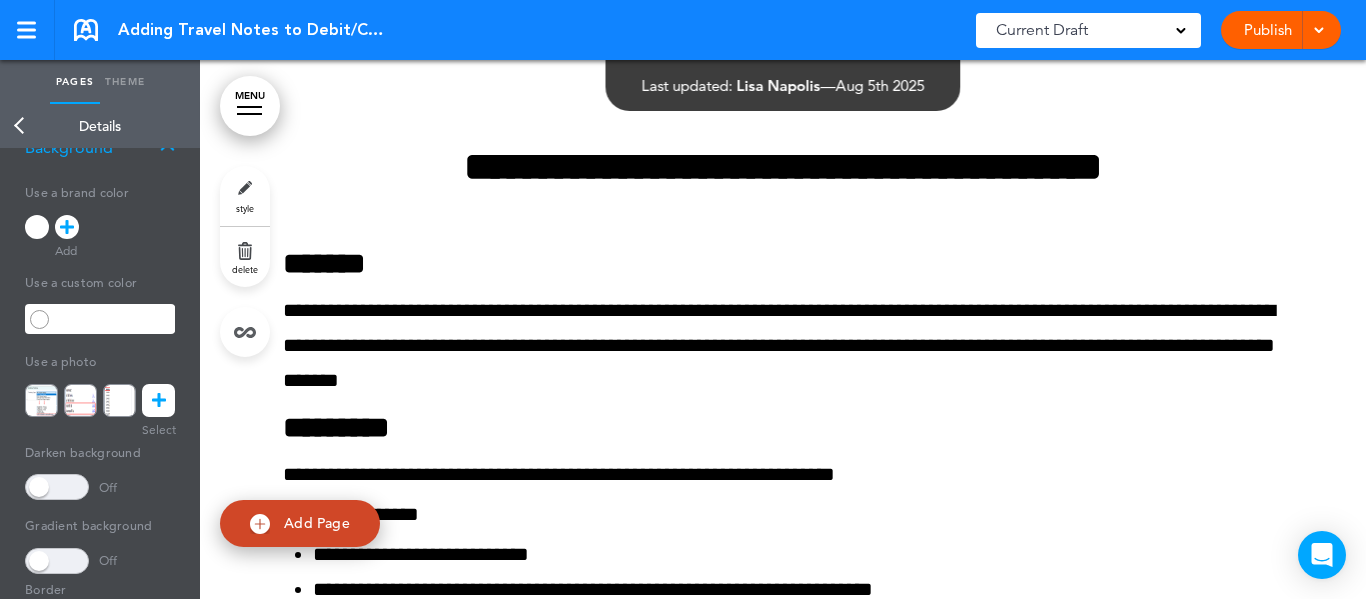 click at bounding box center [39, 319] 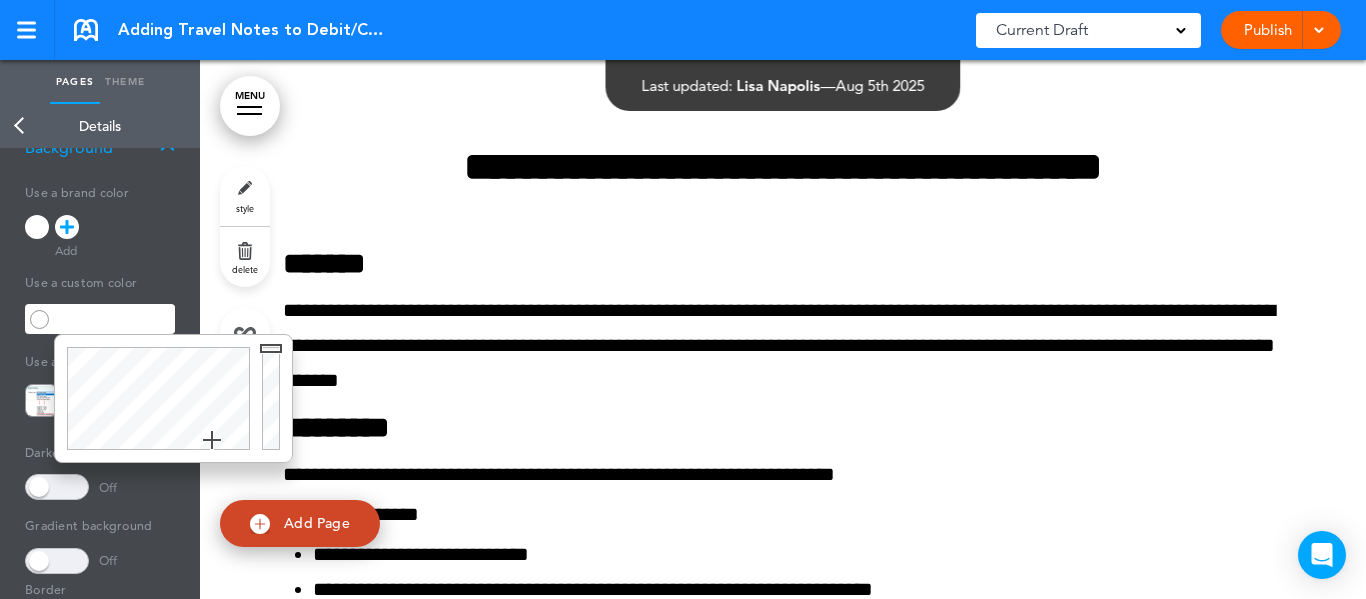 click at bounding box center [114, 319] 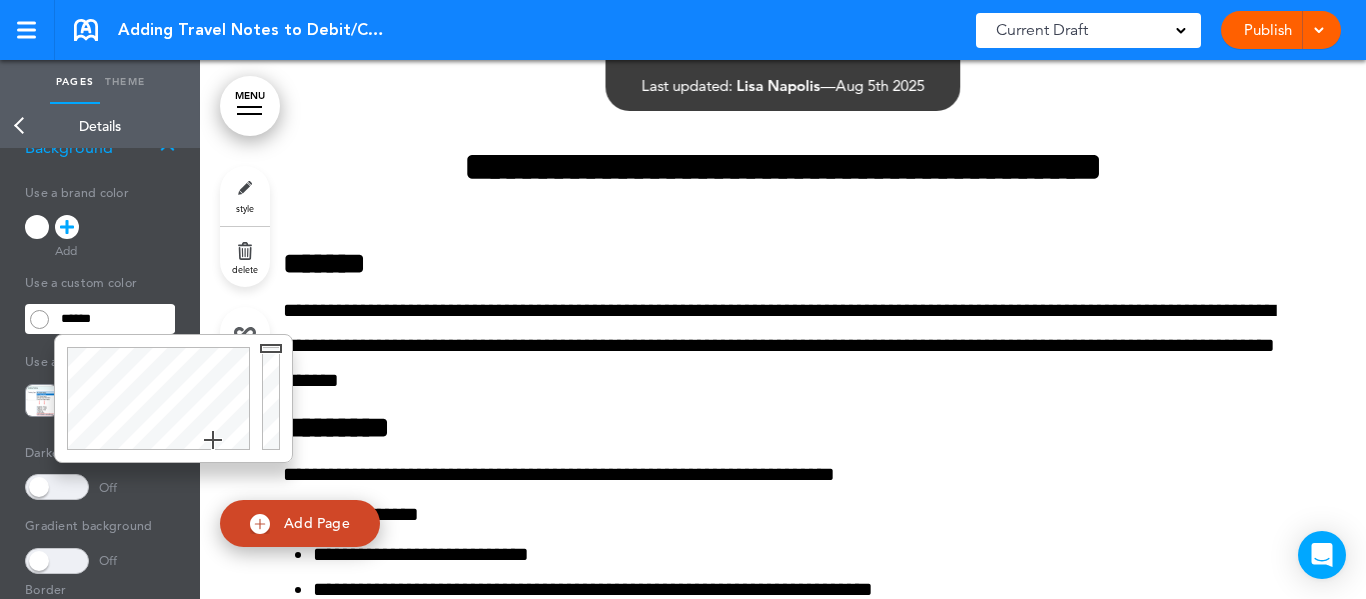 click at bounding box center (155, 398) 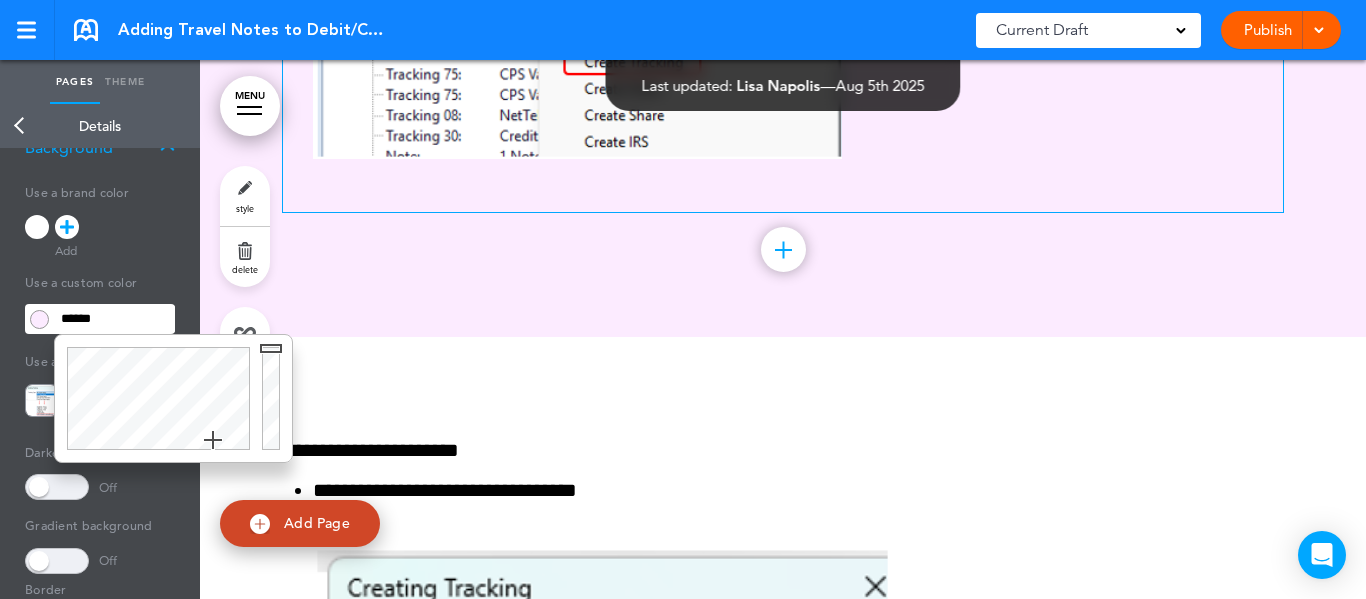 scroll, scrollTop: 1400, scrollLeft: 0, axis: vertical 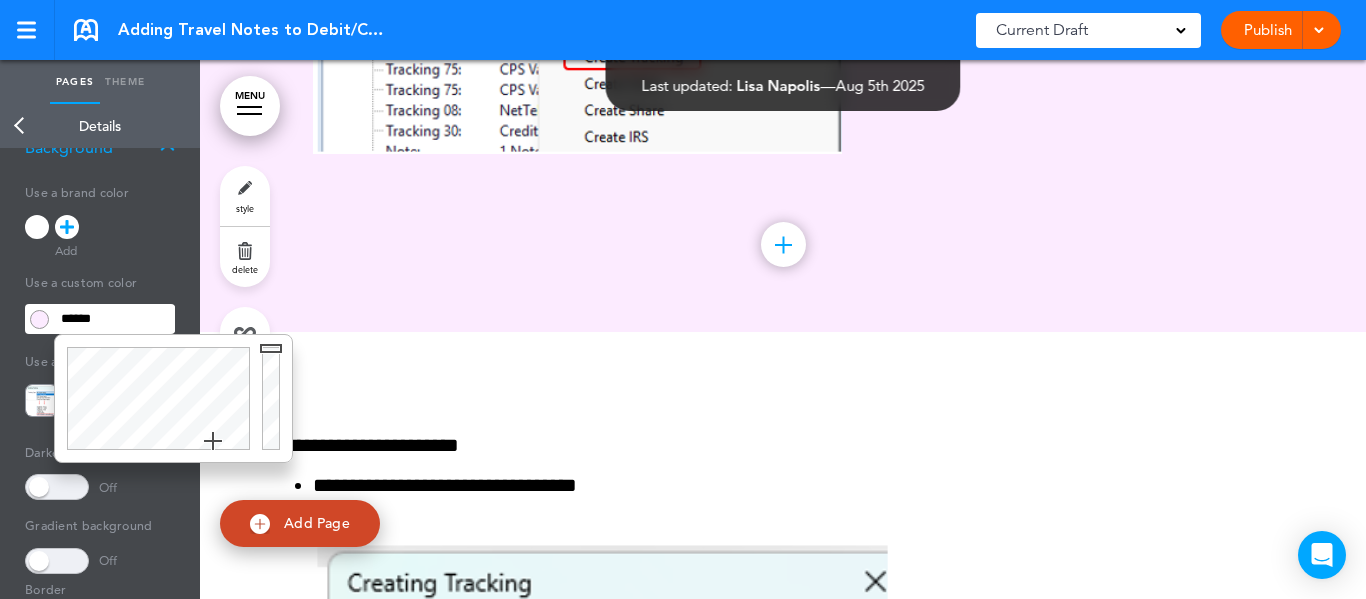 click at bounding box center [155, 398] 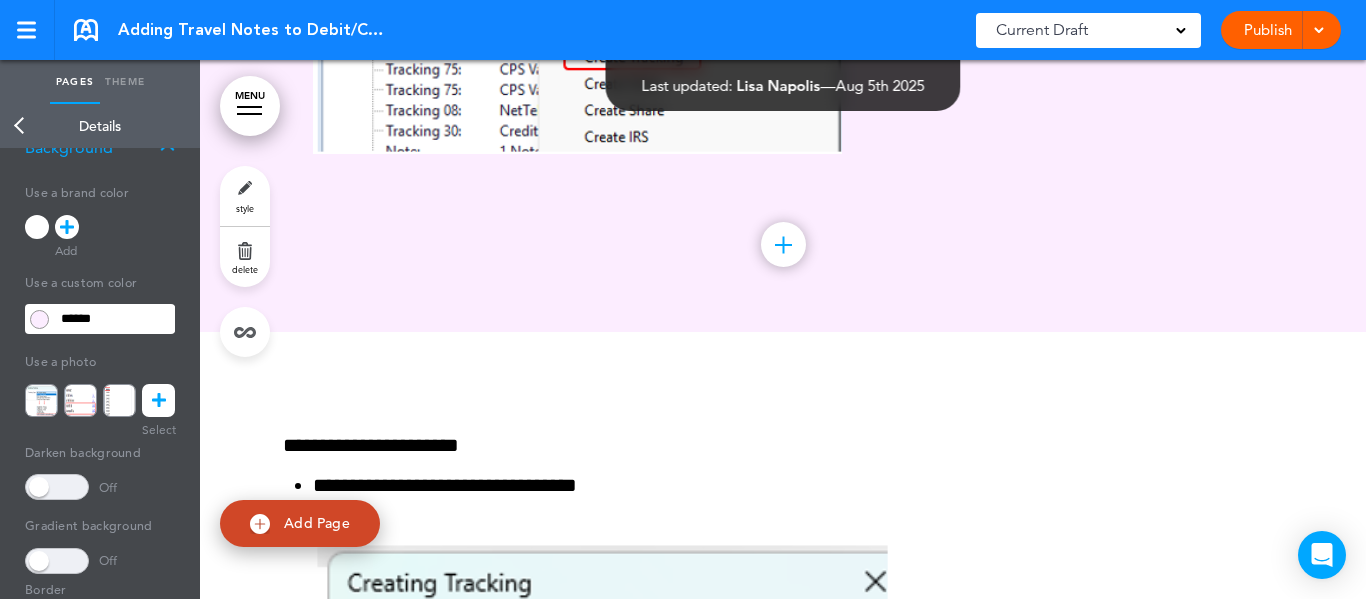 click on "Back" at bounding box center [20, 126] 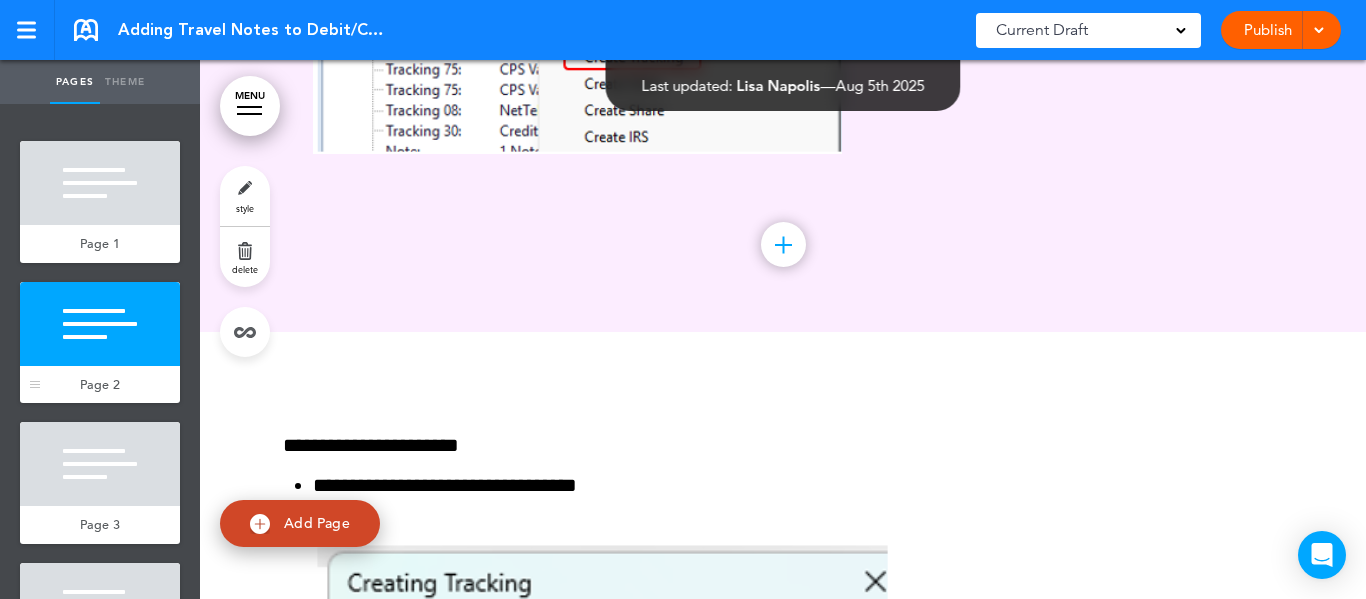 click at bounding box center [100, 324] 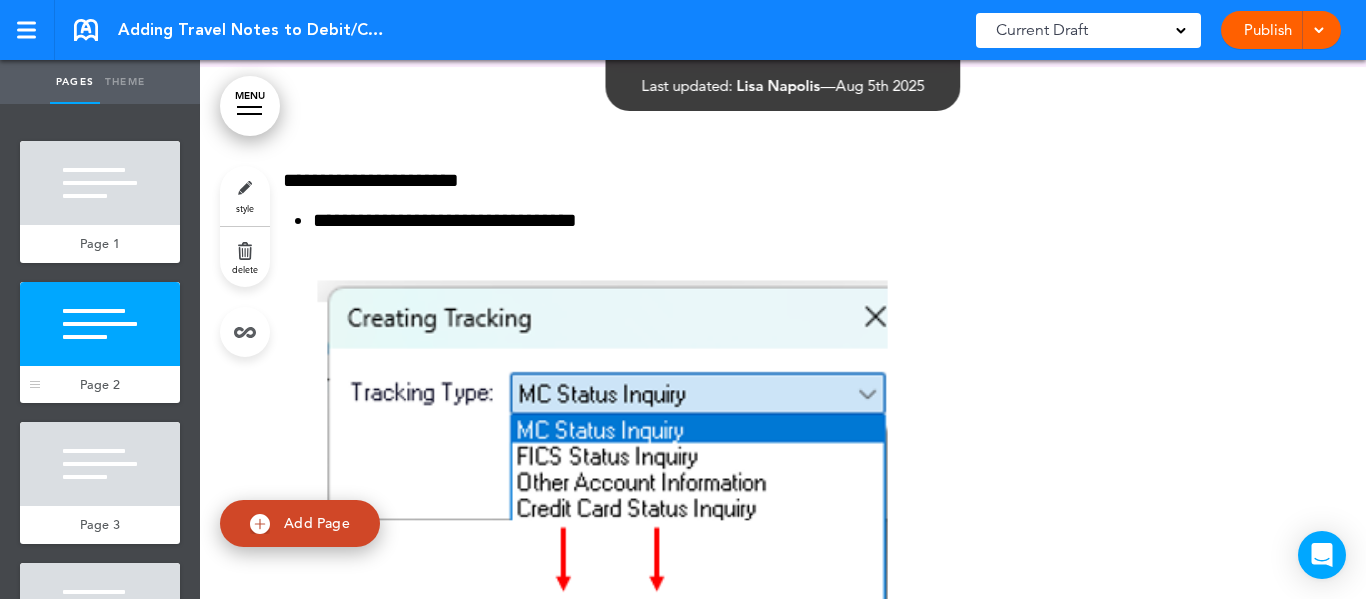scroll, scrollTop: 1669, scrollLeft: 0, axis: vertical 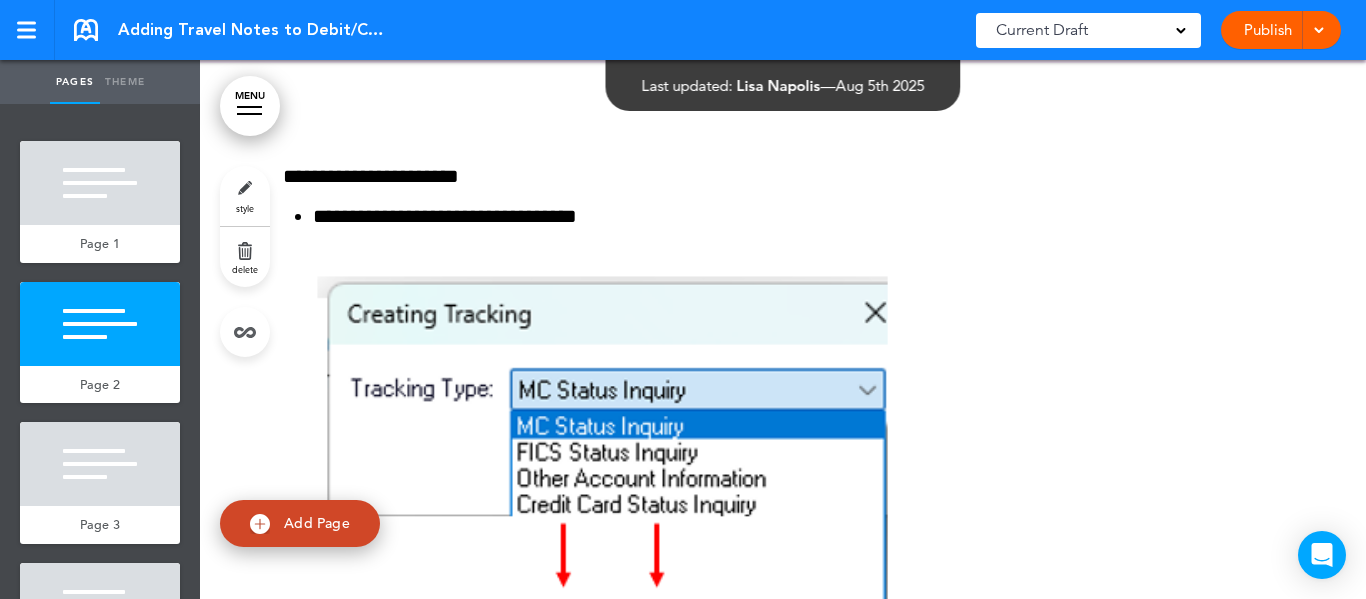 click on "style" at bounding box center (245, 196) 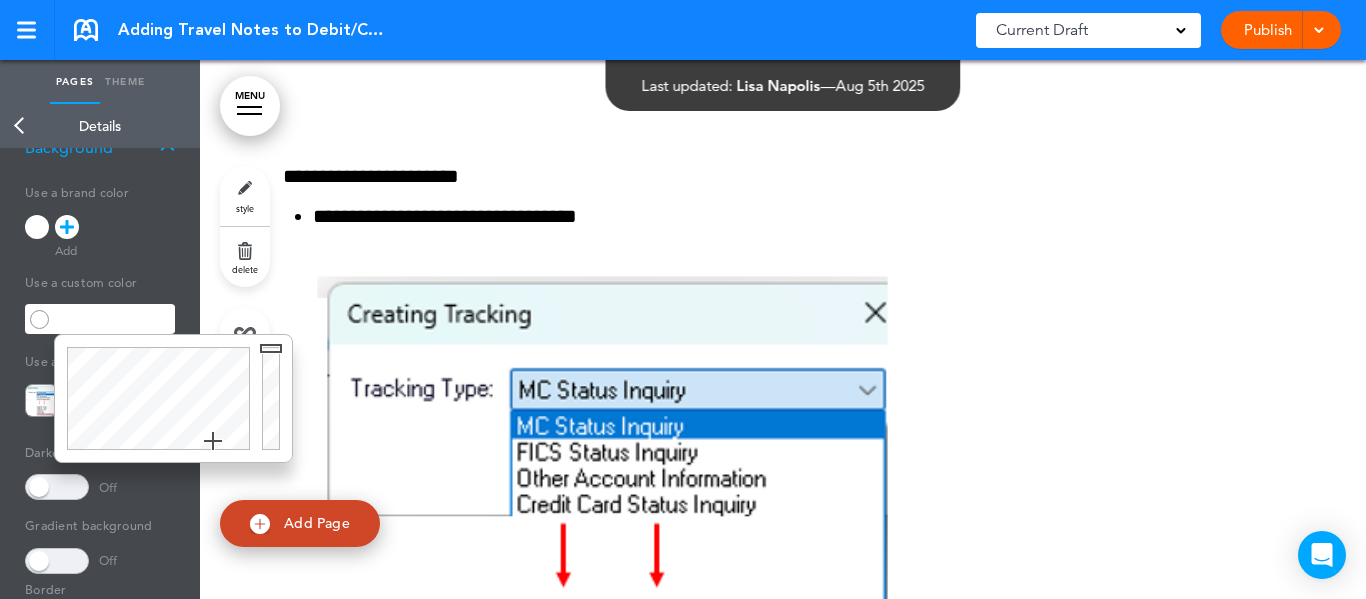 click at bounding box center [114, 319] 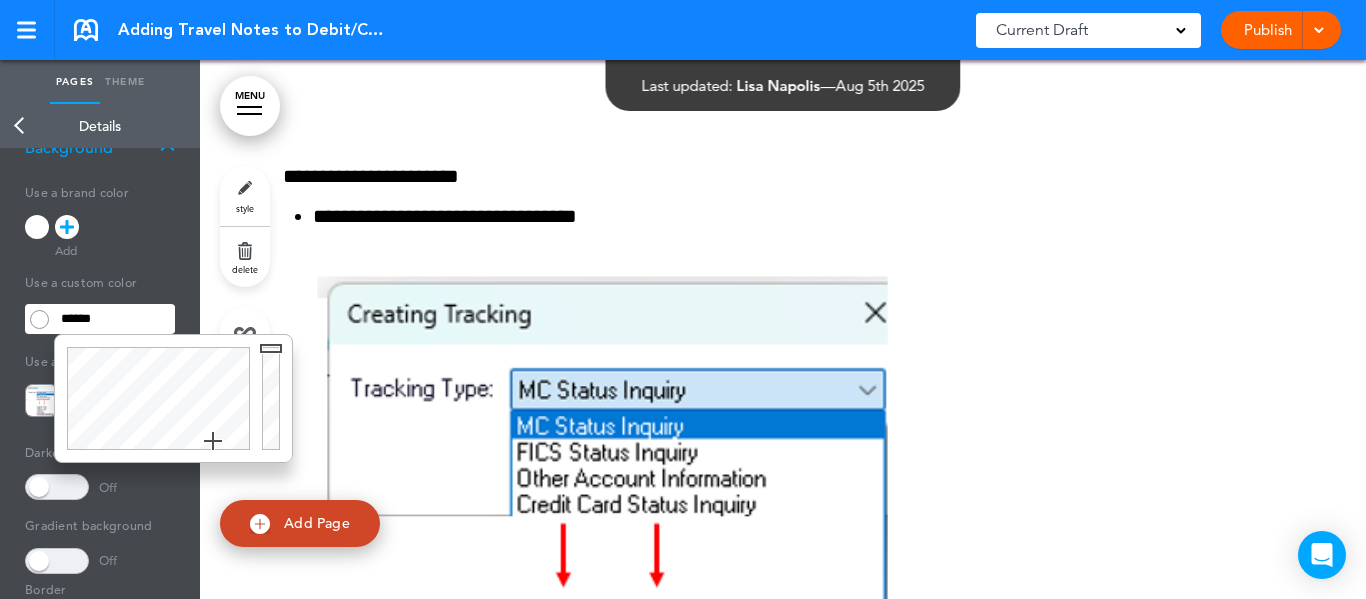click at bounding box center [155, 398] 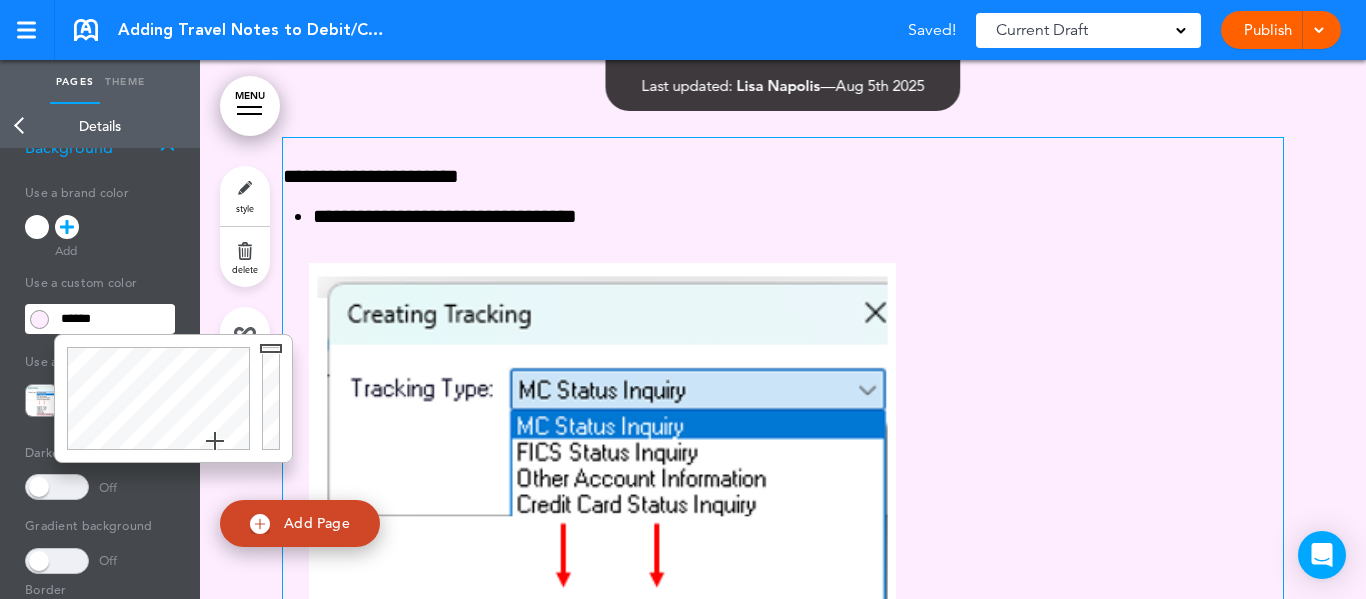 click at bounding box center [783, 526] 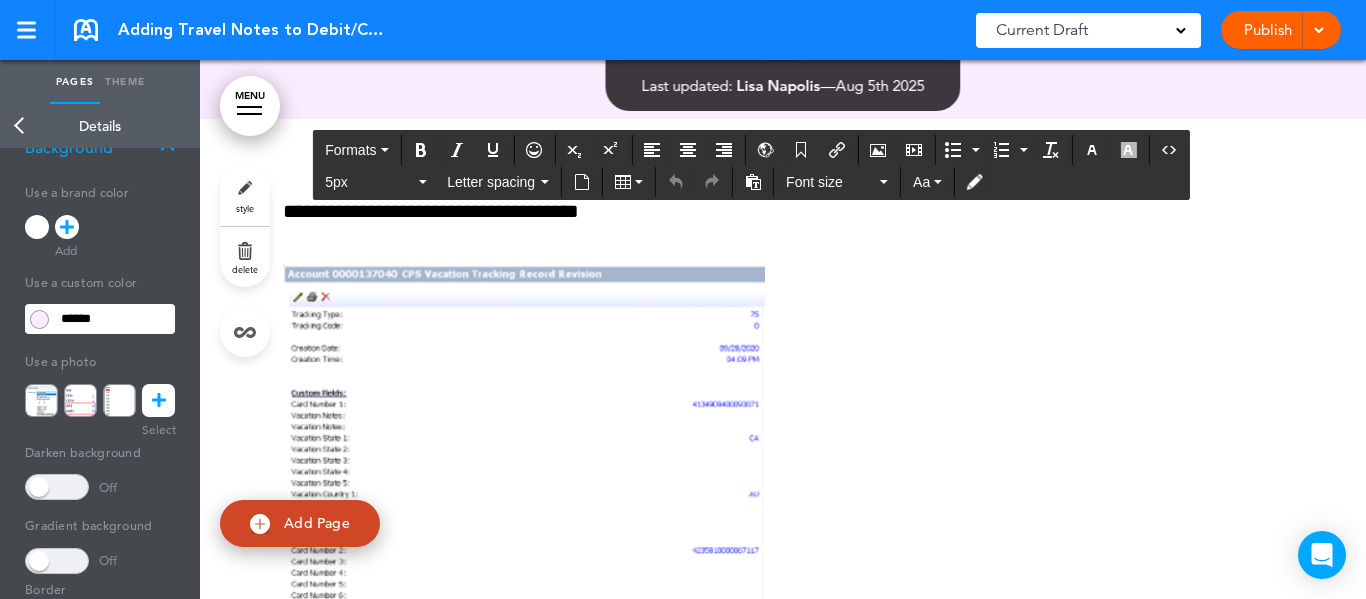 scroll, scrollTop: 4569, scrollLeft: 0, axis: vertical 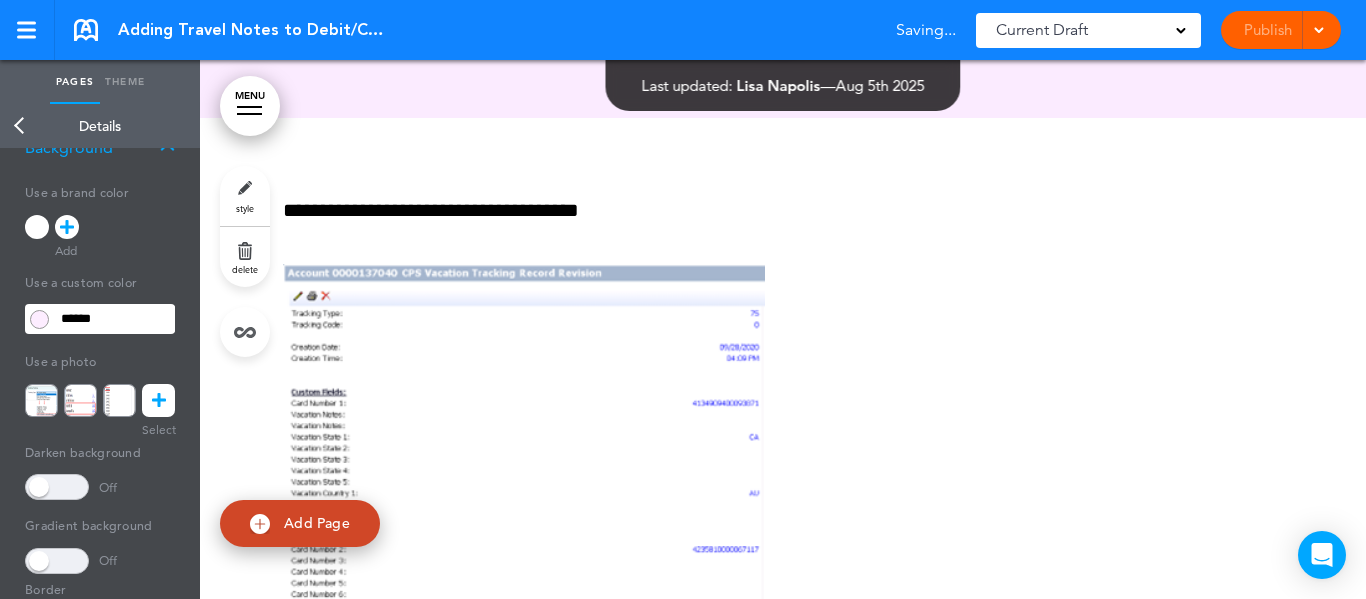 click on "Details" at bounding box center [100, 126] 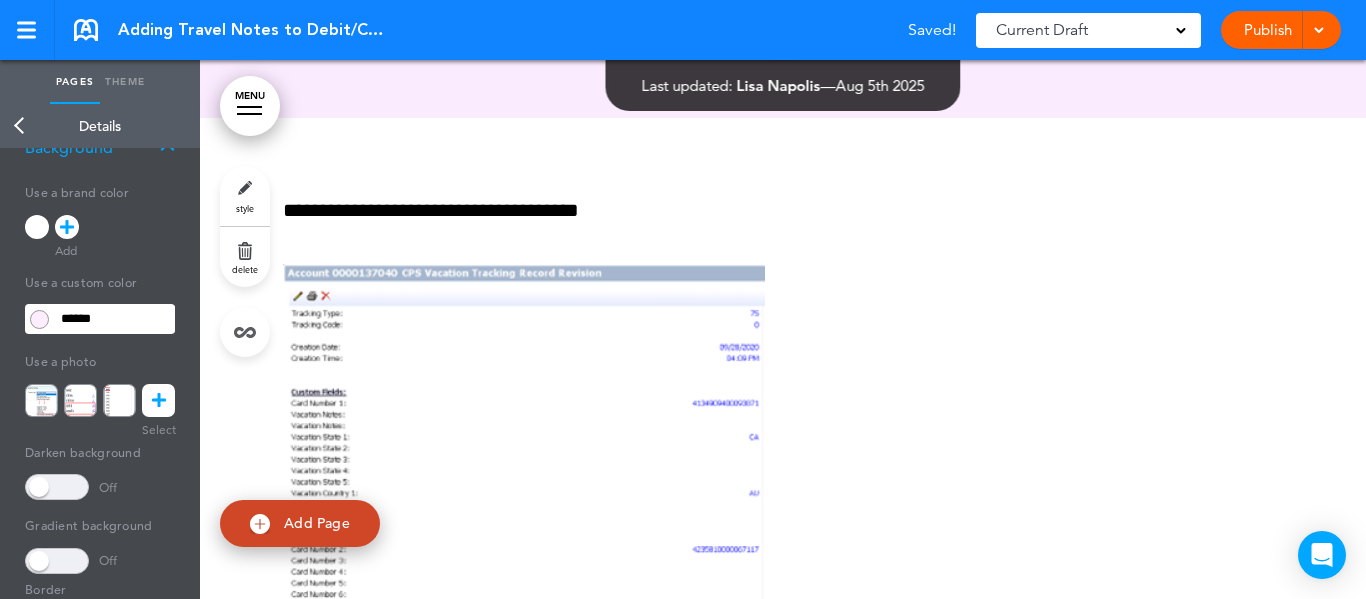 click on "Back" at bounding box center (20, 126) 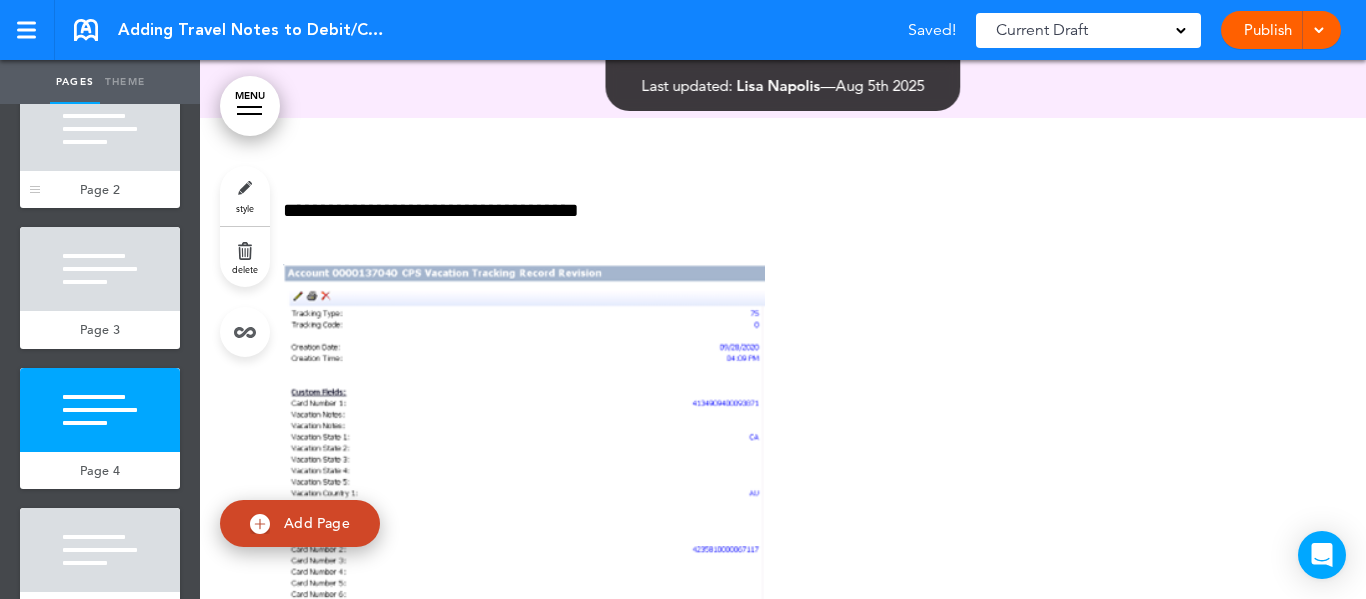 scroll, scrollTop: 200, scrollLeft: 0, axis: vertical 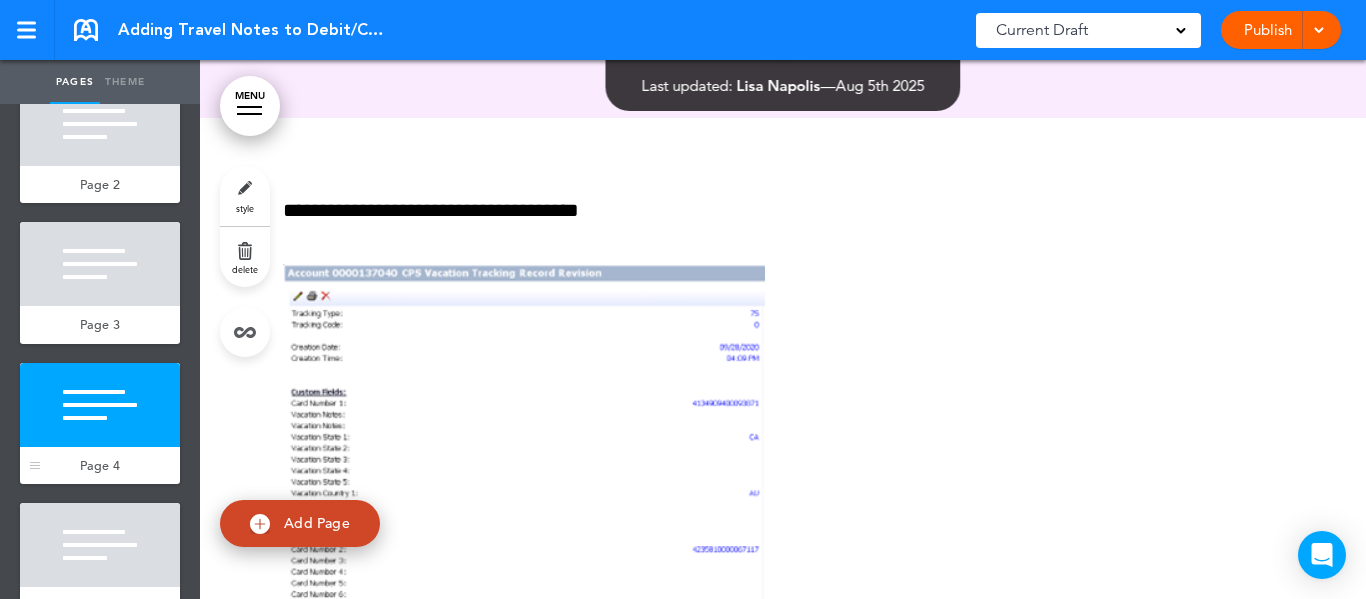 click at bounding box center (100, 405) 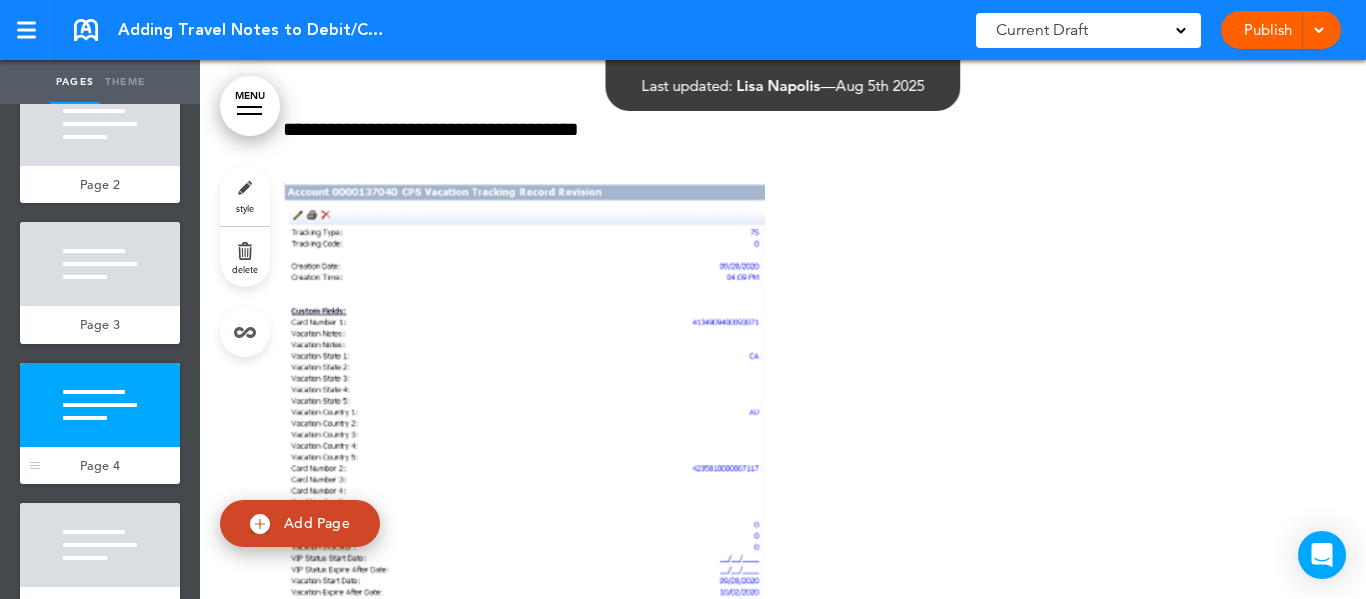 scroll, scrollTop: 4651, scrollLeft: 0, axis: vertical 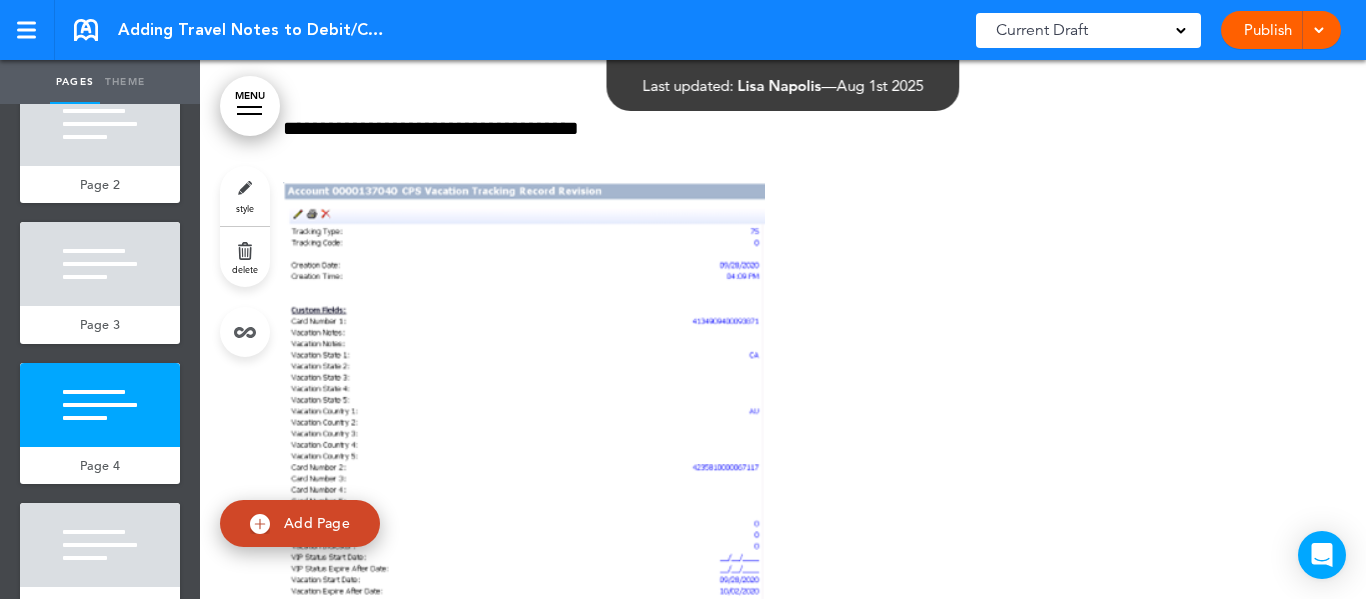 click on "style" at bounding box center (245, 196) 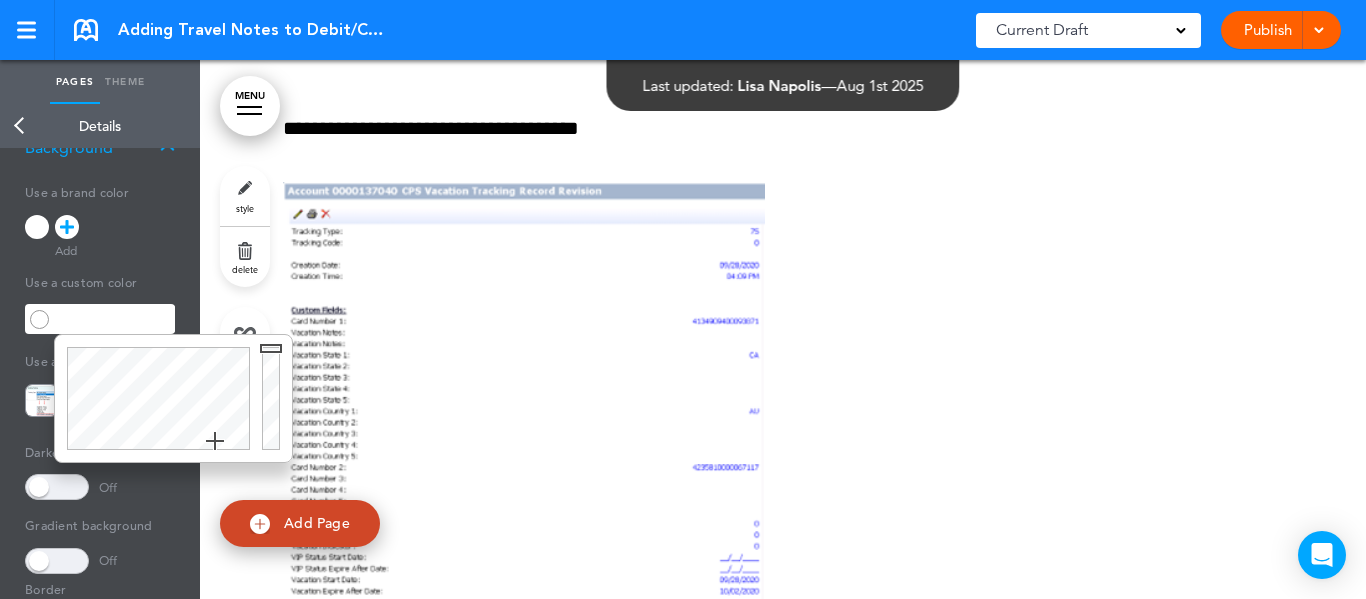 click at bounding box center (114, 319) 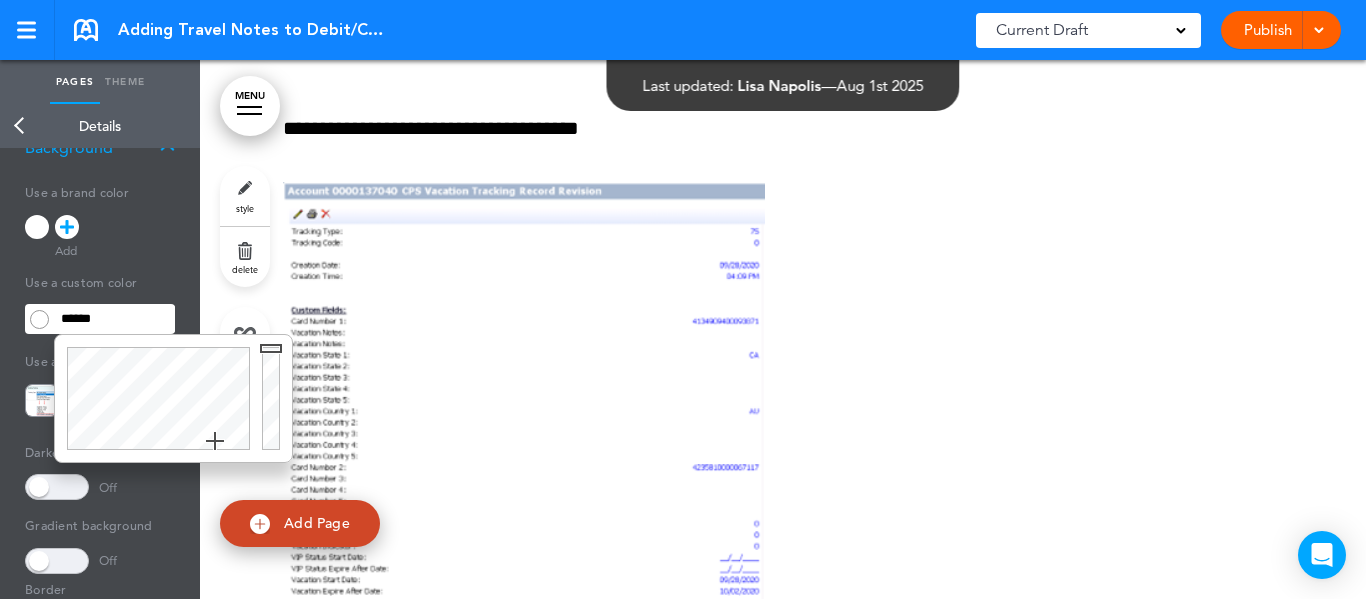 click at bounding box center [155, 398] 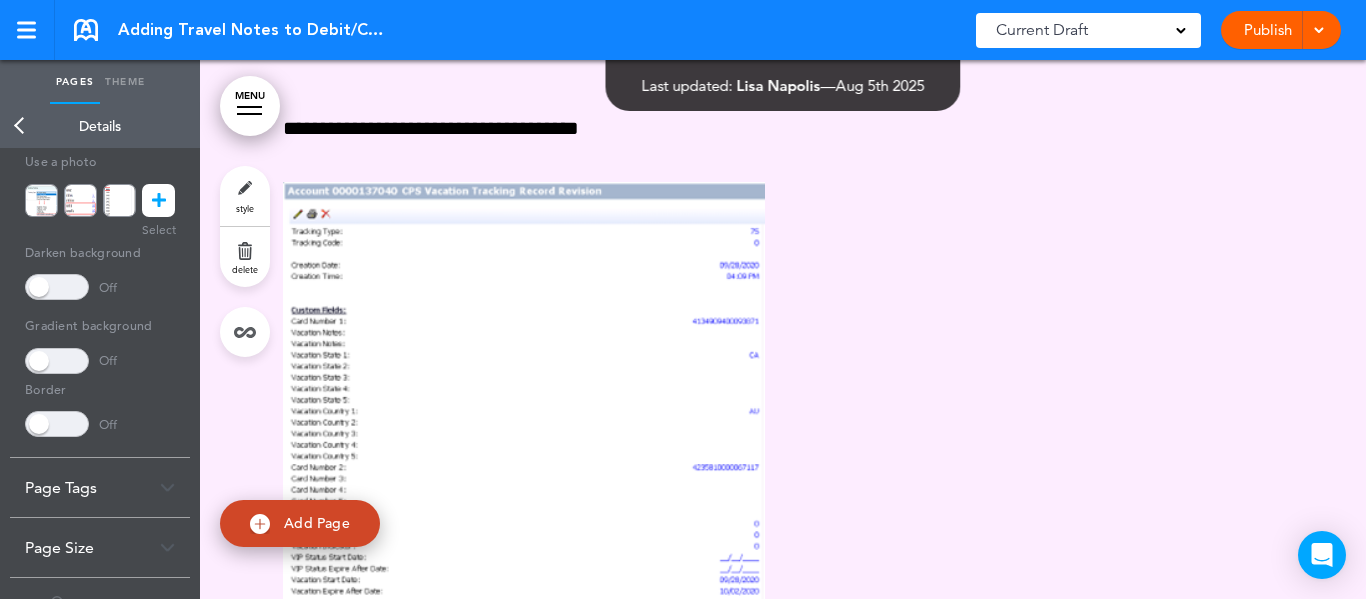 scroll, scrollTop: 345, scrollLeft: 0, axis: vertical 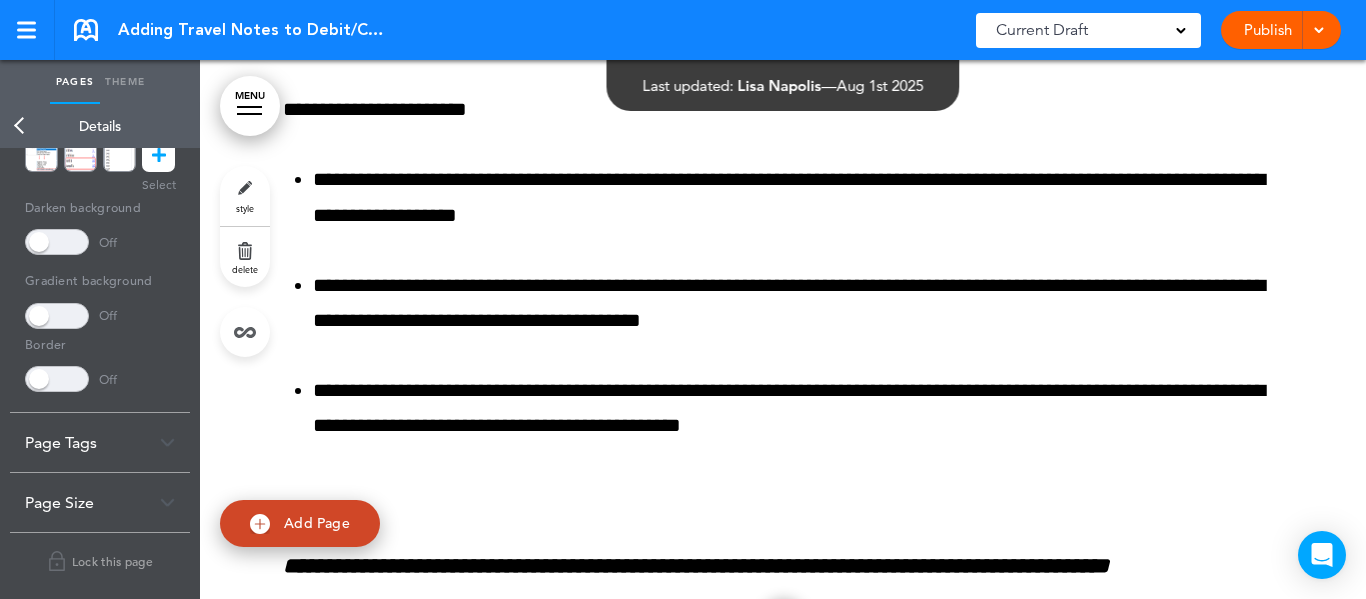click on "Back" at bounding box center [20, 126] 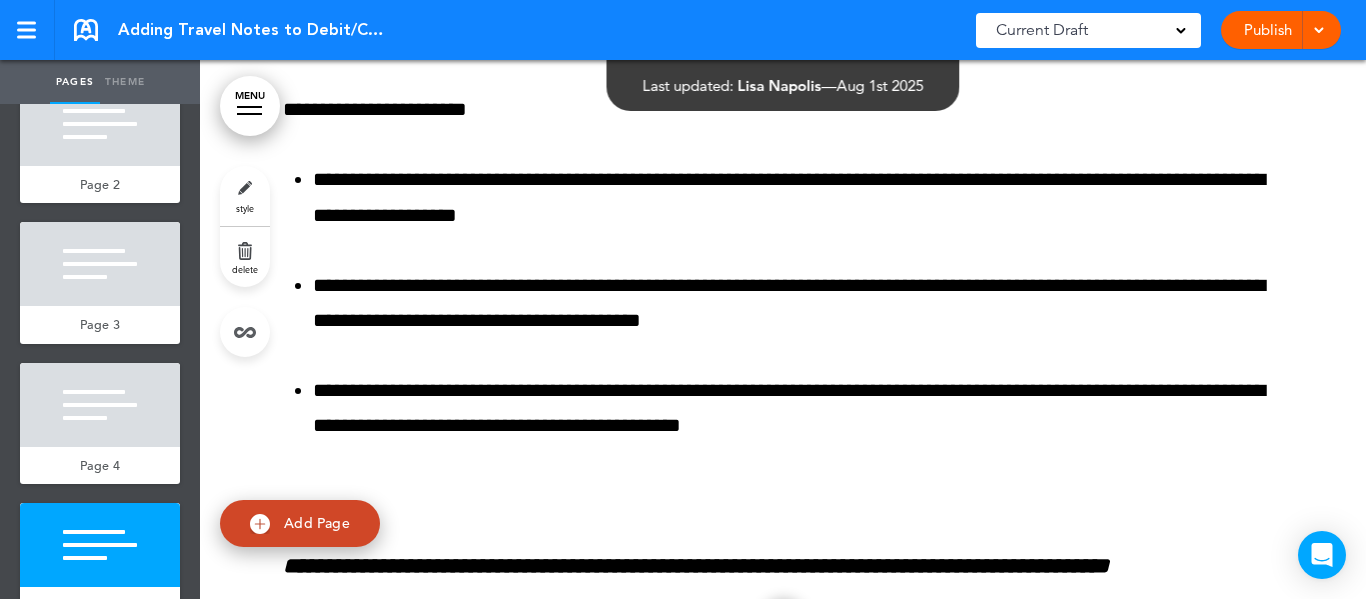 scroll, scrollTop: 248, scrollLeft: 0, axis: vertical 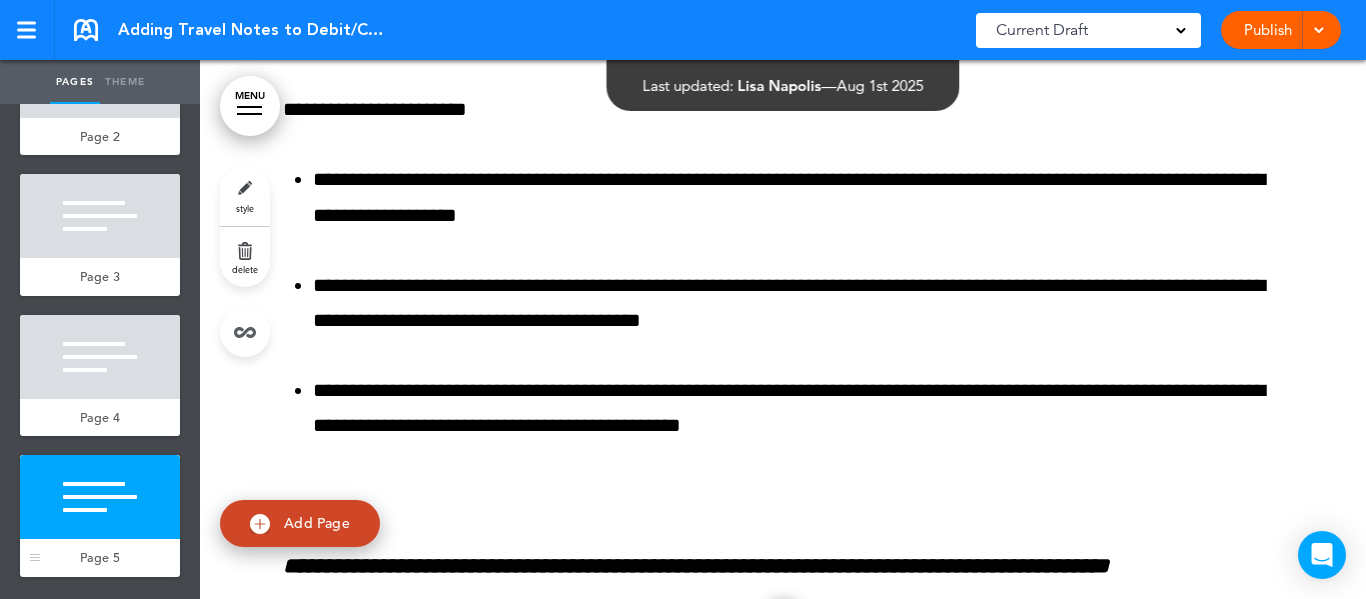 click on "Page 5" at bounding box center [100, 557] 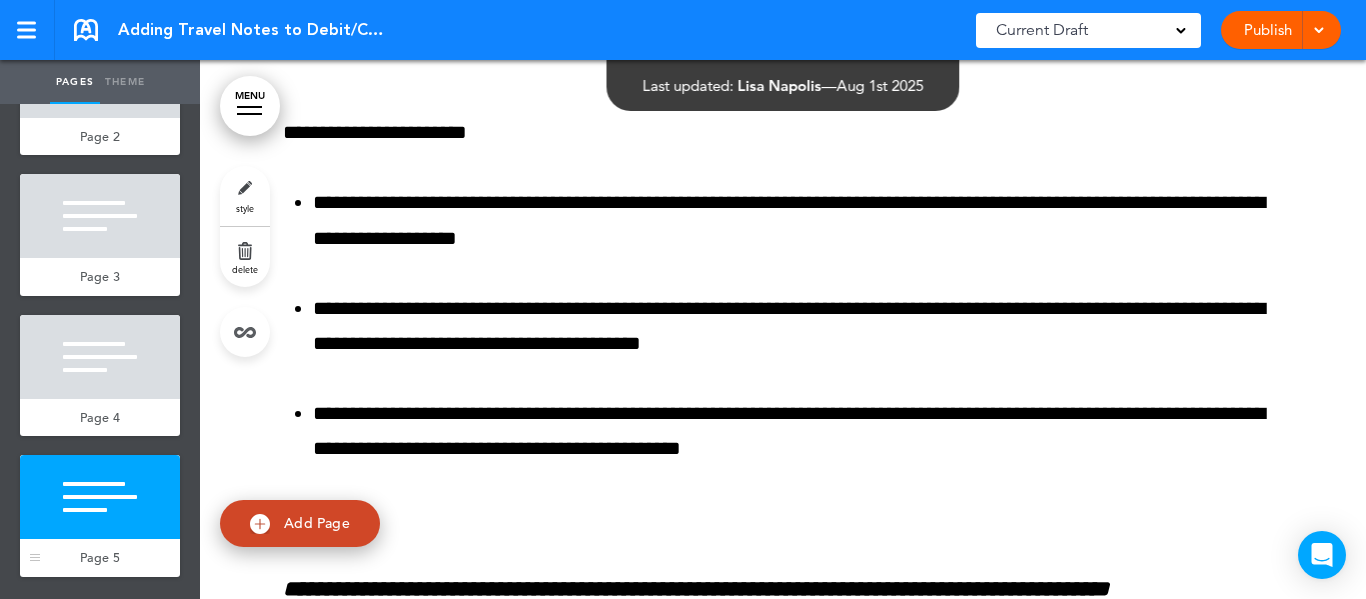 scroll, scrollTop: 5627, scrollLeft: 0, axis: vertical 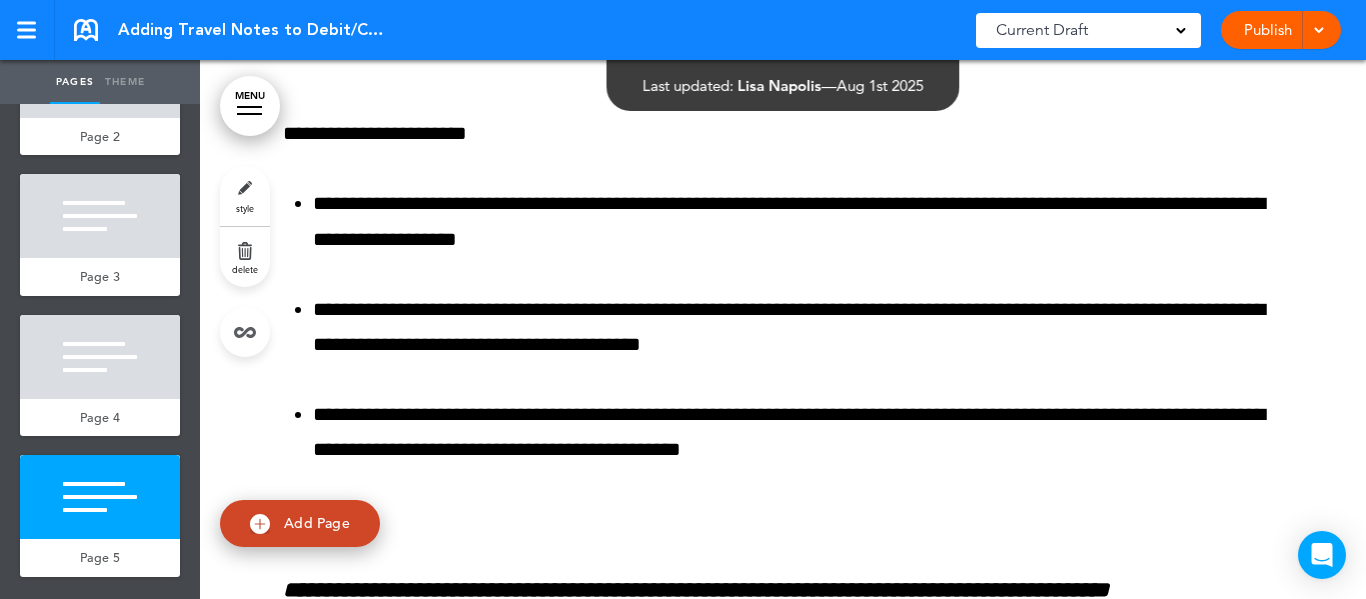 click on "style" at bounding box center (245, 196) 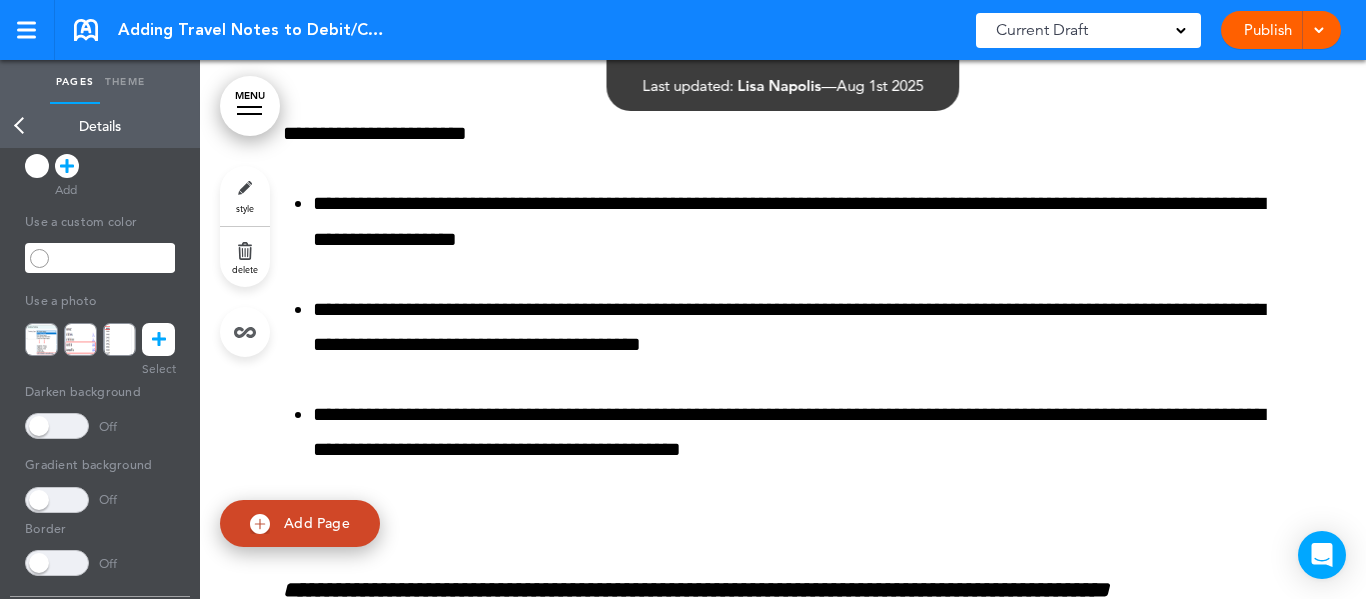 scroll, scrollTop: 145, scrollLeft: 0, axis: vertical 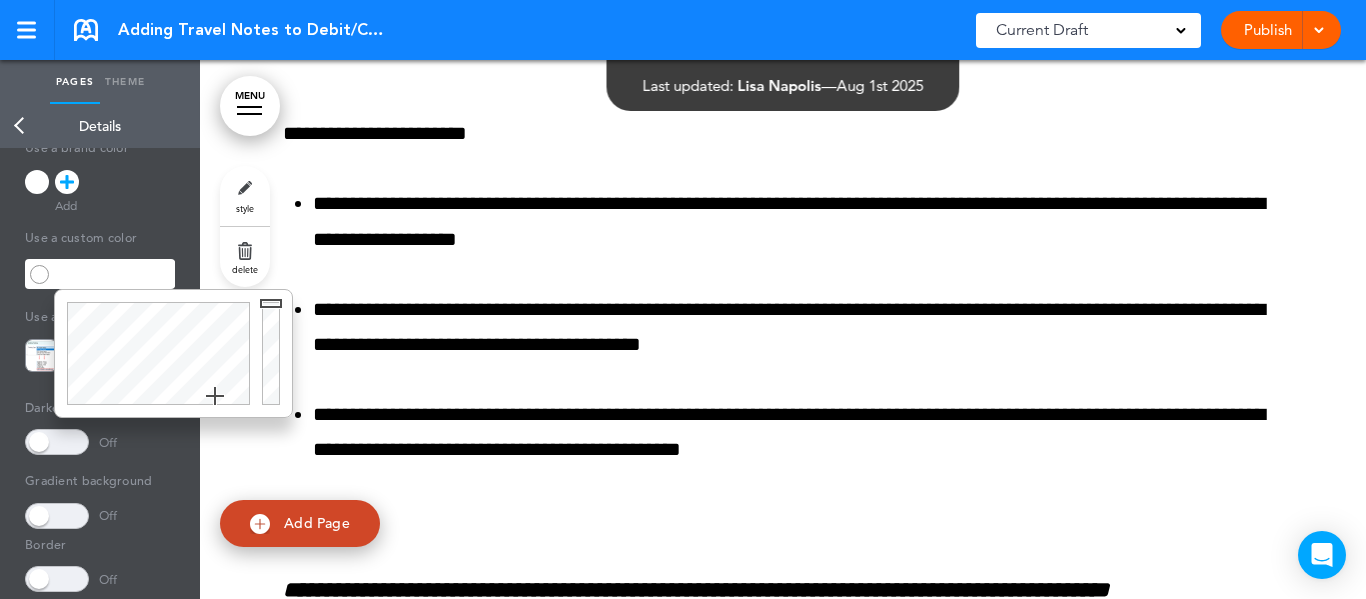 click at bounding box center [114, 274] 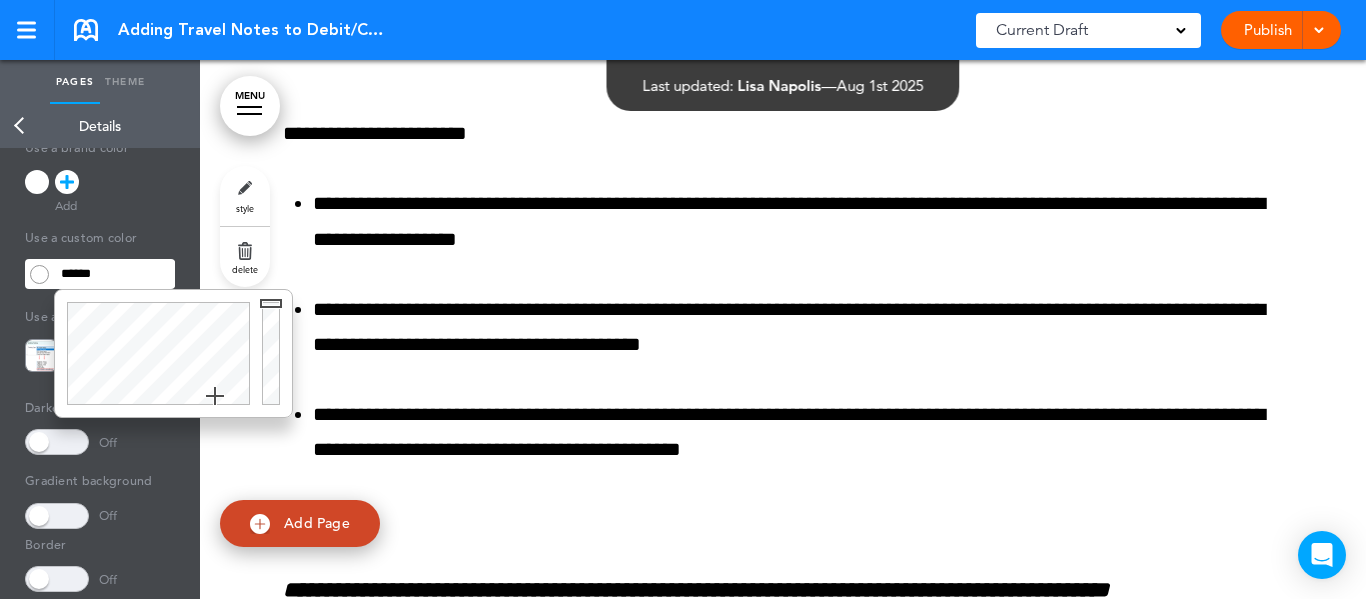 click at bounding box center [155, 353] 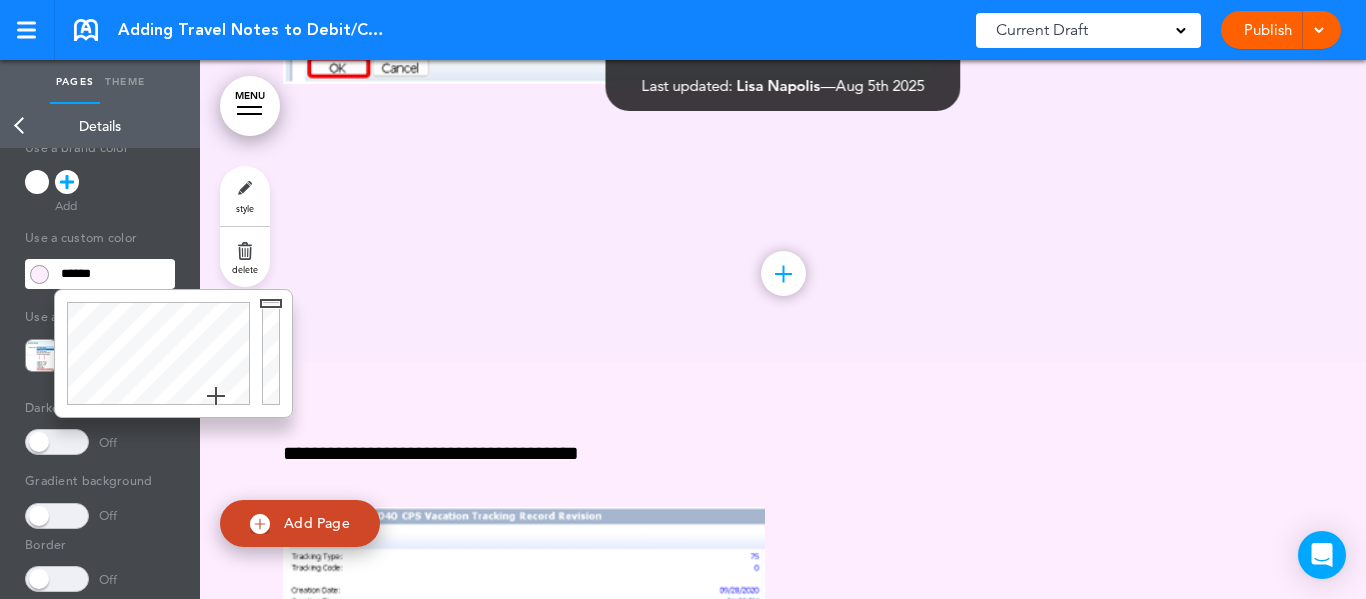 scroll, scrollTop: 4327, scrollLeft: 0, axis: vertical 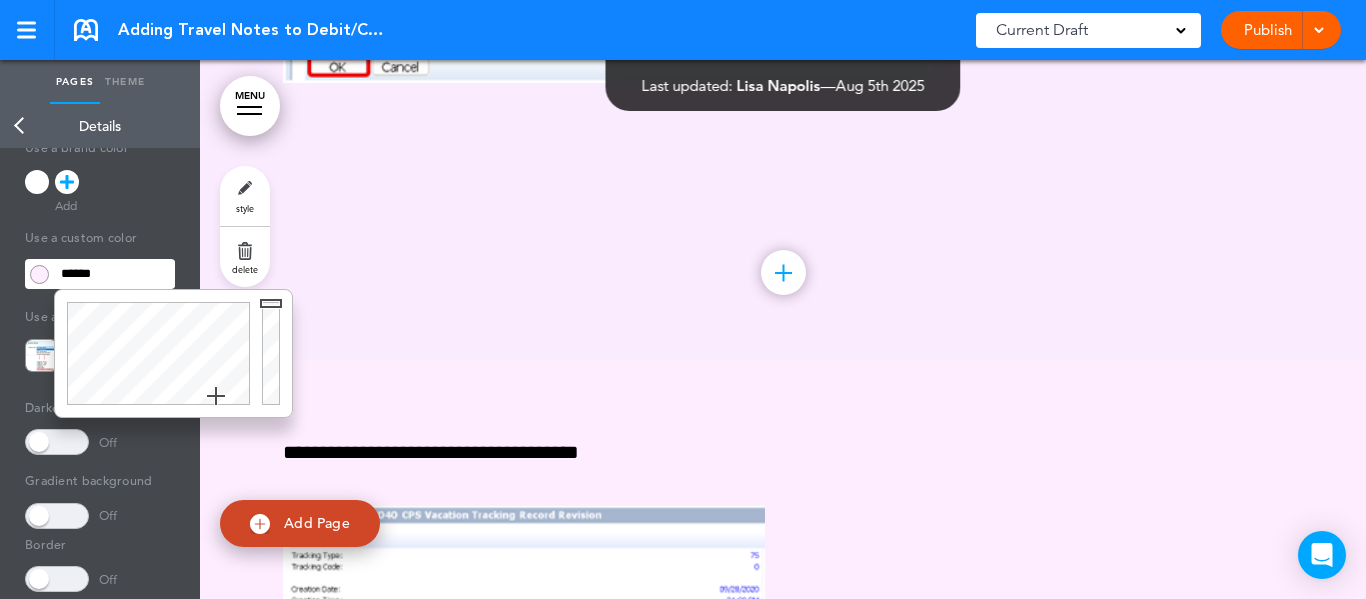 click on "**********" at bounding box center [783, -354] 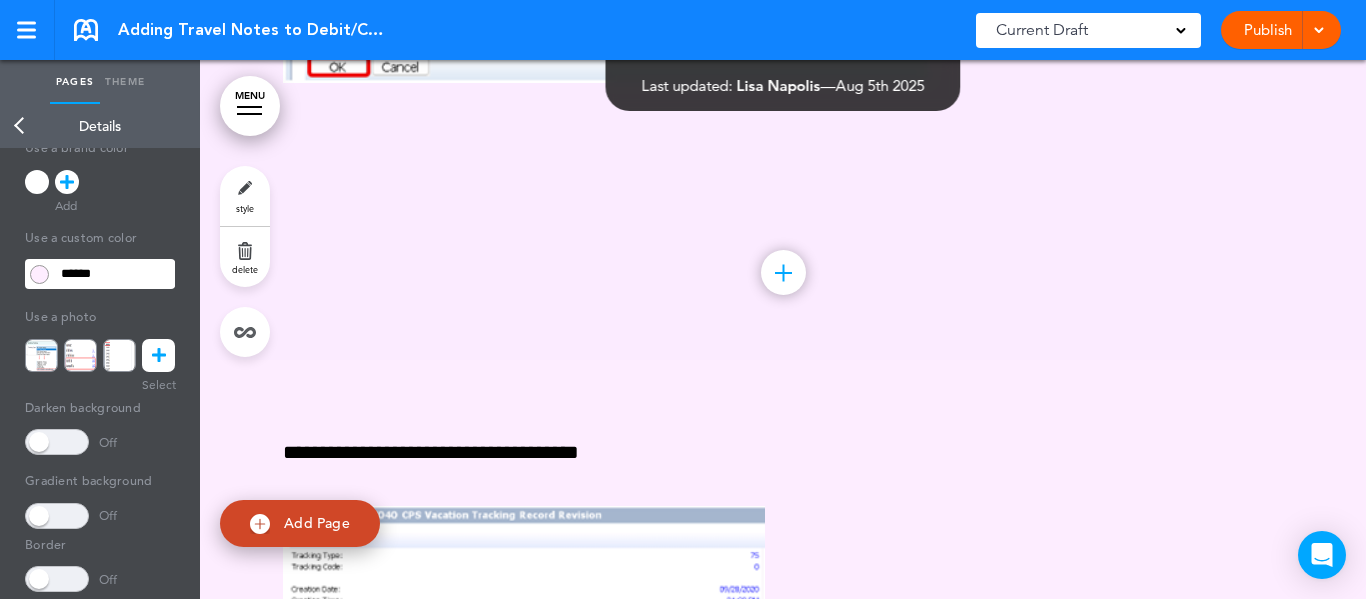 click on "**********" at bounding box center [783, -354] 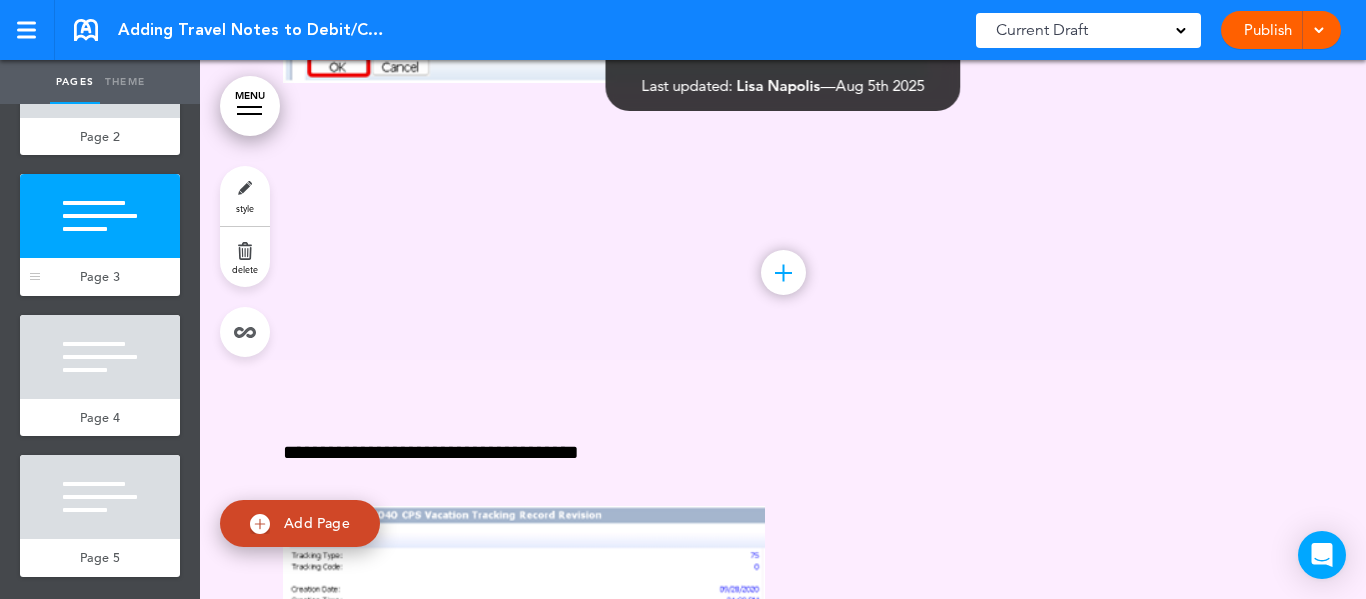 click at bounding box center [100, 216] 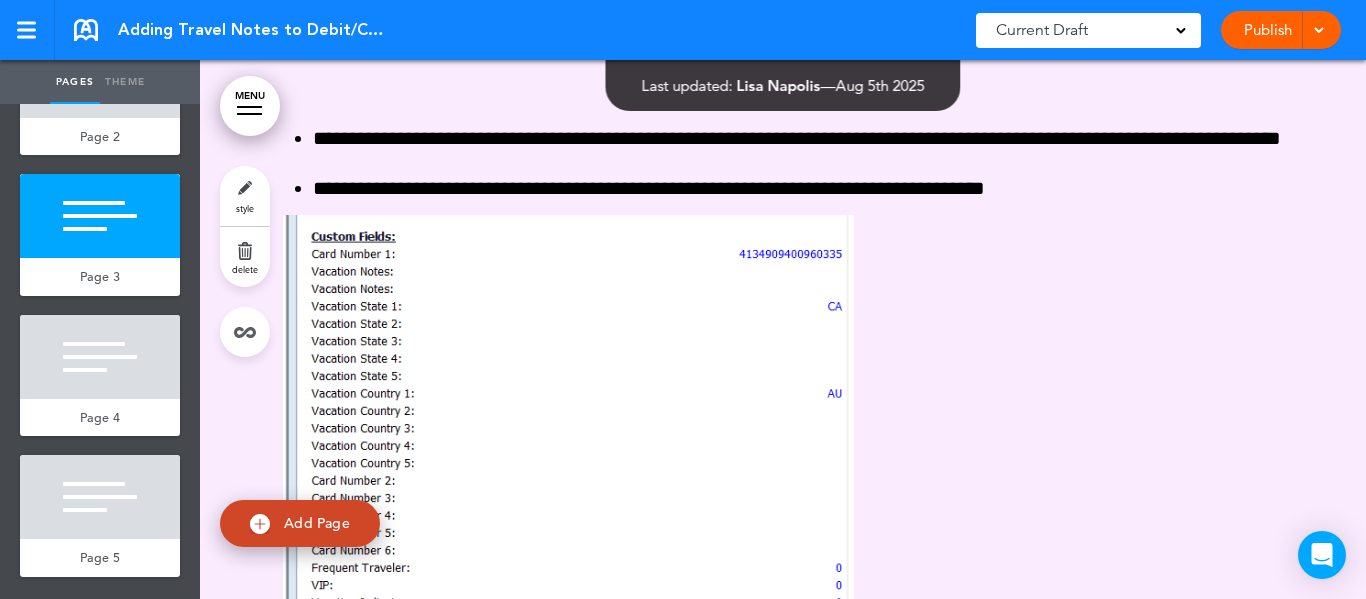 scroll, scrollTop: 3193, scrollLeft: 0, axis: vertical 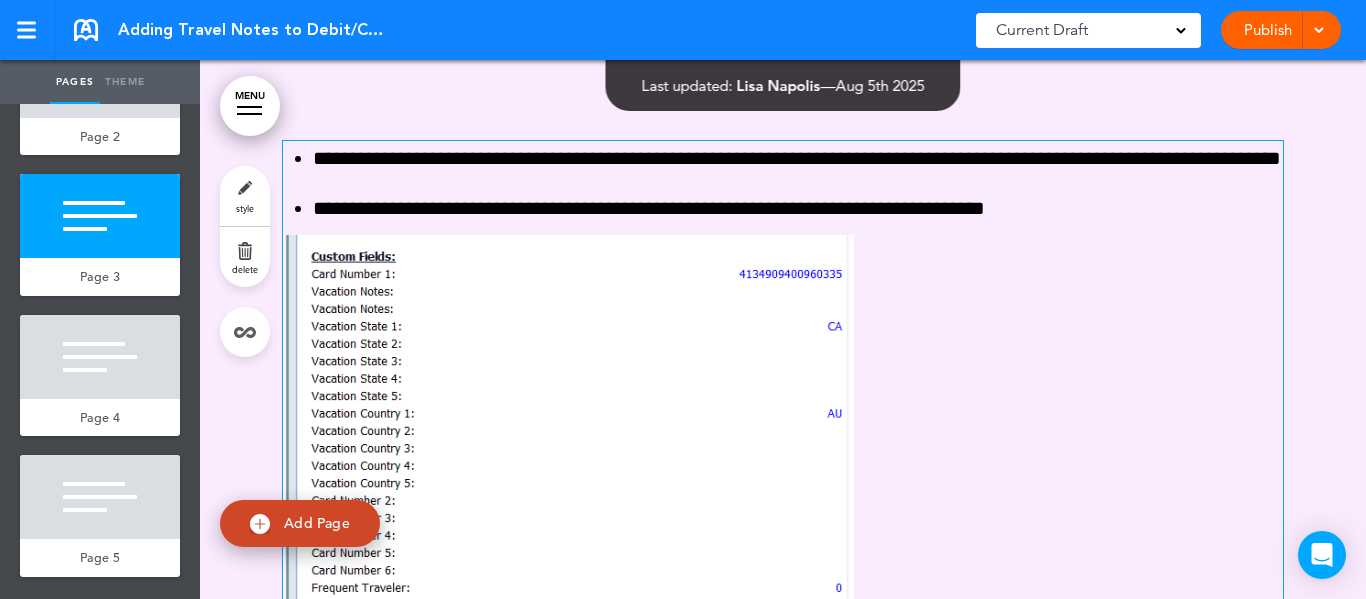 click at bounding box center (783, 474) 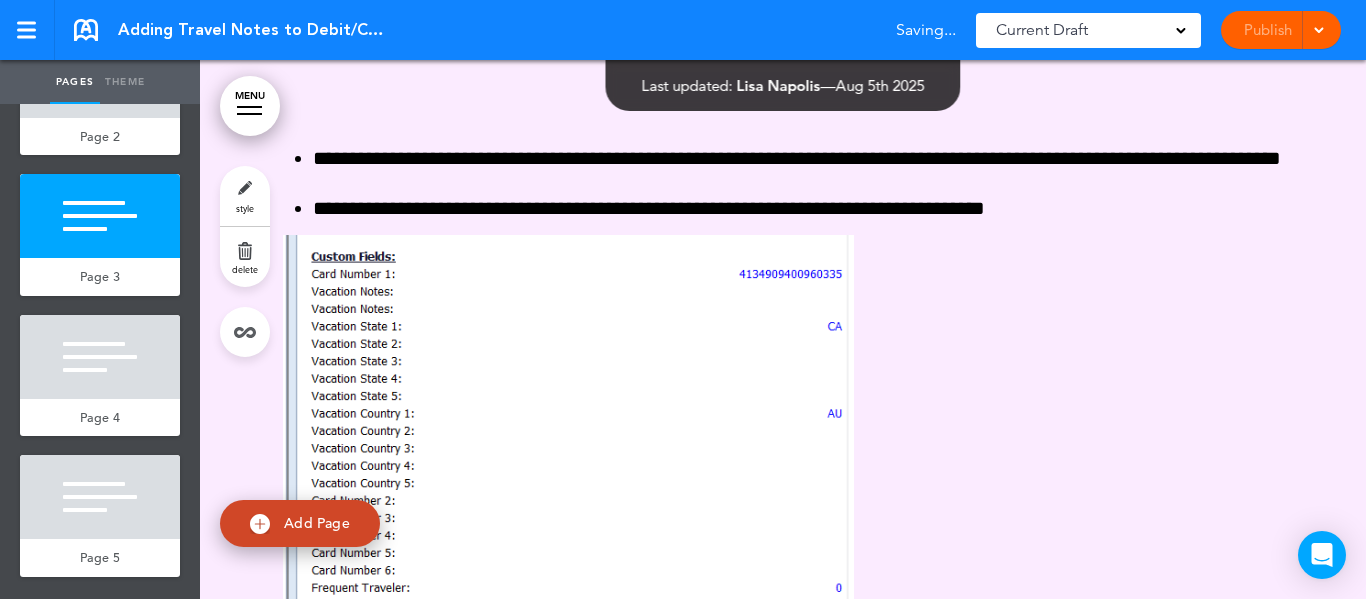 click on "style" at bounding box center [245, 196] 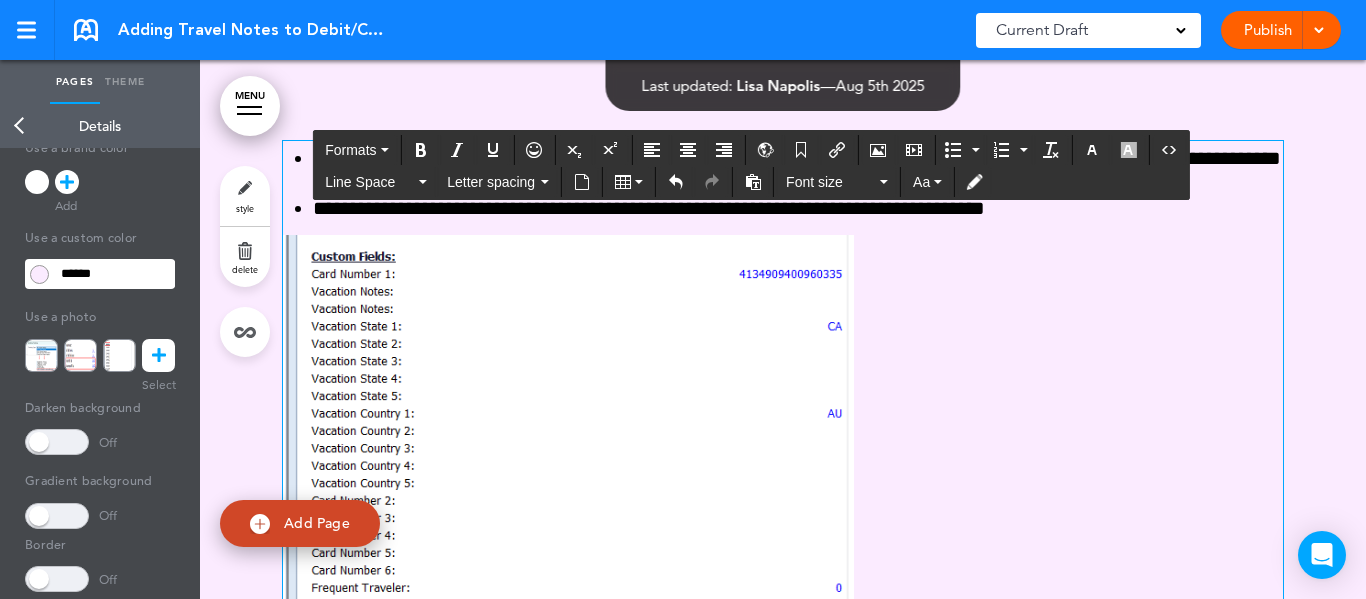 click at bounding box center [783, 474] 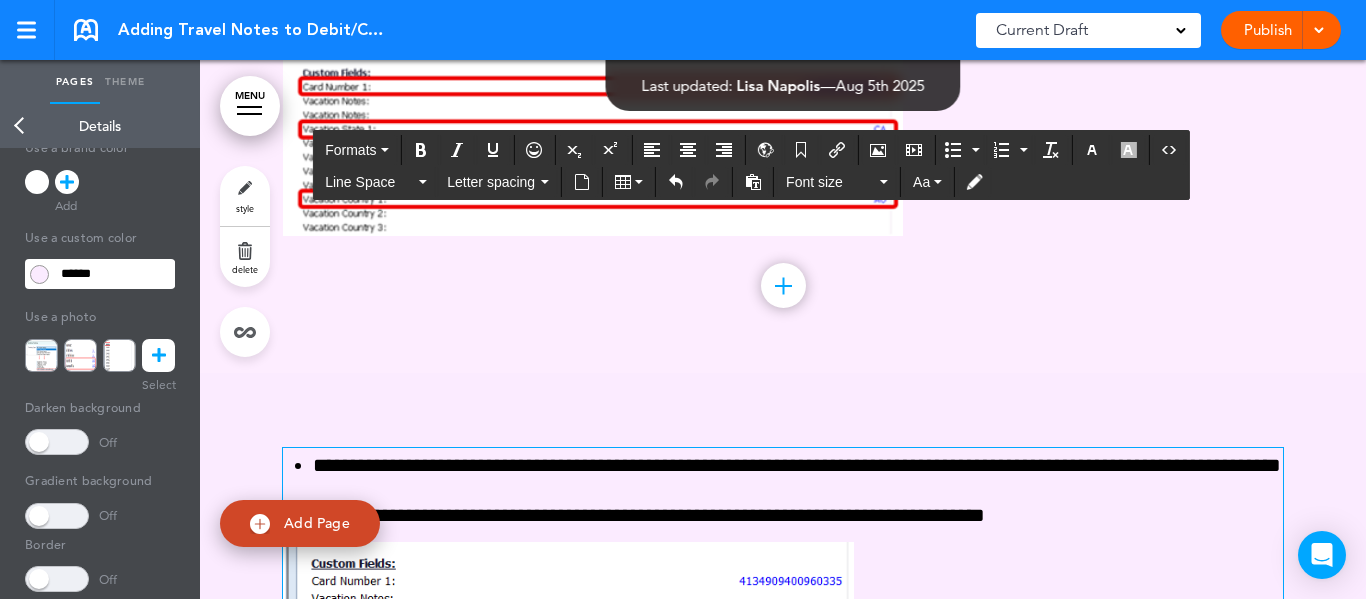 scroll, scrollTop: 2900, scrollLeft: 0, axis: vertical 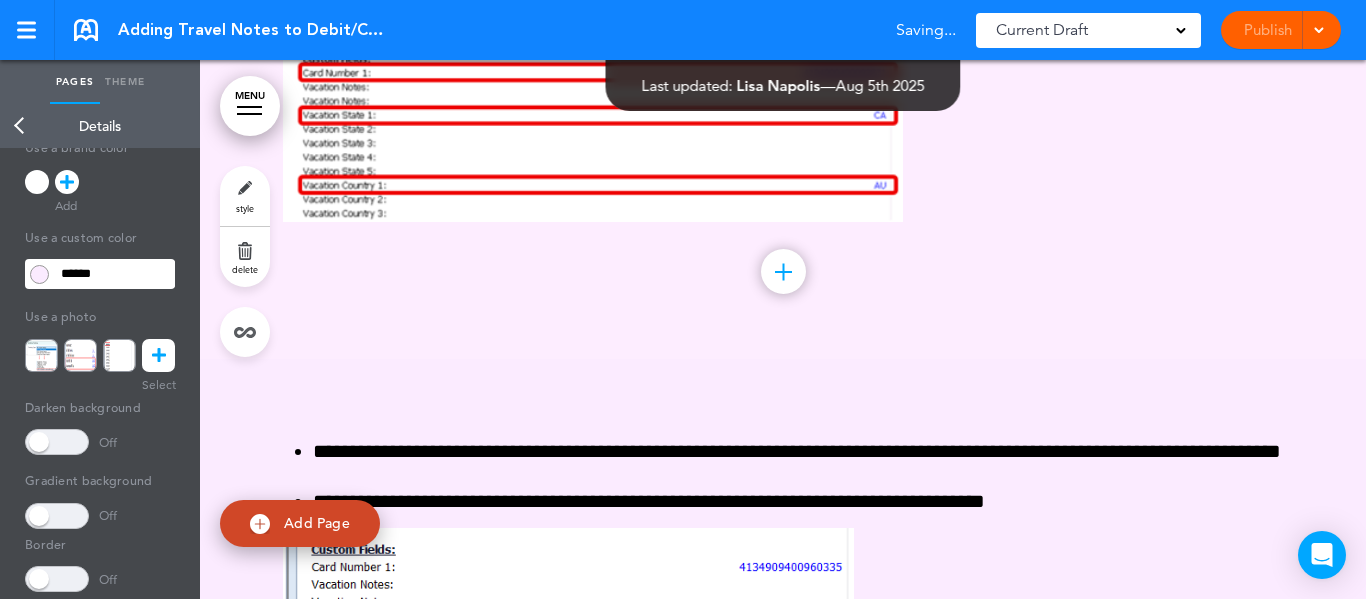 click on "**********" at bounding box center (783, 1073) 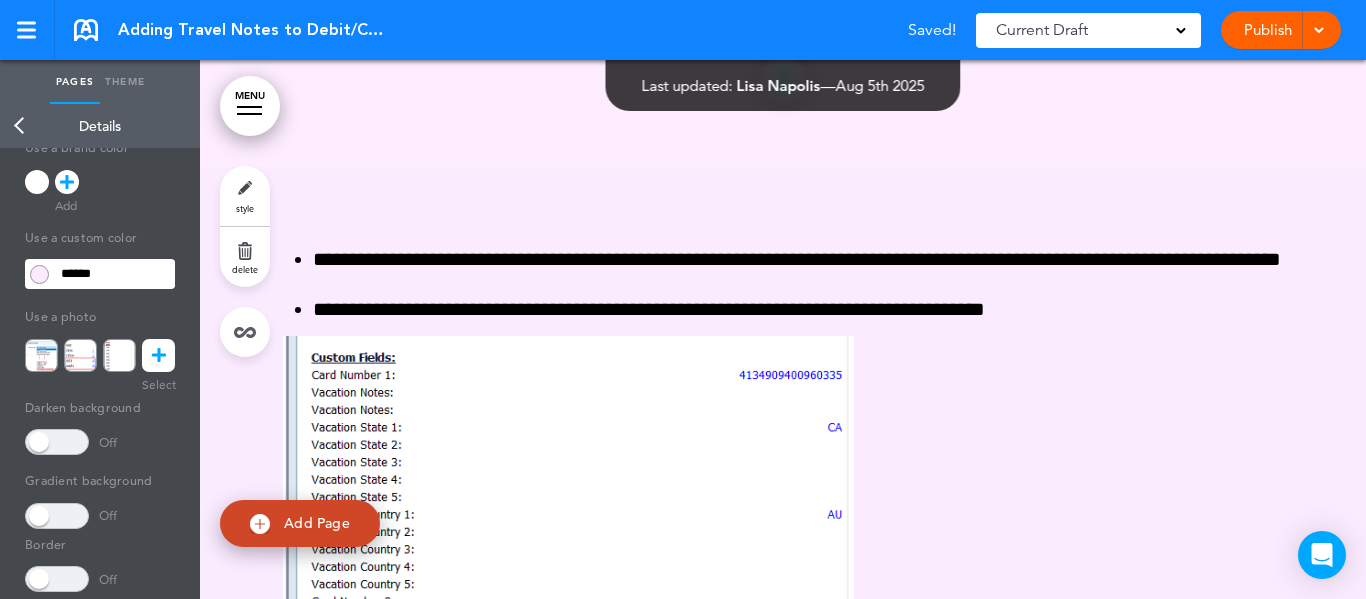 scroll, scrollTop: 3100, scrollLeft: 0, axis: vertical 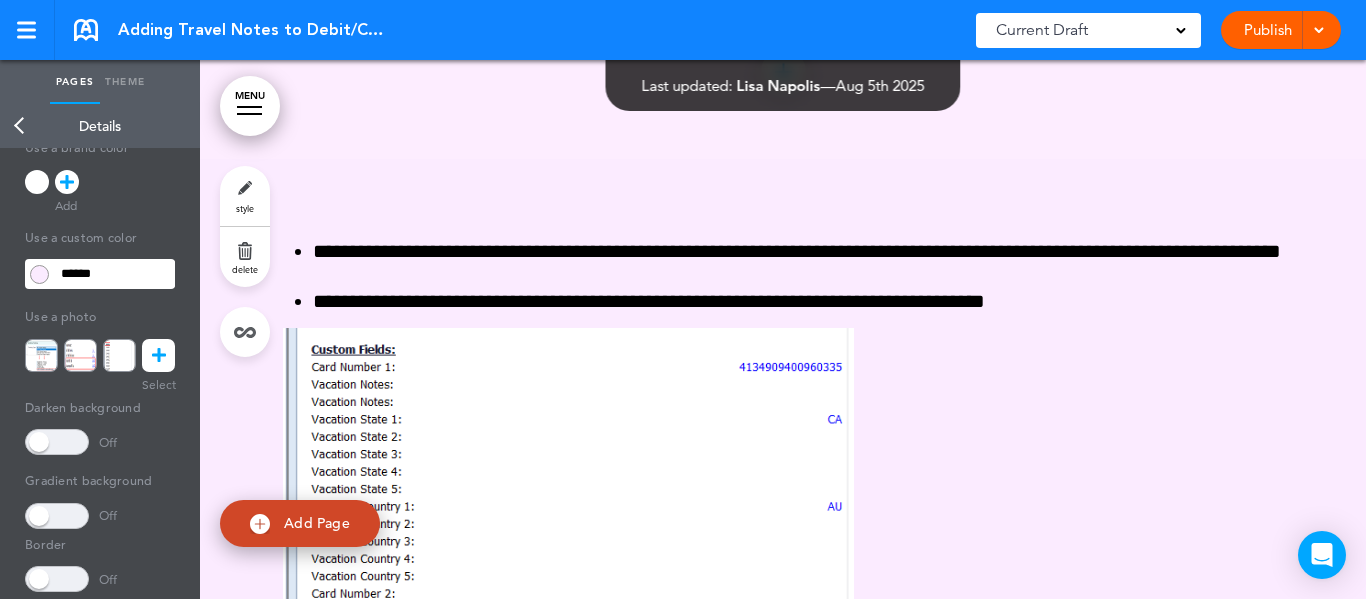 click on "Back" at bounding box center [20, 126] 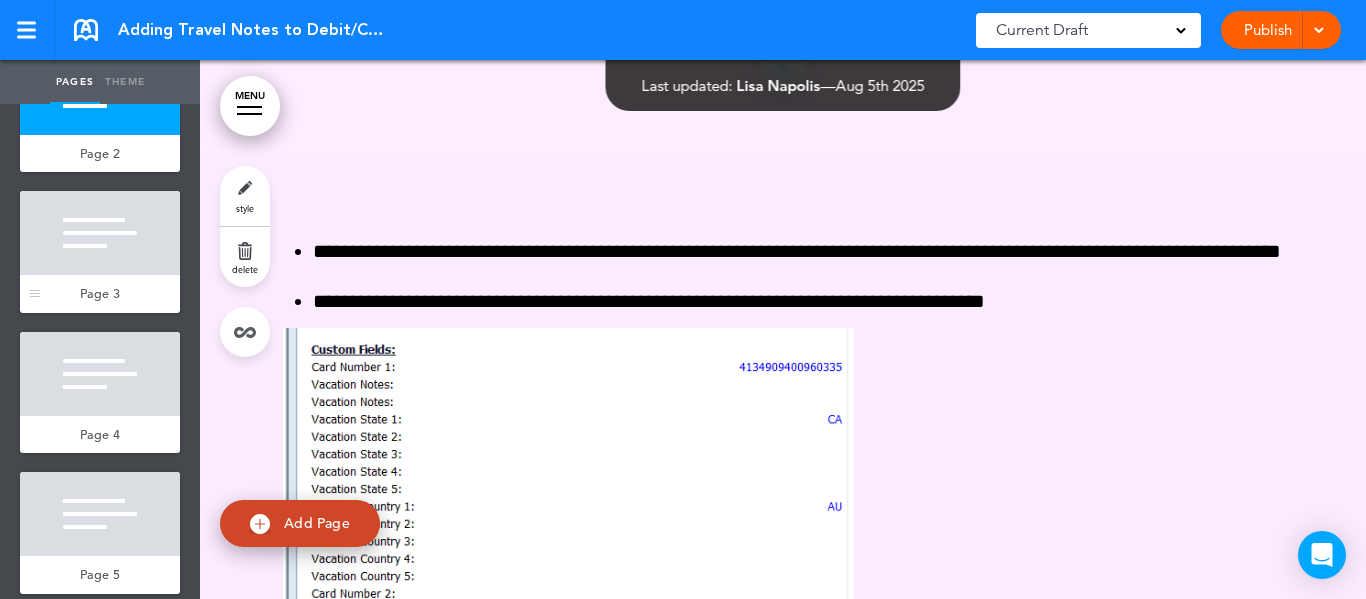 scroll, scrollTop: 248, scrollLeft: 0, axis: vertical 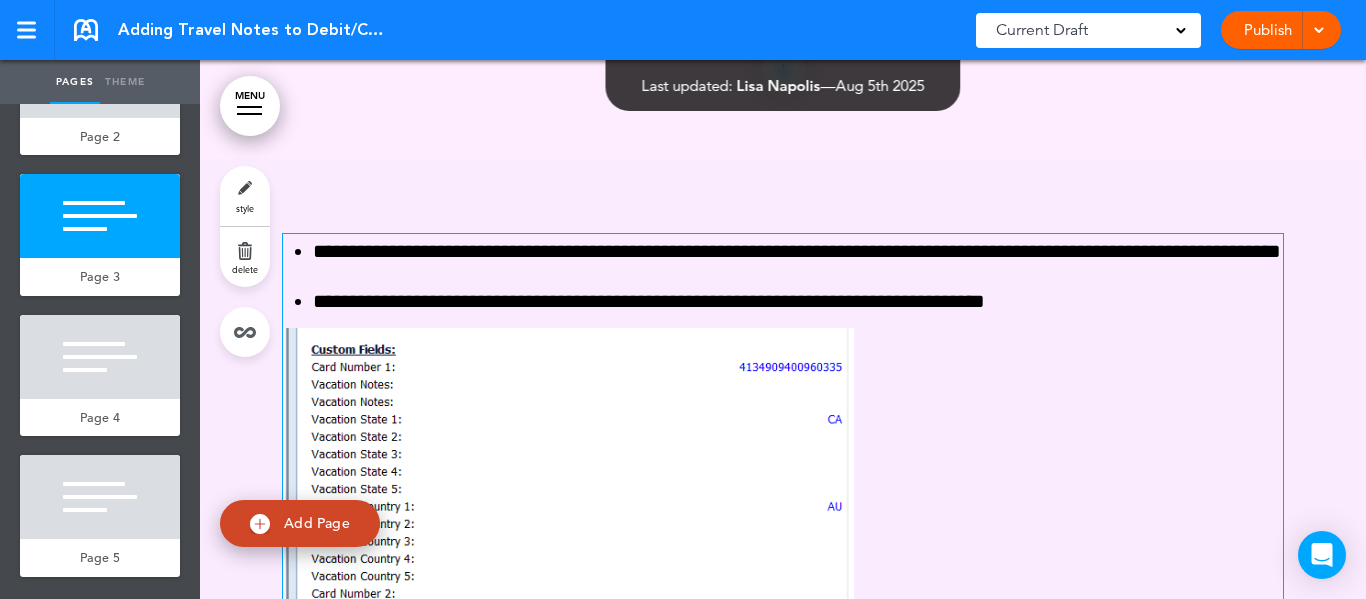 click on "**********" at bounding box center [797, 251] 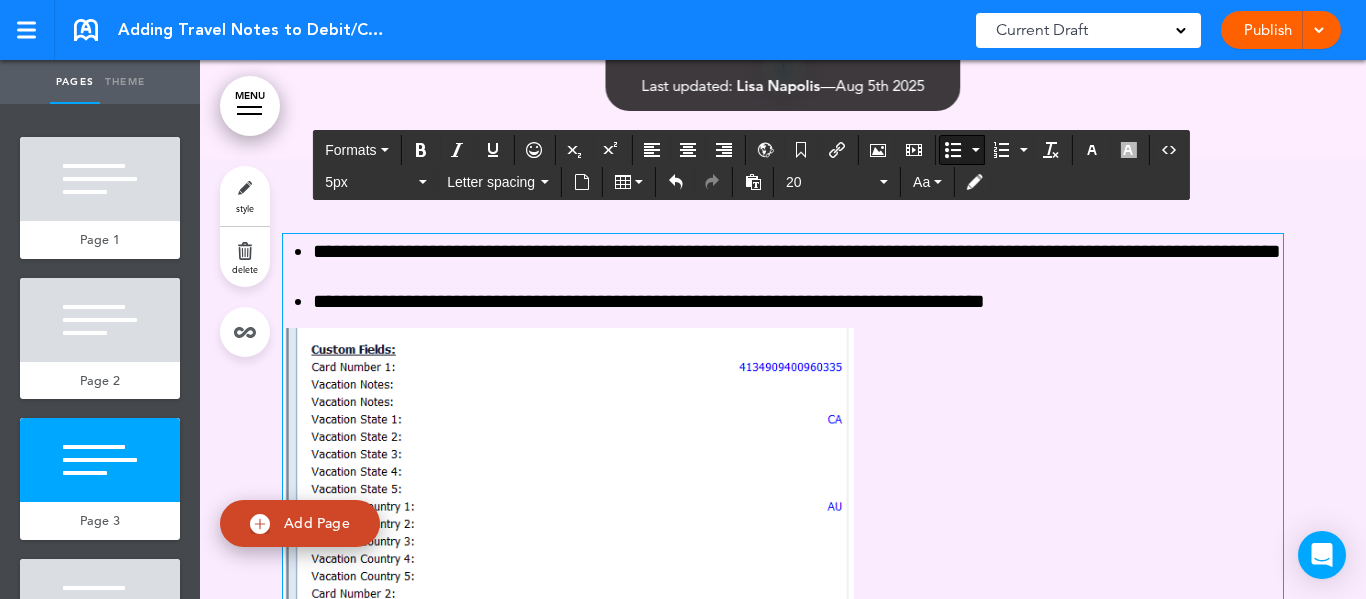 scroll, scrollTop: 0, scrollLeft: 0, axis: both 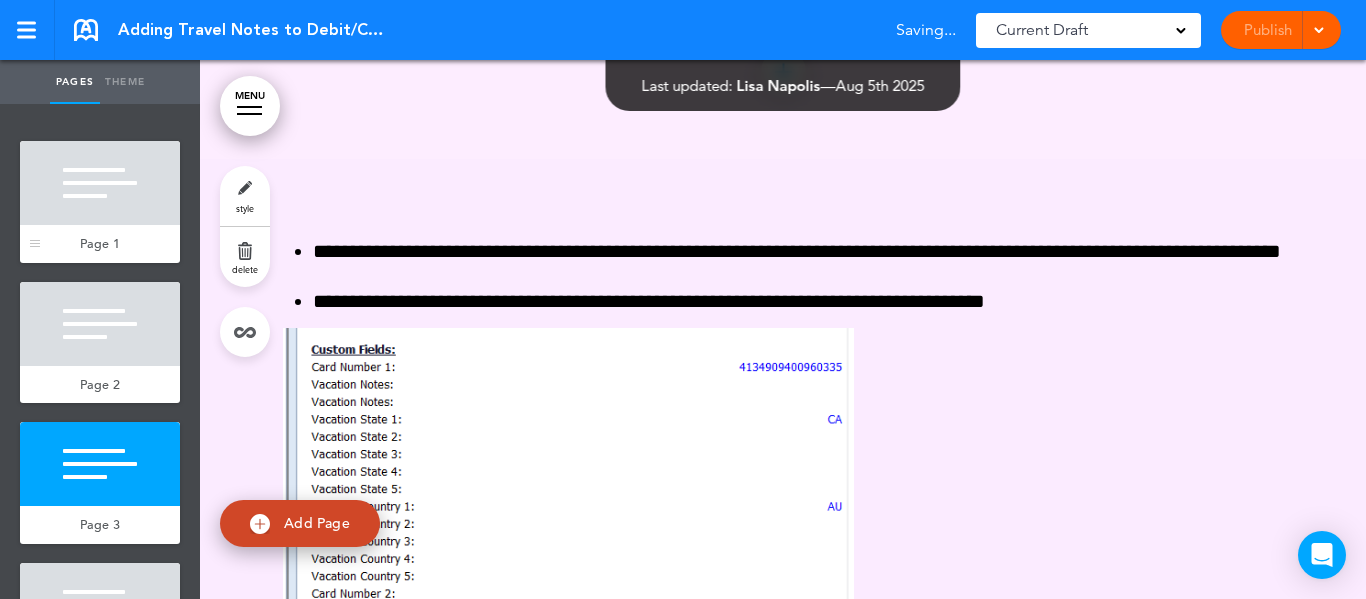 click at bounding box center [100, 183] 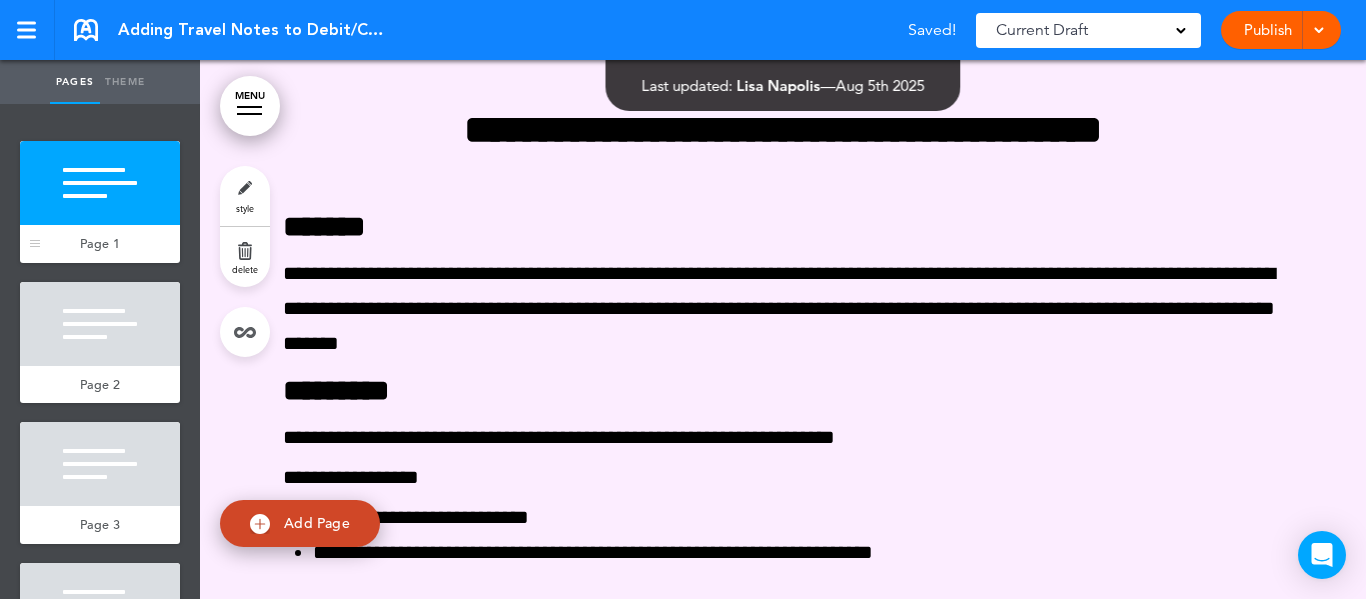scroll, scrollTop: 0, scrollLeft: 0, axis: both 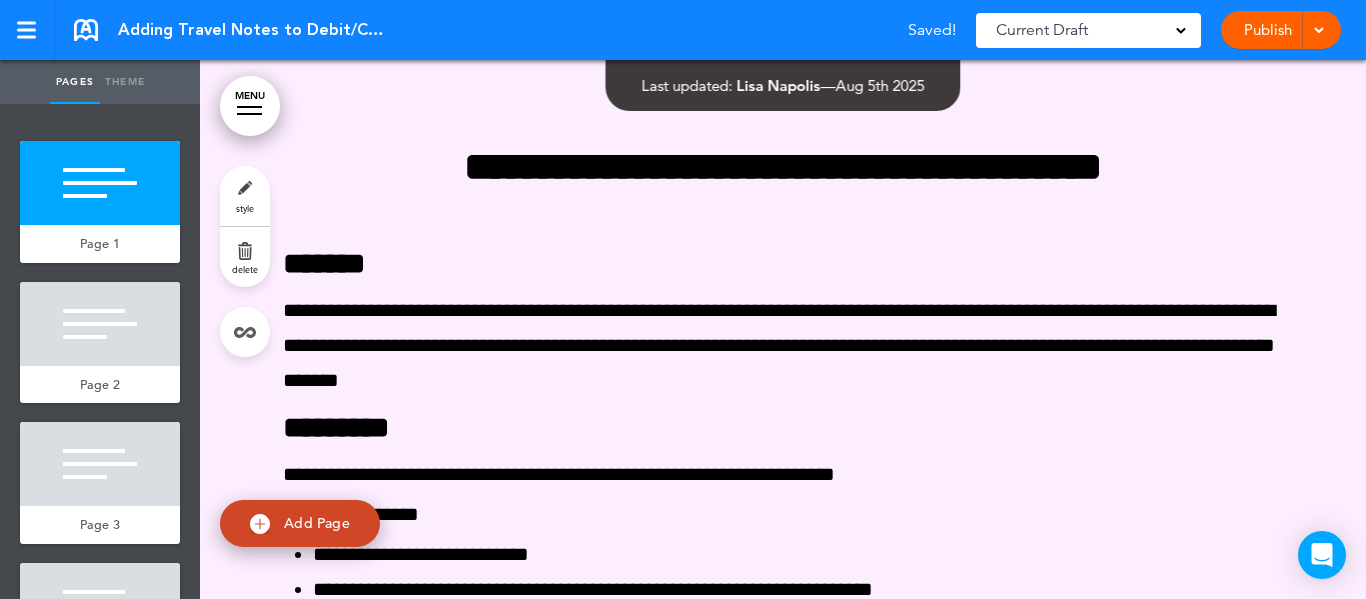 click on "style" at bounding box center (245, 196) 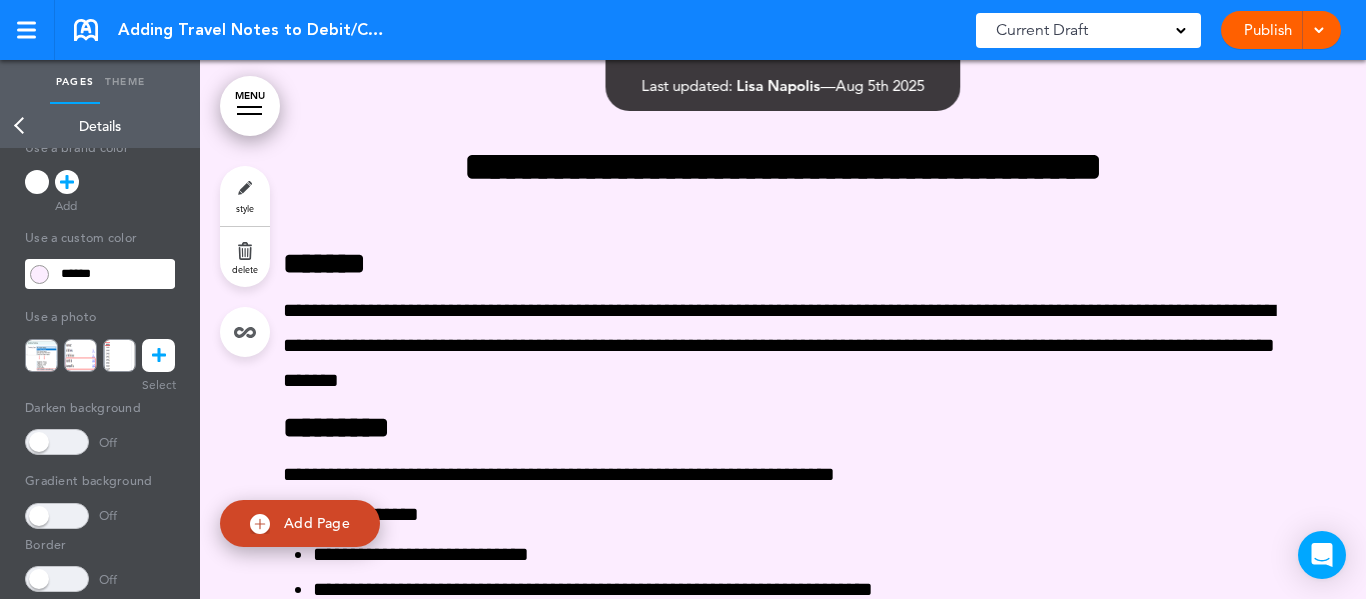 click on "Back" at bounding box center (20, 126) 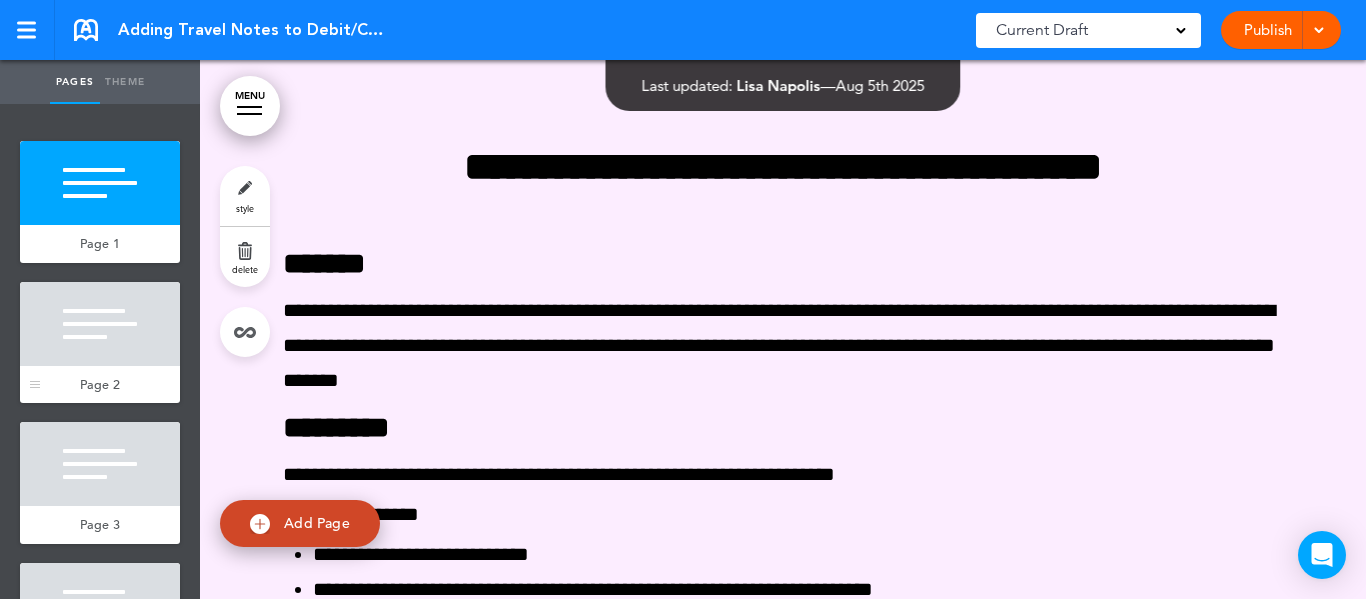 click at bounding box center [100, 324] 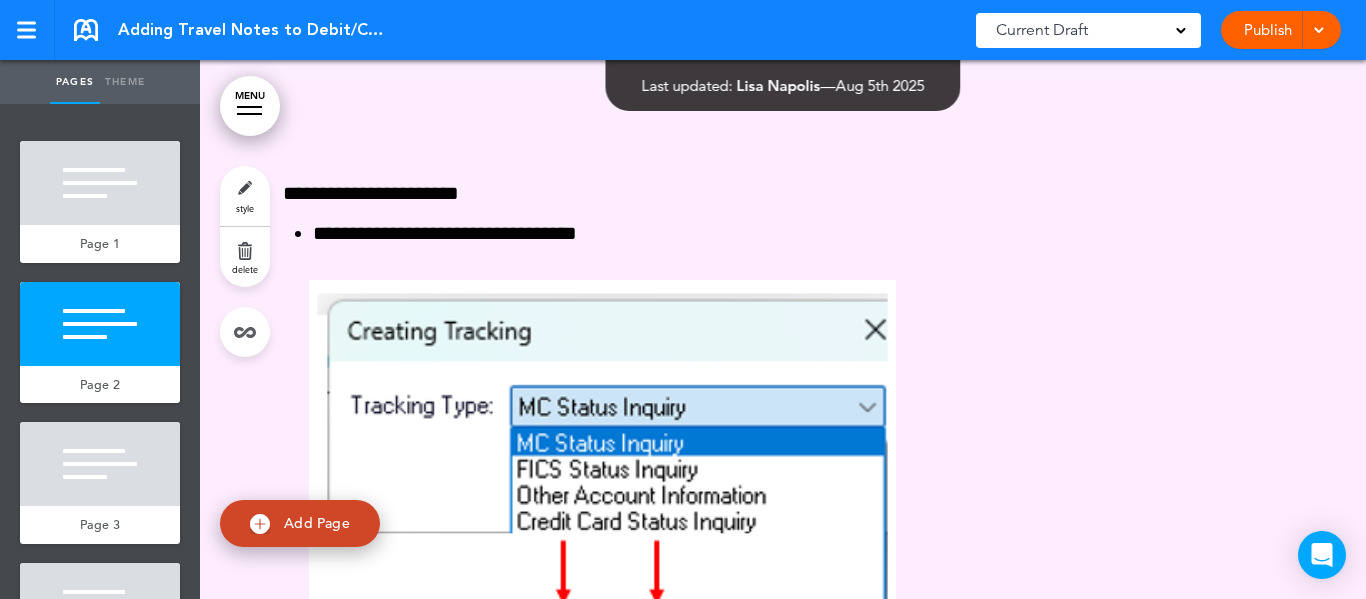 scroll, scrollTop: 1669, scrollLeft: 0, axis: vertical 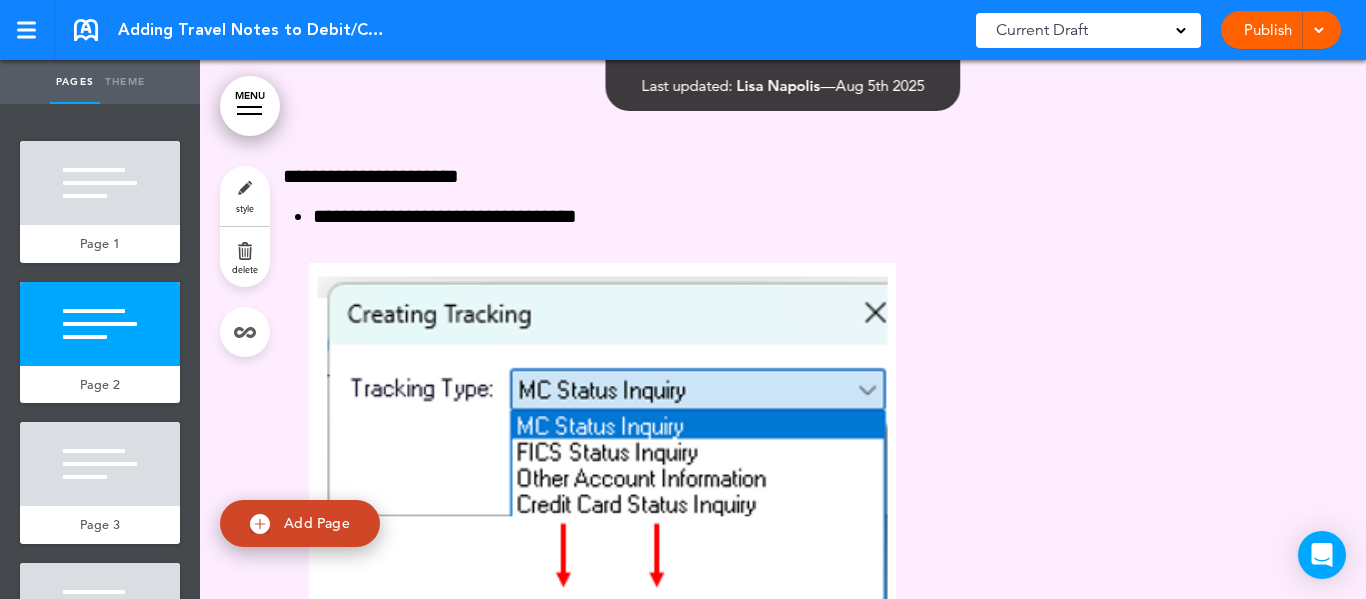 click on "style" at bounding box center [245, 196] 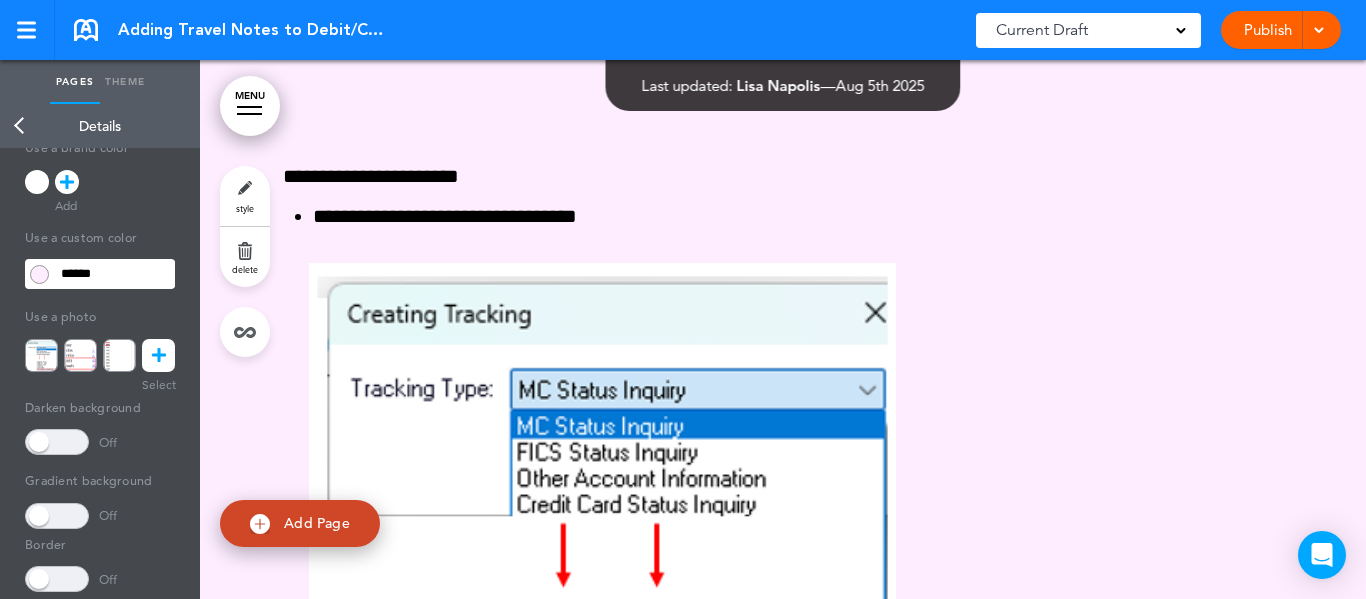 click on "Back" at bounding box center (20, 126) 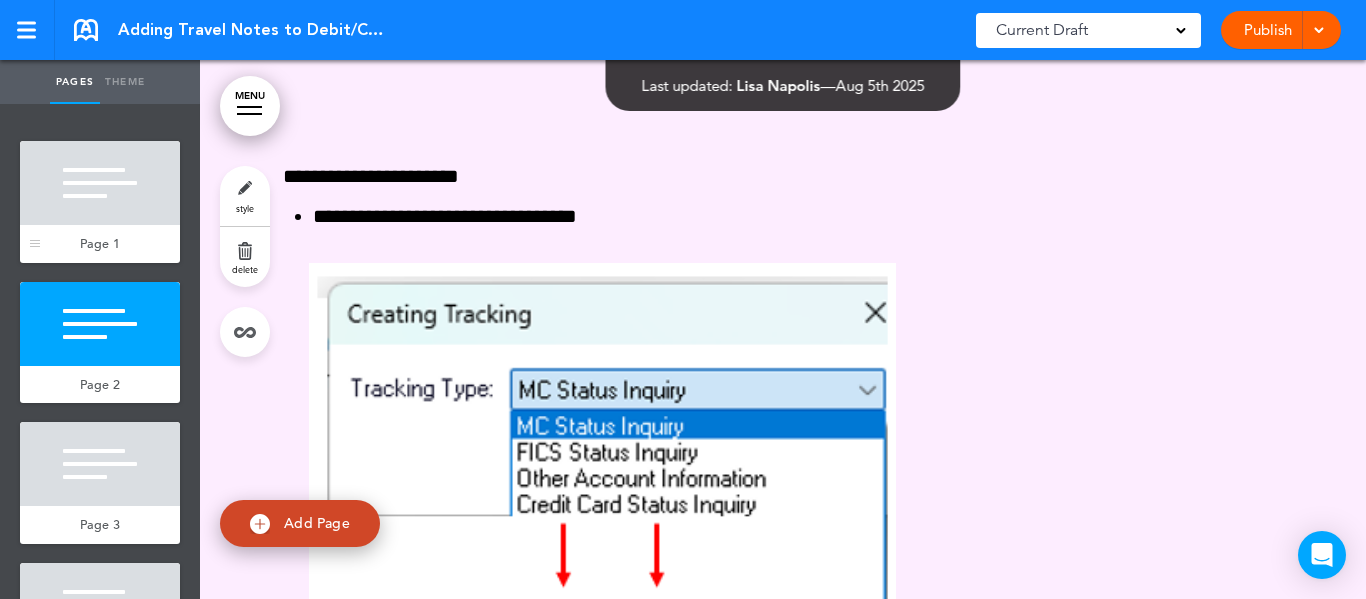 click at bounding box center (100, 183) 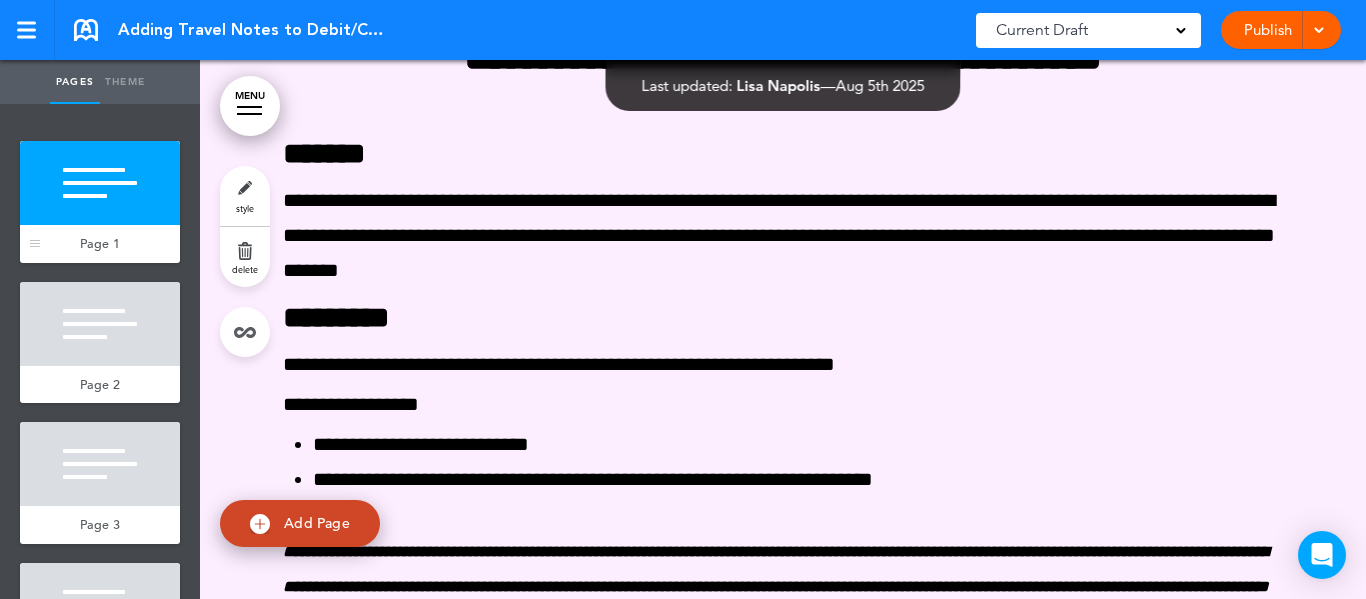 scroll, scrollTop: 0, scrollLeft: 0, axis: both 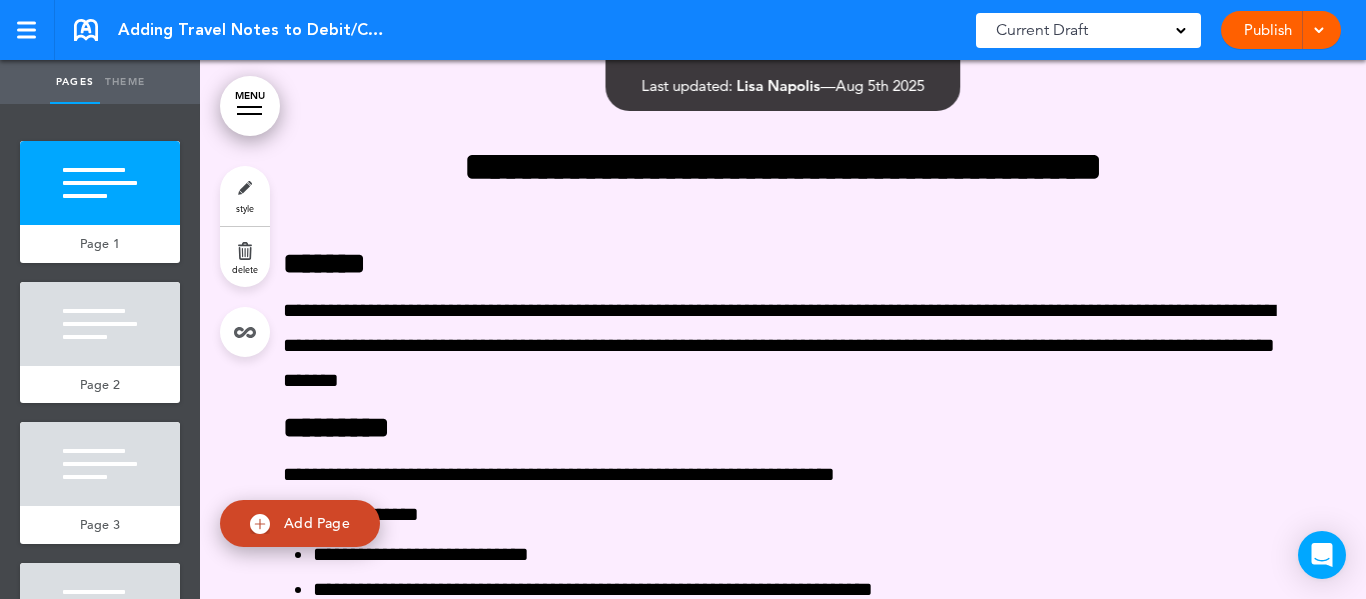 click on "style" at bounding box center [245, 196] 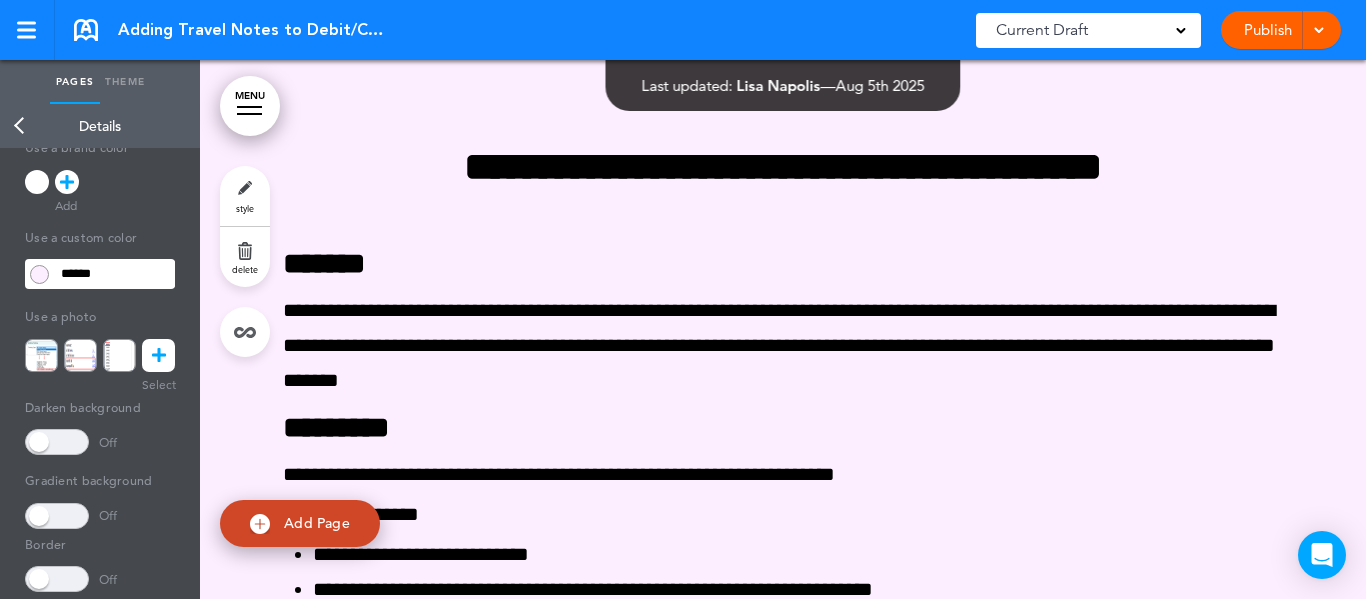 click on "Back" at bounding box center [20, 126] 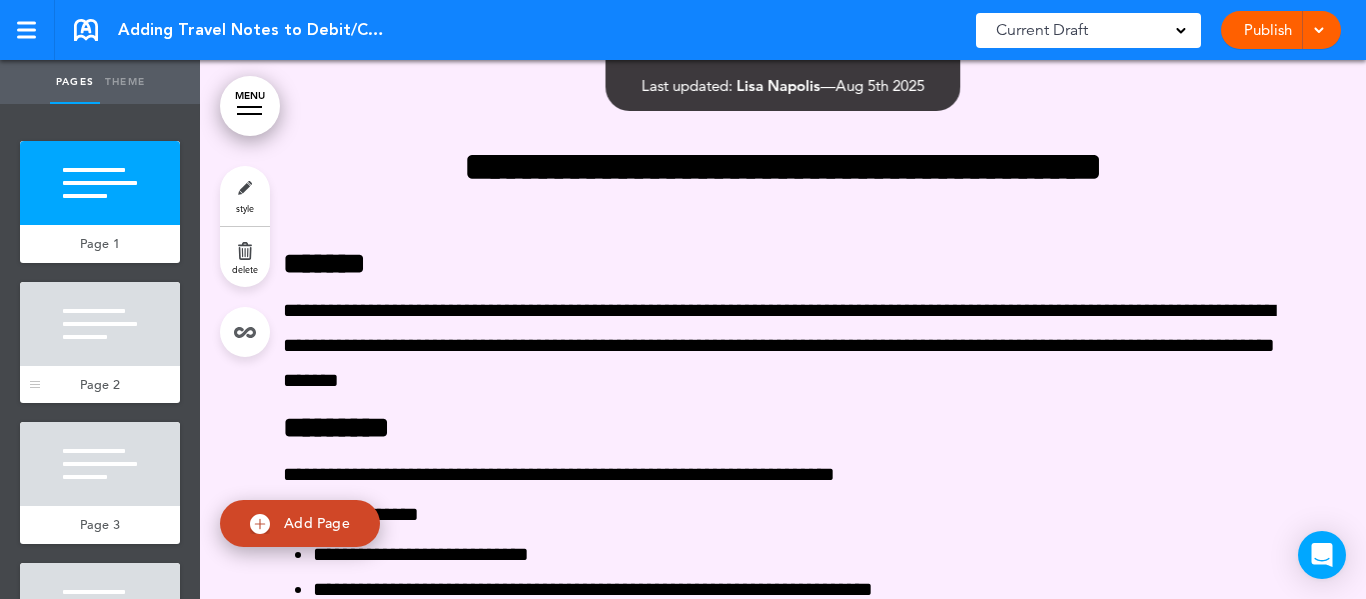 click at bounding box center (100, 324) 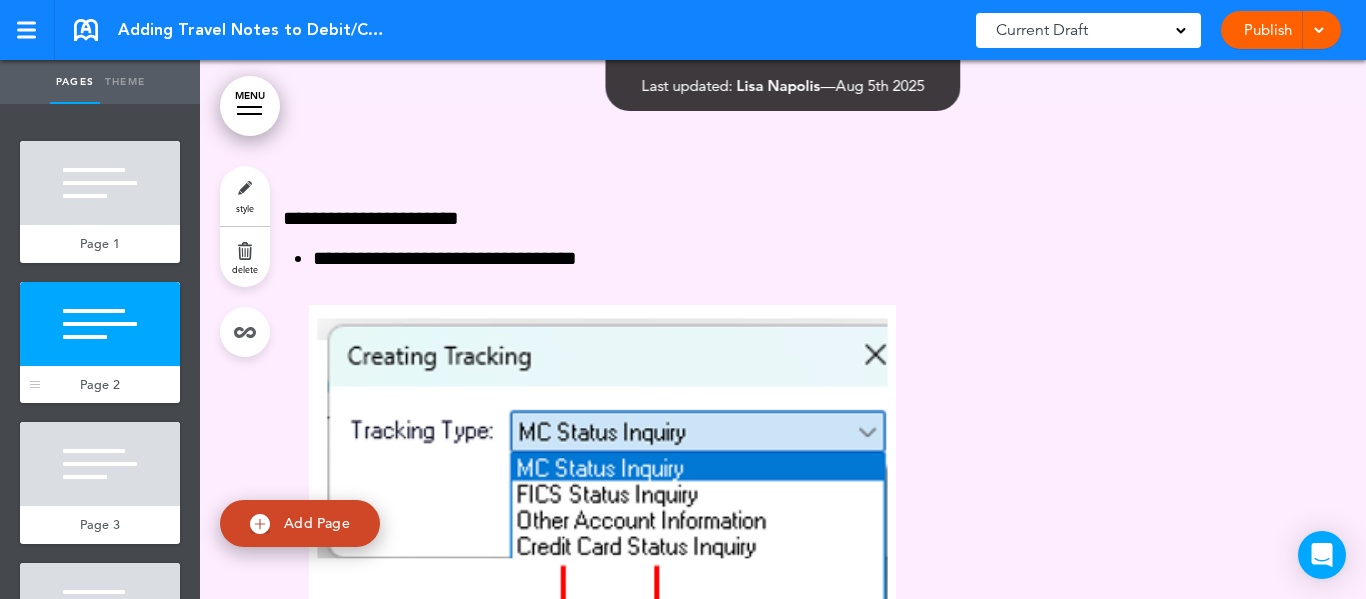 scroll, scrollTop: 1669, scrollLeft: 0, axis: vertical 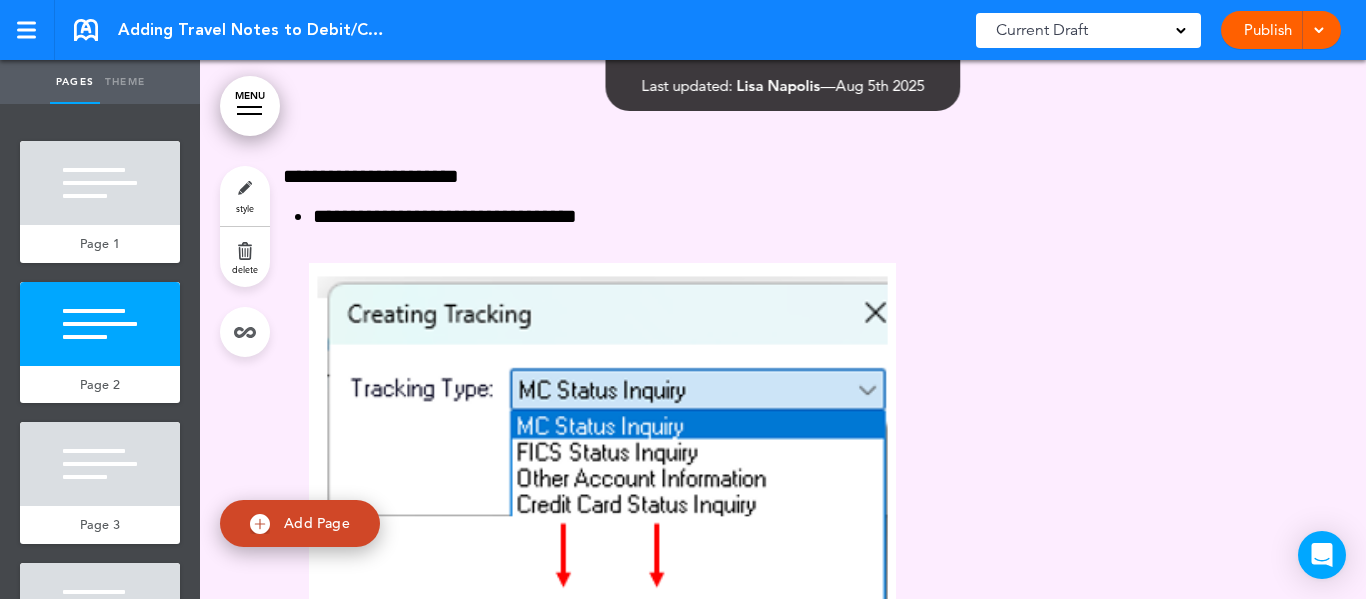 click on "style" at bounding box center [245, 196] 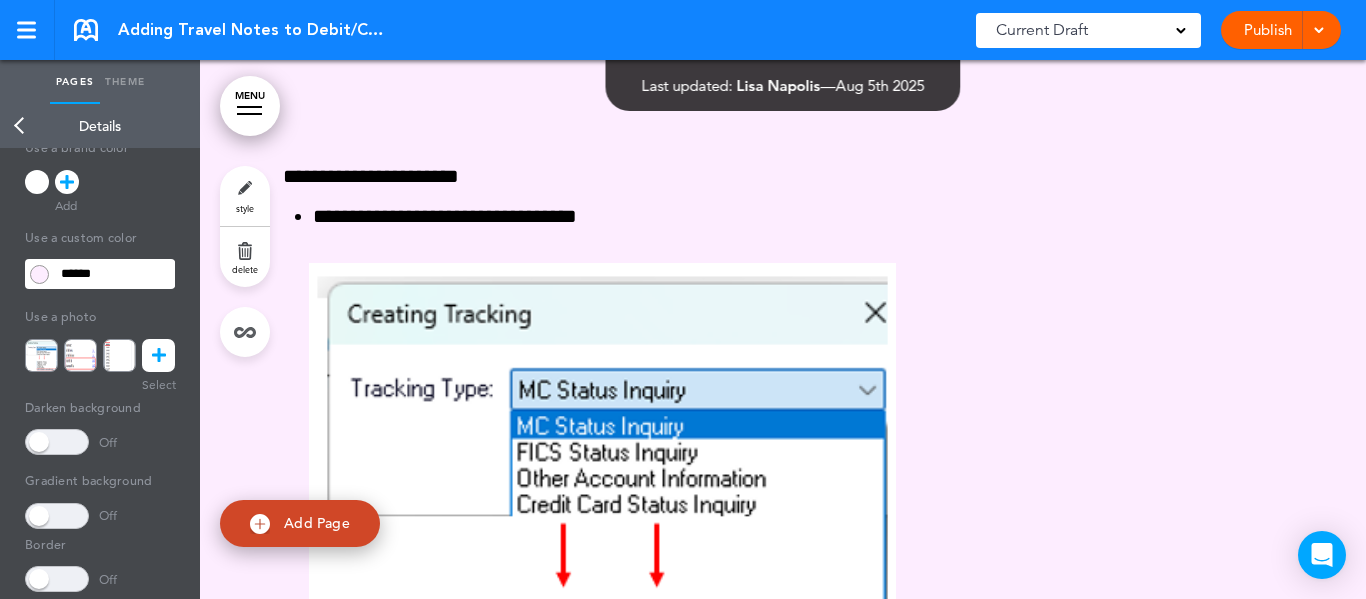 click on "Back" at bounding box center (20, 126) 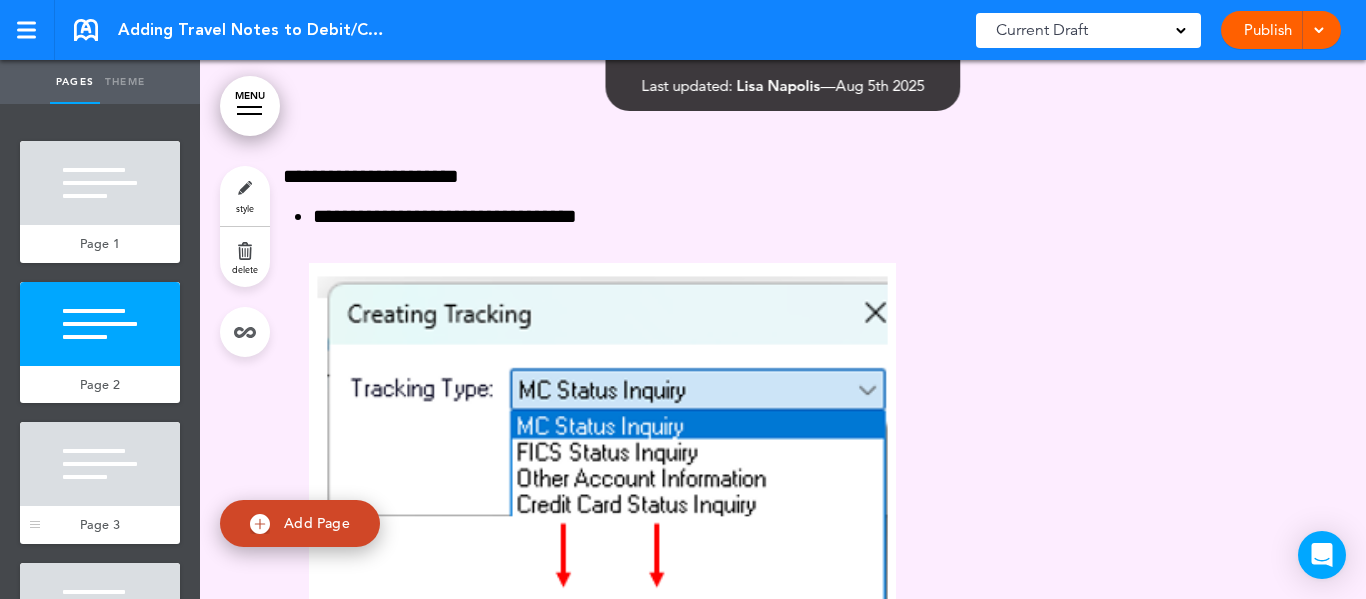 click at bounding box center [100, 464] 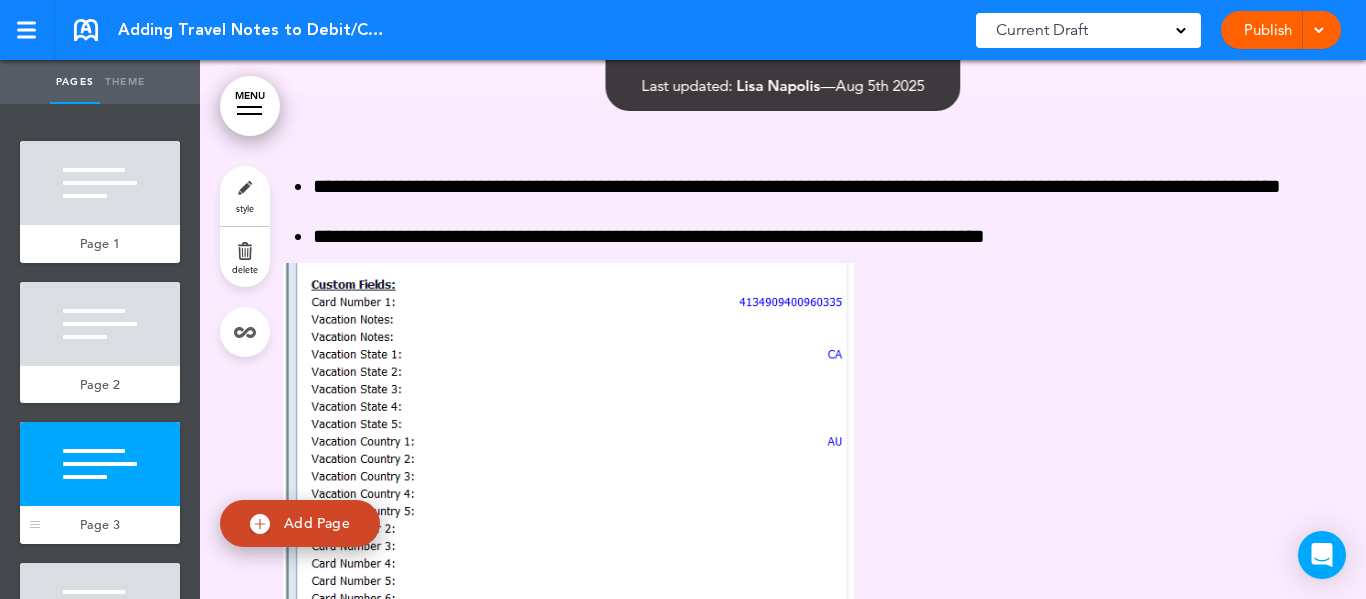 scroll, scrollTop: 3193, scrollLeft: 0, axis: vertical 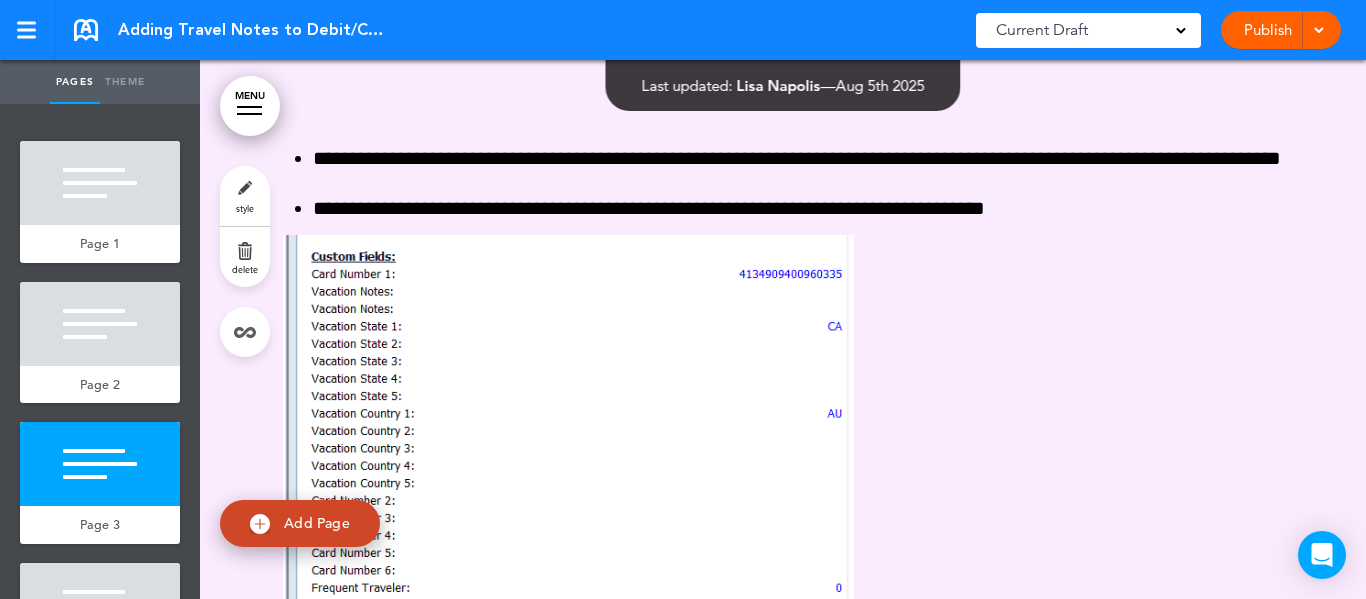 click on "style" at bounding box center (245, 196) 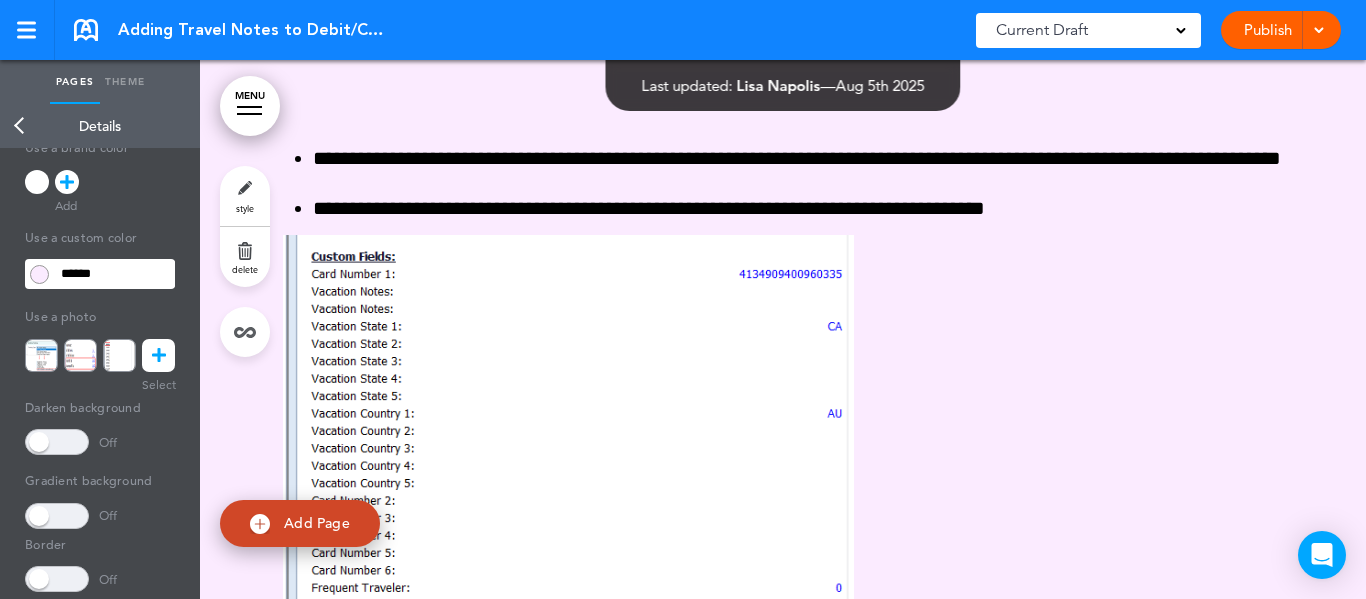click on "Back" at bounding box center [20, 126] 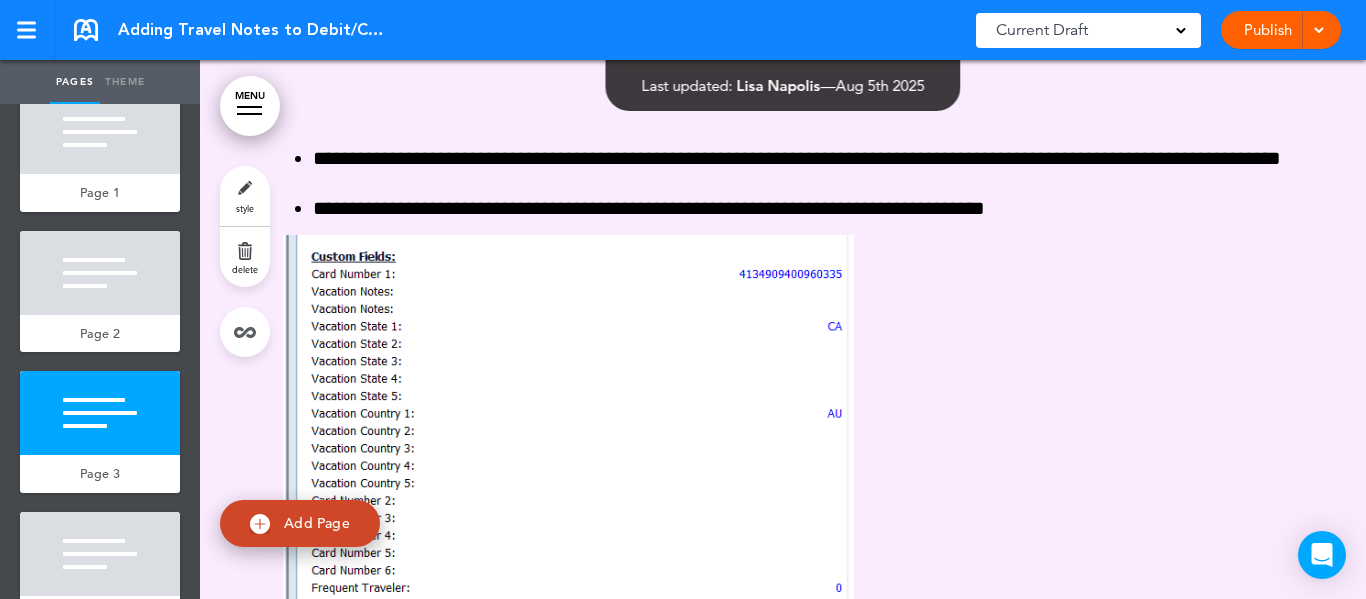 scroll, scrollTop: 100, scrollLeft: 0, axis: vertical 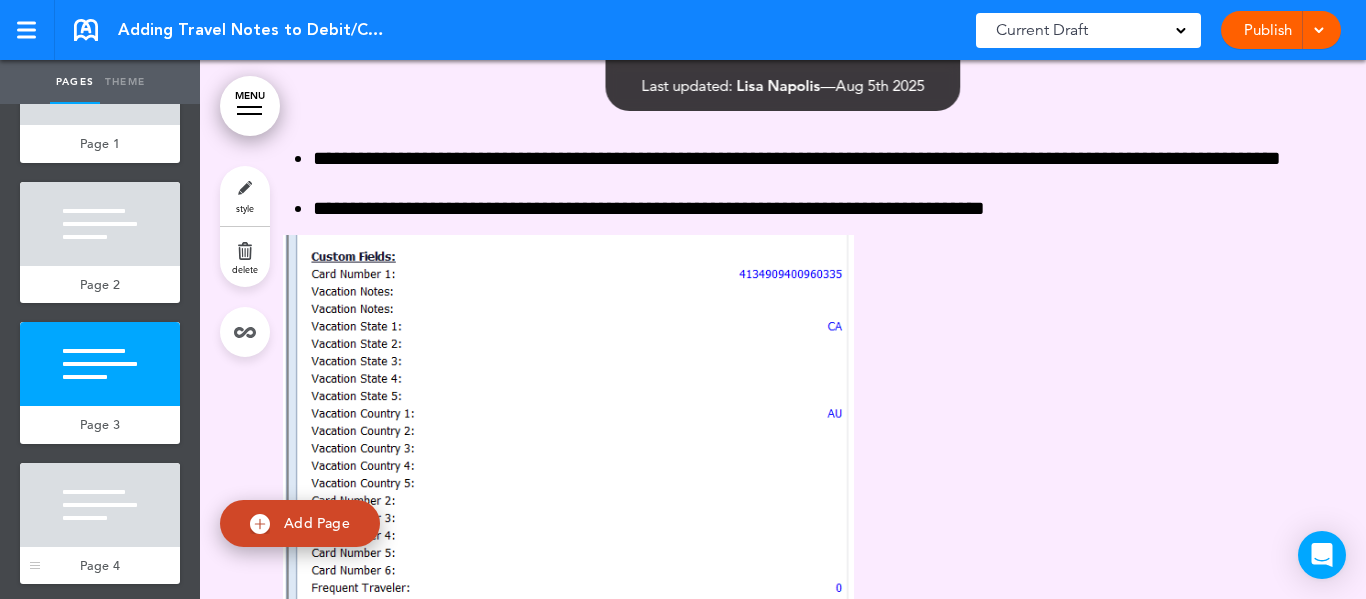 click at bounding box center (100, 505) 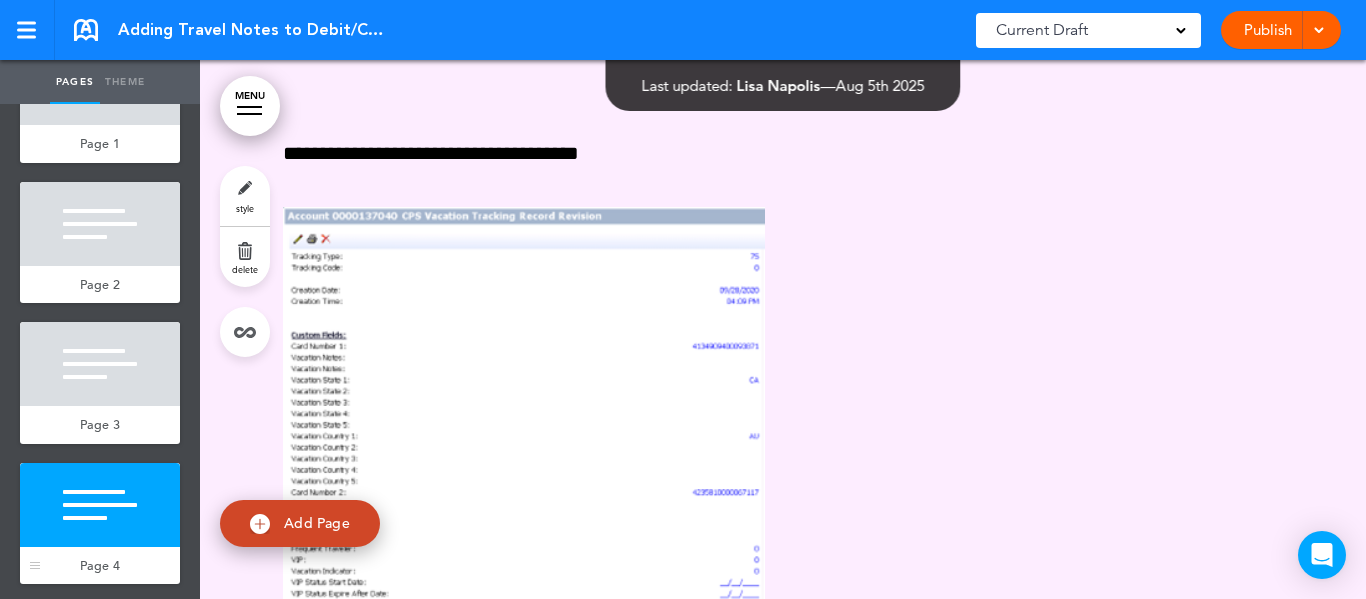scroll, scrollTop: 4651, scrollLeft: 0, axis: vertical 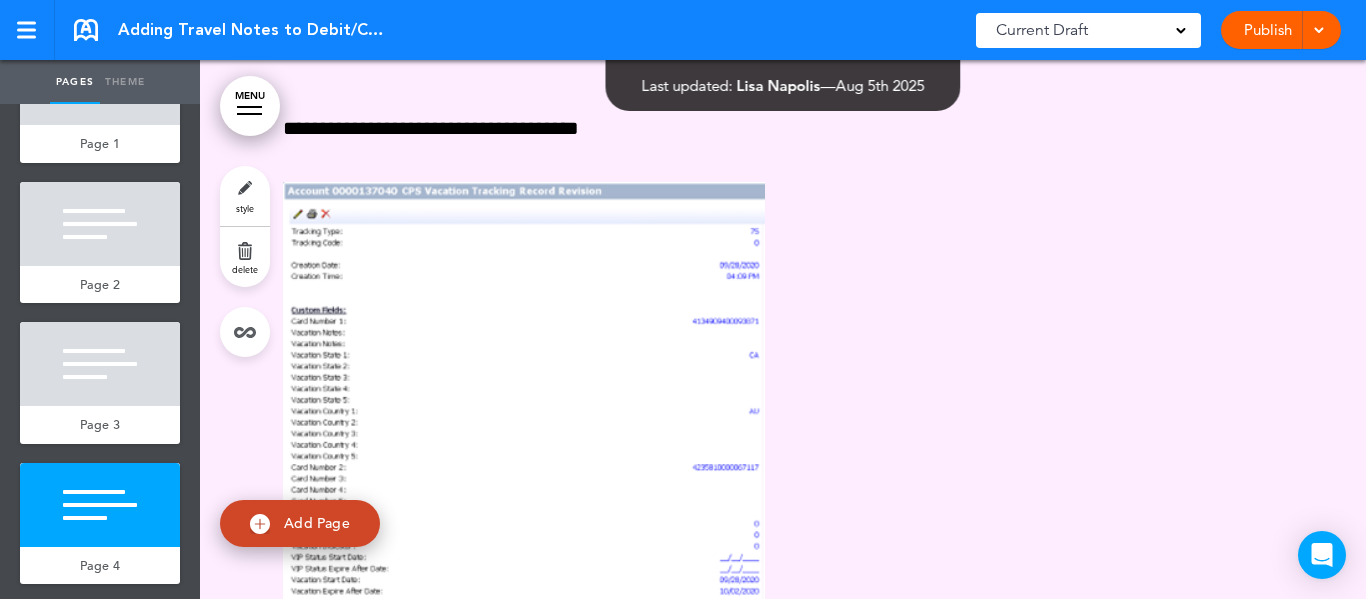 click on "style" at bounding box center [245, 196] 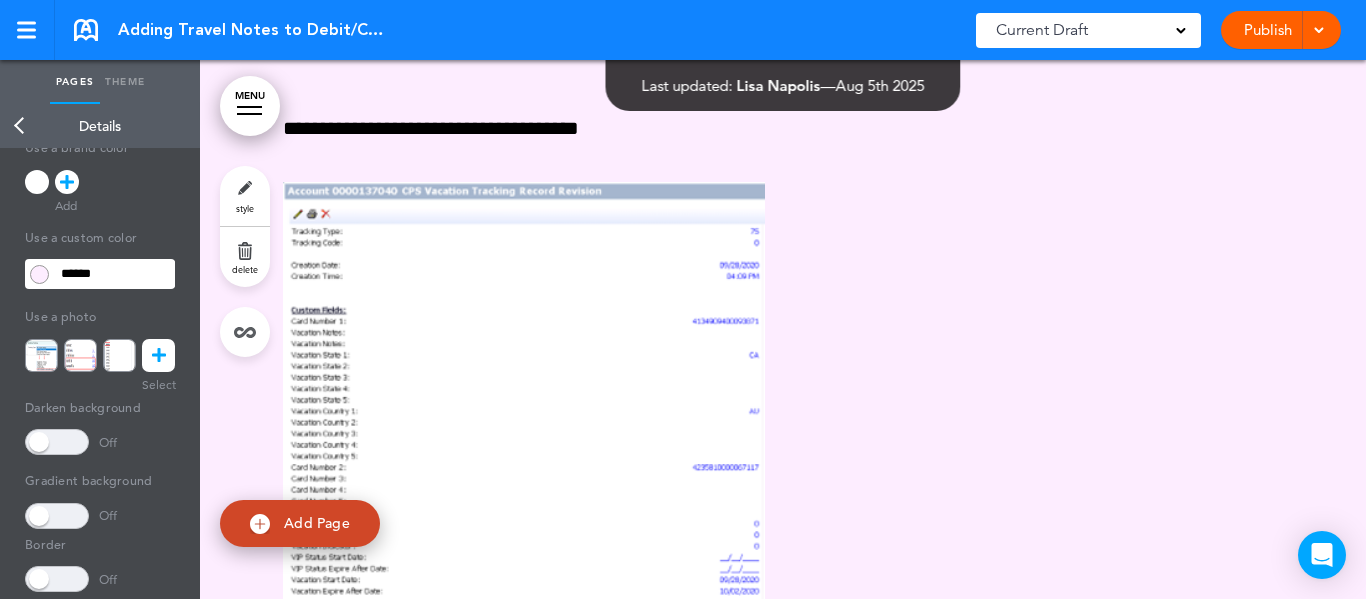 click on "Back" at bounding box center (20, 126) 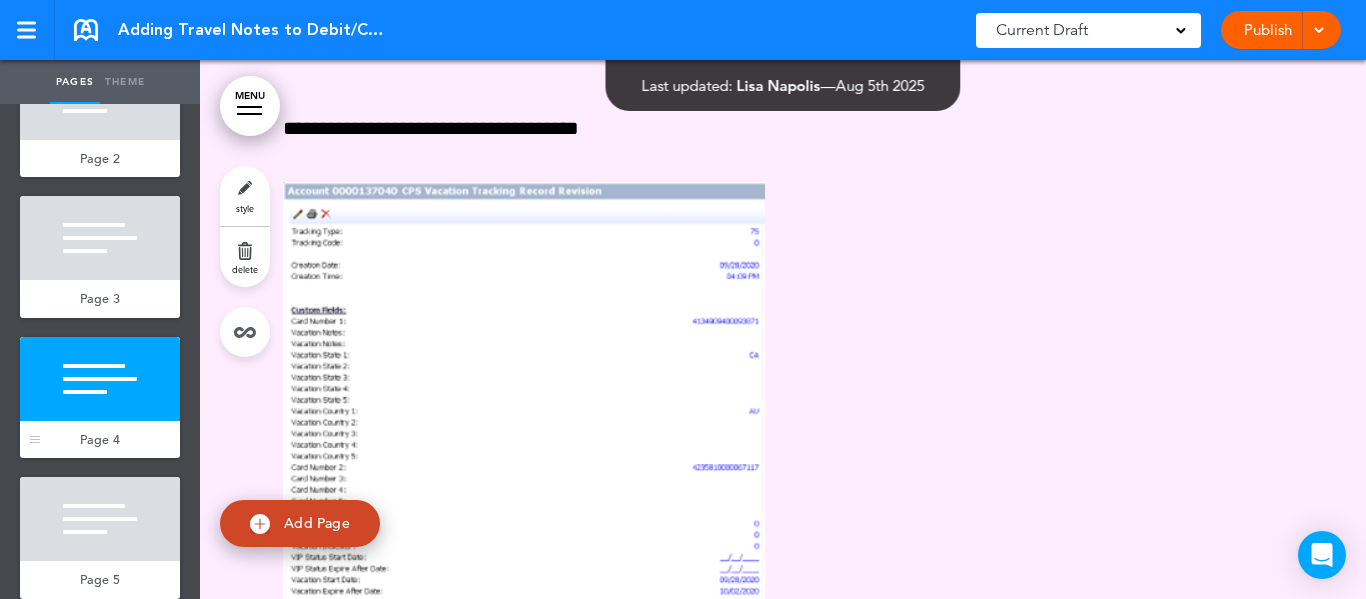 scroll, scrollTop: 248, scrollLeft: 0, axis: vertical 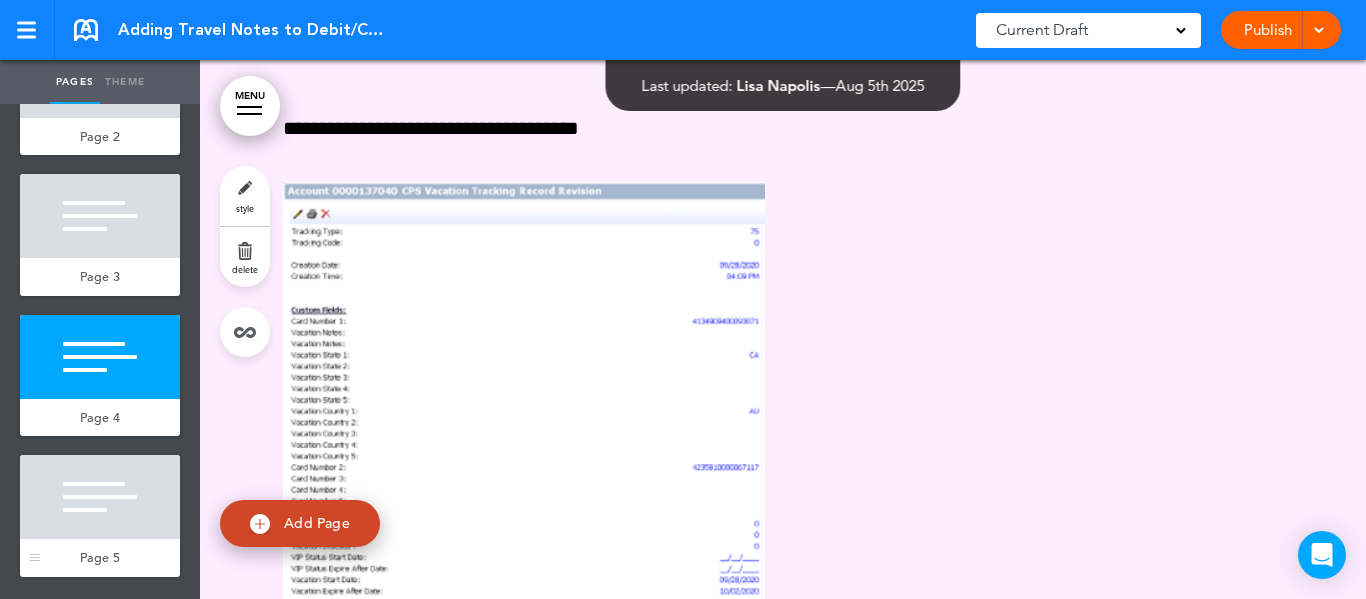 click at bounding box center [100, 497] 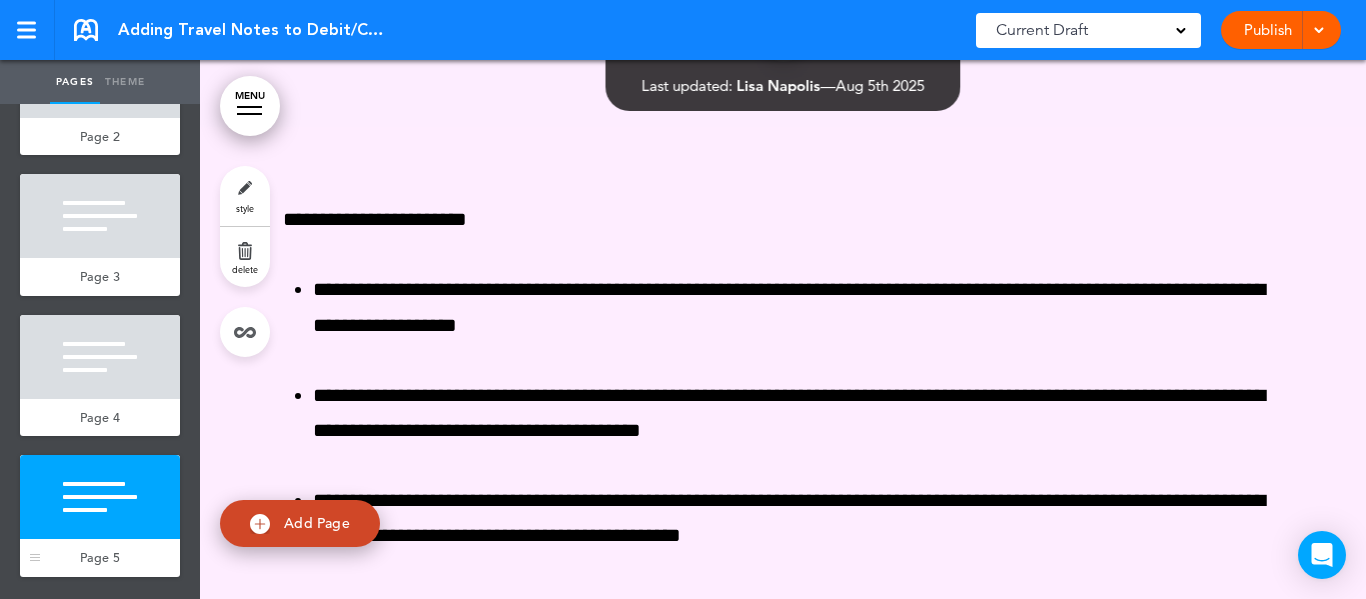 scroll, scrollTop: 5627, scrollLeft: 0, axis: vertical 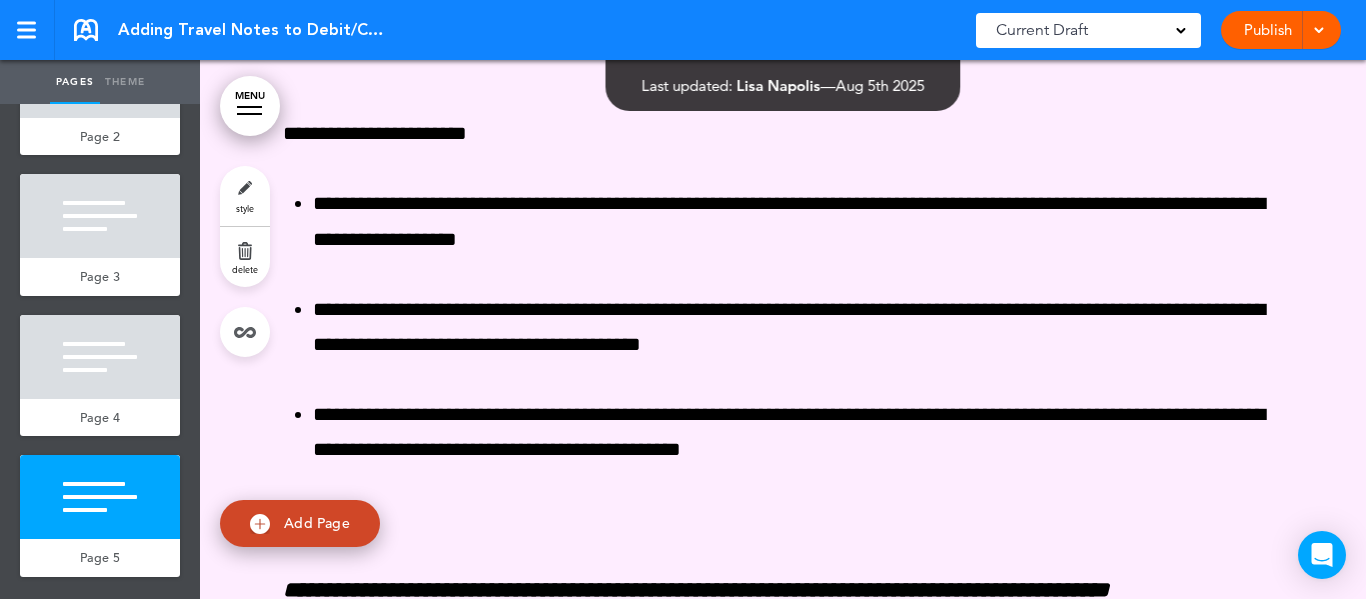 click on "style" at bounding box center [245, 196] 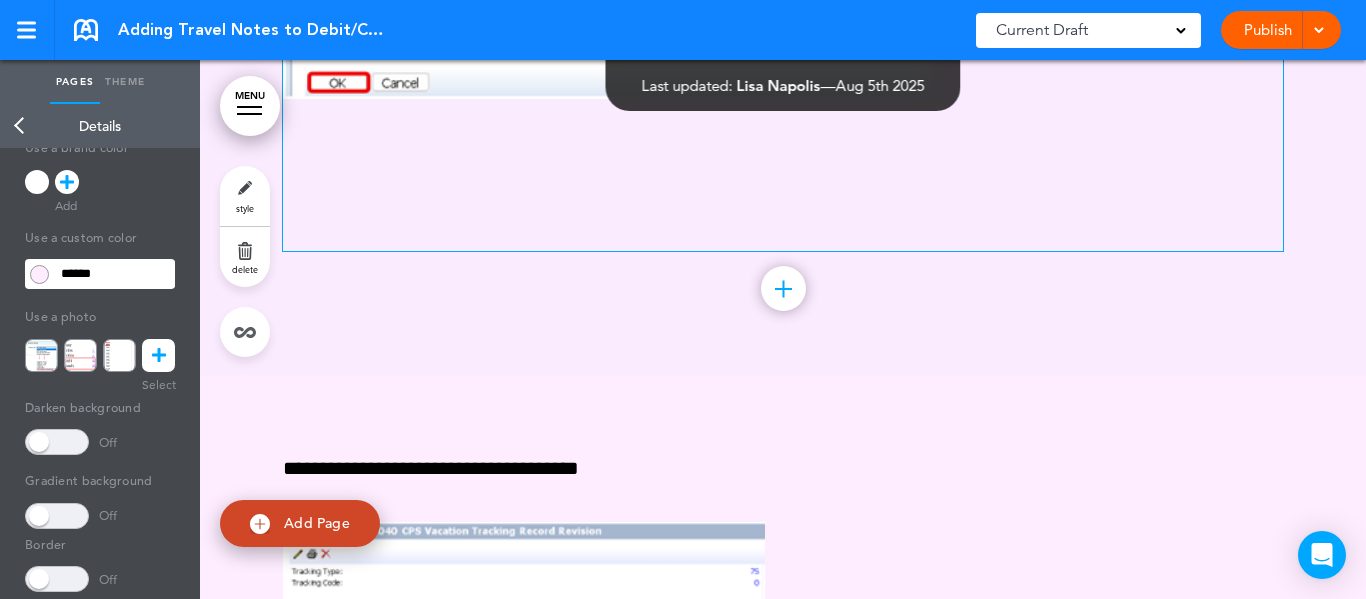 scroll, scrollTop: 4327, scrollLeft: 0, axis: vertical 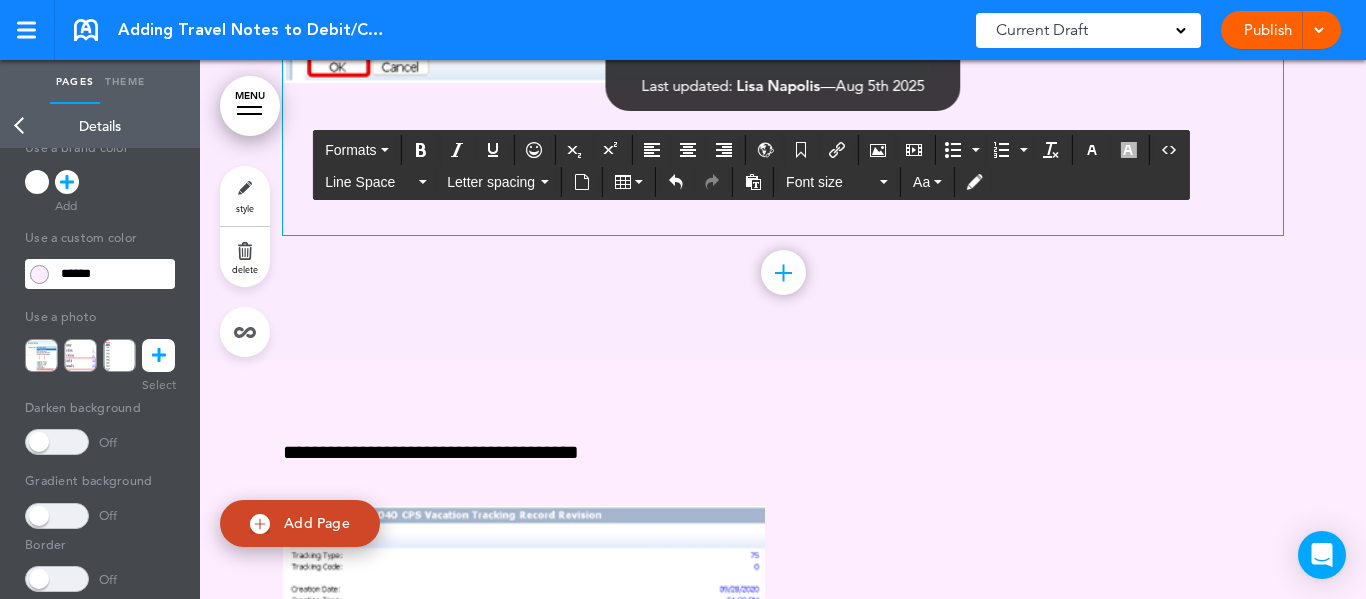 click at bounding box center [783, 217] 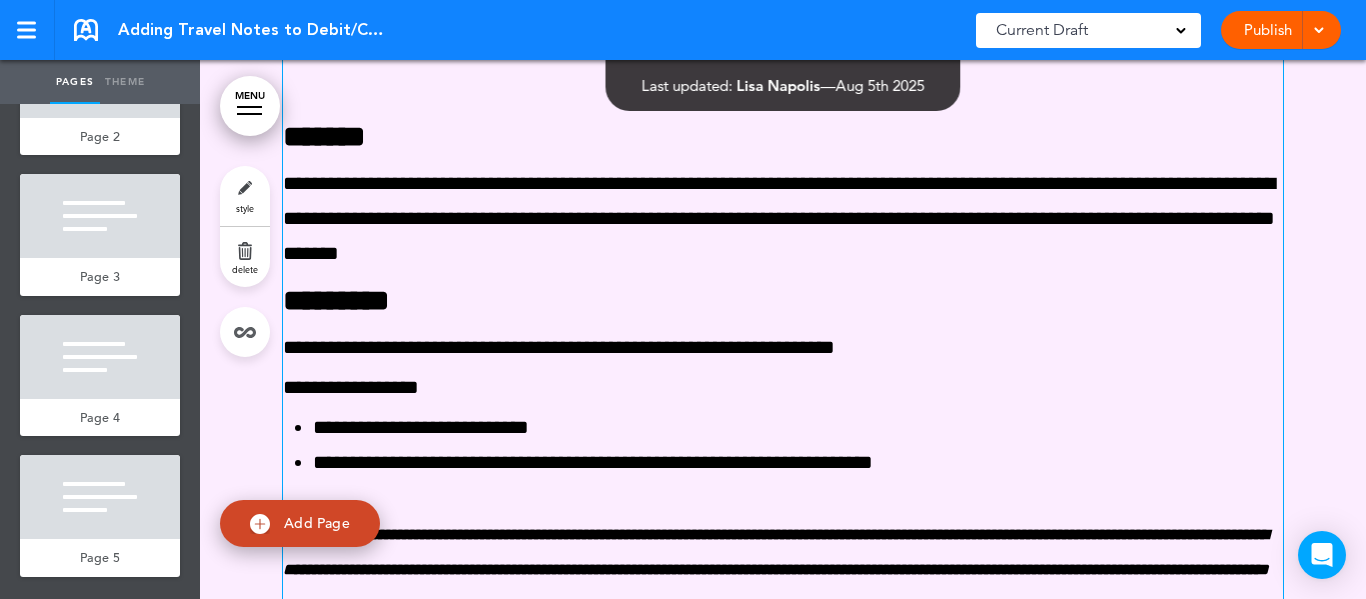 scroll, scrollTop: 0, scrollLeft: 0, axis: both 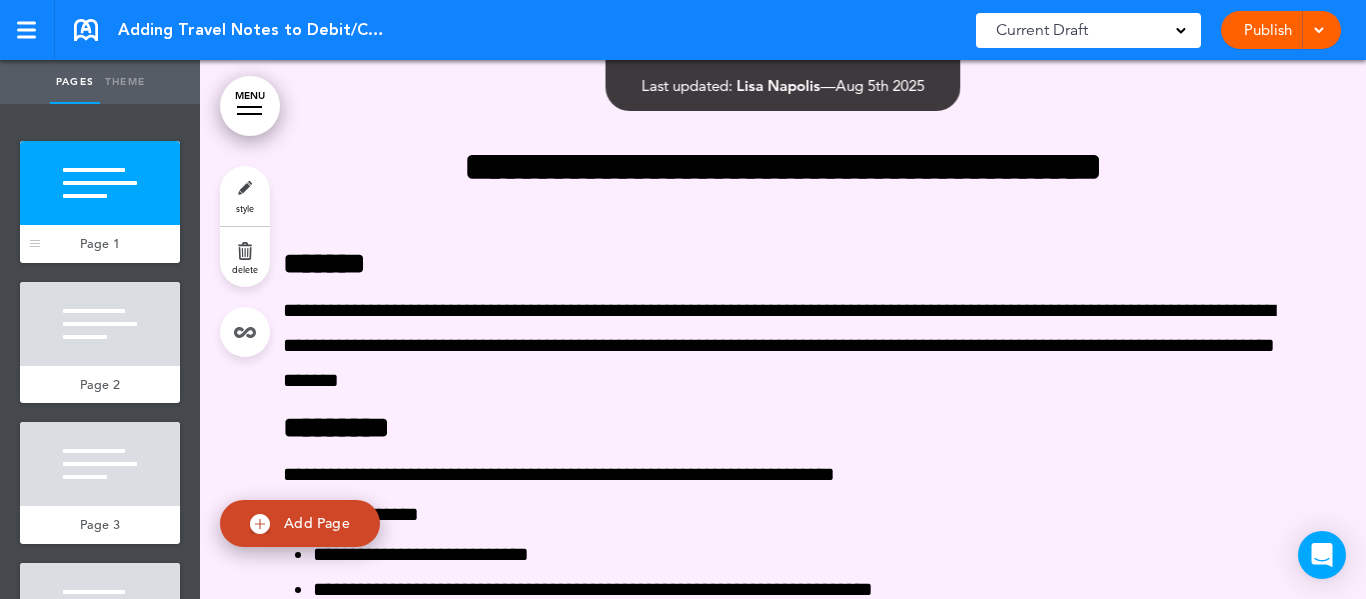 click at bounding box center (100, 183) 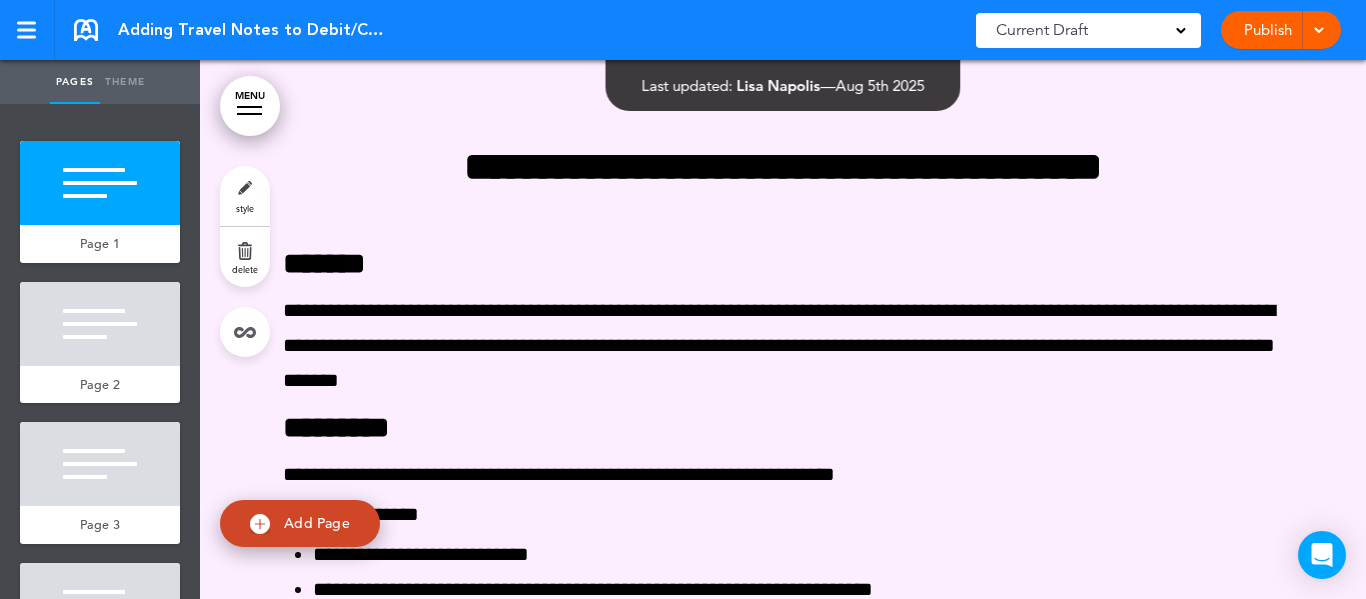 click on "style" at bounding box center [245, 196] 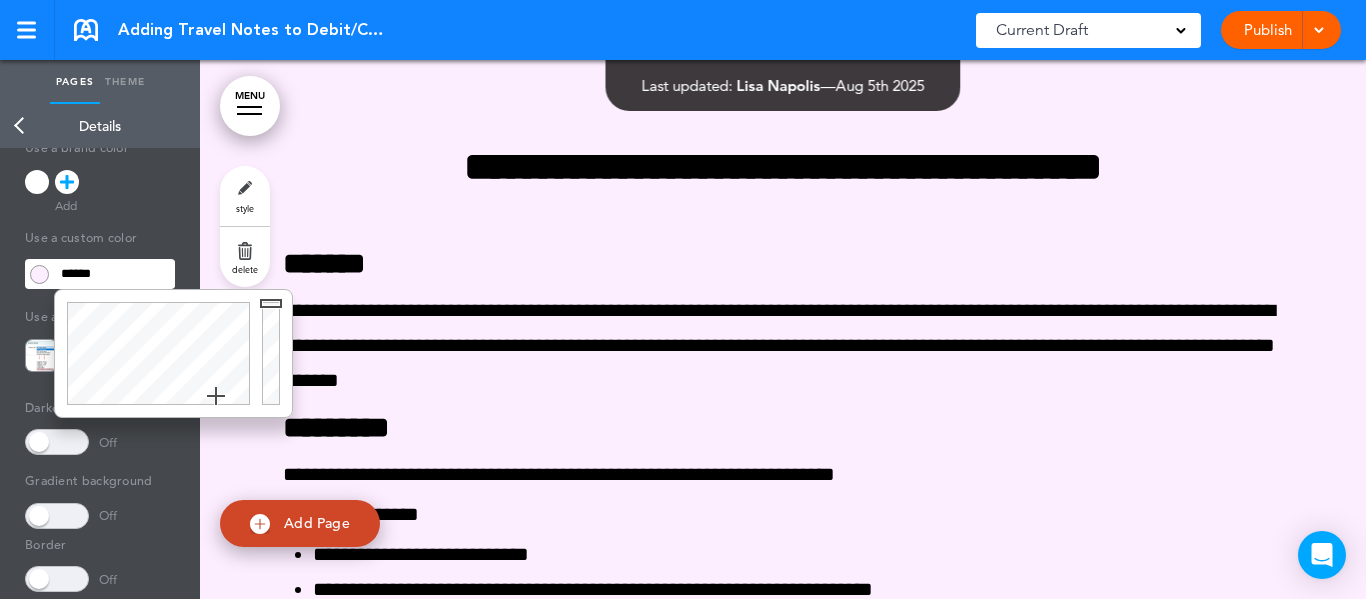 drag, startPoint x: 128, startPoint y: 270, endPoint x: 46, endPoint y: 270, distance: 82 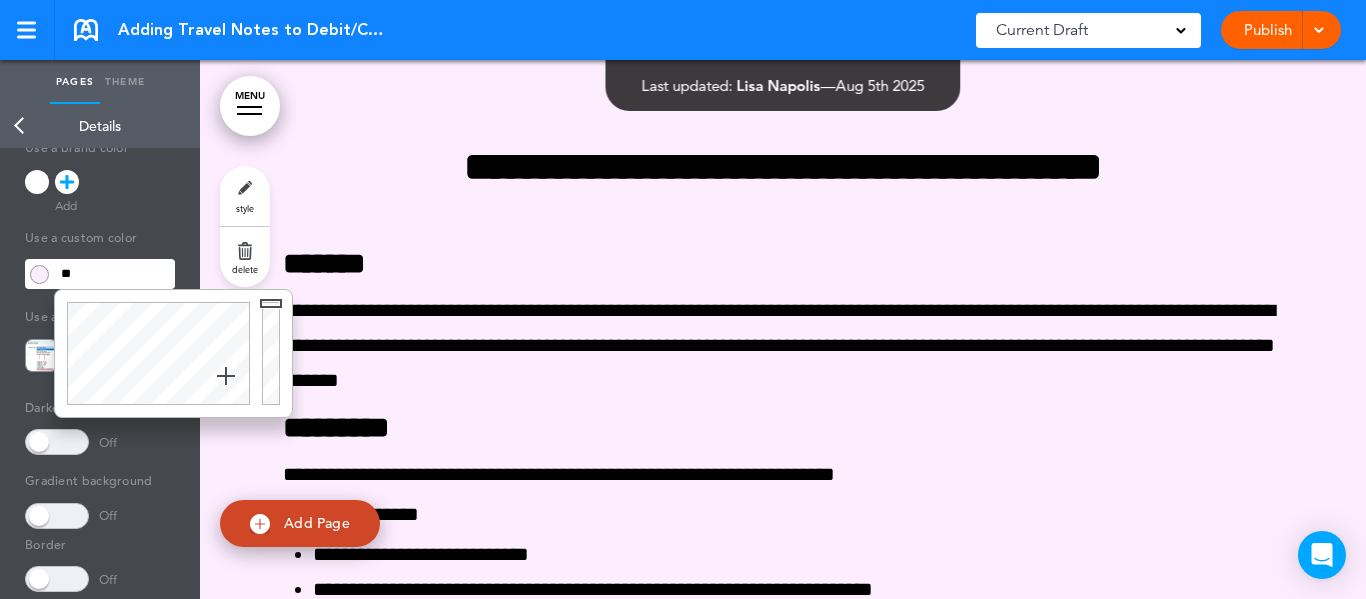 type on "*" 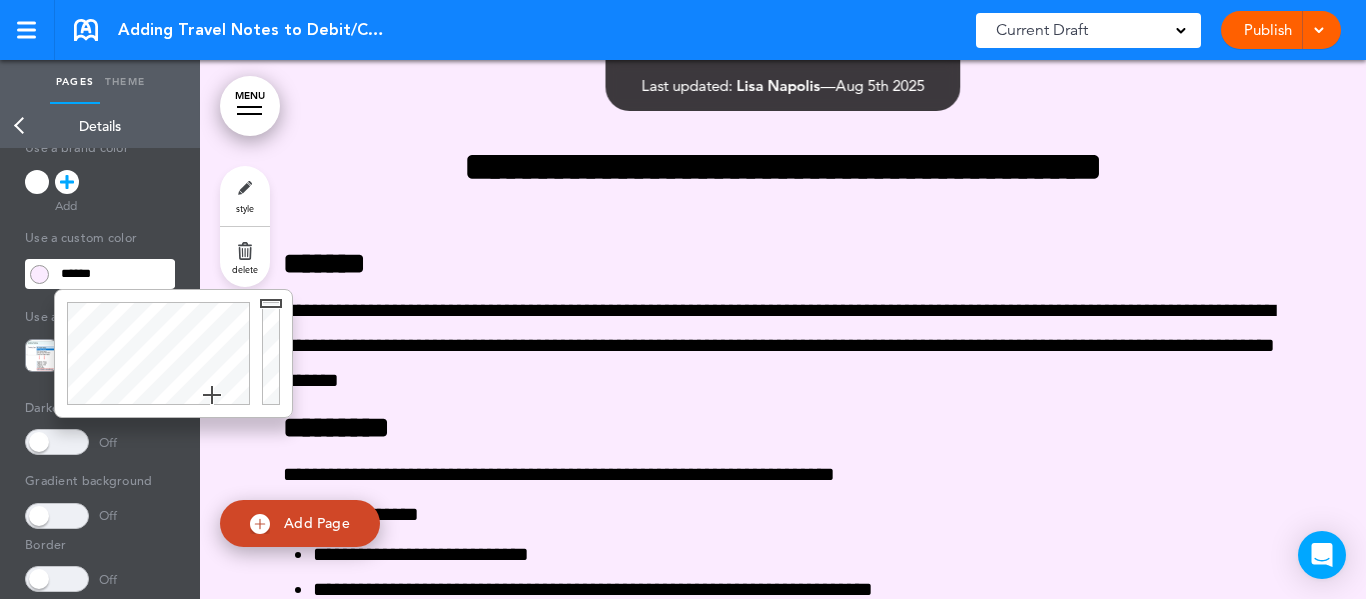 click on "******" at bounding box center [114, 274] 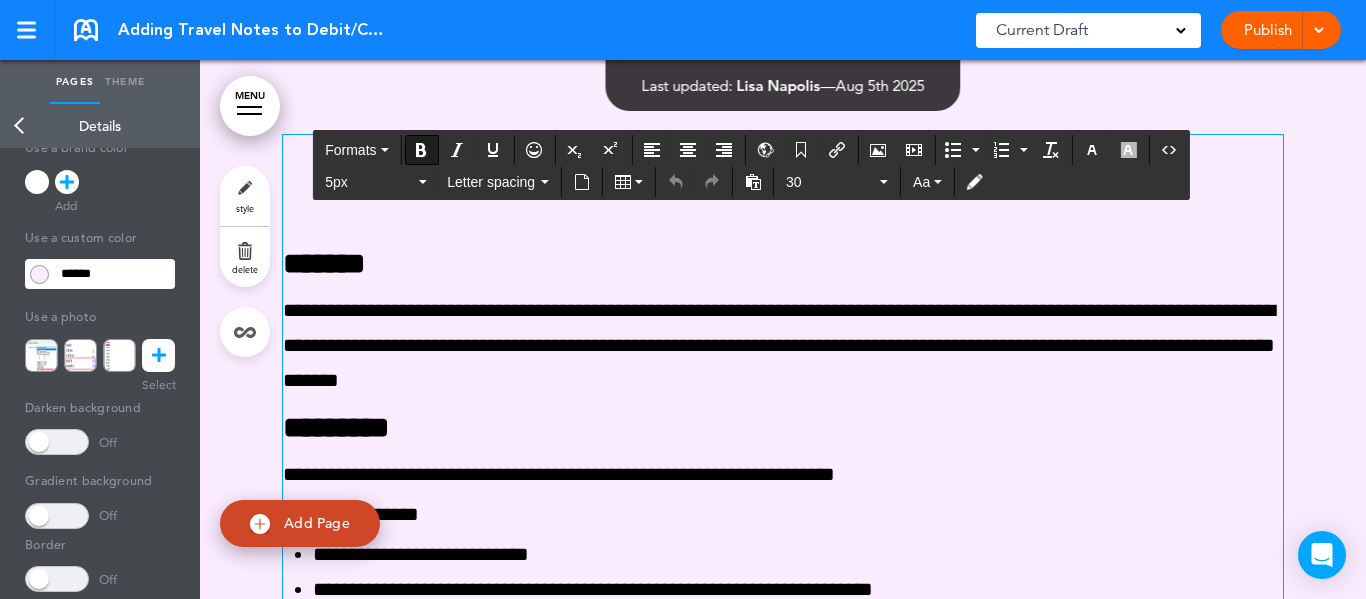 click on "**********" at bounding box center [783, 871] 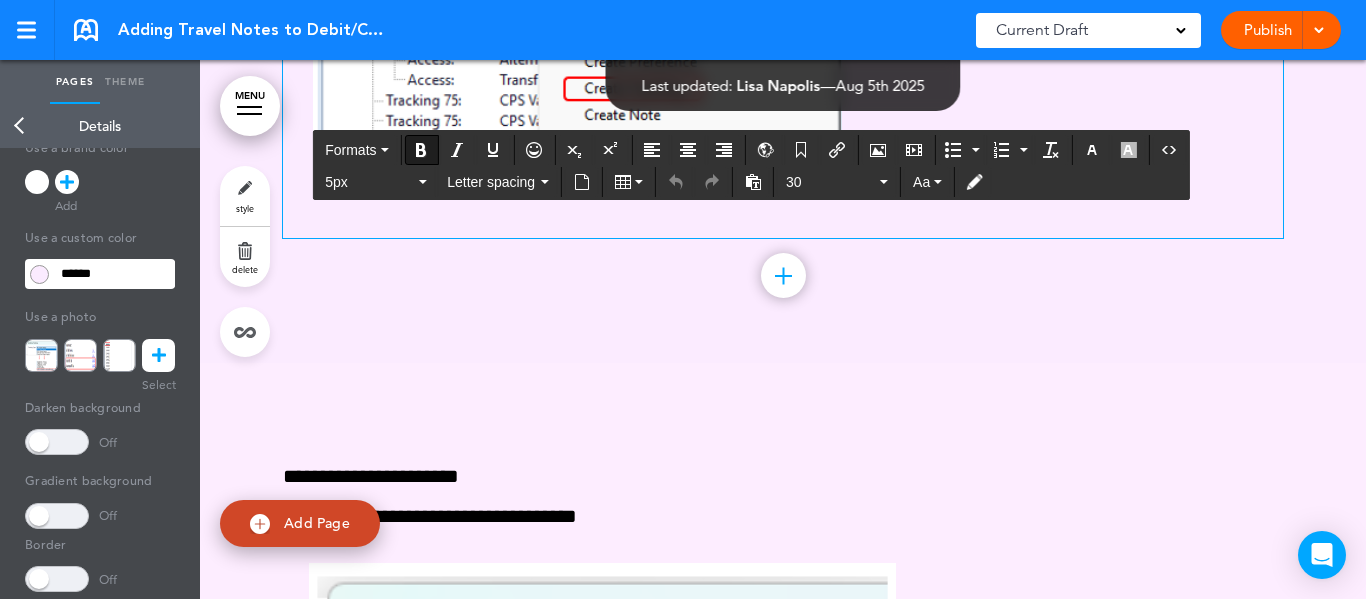 scroll, scrollTop: 1400, scrollLeft: 0, axis: vertical 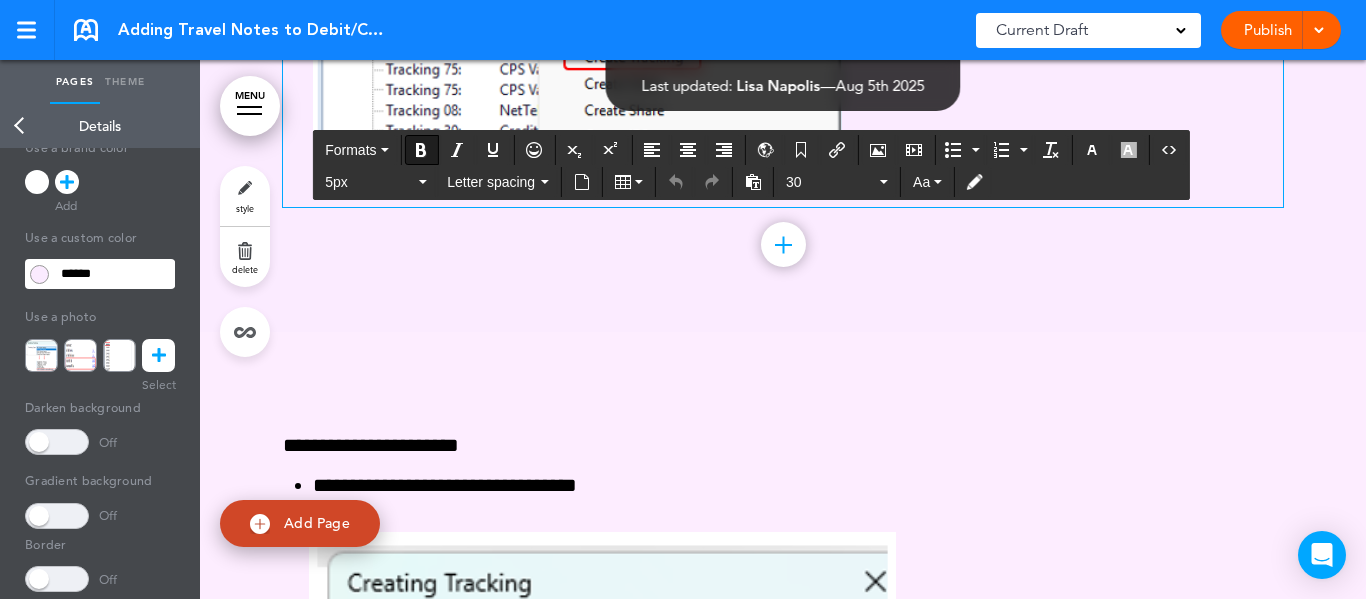 click on "**********" at bounding box center [783, 1096] 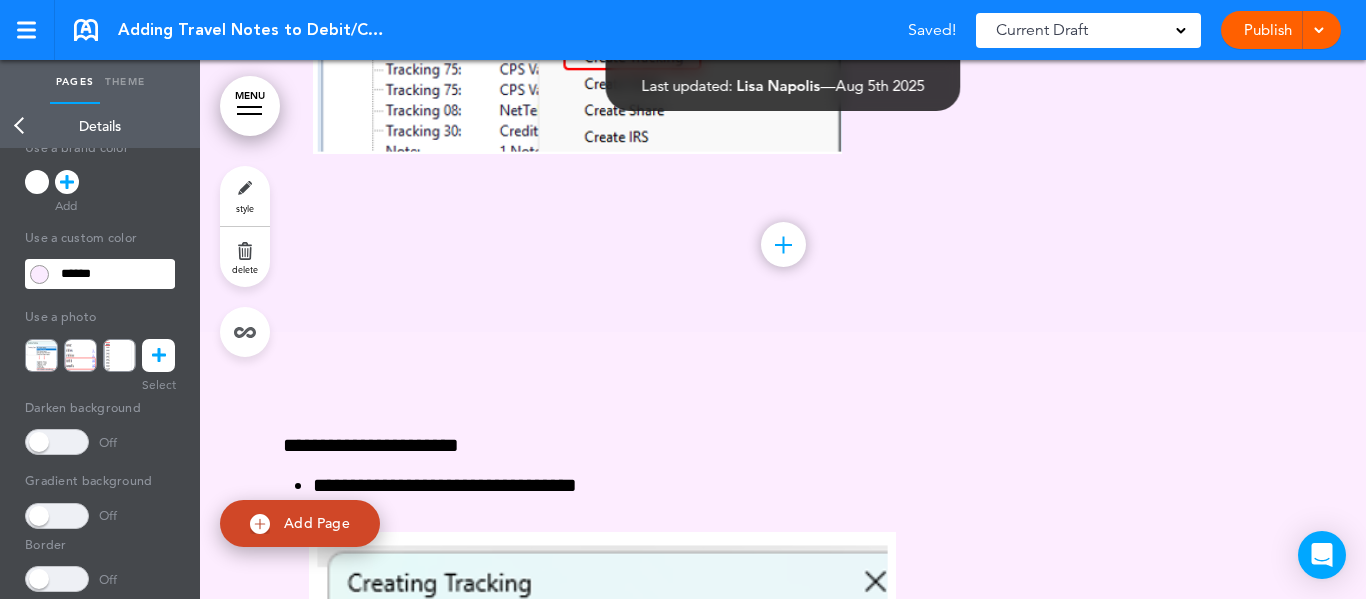 click on "**********" at bounding box center (783, 1096) 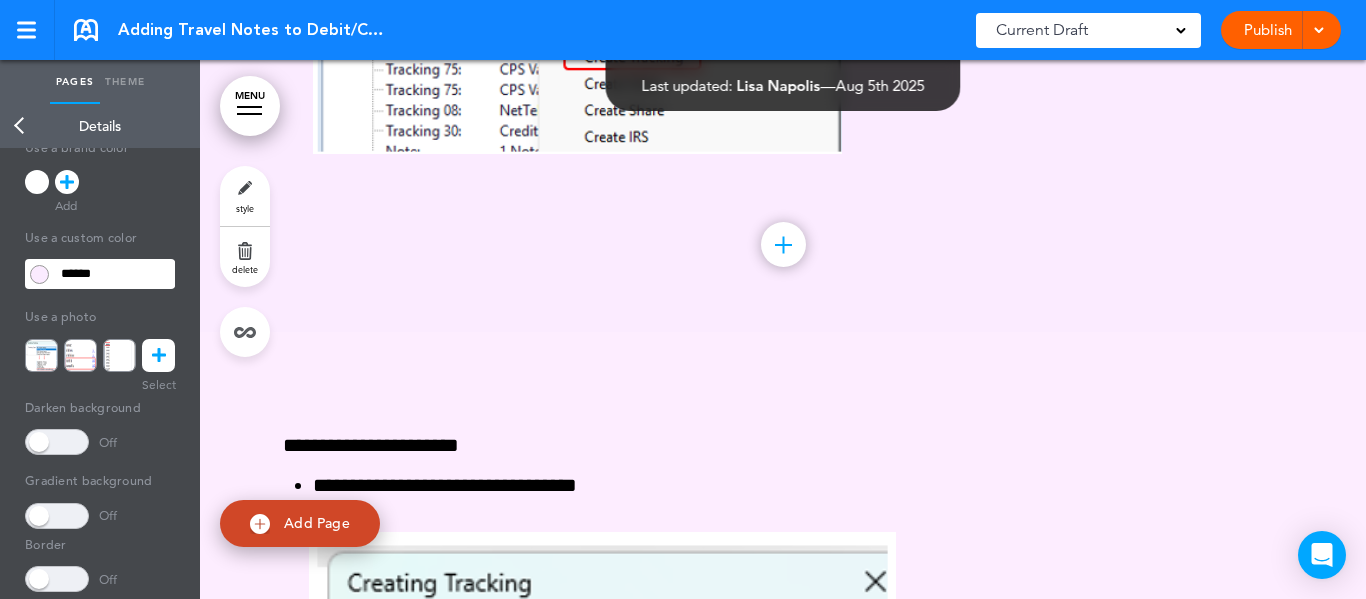 click on "Back" at bounding box center [20, 126] 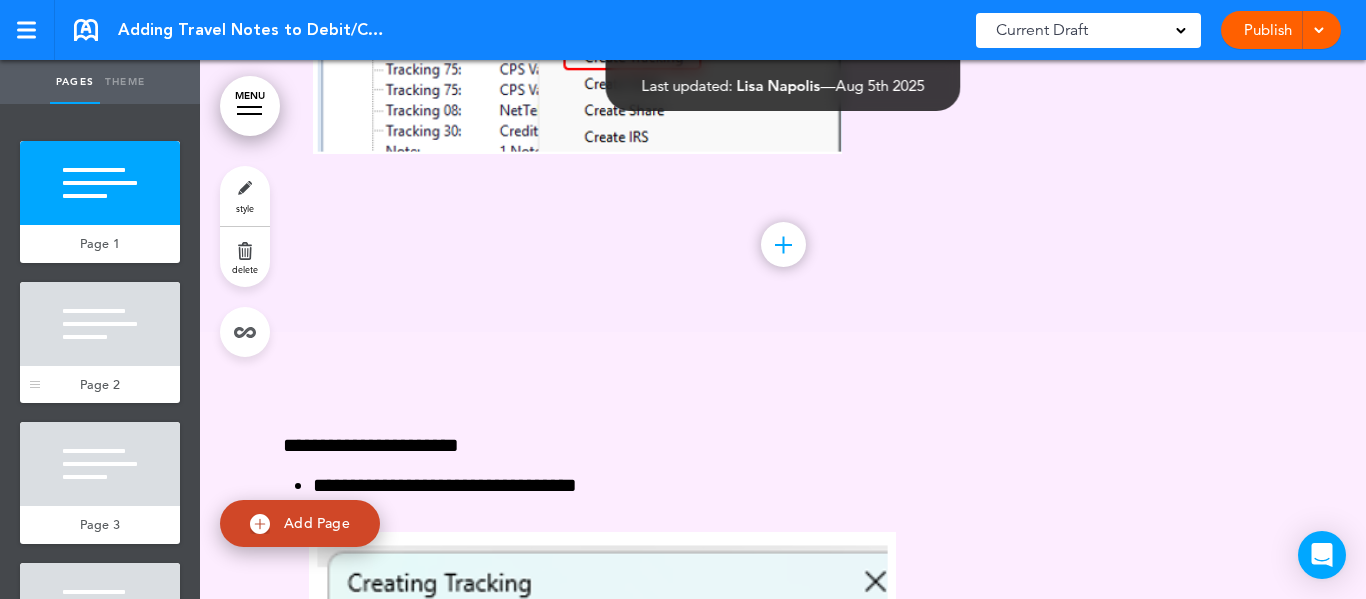 click at bounding box center [100, 324] 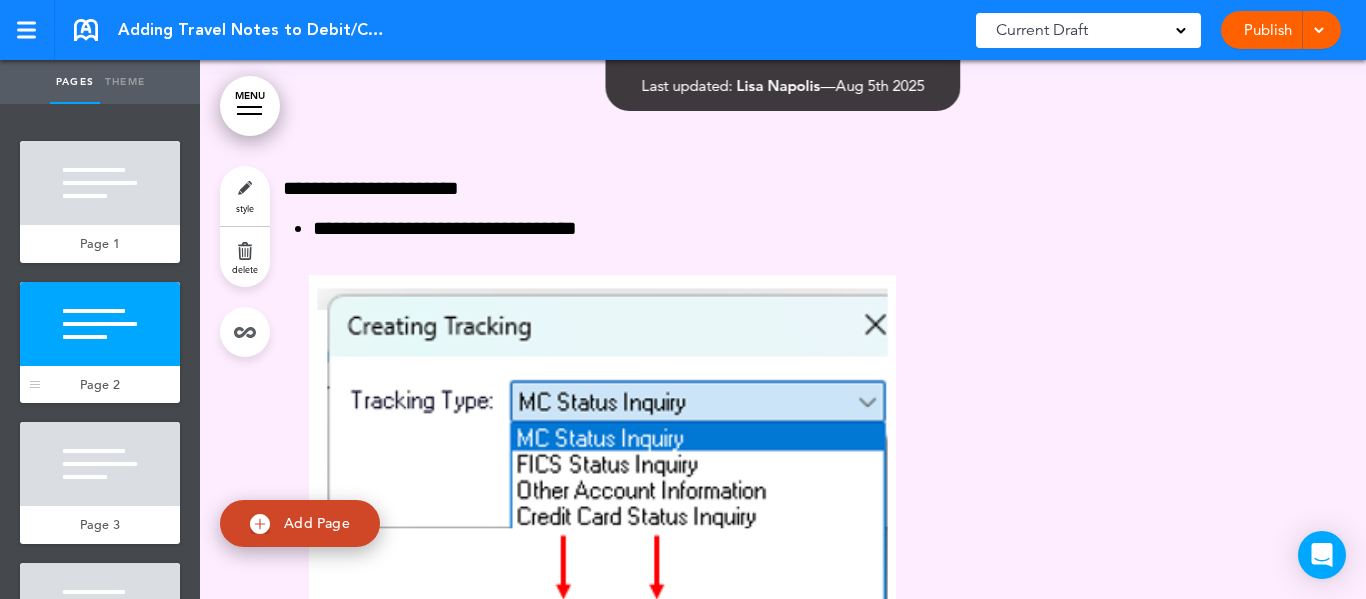 scroll, scrollTop: 1669, scrollLeft: 0, axis: vertical 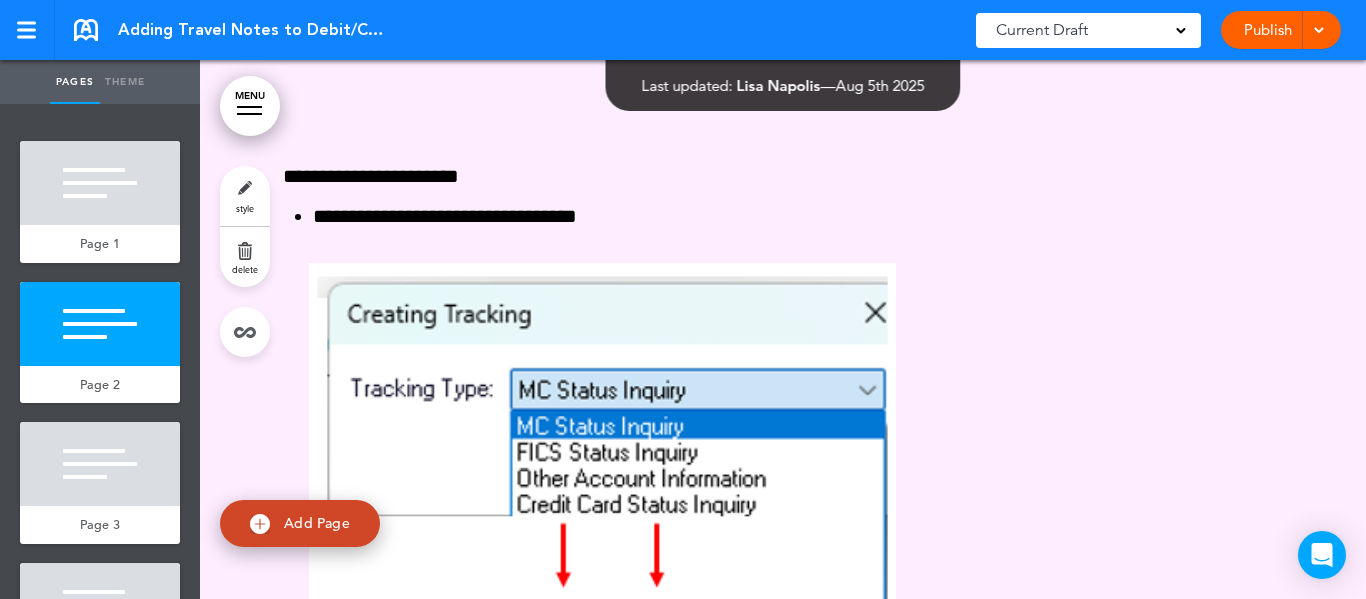 click on "style" at bounding box center (245, 196) 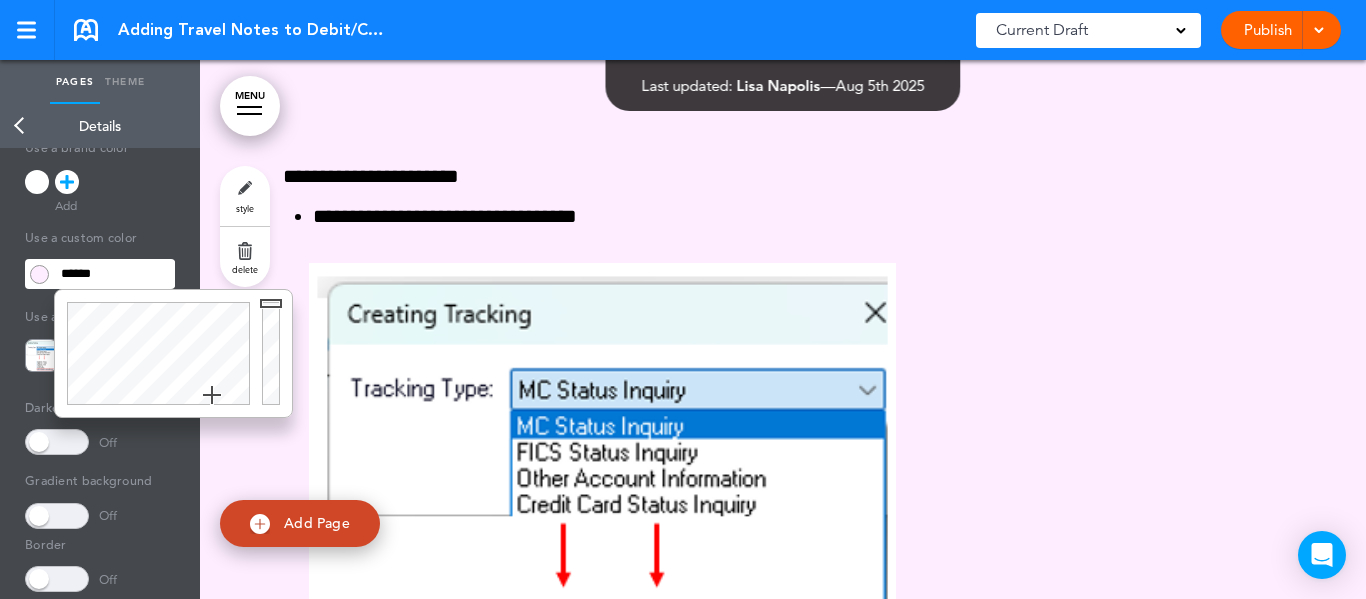 click on "******" at bounding box center (114, 274) 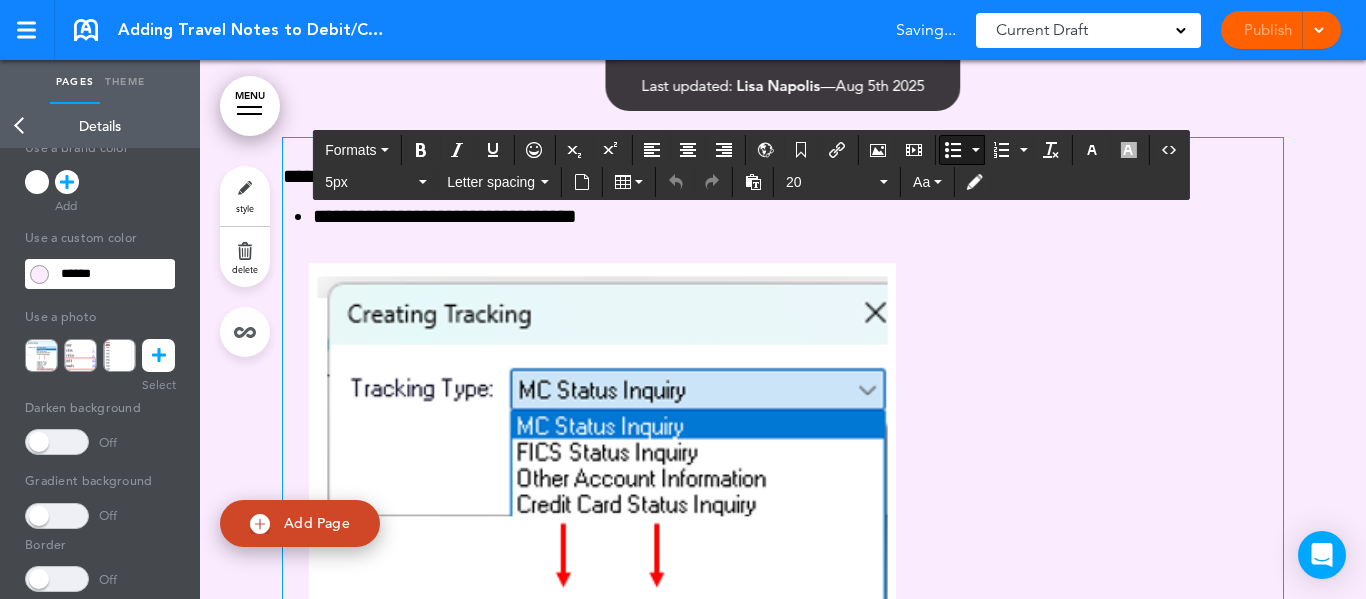 click on "**********" at bounding box center (798, 216) 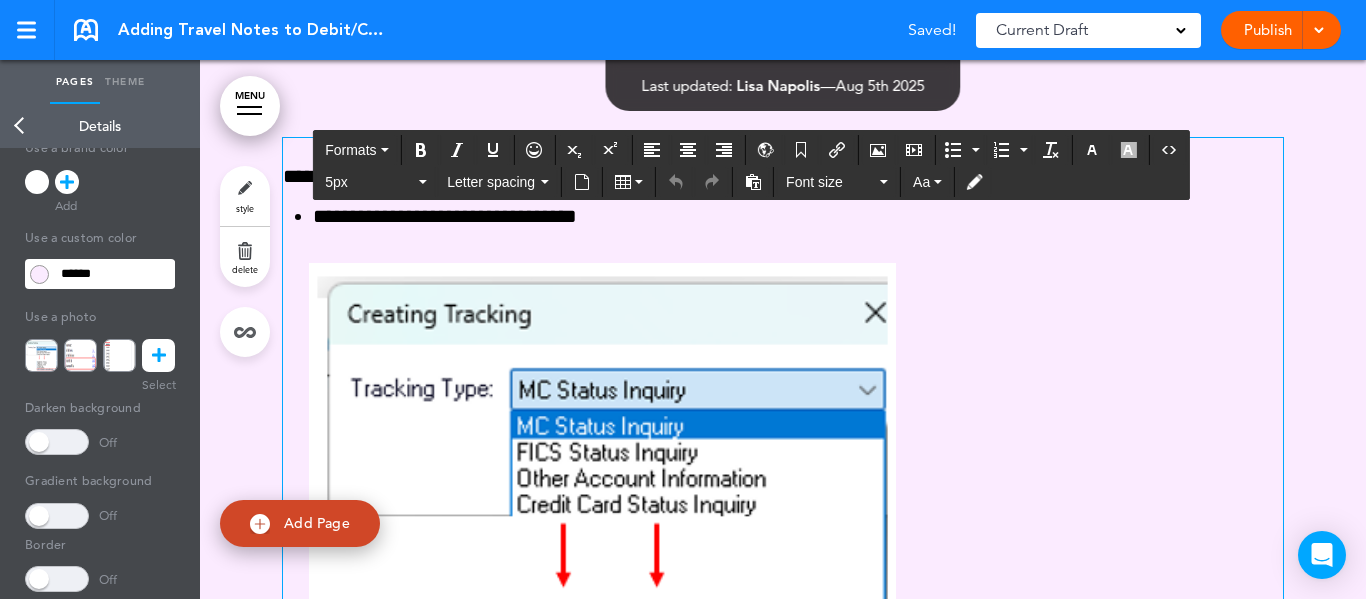 click at bounding box center (783, 526) 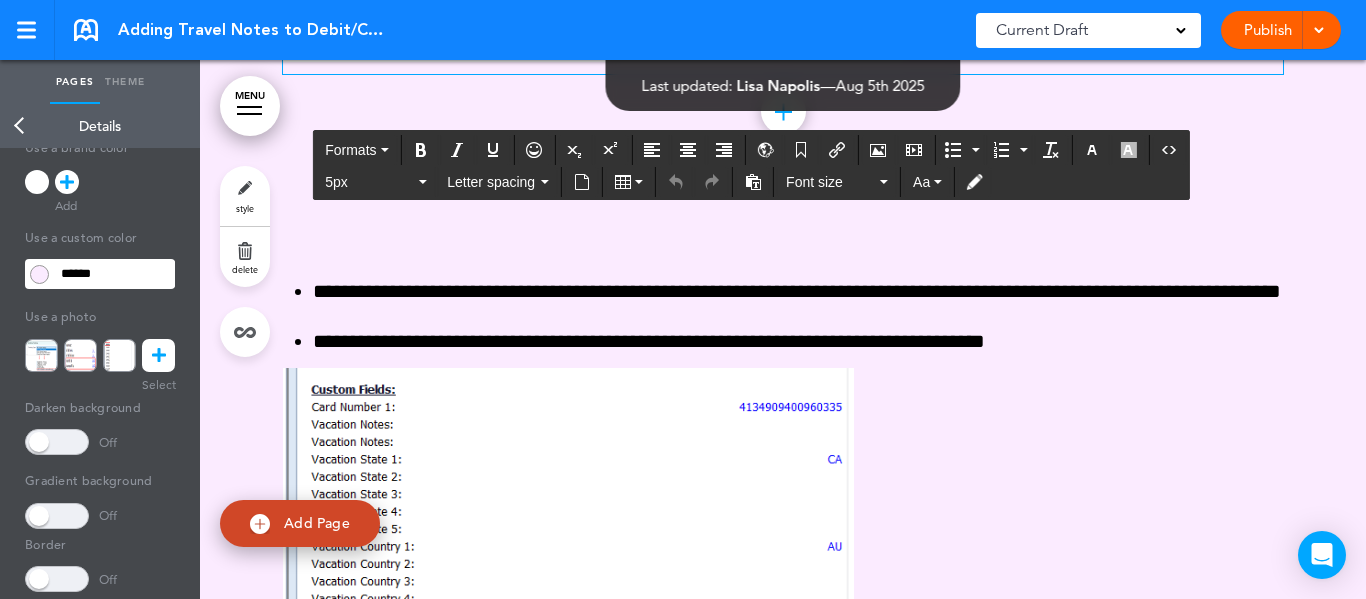 scroll, scrollTop: 3069, scrollLeft: 0, axis: vertical 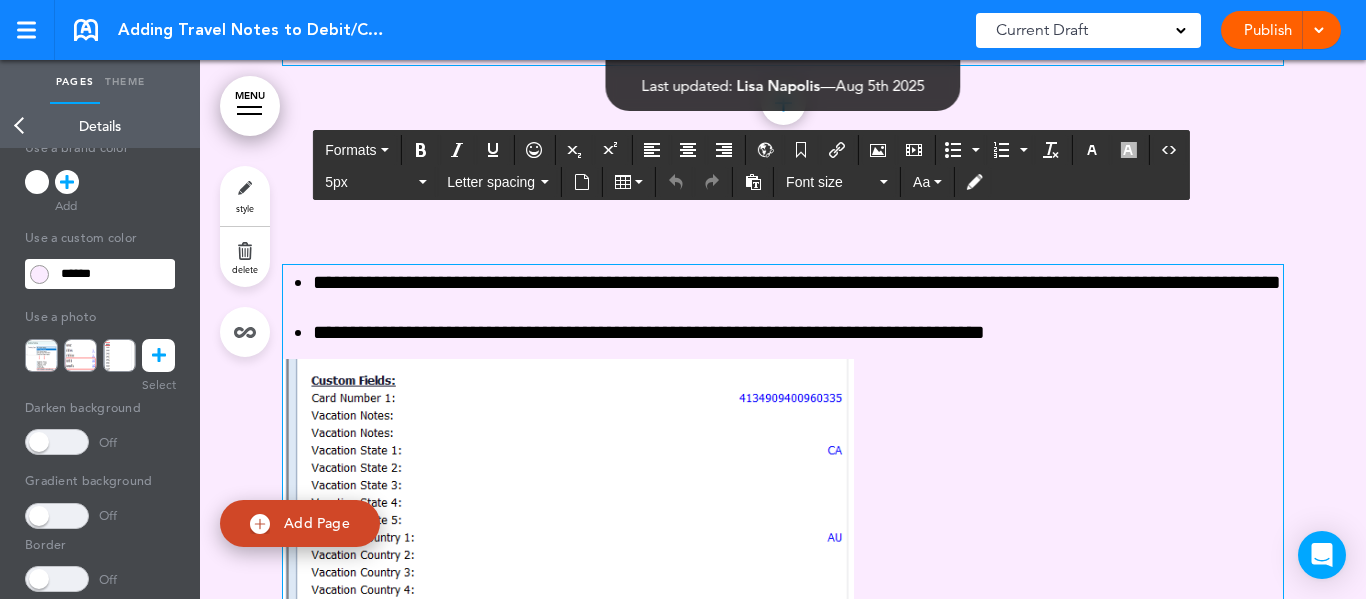 click on "**********" at bounding box center (649, 332) 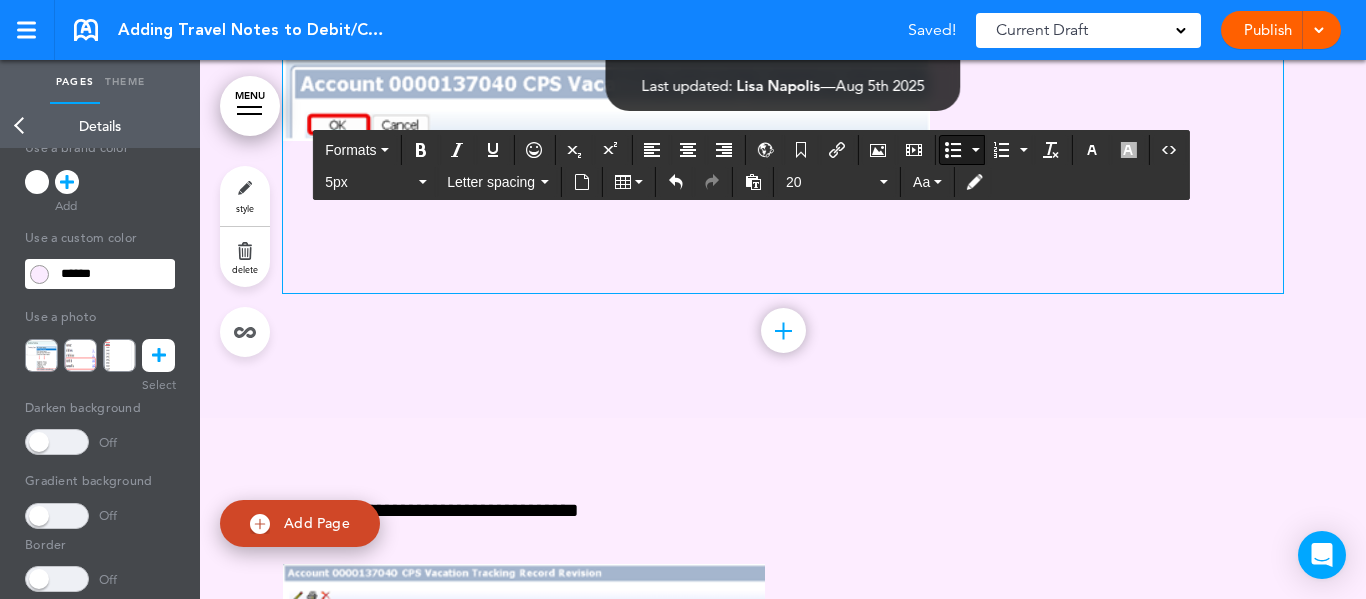 scroll, scrollTop: 4469, scrollLeft: 0, axis: vertical 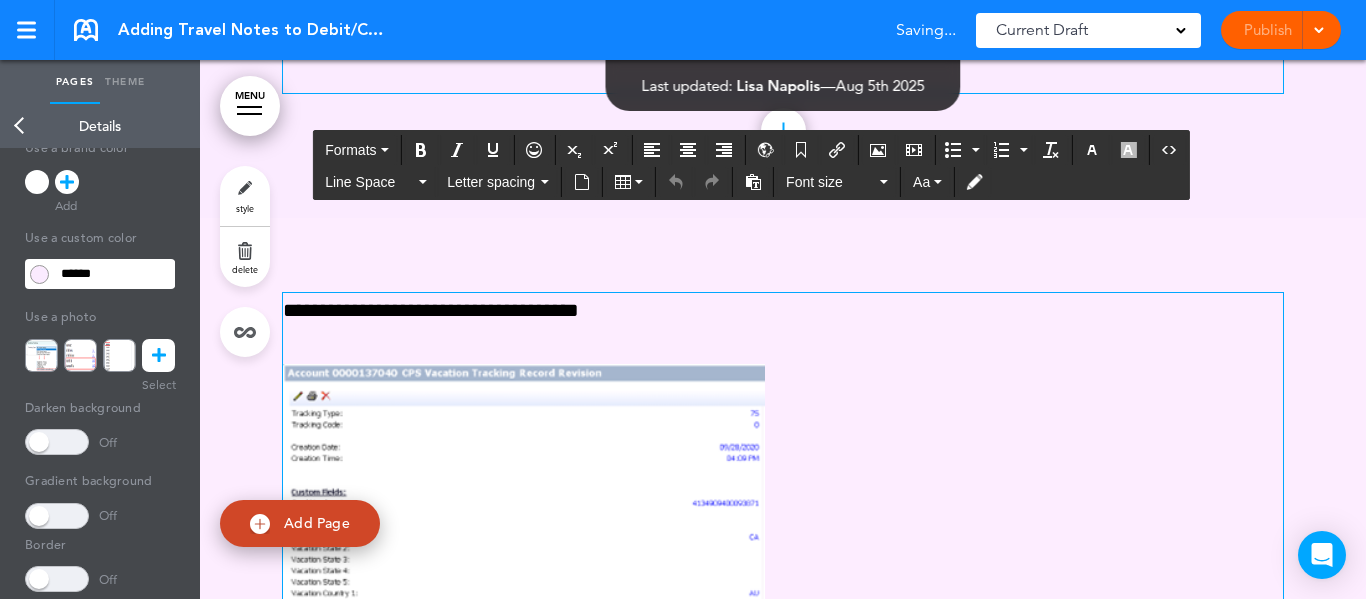click at bounding box center [783, 585] 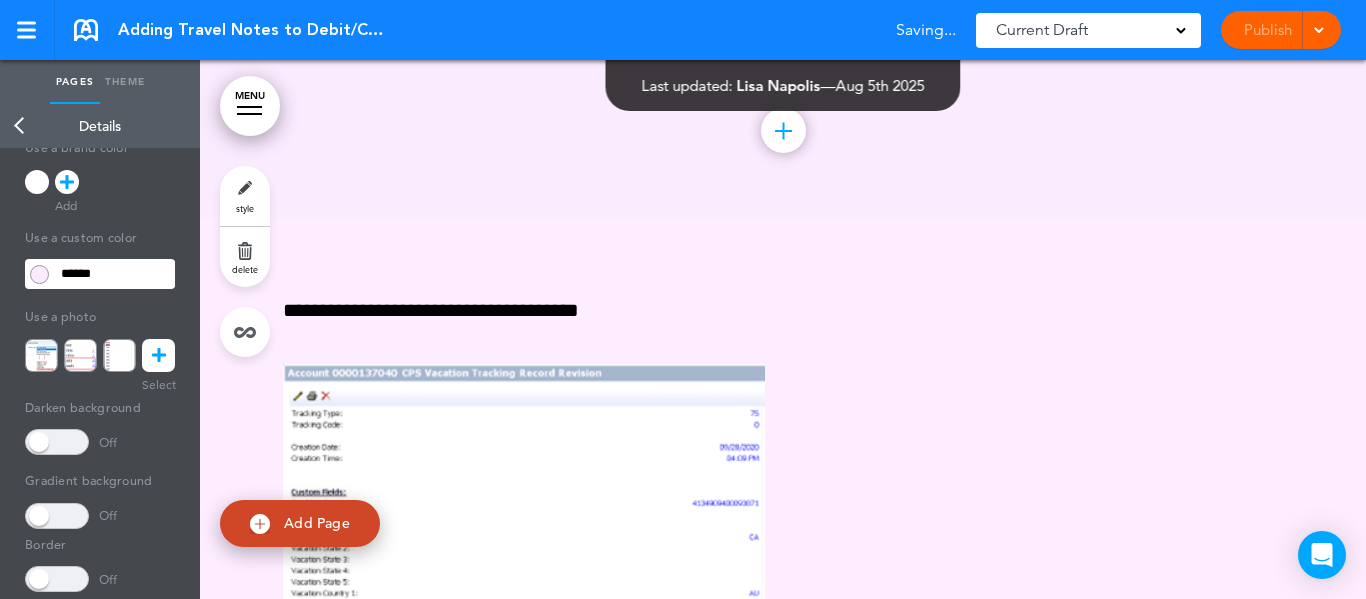 click on "Back" at bounding box center (20, 126) 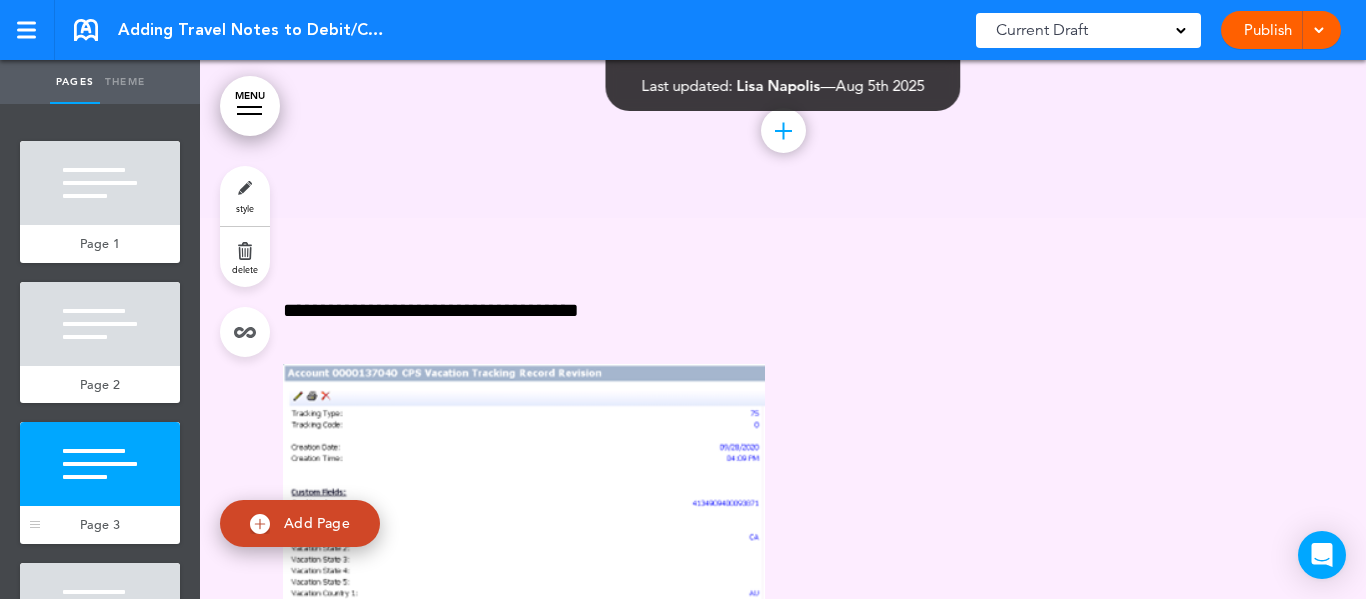 scroll, scrollTop: 100, scrollLeft: 0, axis: vertical 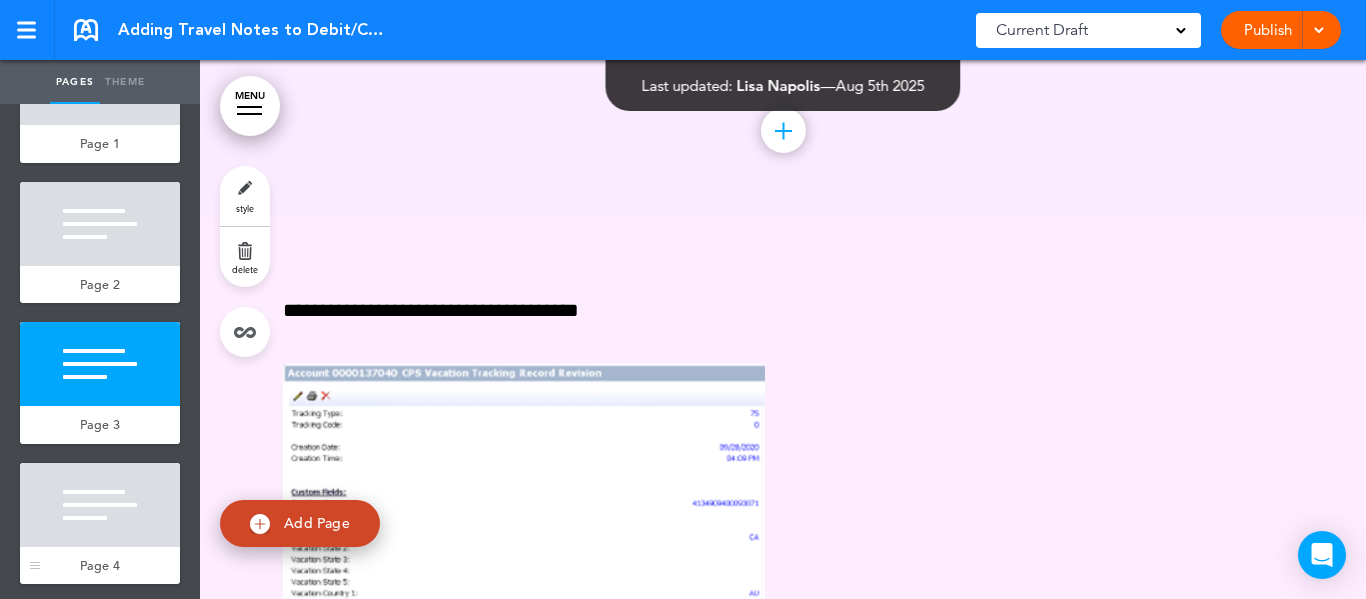 click at bounding box center [100, 505] 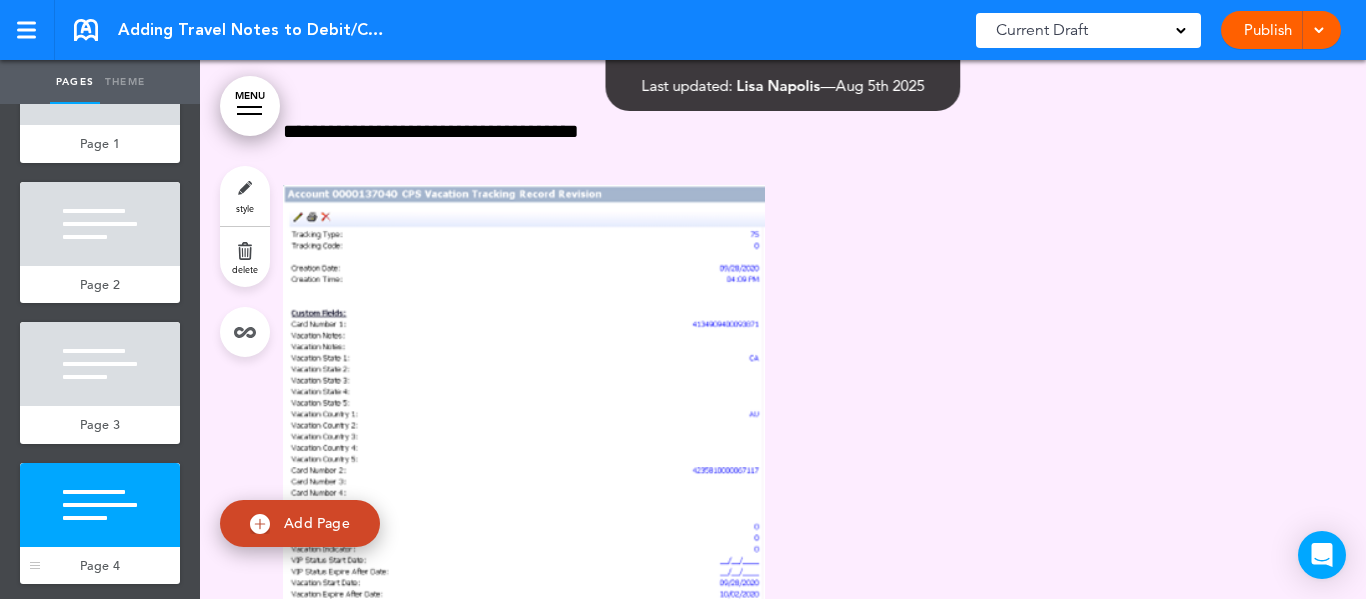 scroll, scrollTop: 4651, scrollLeft: 0, axis: vertical 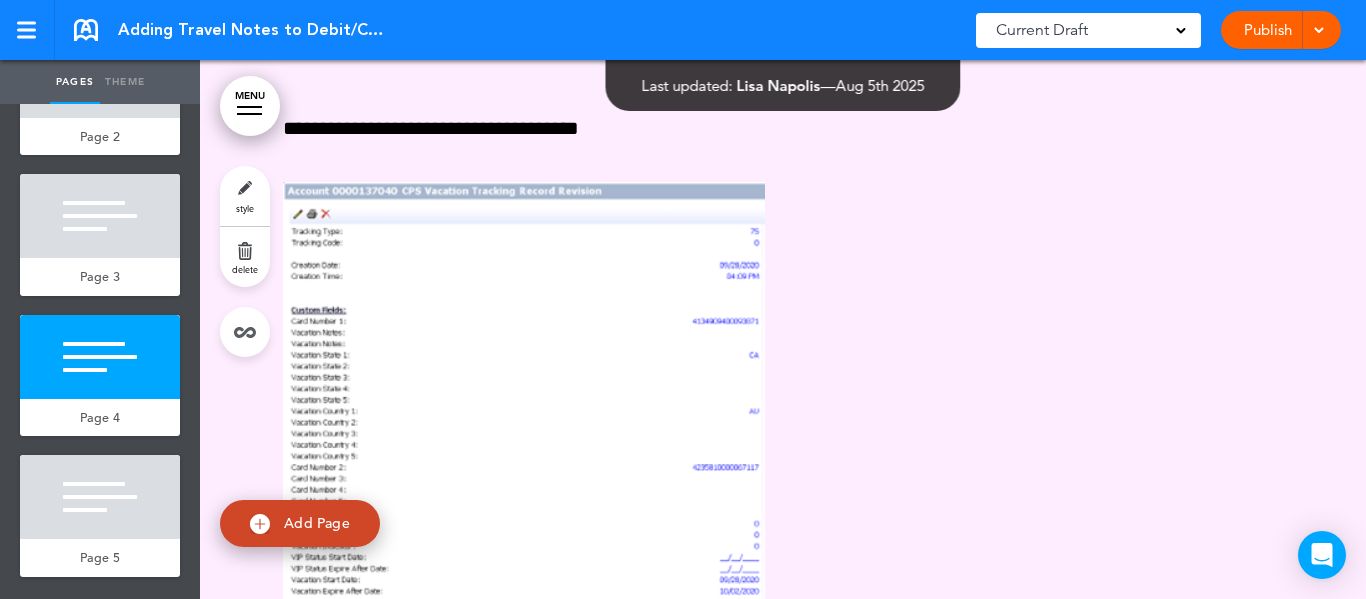 click on "style" at bounding box center (245, 196) 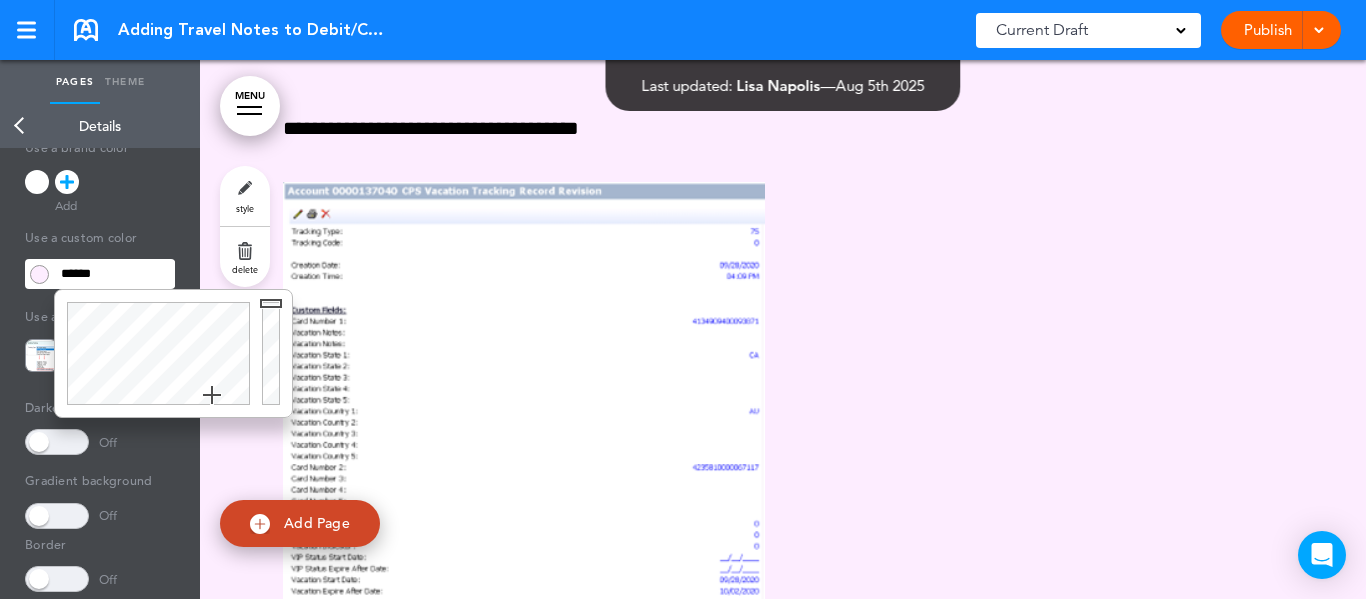 drag, startPoint x: 119, startPoint y: 269, endPoint x: 23, endPoint y: 275, distance: 96.18732 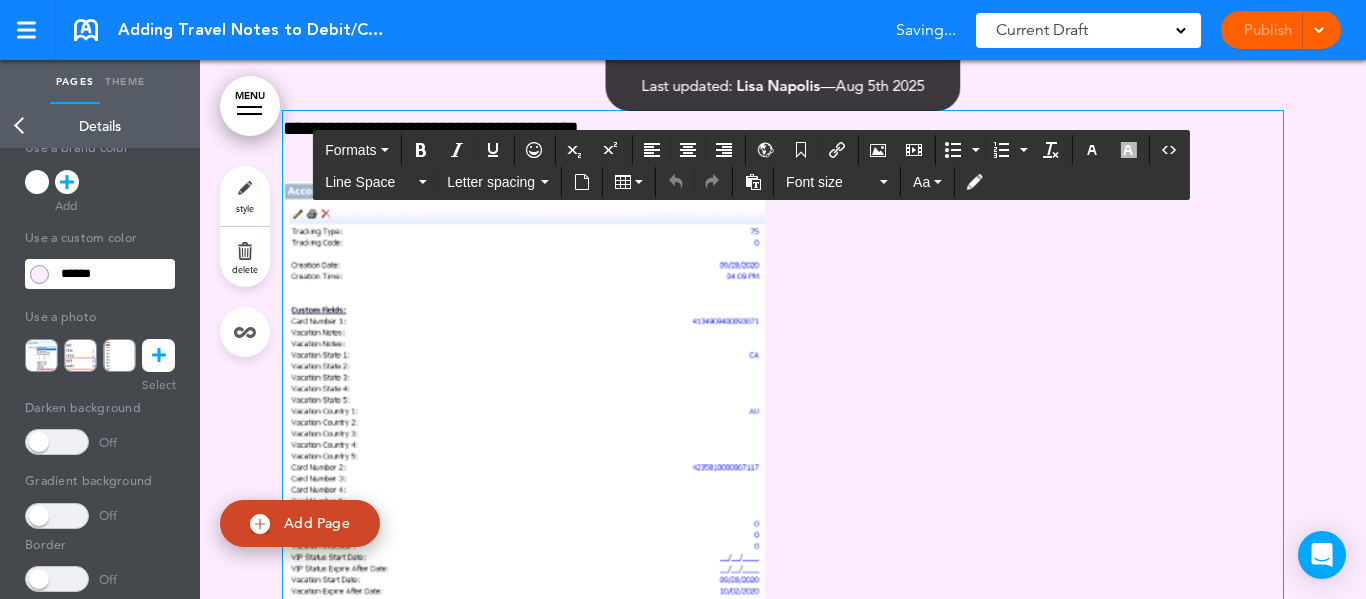 click at bounding box center (783, 403) 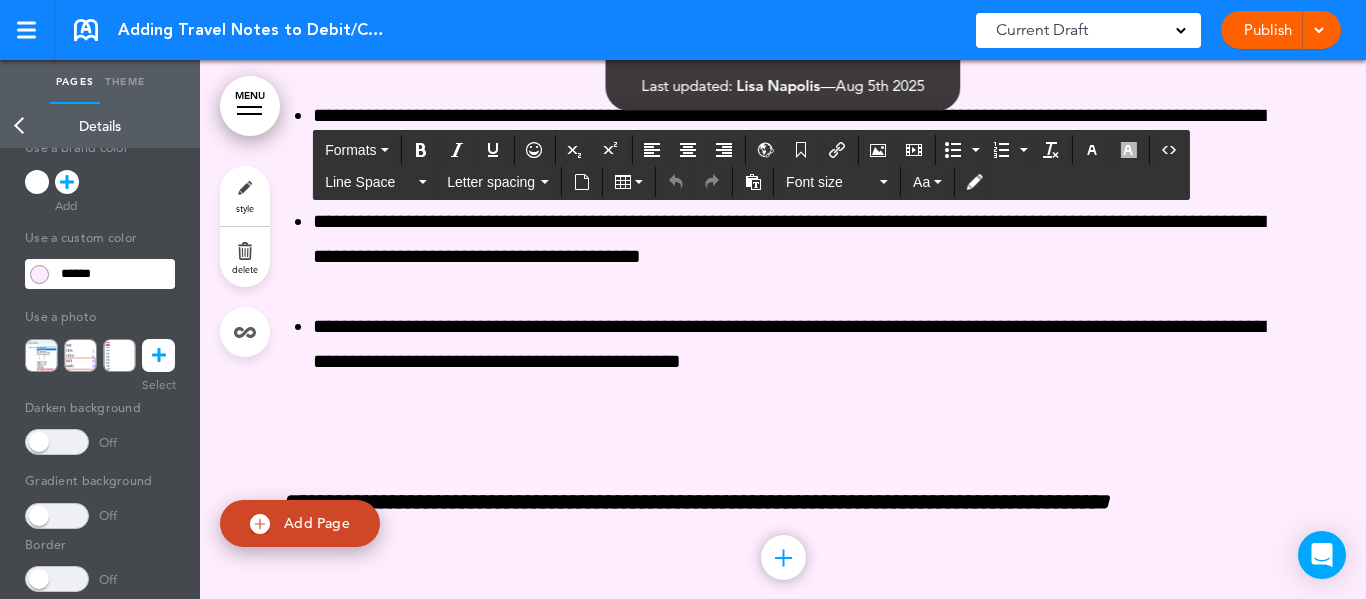 scroll, scrollTop: 5680, scrollLeft: 0, axis: vertical 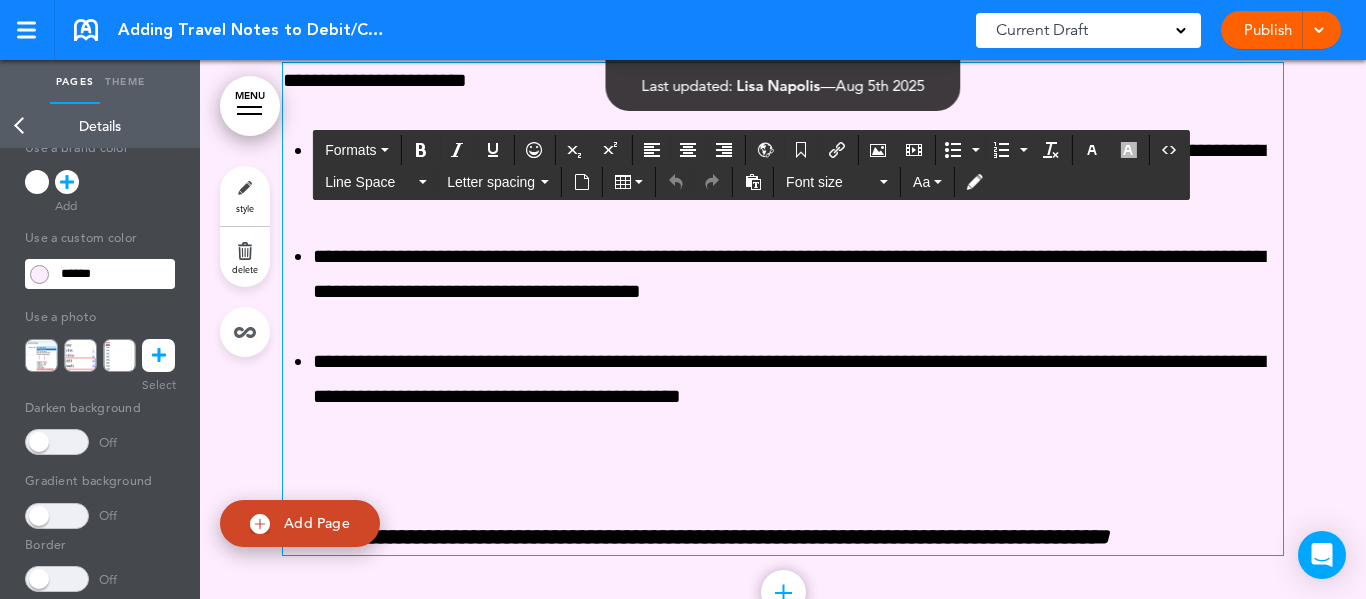 click at bounding box center (783, 467) 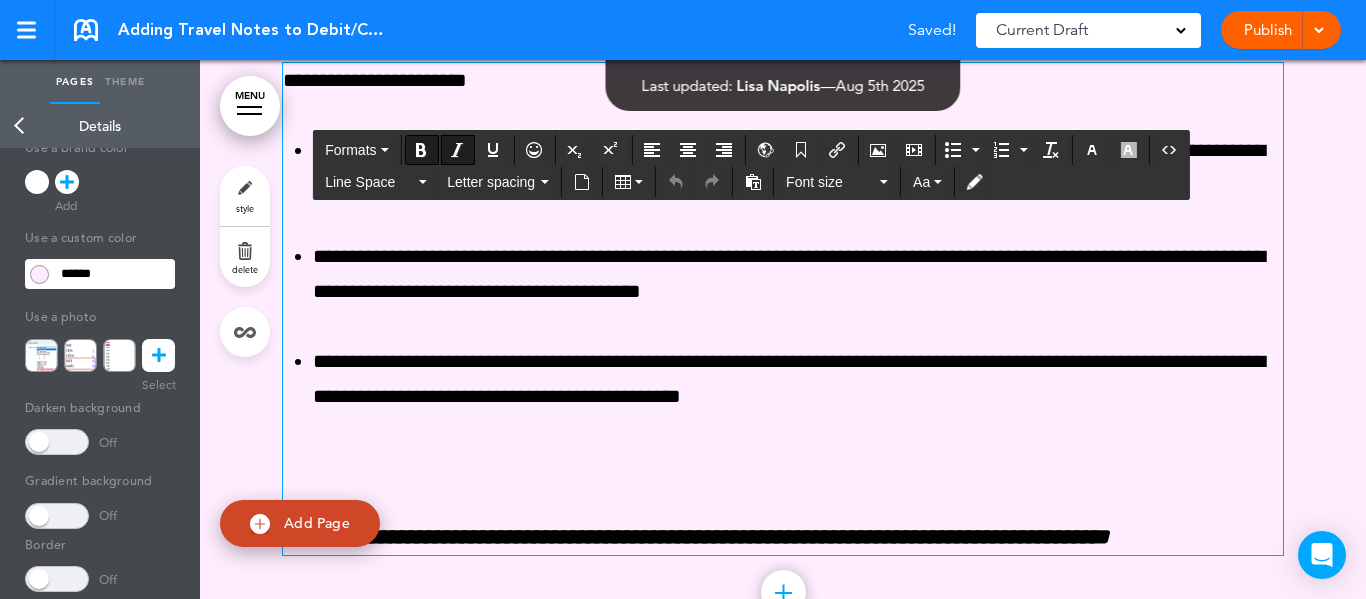 click on "Back" at bounding box center [20, 126] 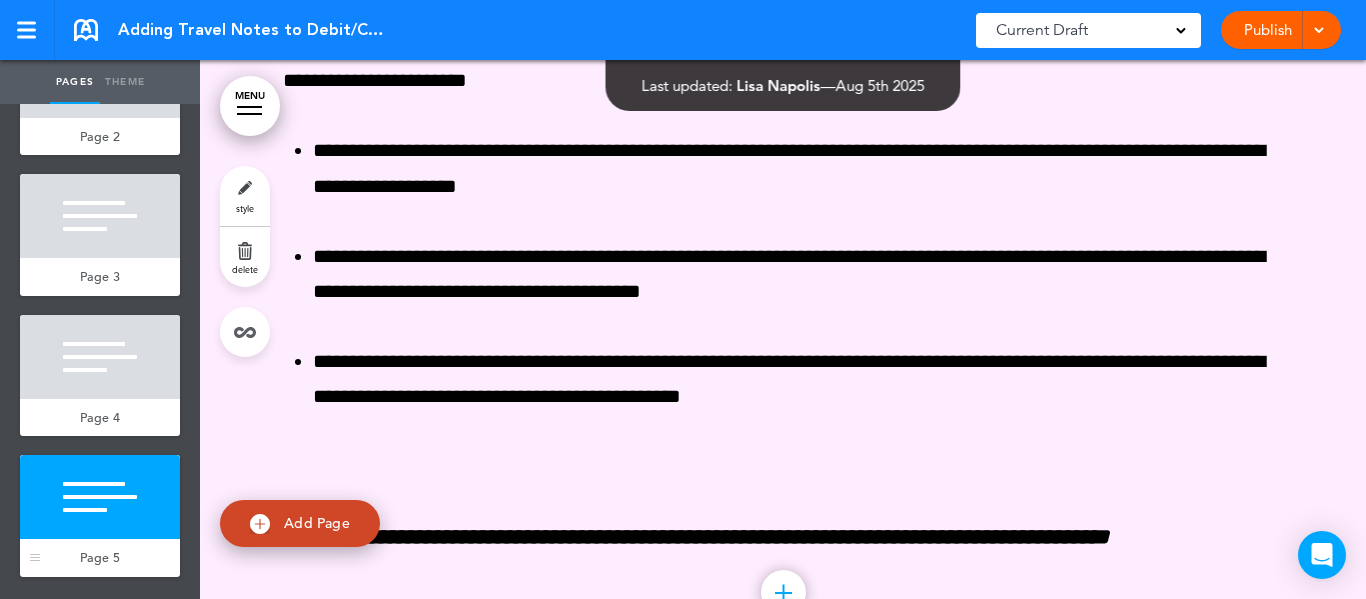 click at bounding box center [100, 497] 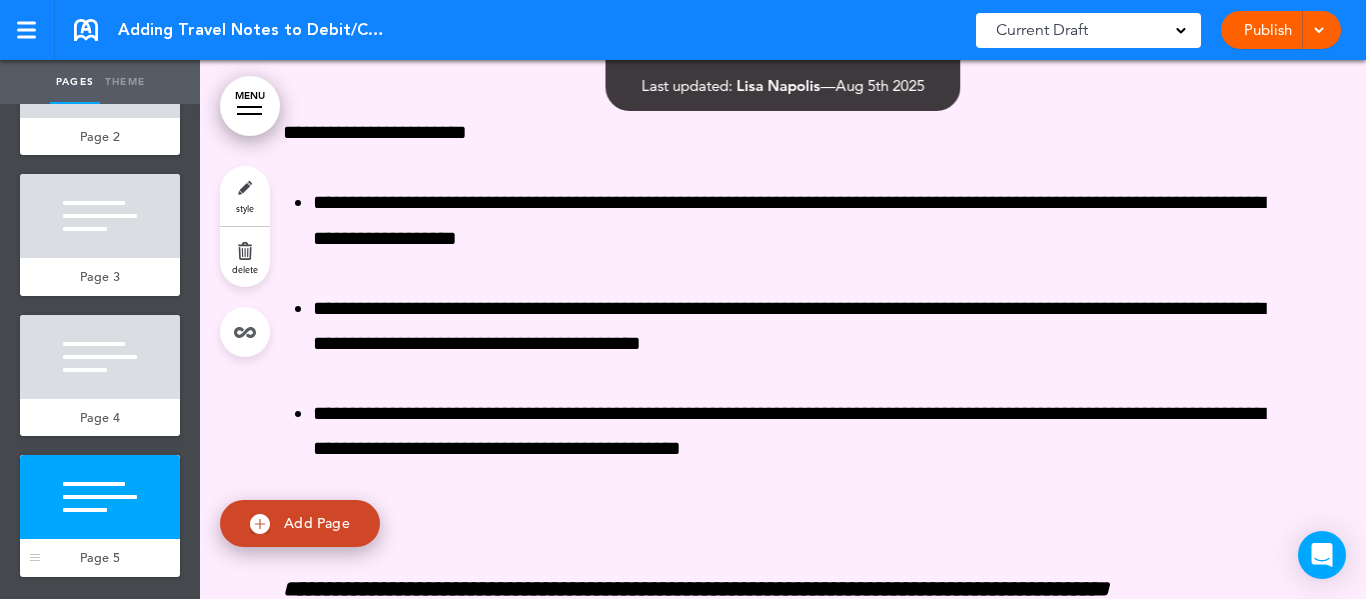 scroll, scrollTop: 5627, scrollLeft: 0, axis: vertical 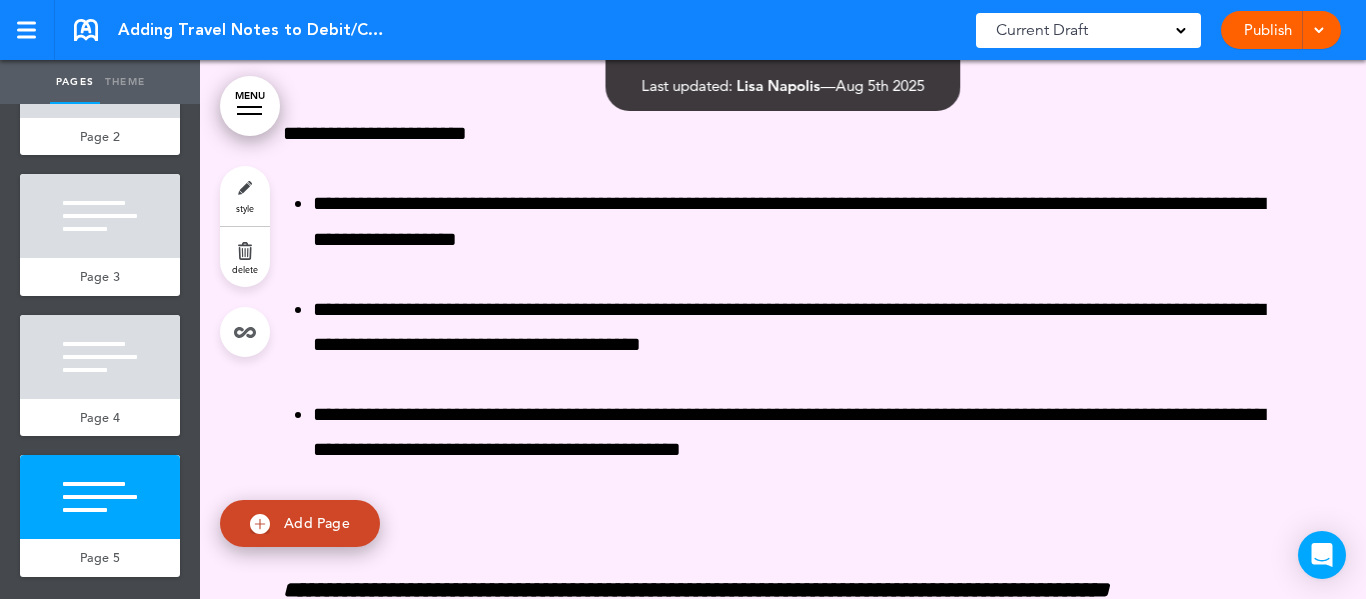 click on "style" at bounding box center [245, 196] 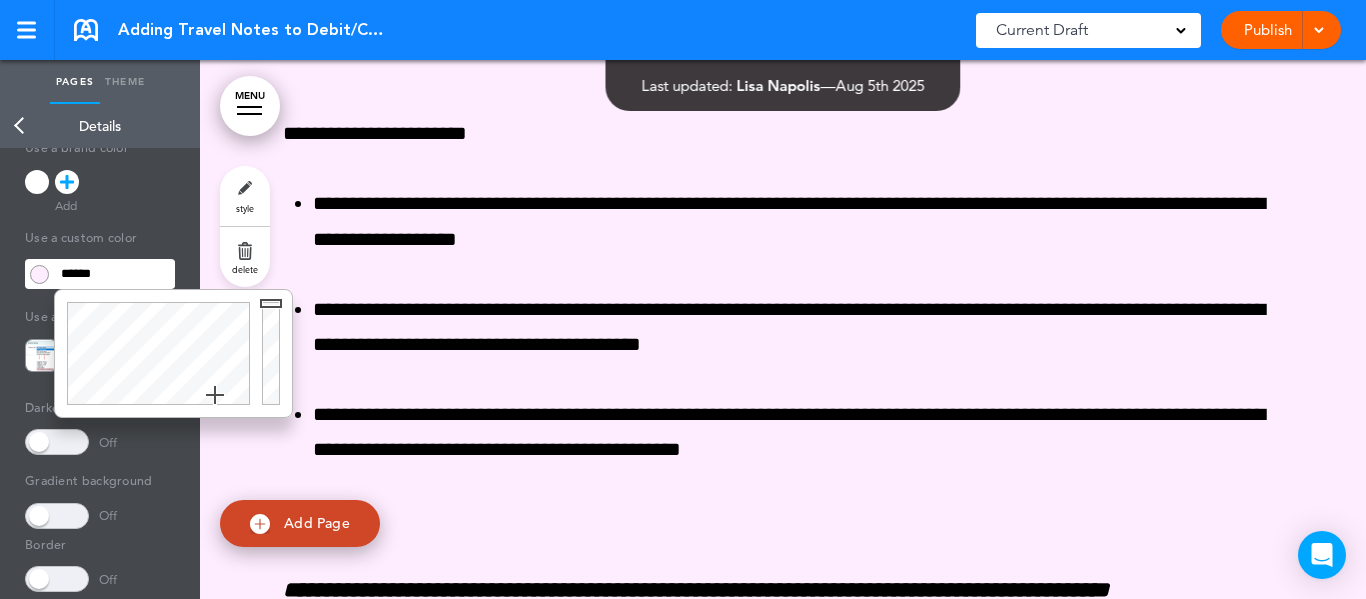 click on "******" at bounding box center (114, 274) 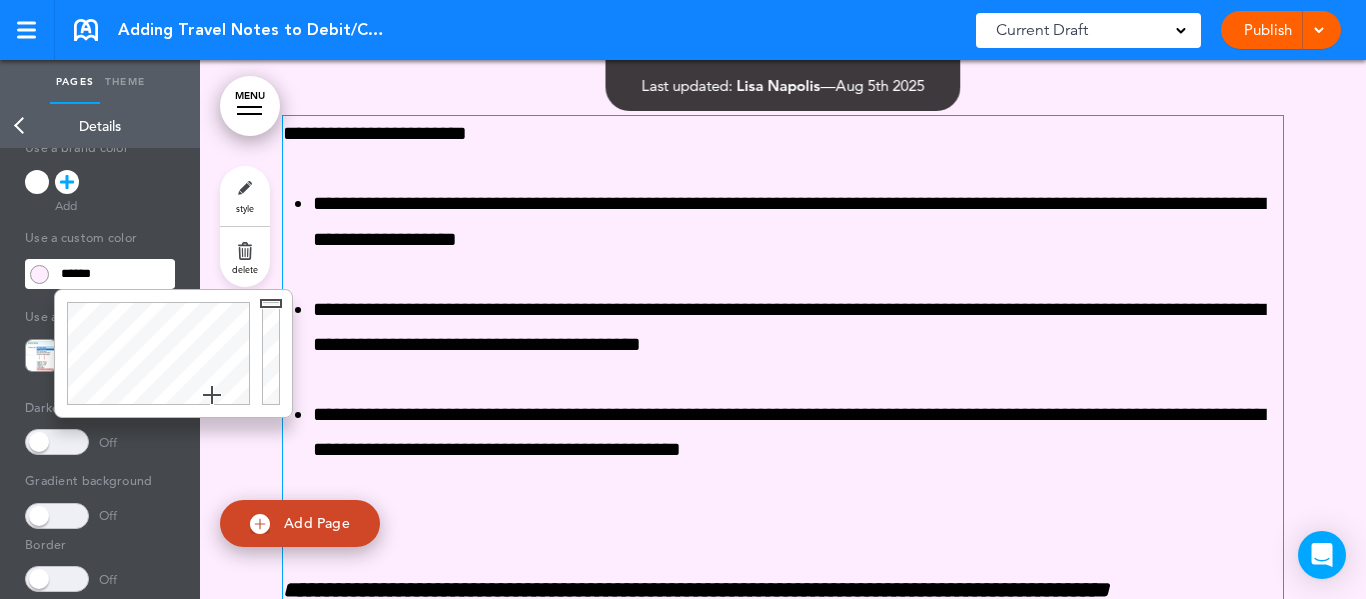 type on "******" 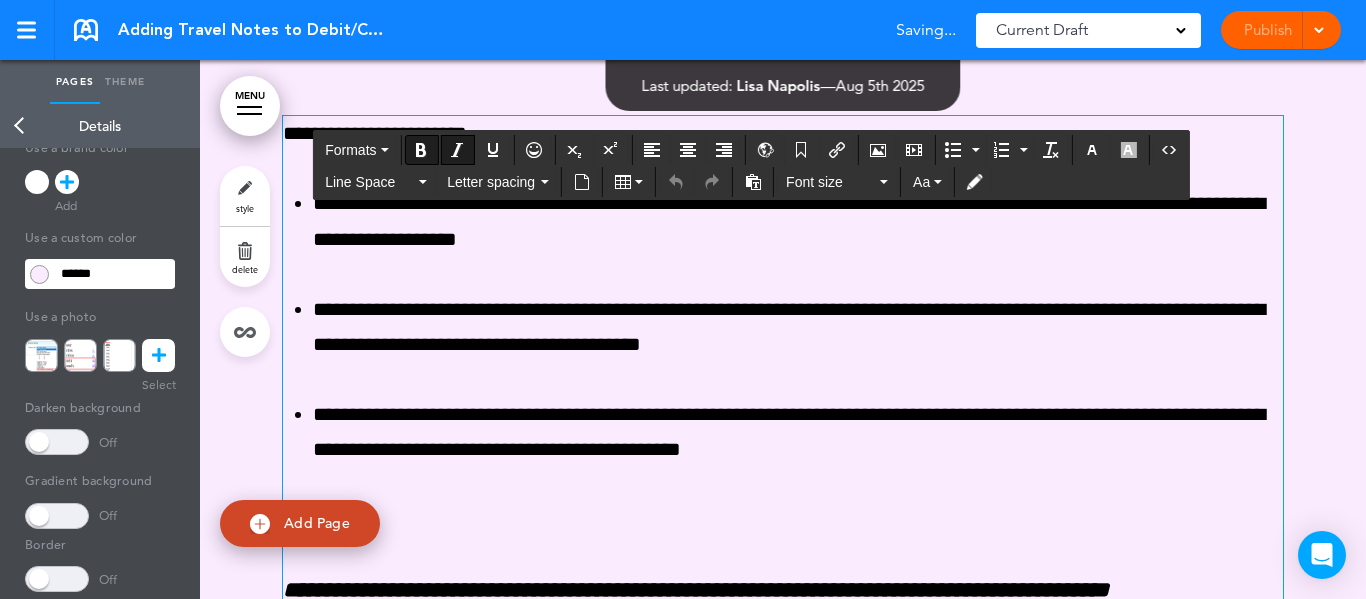 click on "**********" at bounding box center (783, 362) 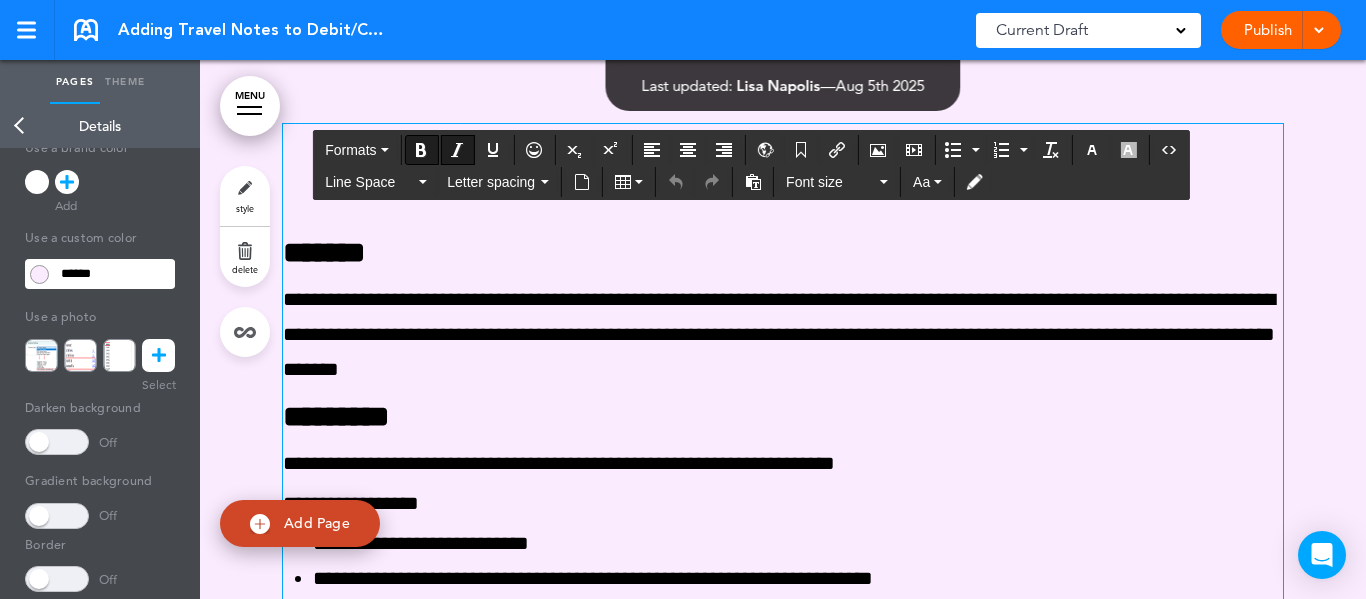 scroll, scrollTop: 0, scrollLeft: 0, axis: both 